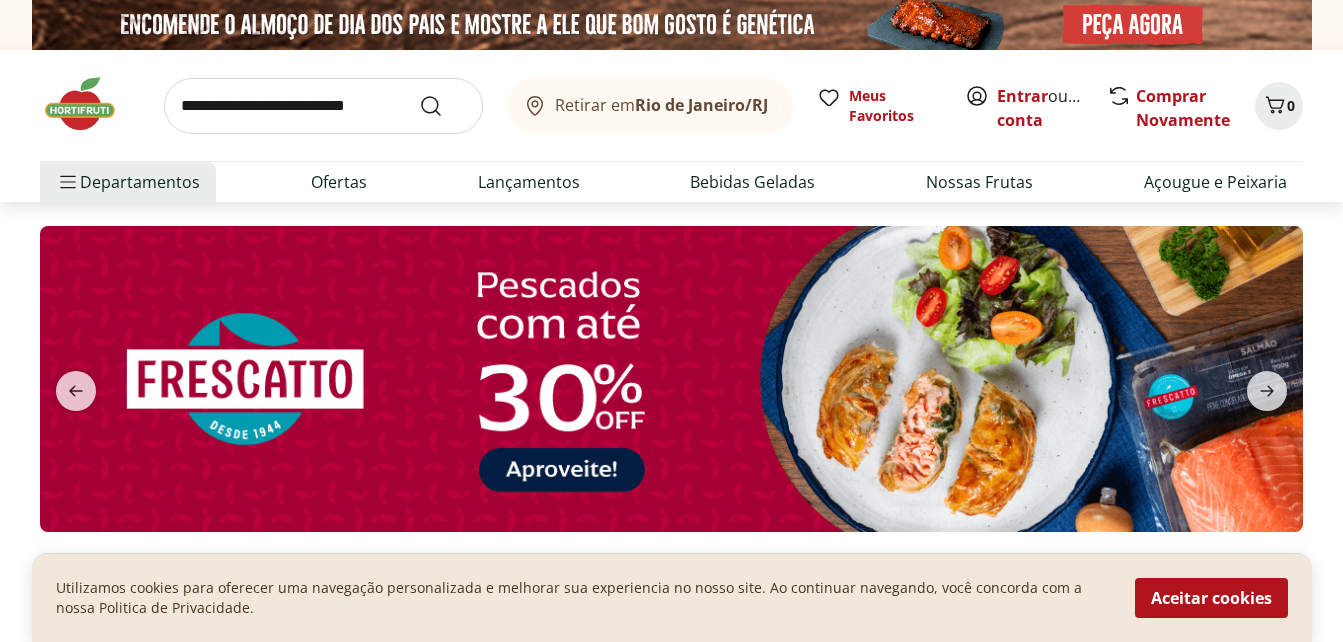 scroll, scrollTop: 6440, scrollLeft: 0, axis: vertical 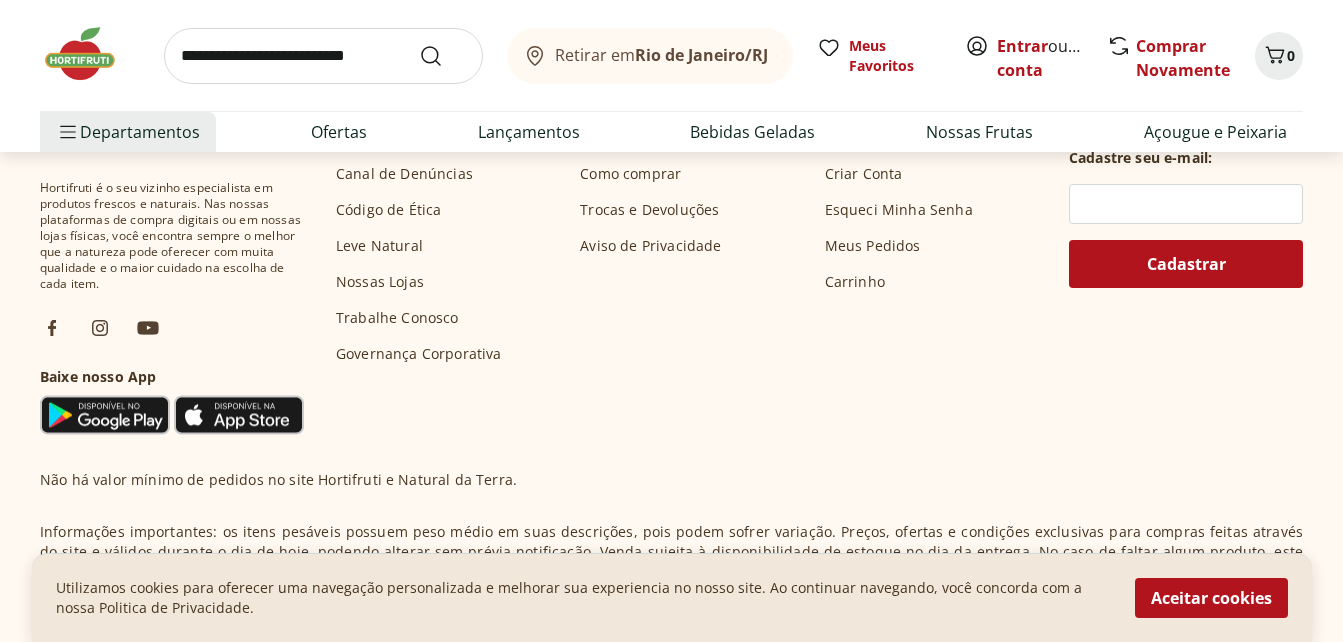 click on "Retirar em  Rio de Janeiro/RJ Entrar  ou  Criar conta 0 Retirar em  Rio de Janeiro/RJ Meus Favoritos Entrar  ou  Criar conta Comprar Novamente 0  Departamentos Nossa Marca Nossa Marca Ver tudo do departamento Açougue & Peixaria Congelados e Refrigerados Frutas, Legumes e Verduras Orgânicos Mercearia Sorvetes Hortifruti Hortifruti Ver tudo do departamento Cogumelos Frutas Legumes Ovos Temperos Frescos Verduras Orgânicos Orgânicos Ver tudo do departamento Bebidas Orgânicas Frutas Orgânicas Legumes Orgânicos Ovos Orgânicos Perecíveis Orgânicos Verduras Orgânicas Temperos Frescos Açougue e Peixaria Açougue e Peixaria Ver tudo do departamento Aves Bovinos Exóticos Frutos do Mar Linguiça e Salsicha Peixes Salgados e Defumados Suínos Prontinhos Prontinhos Ver tudo do departamento Frutas Cortadinhas Pré Preparados Prontos para Consumo Saladas Sucos e Água de Coco Padaria Padaria Ver tudo do departamento Bolos e Mini Bolos Doces Pão Padaria Própria Salgados Torradas Bebidas Bebidas Água Cerveja -" at bounding box center [671, -2341] 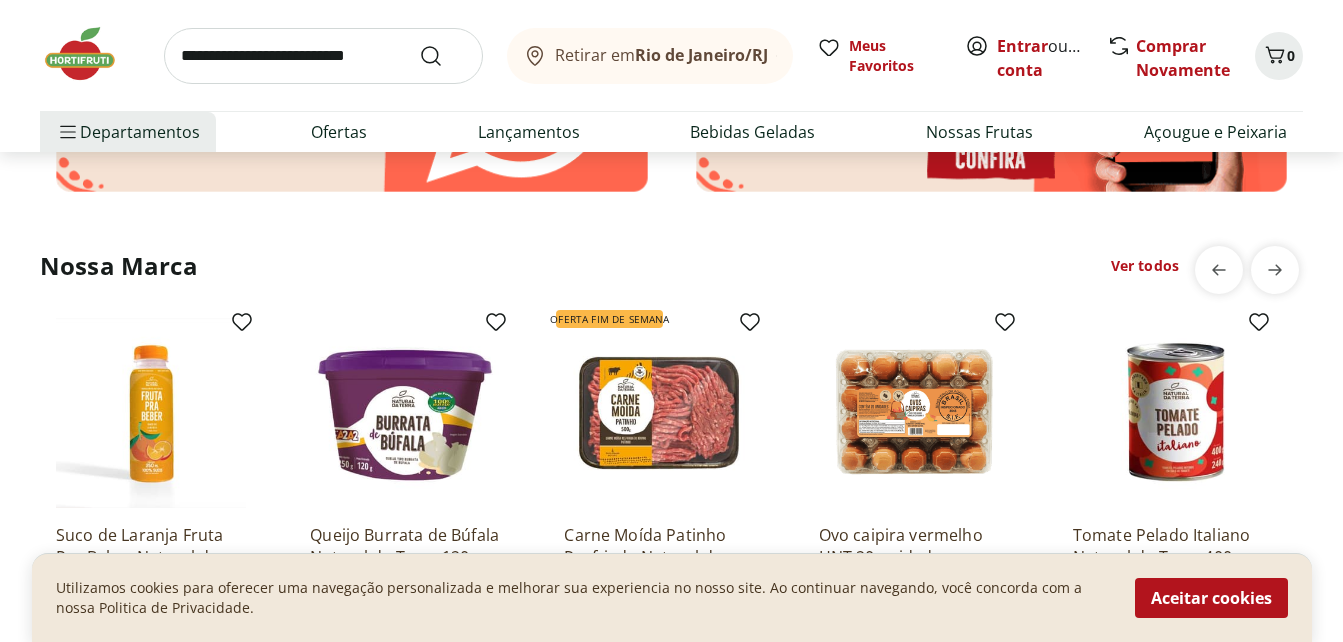 scroll, scrollTop: 4280, scrollLeft: 0, axis: vertical 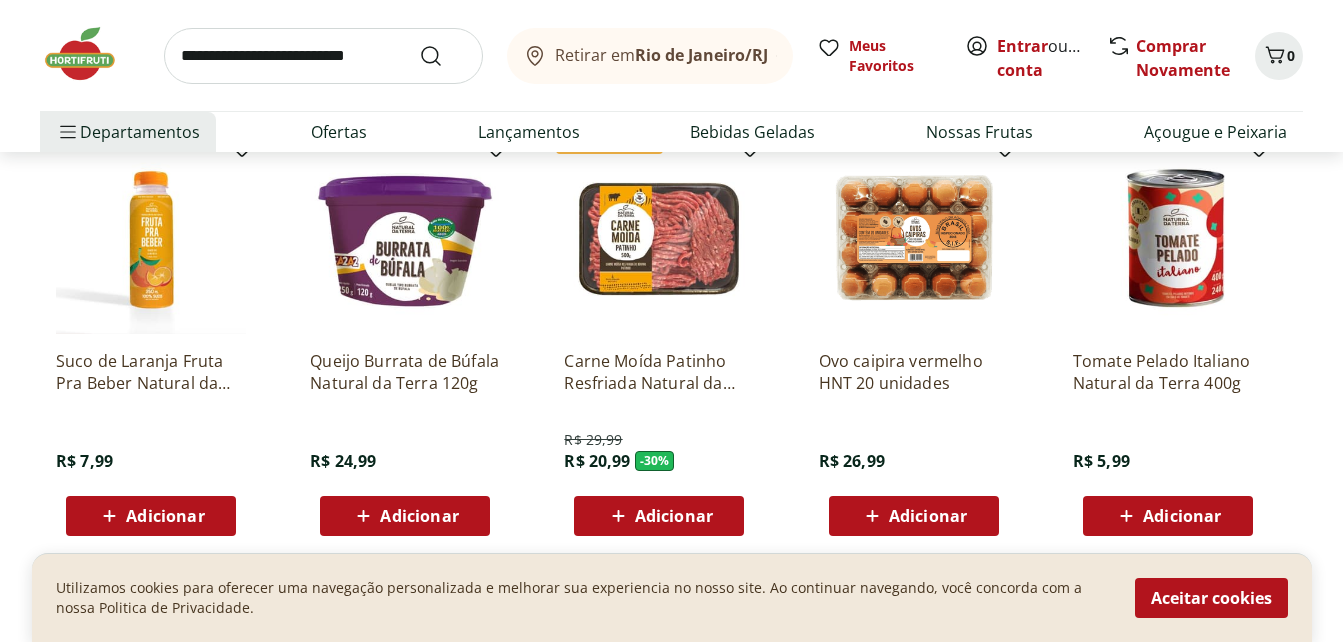 click on "Adicionar" at bounding box center [674, -2092] 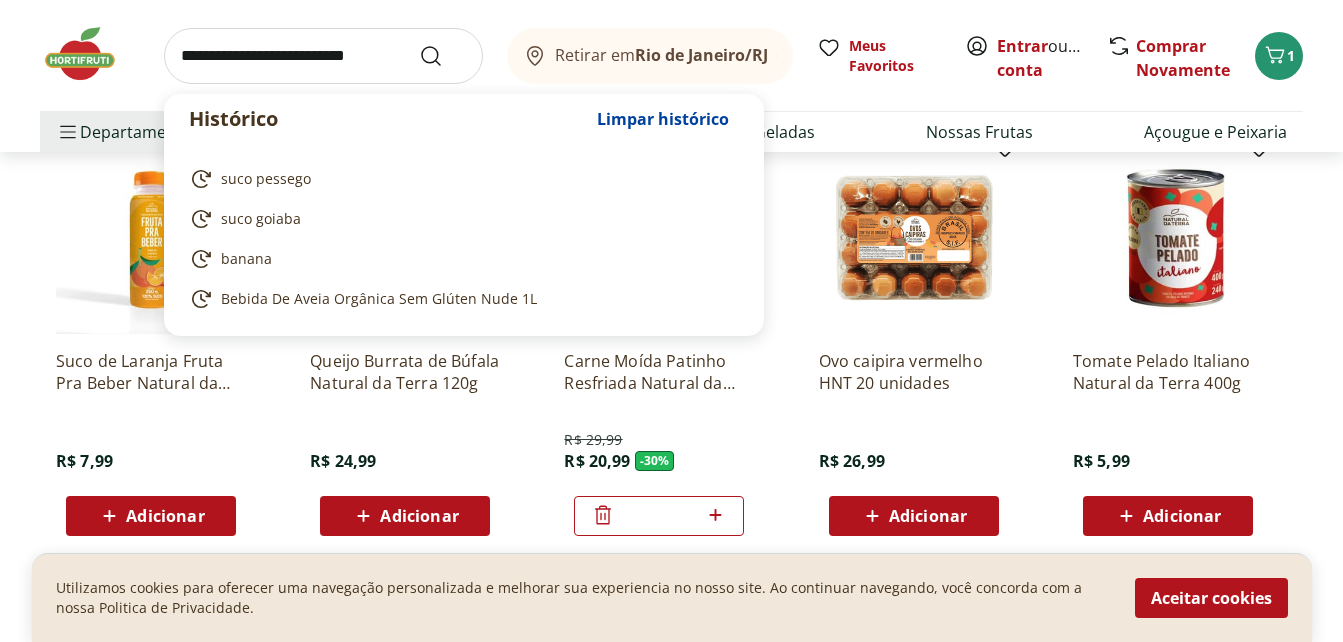 click at bounding box center (323, 56) 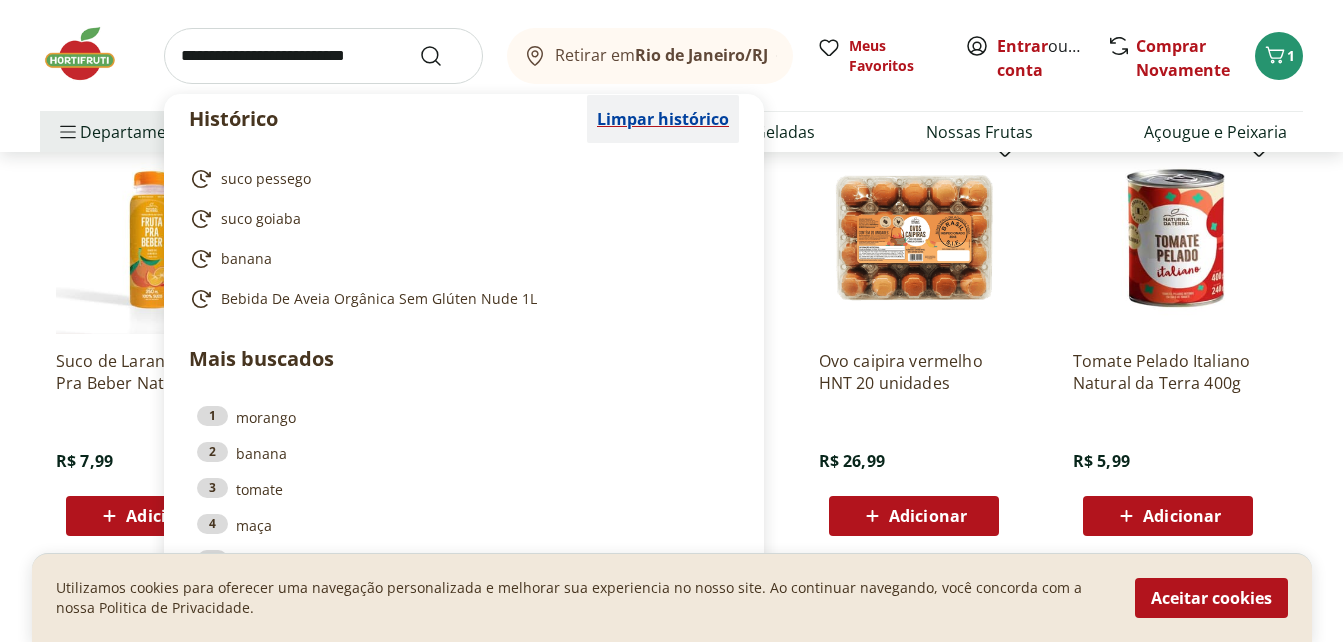 click on "Limpar histórico" at bounding box center [663, 119] 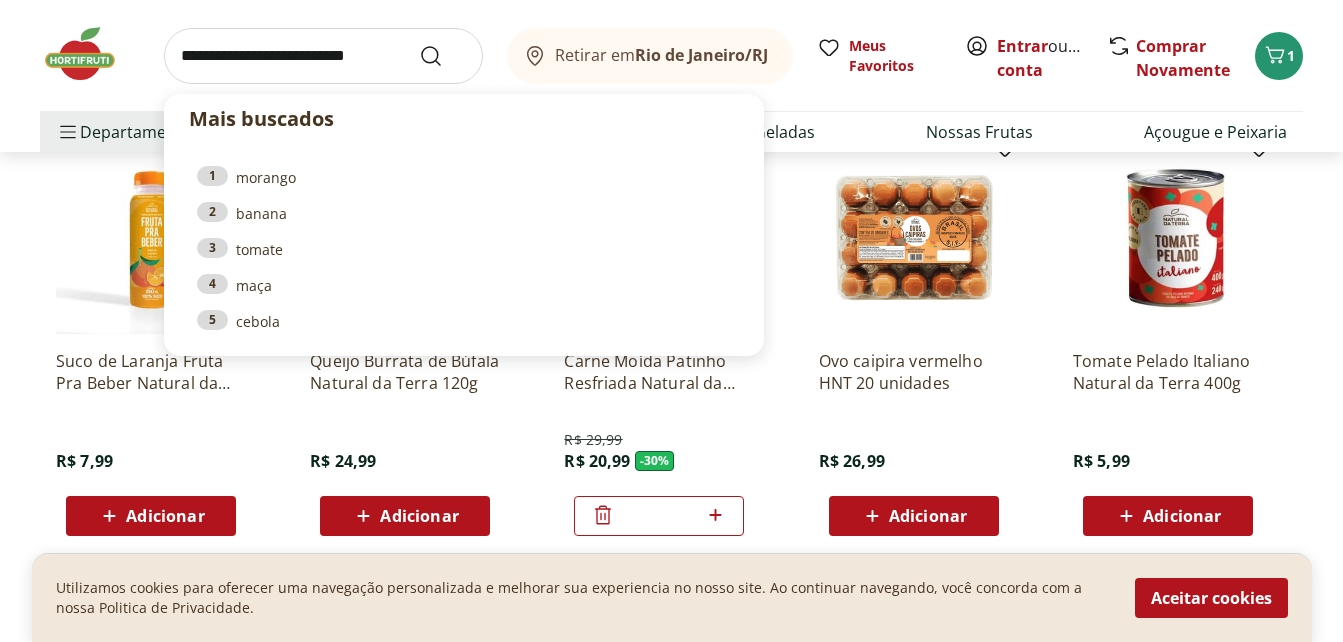 click at bounding box center [323, 56] 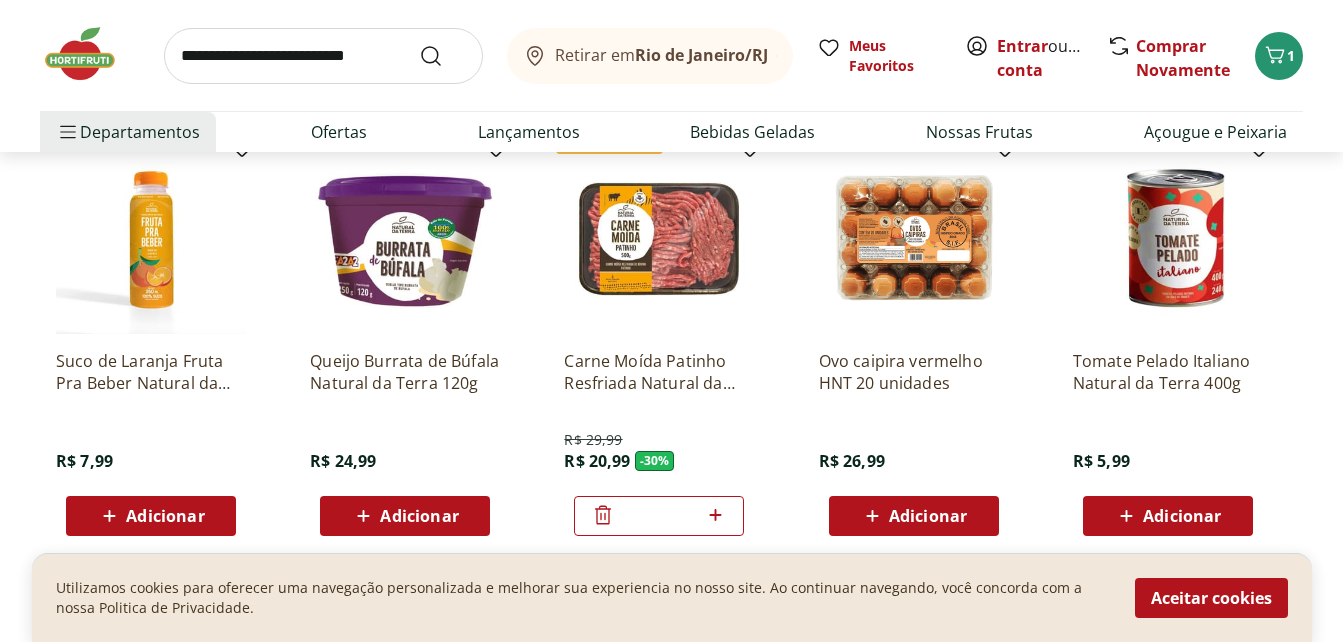 click on "Nossa Marca Ver todos Suco de Laranja Fruta Pra Beber Natural da Terra 250ml R$ 7,99 Adicionar Queijo Burrata de Búfala Natural da Terra 120g R$ 24,99 Adicionar Oferta Fim de Semana Carne Moída Patinho Resfriada Natural da Terra 500g R$ 29,99 R$ 20,99 - 30 % * Ovo caipira vermelho HNT 20 unidades R$ 26,99 Adicionar Tomate Pelado Italiano Natural da Terra 400g R$ 5,99 Adicionar Suco Verde (Laranja, Hortelã, Couve, Maça e Gengibre) 1L R$ 22,99 Adicionar Oferta Fim de Semana Carne Moída Bovina Dianteiro Resfriada Natural da Terra 500g R$ 25,99 R$ 18,19 - 30 % Adicionar Uva Verde sem Semente Natural da Terra 500g R$ 12,49 Adicionar Uva Preta sem Semente Natural da Terra 500g R$ 10,99 Adicionar Água de Coco 100% Natural 1L R$ 18,99 Adicionar" at bounding box center (671, 352) 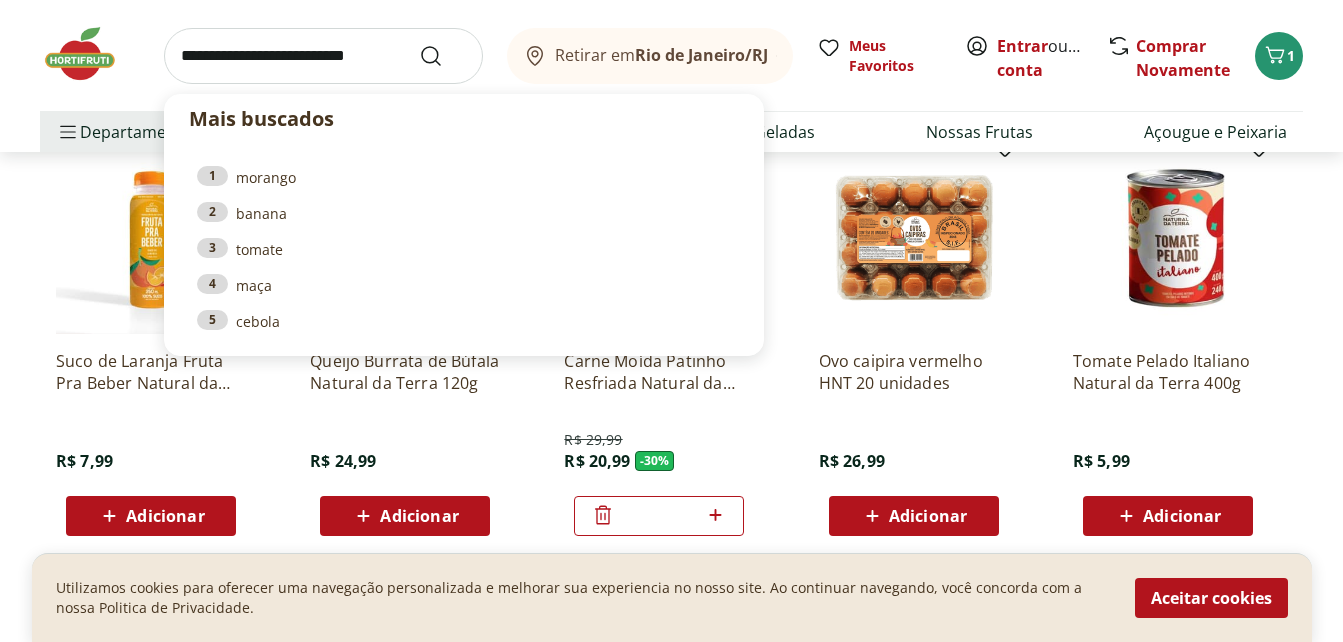 click at bounding box center [323, 56] 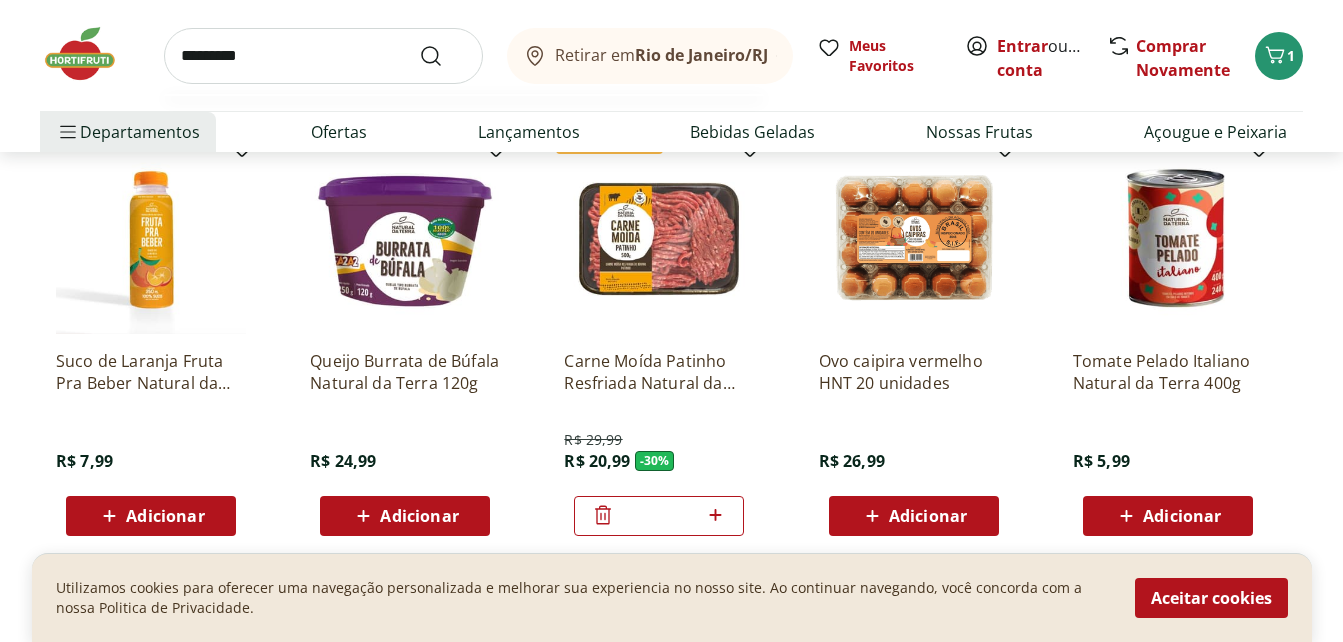 type on "*********" 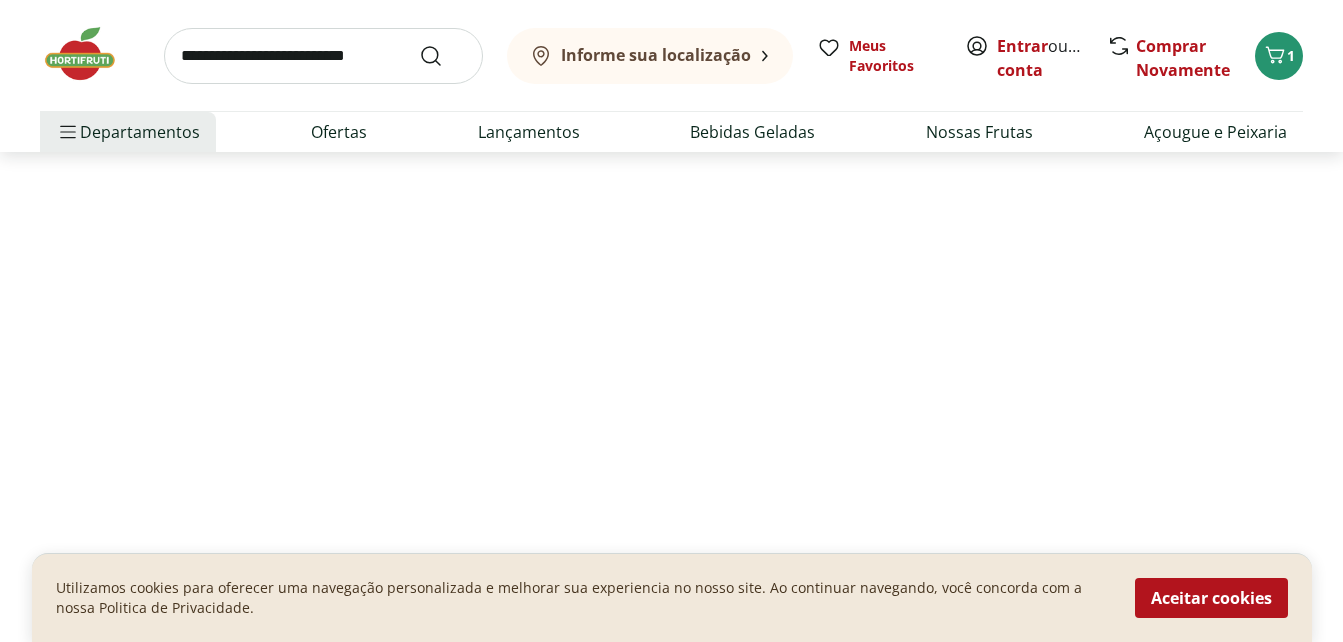 scroll, scrollTop: 0, scrollLeft: 0, axis: both 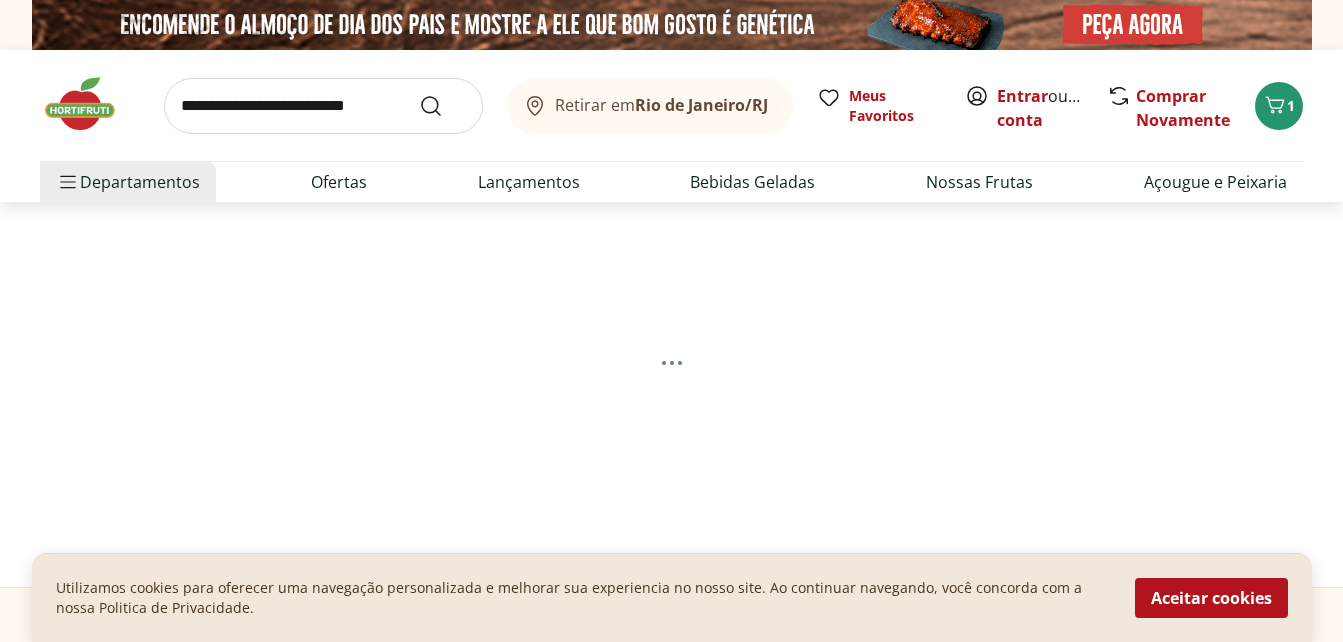 select on "**********" 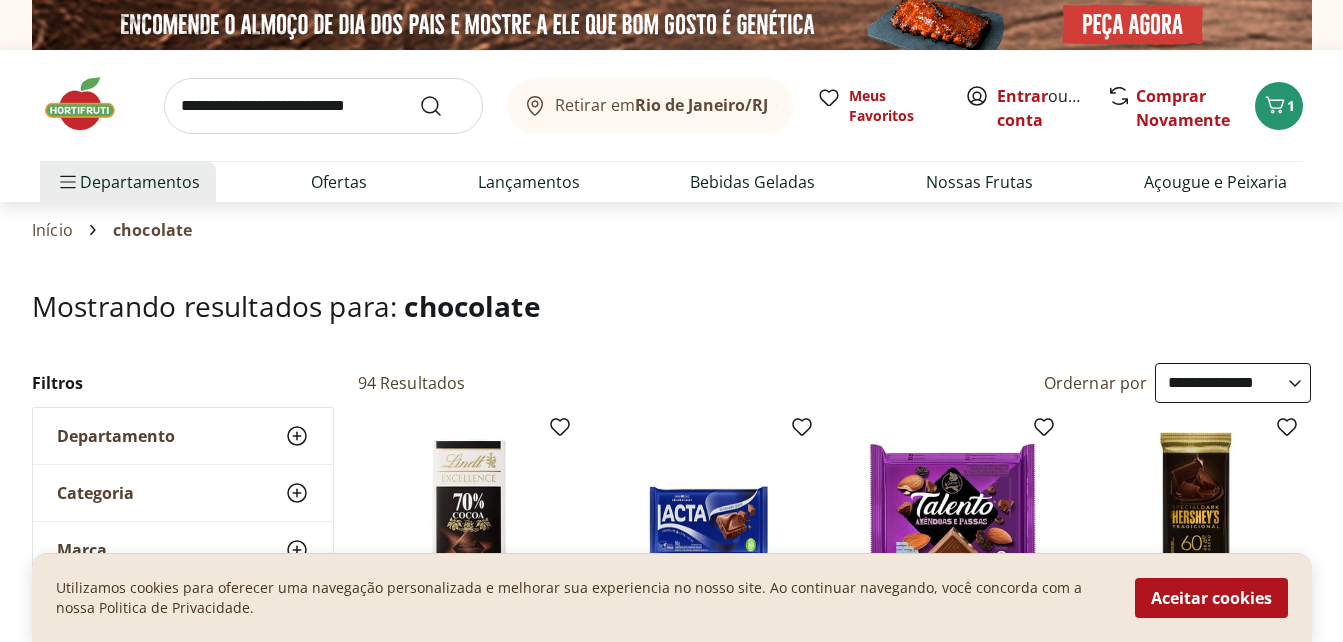 click on "Hortifruti Retirar em  Rio de Janeiro/RJ Entrar  ou  Criar conta 1 Retirar em  Rio de Janeiro/RJ Meus Favoritos Entrar  ou  Criar conta Comprar Novamente 1  Departamentos Nossa Marca Nossa Marca Ver tudo do departamento Açougue & Peixaria Congelados e Refrigerados Frutas, Legumes e Verduras Orgânicos Mercearia Sorvetes Hortifruti Hortifruti Ver tudo do departamento Cogumelos Frutas Legumes Ovos Temperos Frescos Verduras Orgânicos Orgânicos Ver tudo do departamento Bebidas Orgânicas Frutas Orgânicas Legumes Orgânicos Ovos Orgânicos Perecíveis Orgânicos Verduras Orgânicas Temperos Frescos Açougue e Peixaria Açougue e Peixaria Ver tudo do departamento Aves Bovinos Exóticos Frutos do Mar Linguiça e Salsicha Peixes Salgados e Defumados Suínos Prontinhos Prontinhos Ver tudo do departamento Frutas Cortadinhas Pré Preparados Prontos para Consumo Saladas Sucos e Água de Coco Padaria Padaria Ver tudo do departamento Bolos e Mini Bolos Doces Pão Padaria Própria Salgados Torradas Bebidas Bebidas Água" at bounding box center [671, 2604] 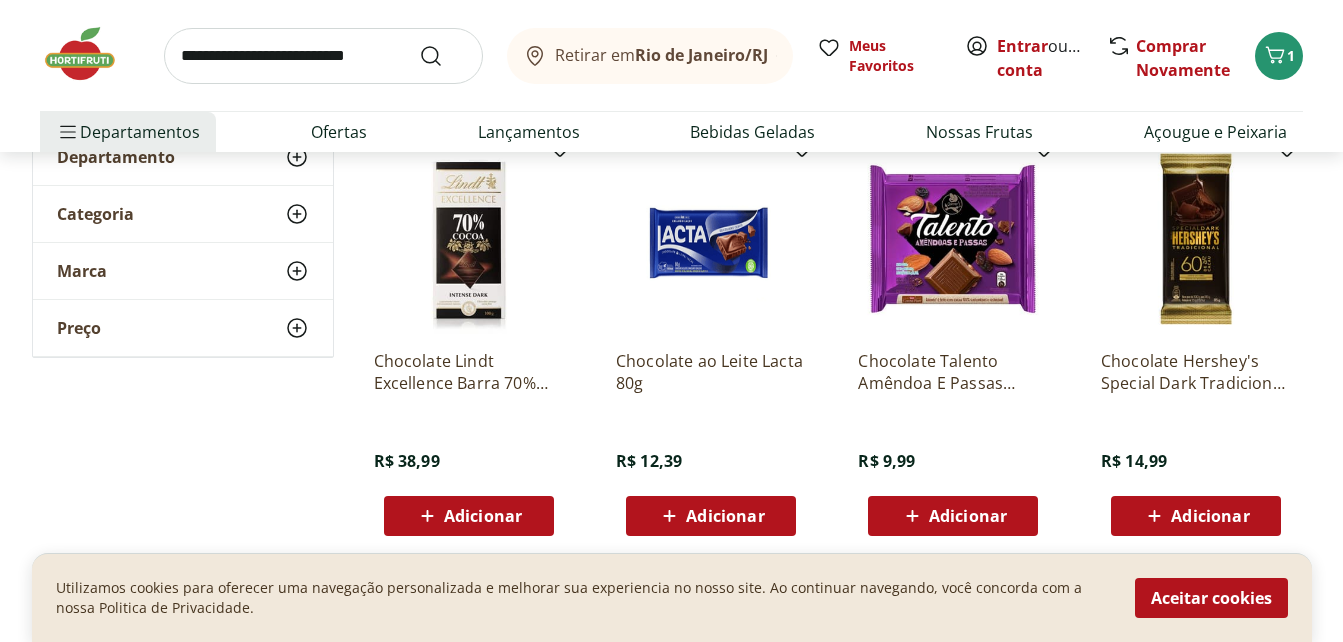 scroll, scrollTop: 360, scrollLeft: 0, axis: vertical 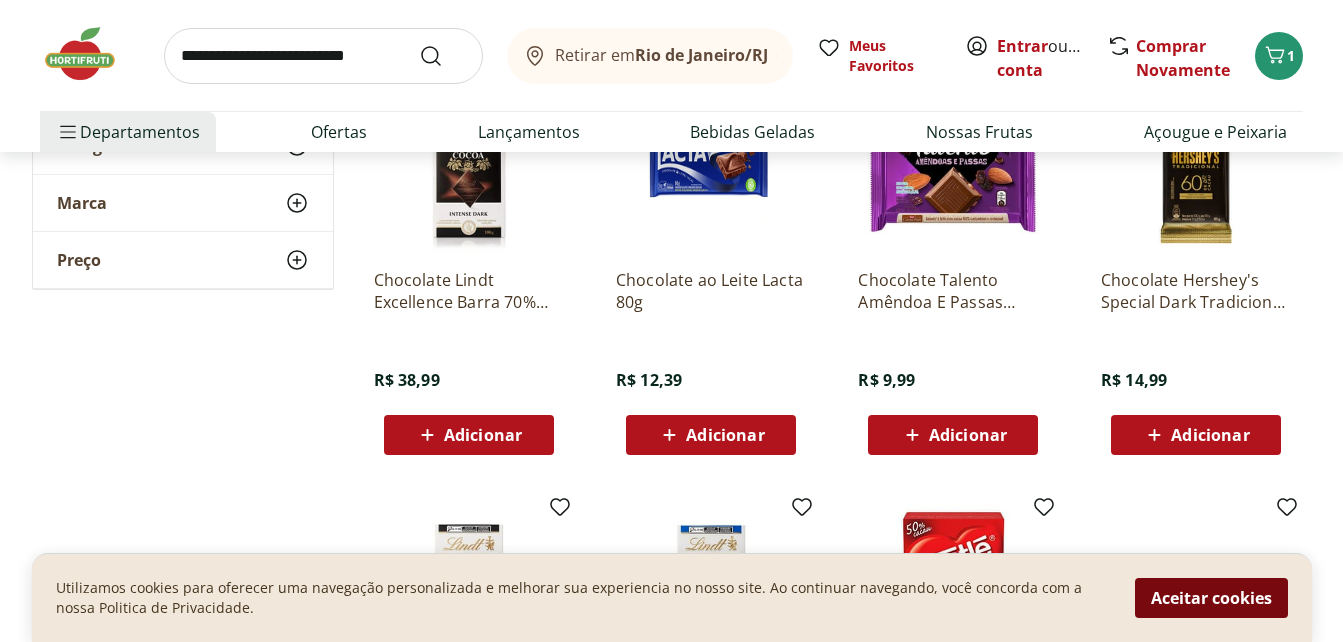 click on "Aceitar cookies" at bounding box center [1211, 598] 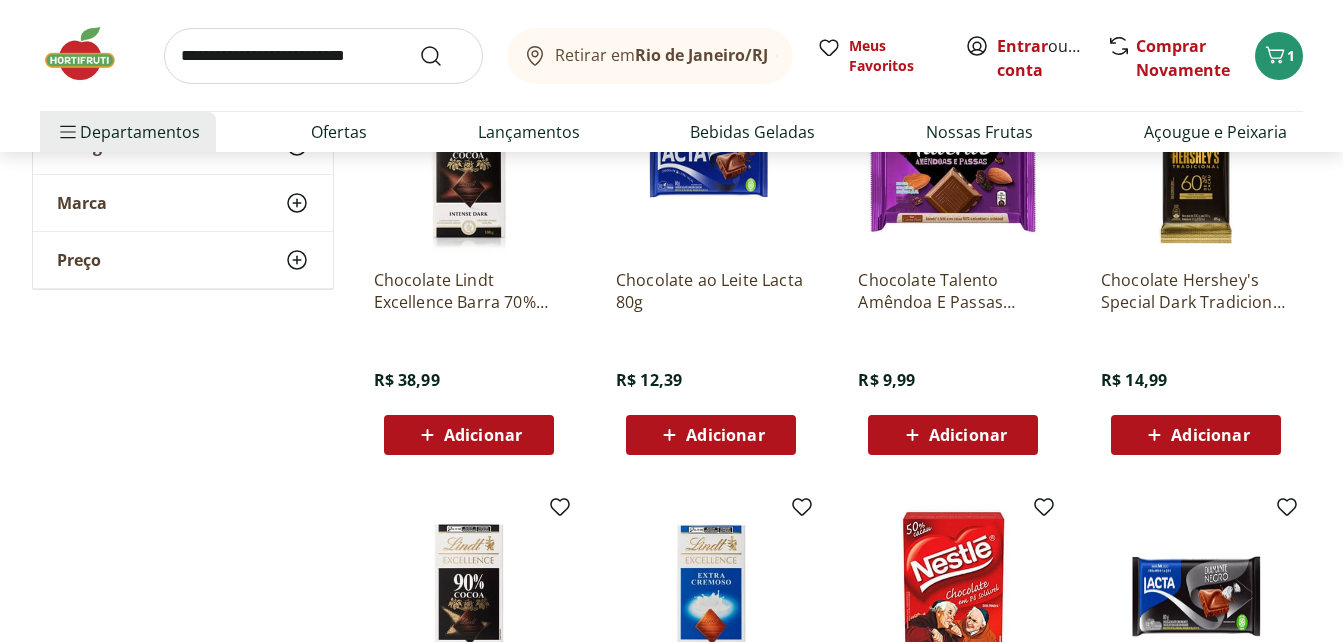click on "Adicionar" at bounding box center [725, 435] 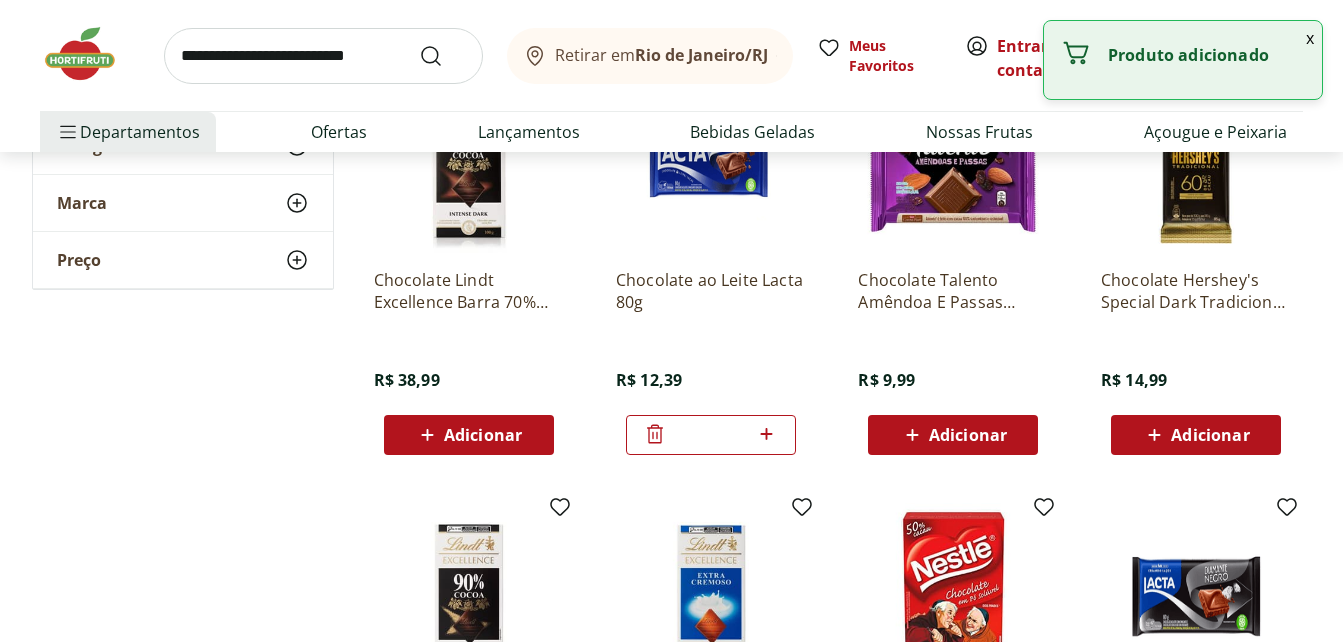 click on "Chocolate Hershey's Special Dark Tradicional 85G R$ 14,99 Adicionar" at bounding box center (1196, 259) 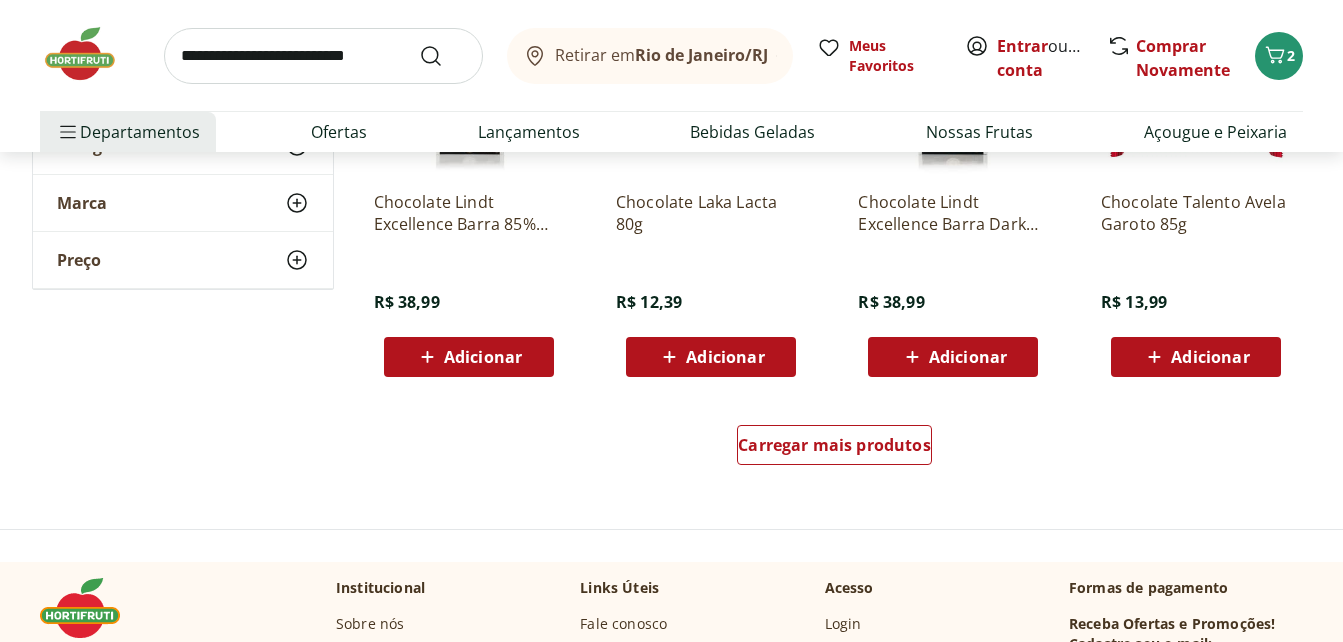 scroll, scrollTop: 1320, scrollLeft: 0, axis: vertical 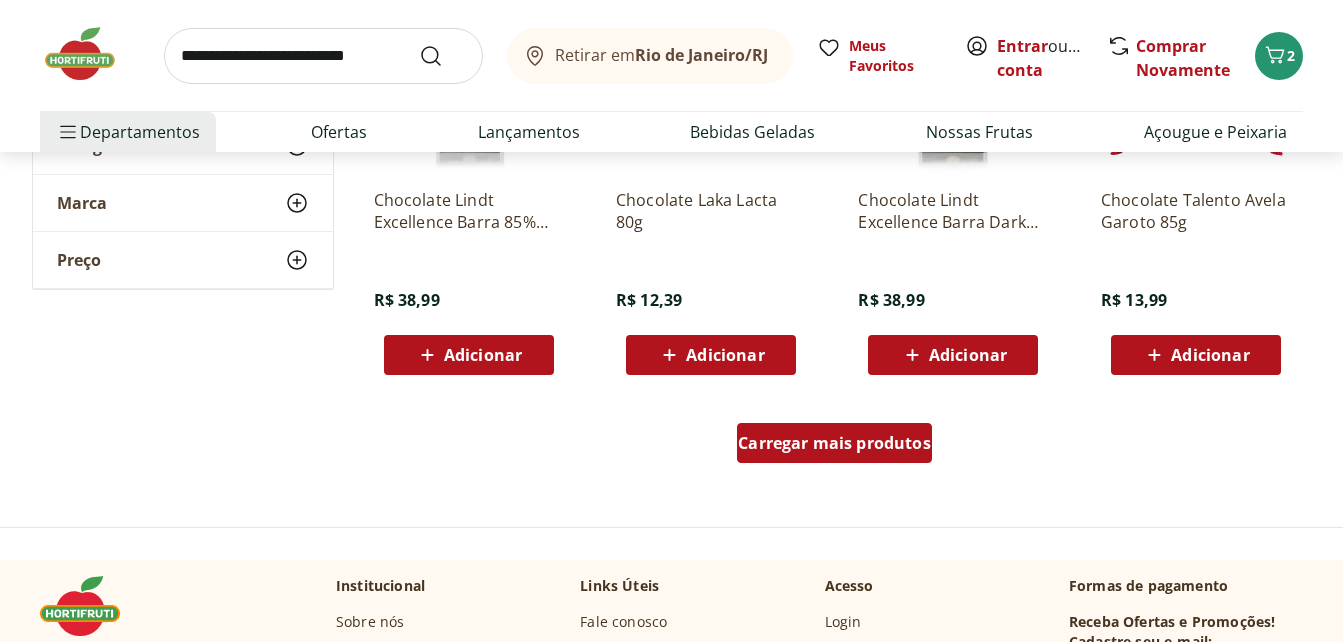 click on "Carregar mais produtos" at bounding box center (834, 443) 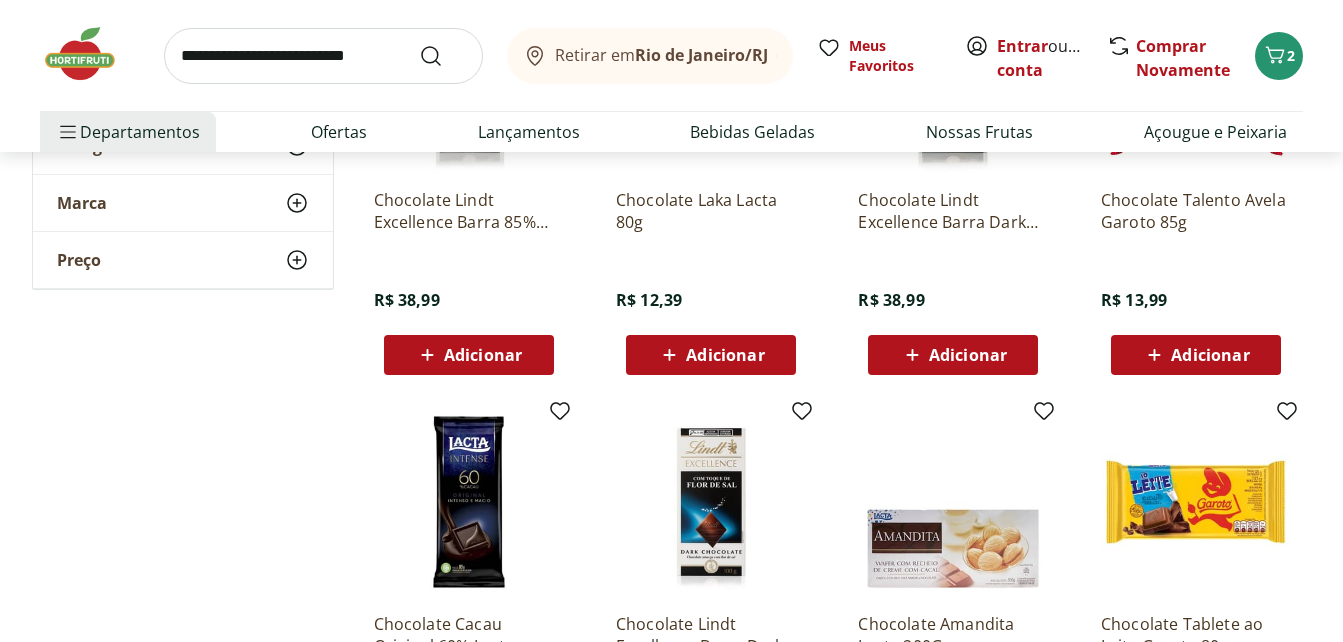 click on "Chocolate Talento Avela Garoto 85g R$ 13,99 Adicionar" at bounding box center [1198, 179] 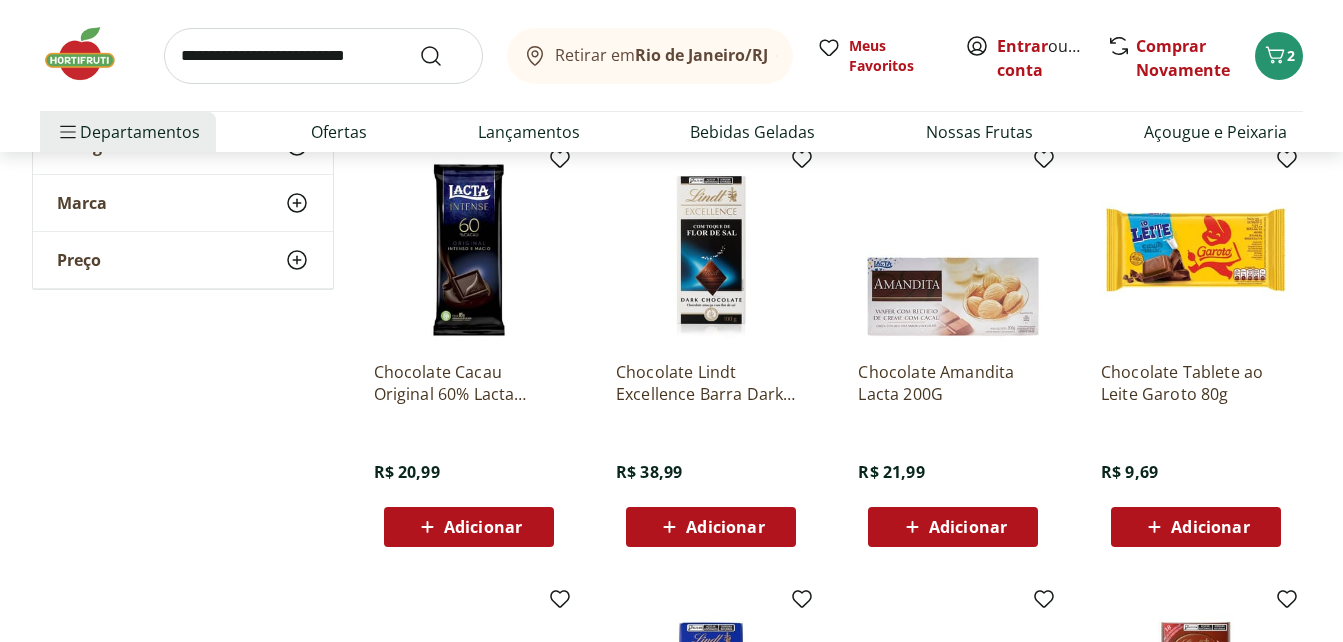 scroll, scrollTop: 1600, scrollLeft: 0, axis: vertical 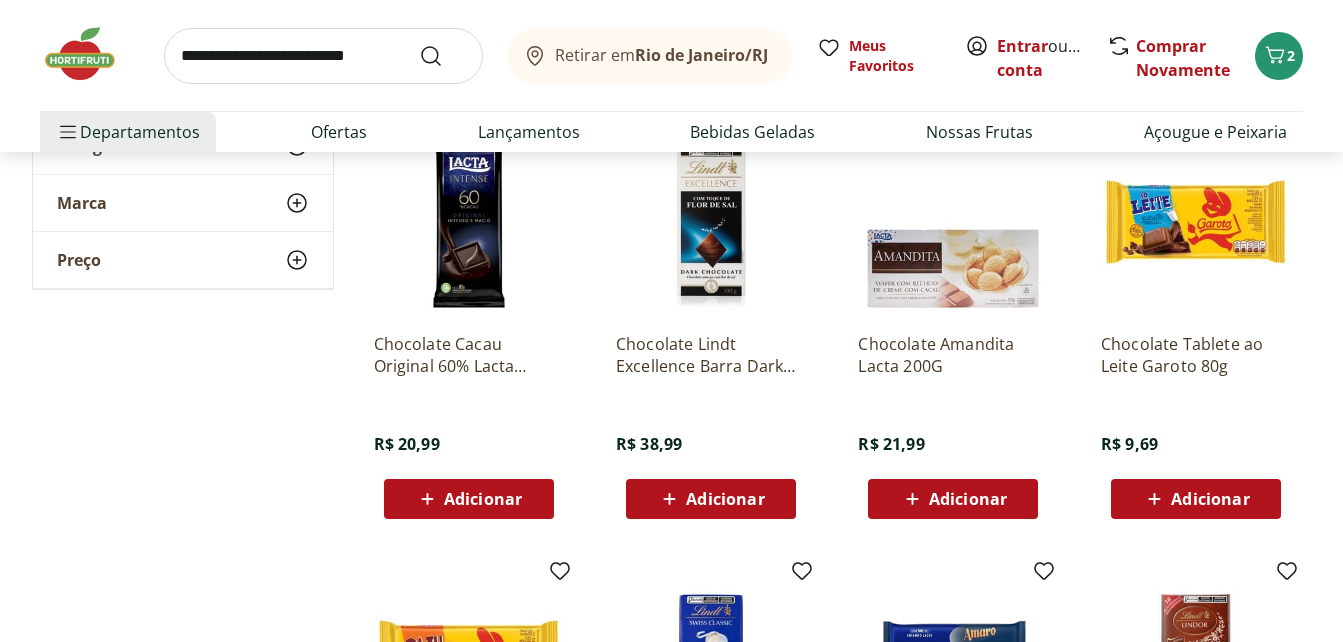 click on "Adicionar" at bounding box center (483, 499) 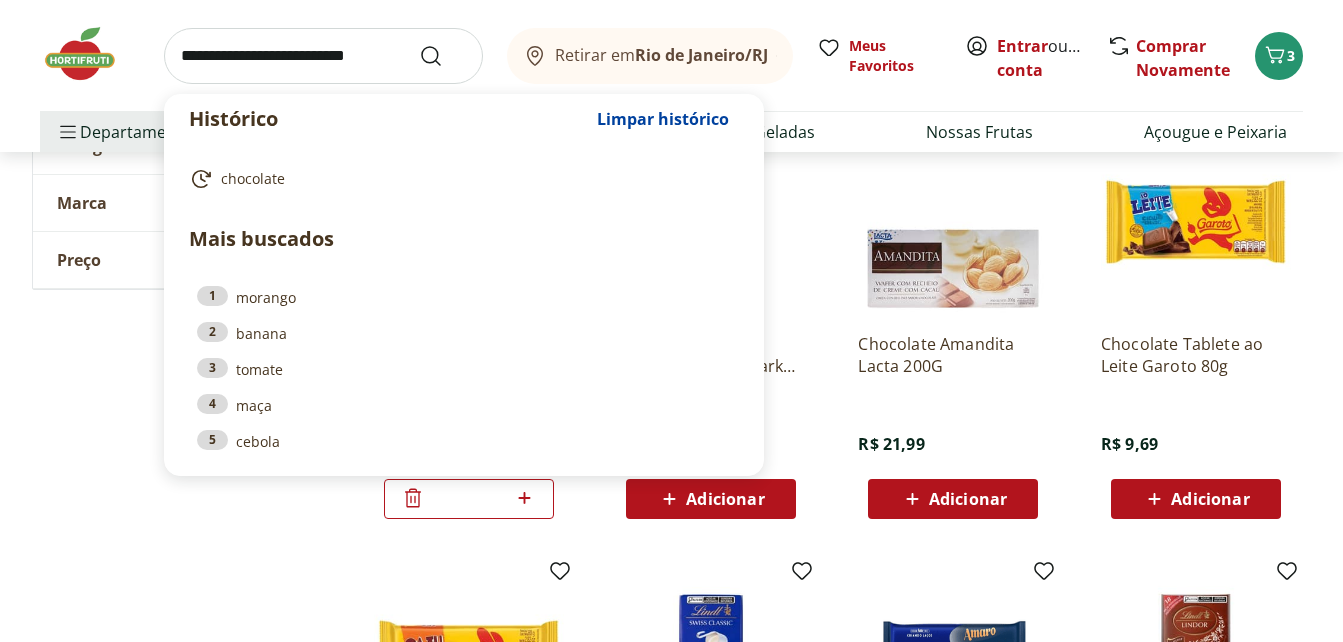 click at bounding box center (323, 56) 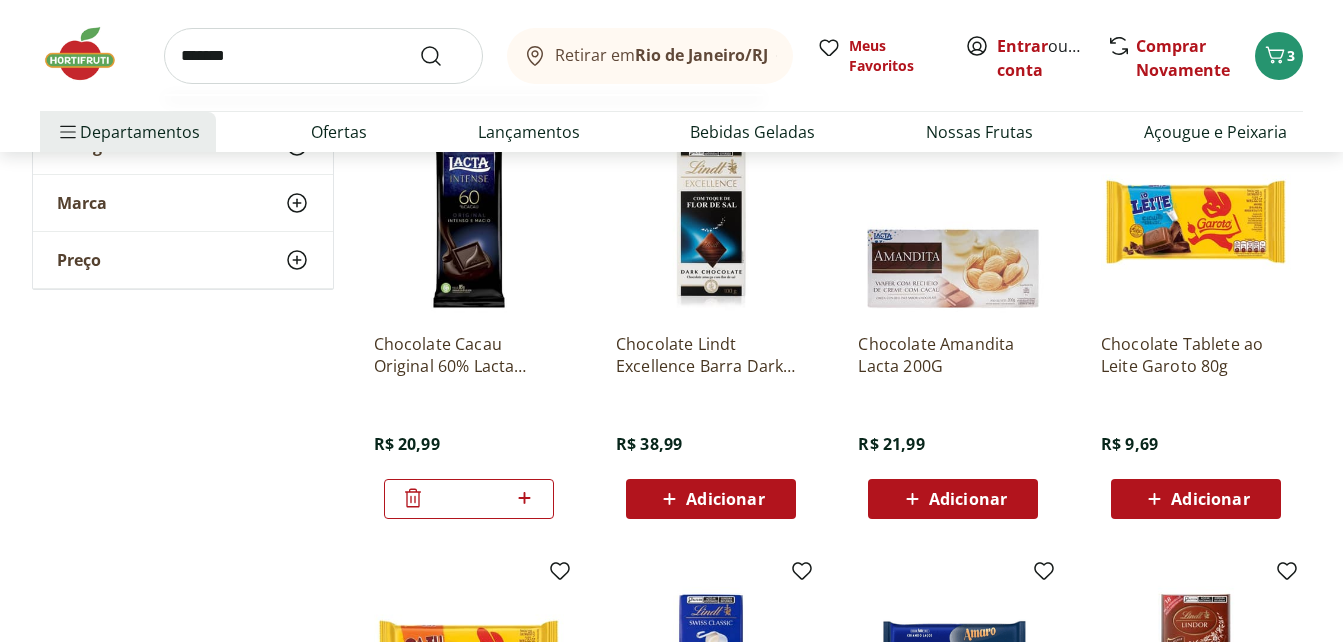 type on "*******" 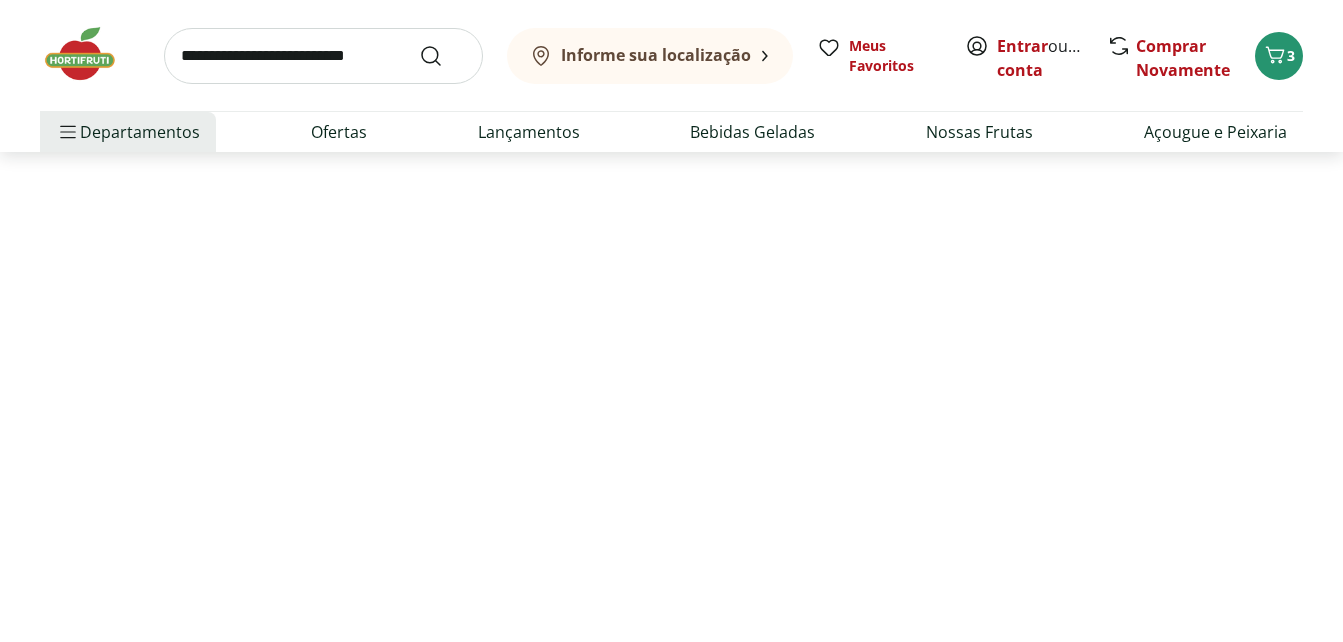 scroll, scrollTop: 0, scrollLeft: 0, axis: both 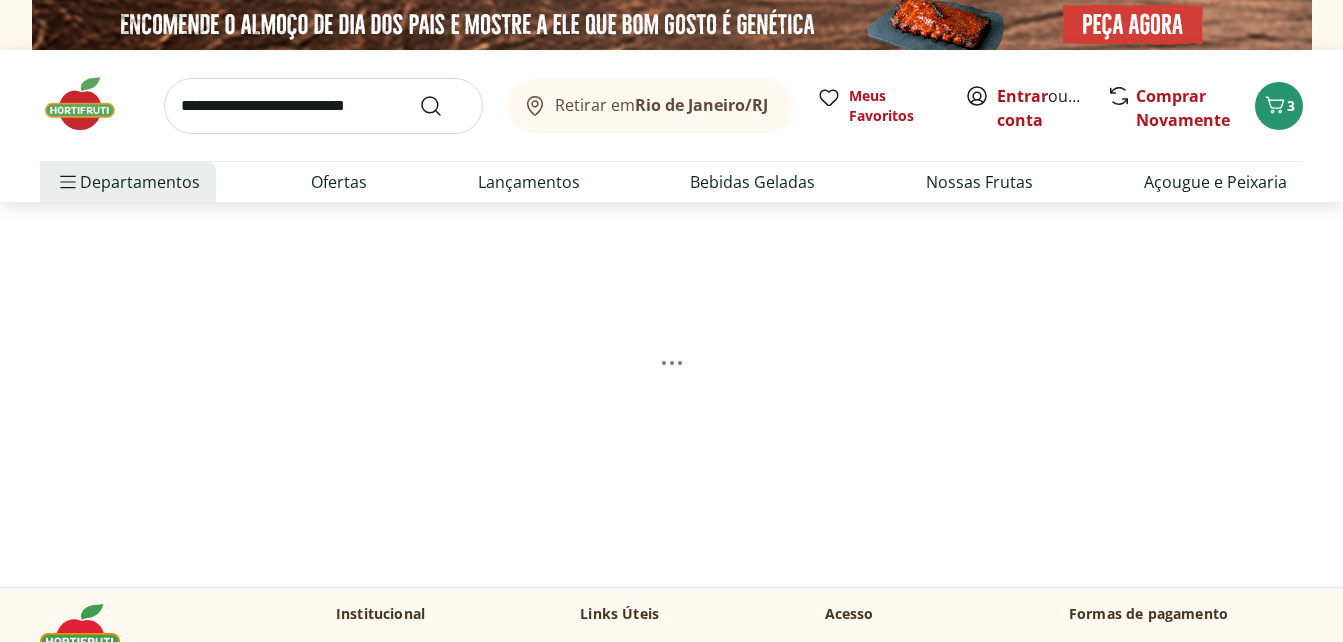 select on "**********" 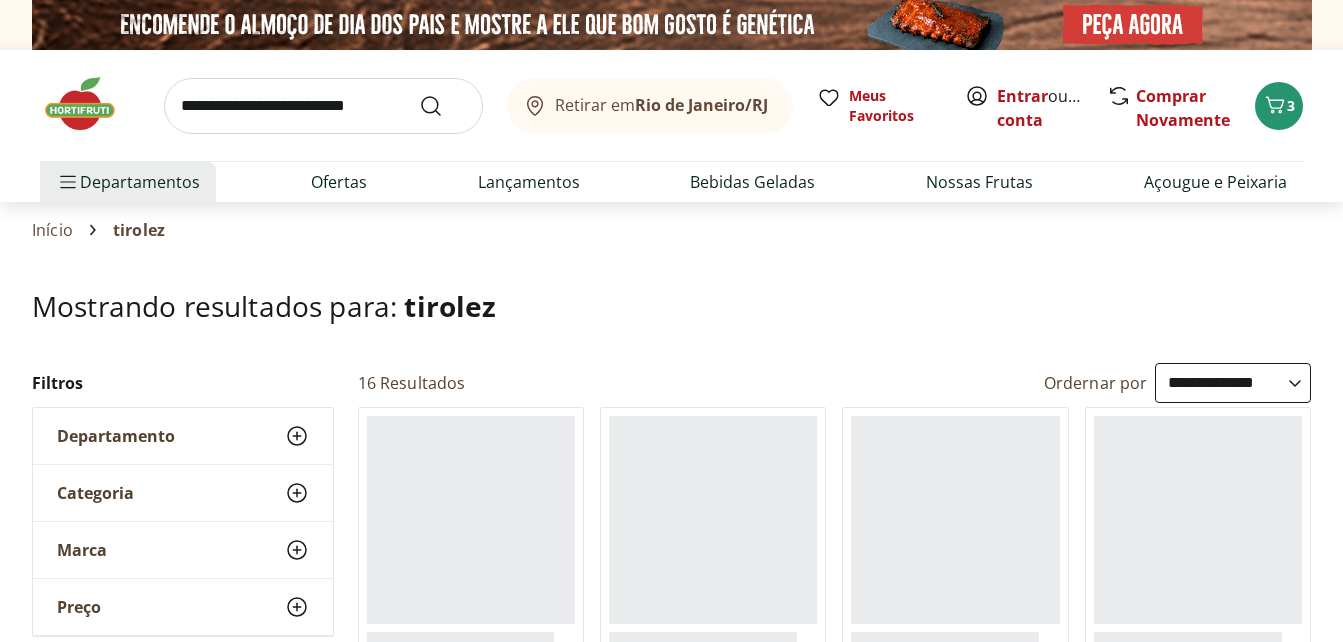 click on "Hortifruti Retirar em  Rio de Janeiro/RJ Entrar  ou  Criar conta 3 Retirar em  Rio de Janeiro/RJ Meus Favoritos Entrar  ou  Criar conta Comprar Novamente 3  Departamentos Nossa Marca Nossa Marca Ver tudo do departamento Açougue & Peixaria Congelados e Refrigerados Frutas, Legumes e Verduras Orgânicos Mercearia Sorvetes Hortifruti Hortifruti Ver tudo do departamento Cogumelos Frutas Legumes Ovos Temperos Frescos Verduras Orgânicos Orgânicos Ver tudo do departamento Bebidas Orgânicas Frutas Orgânicas Legumes Orgânicos Ovos Orgânicos Perecíveis Orgânicos Verduras Orgânicas Temperos Frescos Açougue e Peixaria Açougue e Peixaria Ver tudo do departamento Aves Bovinos Exóticos Frutos do Mar Linguiça e Salsicha Peixes Salgados e Defumados Suínos Prontinhos Prontinhos Ver tudo do departamento Frutas Cortadinhas Pré Preparados Prontos para Consumo Saladas Sucos e Água de Coco Padaria Padaria Ver tudo do departamento Bolos e Mini Bolos Doces Pão Padaria Própria Salgados Torradas Bebidas Bebidas Água" at bounding box center (671, 2585) 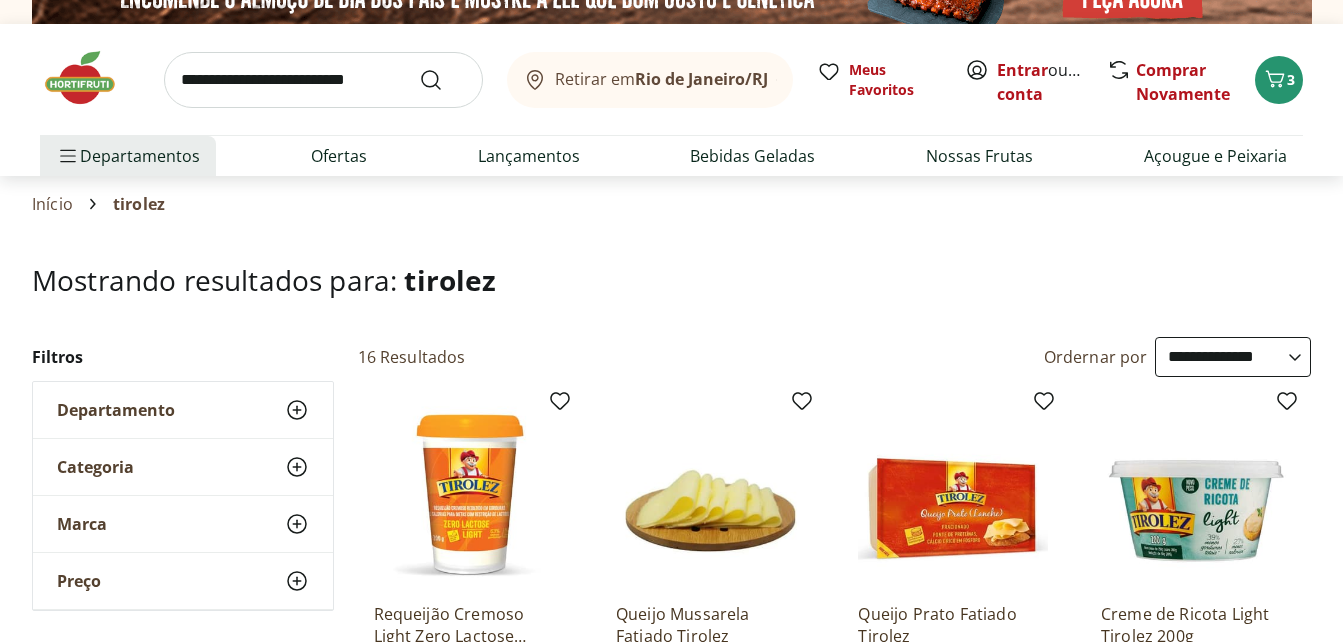 scroll, scrollTop: 0, scrollLeft: 0, axis: both 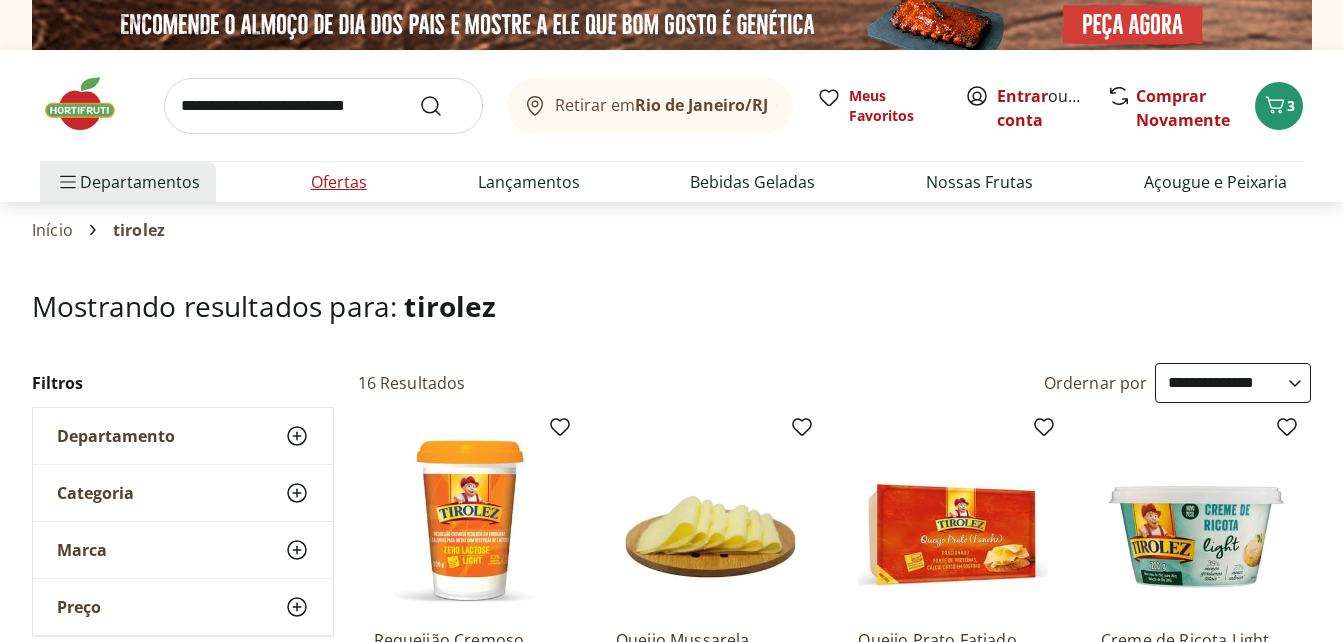 click on "Ofertas" at bounding box center (339, 182) 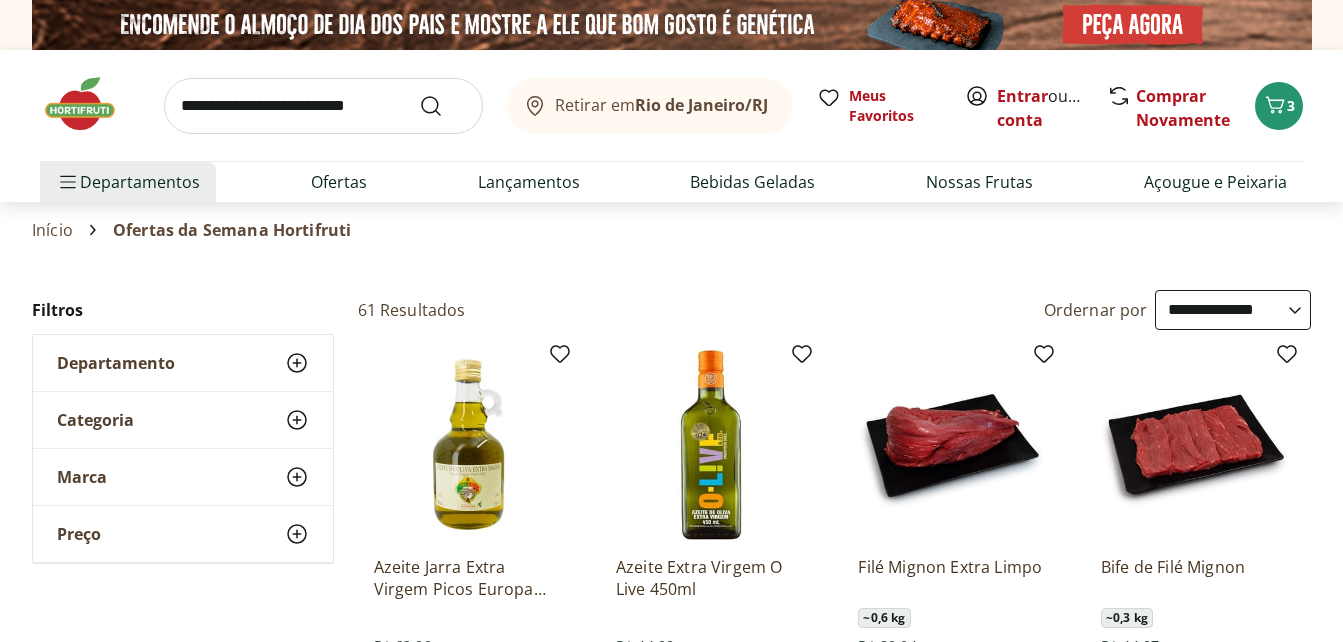 click on "Retirar em  Rio de Janeiro/RJ Entrar  ou  Criar conta 3 Retirar em  Rio de Janeiro/RJ Meus Favoritos Entrar  ou  Criar conta Comprar Novamente 3  Departamentos Nossa Marca Nossa Marca Ver tudo do departamento Açougue & Peixaria Congelados e Refrigerados Frutas, Legumes e Verduras Orgânicos Mercearia Sorvetes Hortifruti Hortifruti Ver tudo do departamento Cogumelos Frutas Legumes Ovos Temperos Frescos Verduras Orgânicos Orgânicos Ver tudo do departamento Bebidas Orgânicas Frutas Orgânicas Legumes Orgânicos Ovos Orgânicos Perecíveis Orgânicos Verduras Orgânicas Temperos Frescos Açougue e Peixaria Açougue e Peixaria Ver tudo do departamento Aves Bovinos Exóticos Frutos do Mar Linguiça e Salsicha Peixes Salgados e Defumados Suínos Prontinhos Prontinhos Ver tudo do departamento Frutas Cortadinhas Pré Preparados Prontos para Consumo Saladas Sucos e Água de Coco Padaria Padaria Ver tudo do departamento Bolos e Mini Bolos Doces Pão Padaria Própria Salgados Torradas Bebidas Bebidas Água Cerveja 61" at bounding box center (671, 3346) 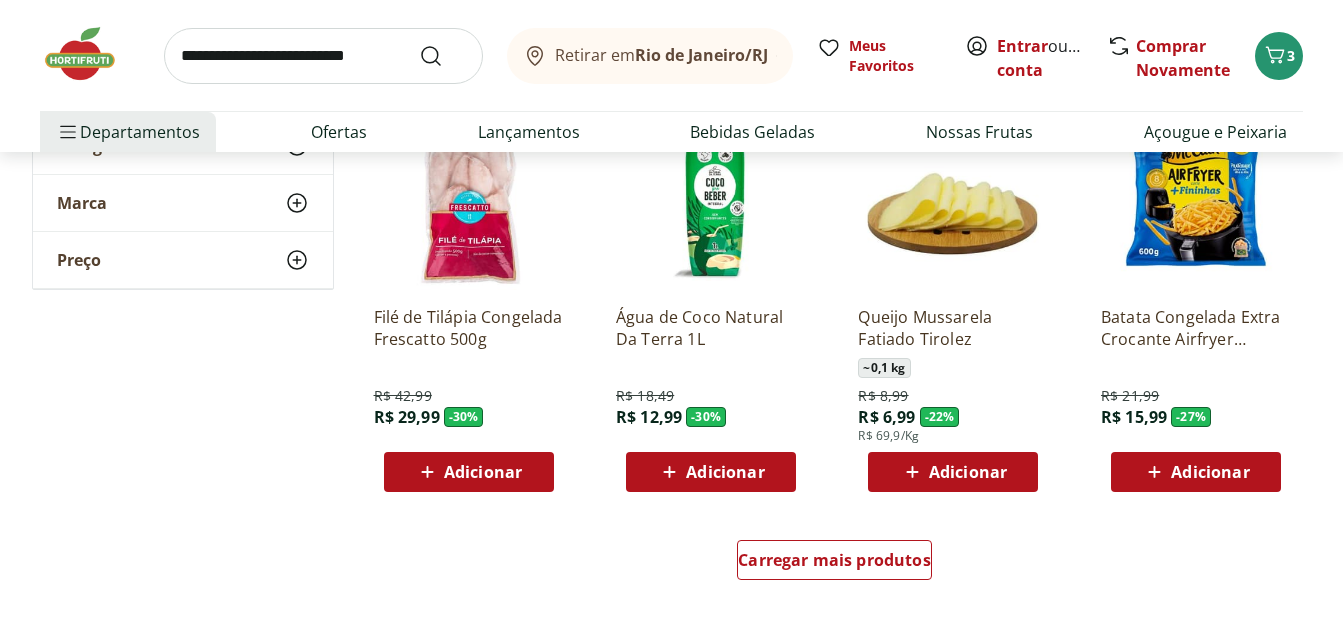 scroll, scrollTop: 1160, scrollLeft: 0, axis: vertical 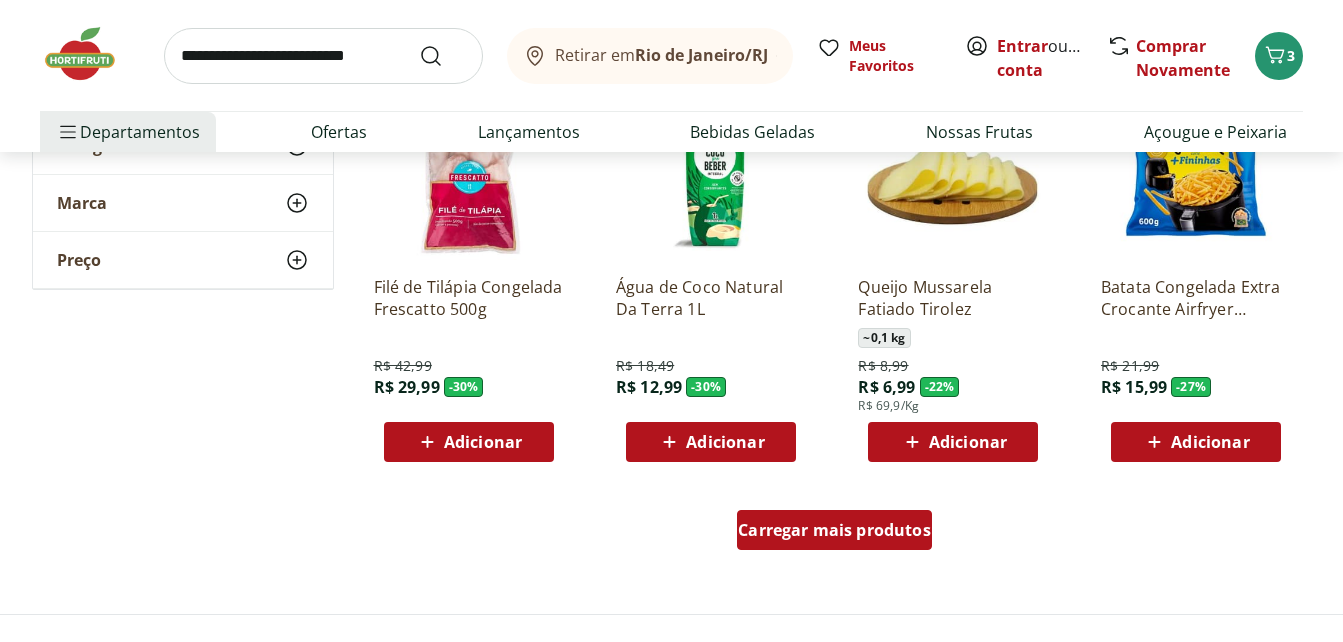 click on "Carregar mais produtos" at bounding box center (834, 530) 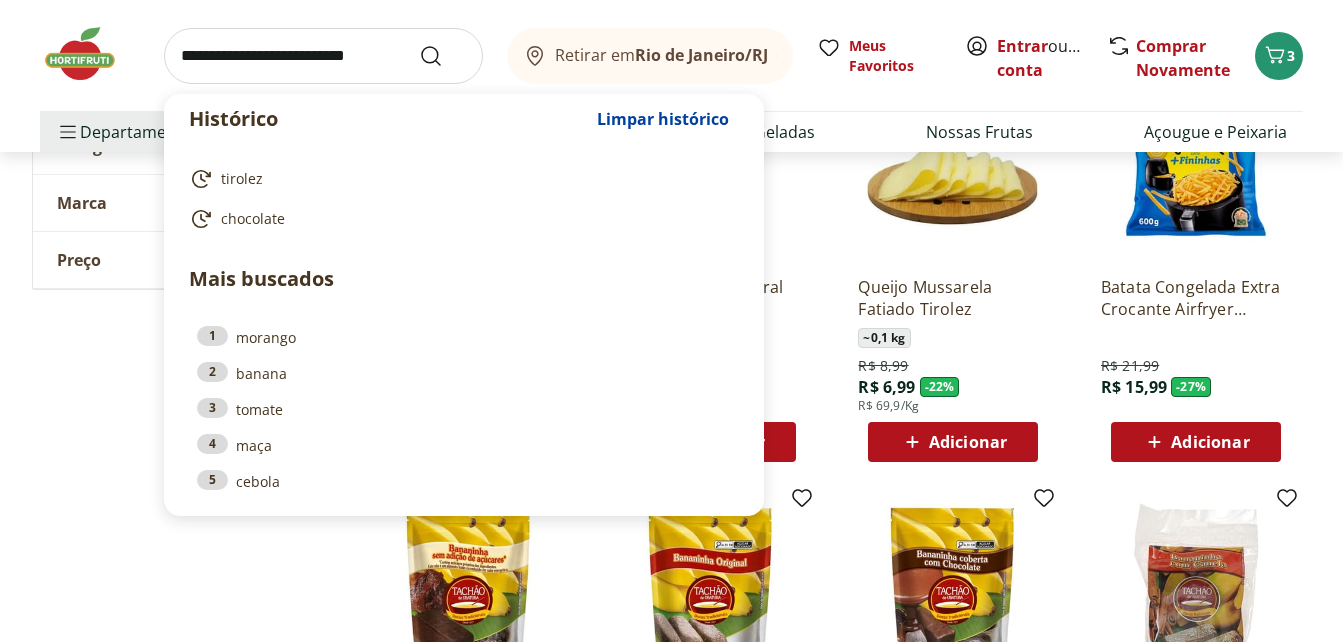 click at bounding box center [323, 56] 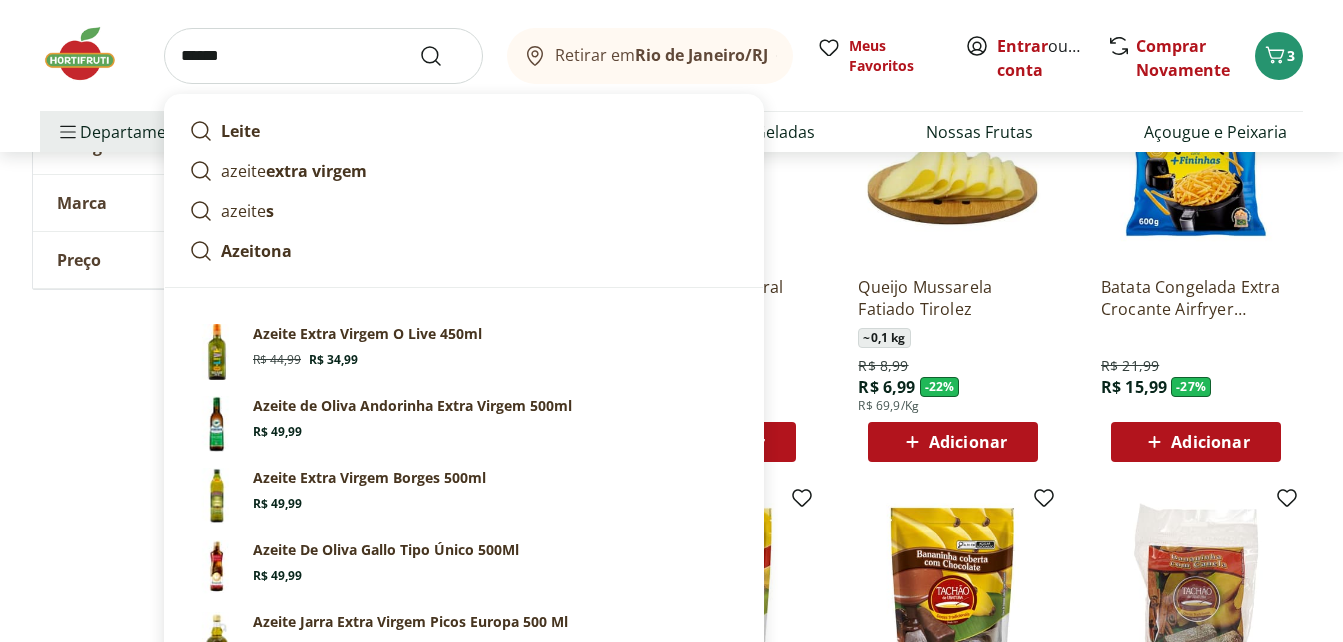 type on "******" 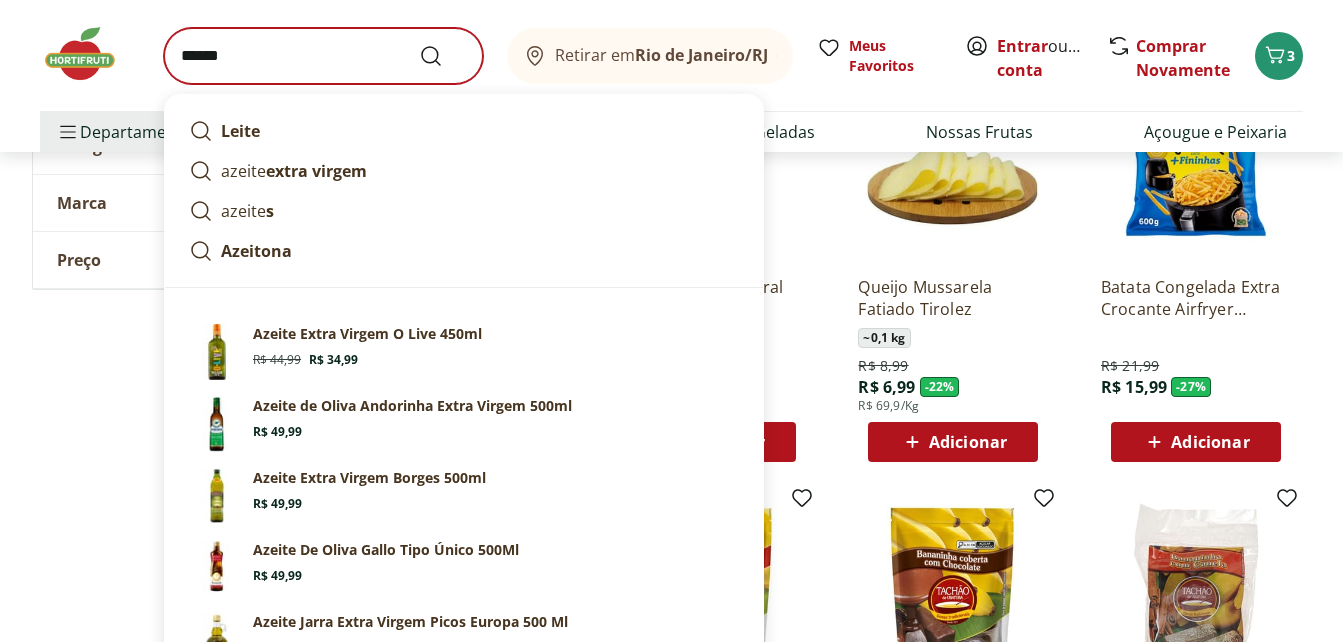 scroll, scrollTop: 0, scrollLeft: 0, axis: both 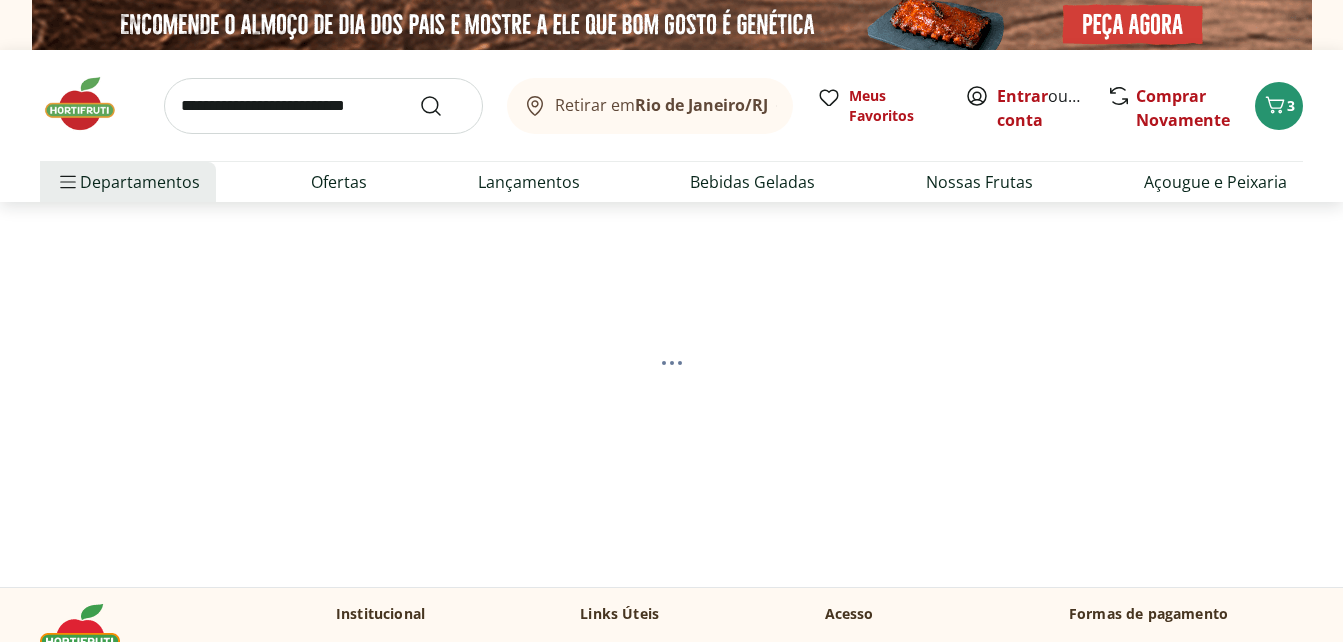 select on "**********" 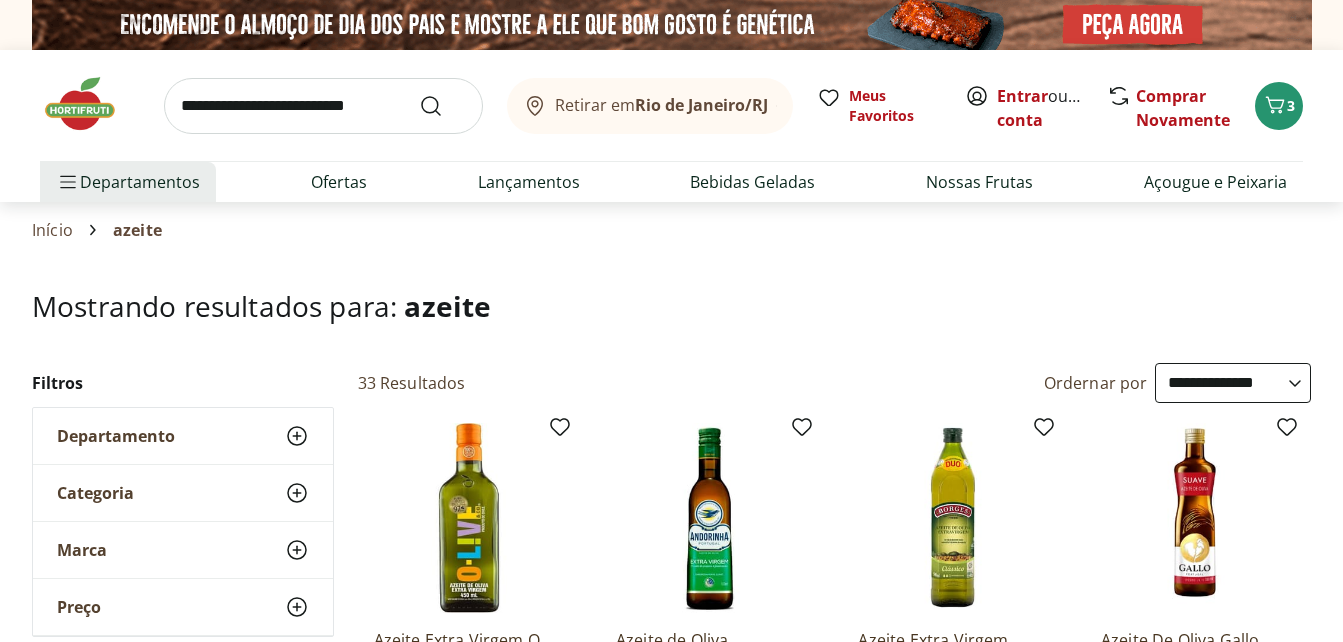 click on "Hortifruti Retirar em  Rio de Janeiro/RJ Entrar  ou  Criar conta 3 Retirar em  Rio de Janeiro/RJ Meus Favoritos Entrar  ou  Criar conta Comprar Novamente 3  Departamentos Nossa Marca Nossa Marca Ver tudo do departamento Açougue & Peixaria Congelados e Refrigerados Frutas, Legumes e Verduras Orgânicos Mercearia Sorvetes Hortifruti Hortifruti Ver tudo do departamento Cogumelos Frutas Legumes Ovos Temperos Frescos Verduras Orgânicos Orgânicos Ver tudo do departamento Bebidas Orgânicas Frutas Orgânicas Legumes Orgânicos Ovos Orgânicos Perecíveis Orgânicos Verduras Orgânicas Temperos Frescos Açougue e Peixaria Açougue e Peixaria Ver tudo do departamento Aves Bovinos Exóticos Frutos do Mar Linguiça e Salsicha Peixes Salgados e Defumados Suínos Prontinhos Prontinhos Ver tudo do departamento Frutas Cortadinhas Pré Preparados Prontos para Consumo Saladas Sucos e Água de Coco Padaria Padaria Ver tudo do departamento Bolos e Mini Bolos Doces Pão Padaria Própria Salgados Torradas Bebidas Bebidas Água" at bounding box center (671, 2559) 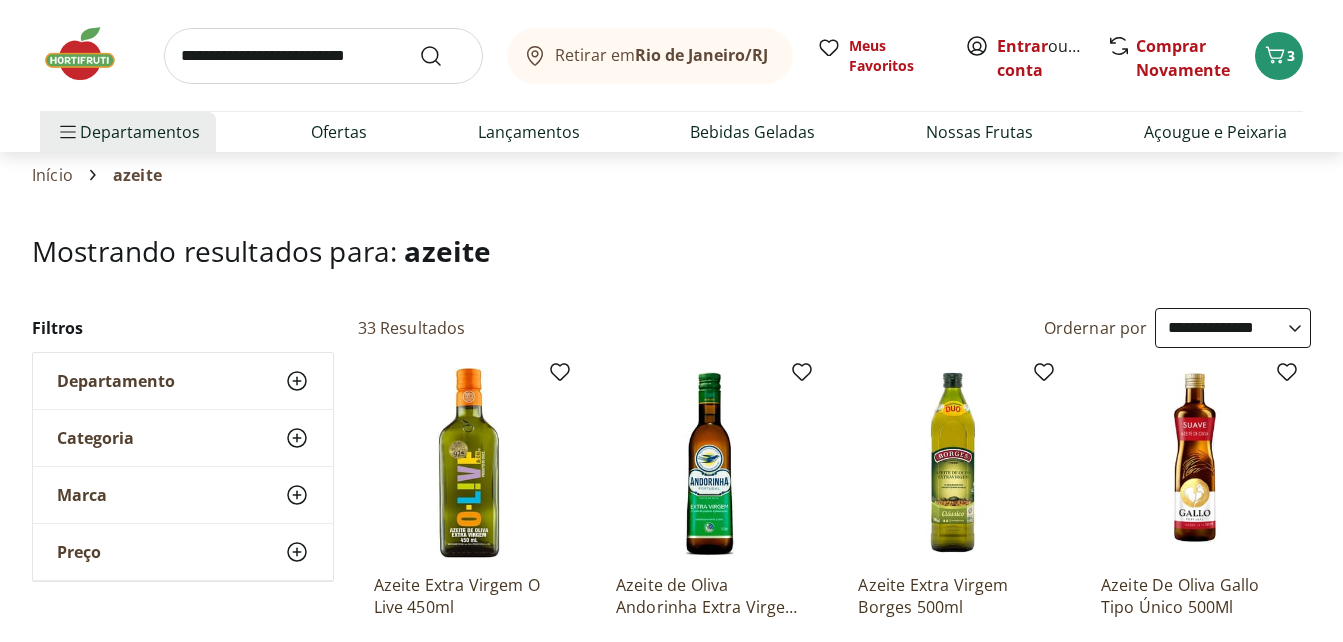 scroll, scrollTop: 0, scrollLeft: 0, axis: both 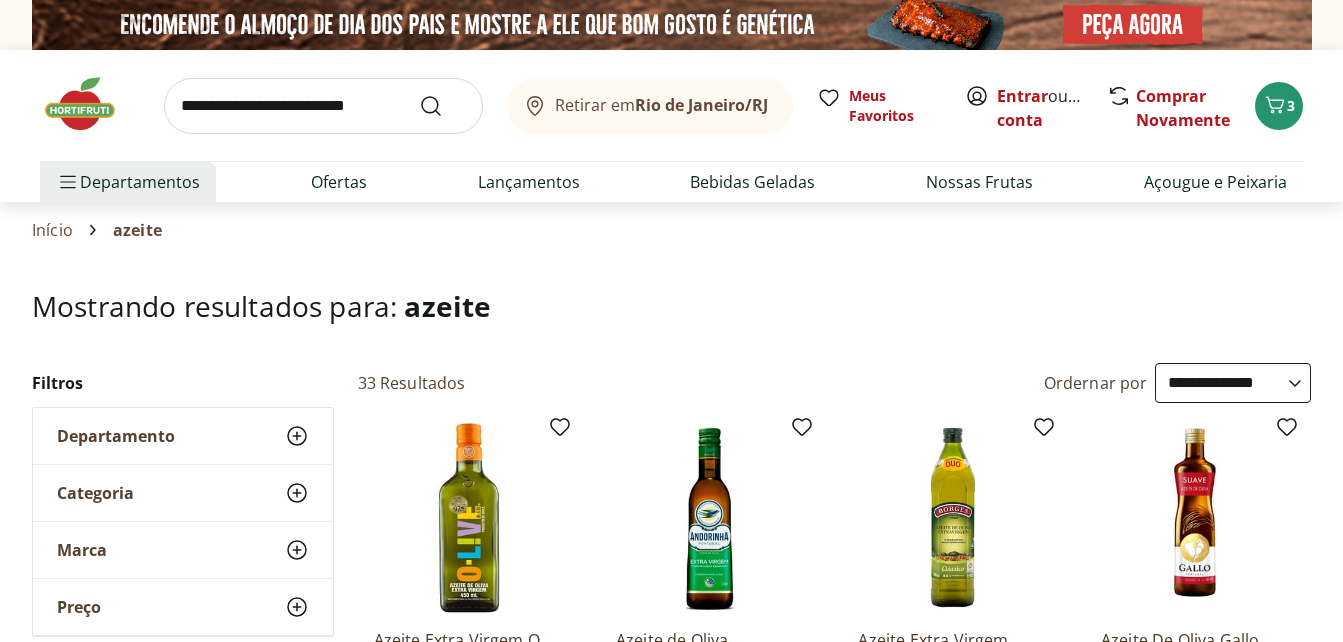 click at bounding box center [90, 104] 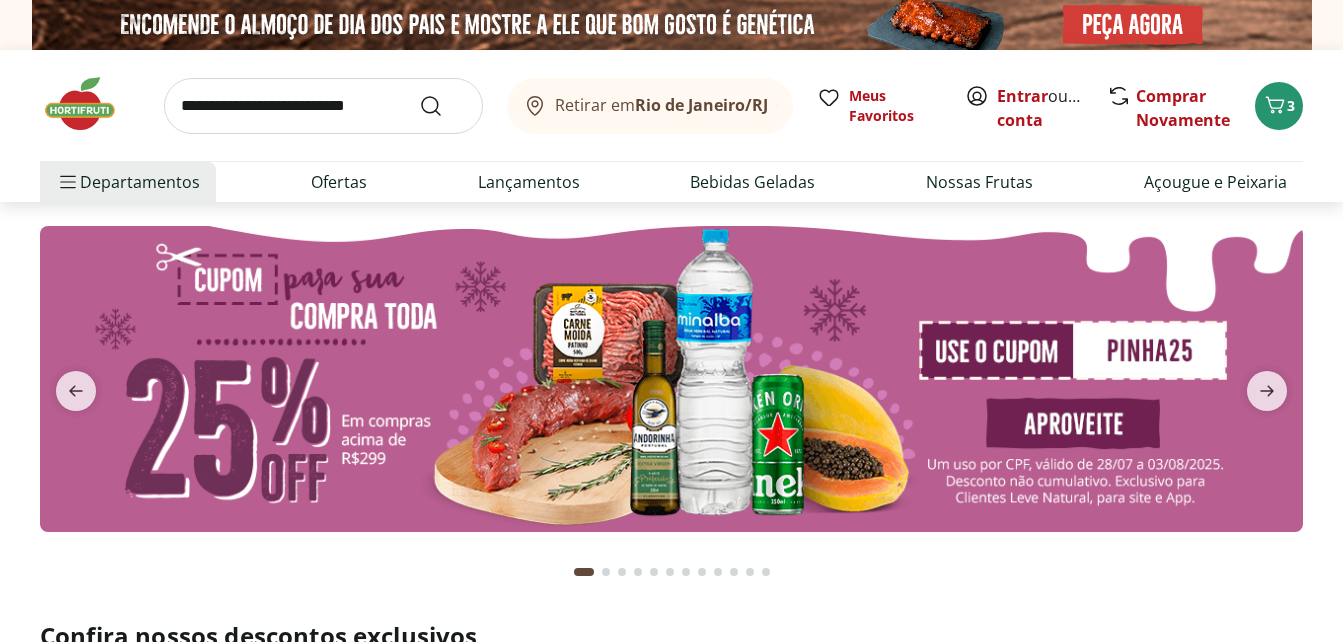 click at bounding box center [671, 399] 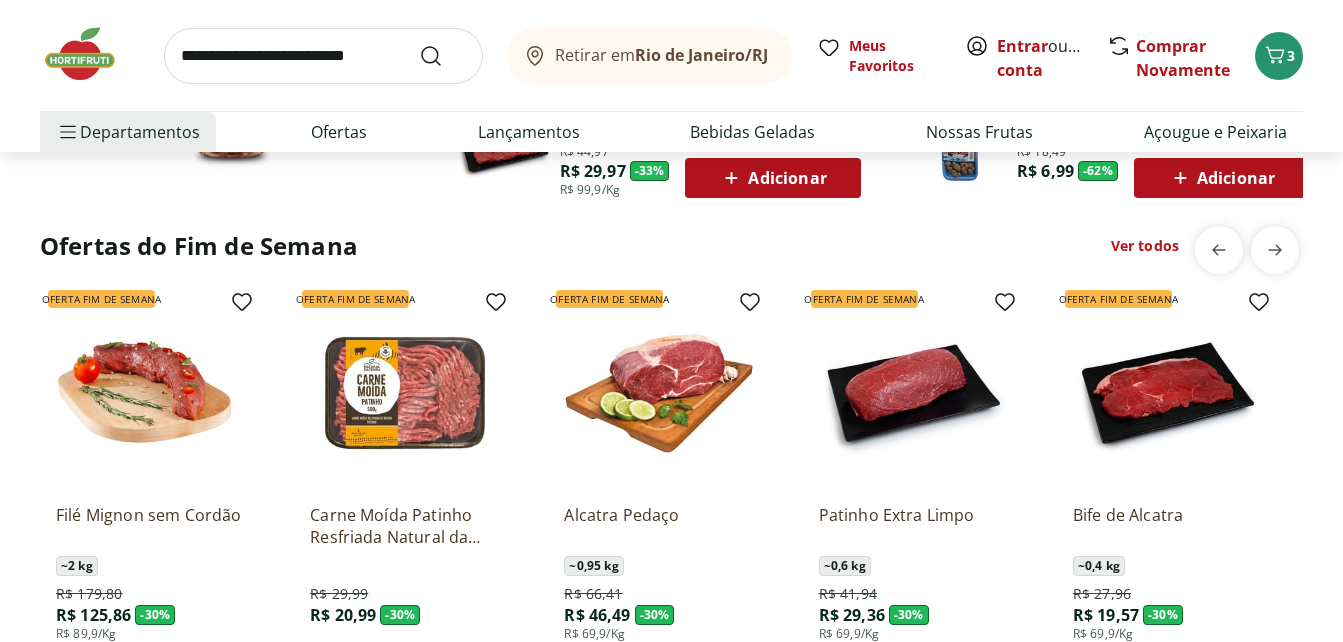 scroll, scrollTop: 1520, scrollLeft: 0, axis: vertical 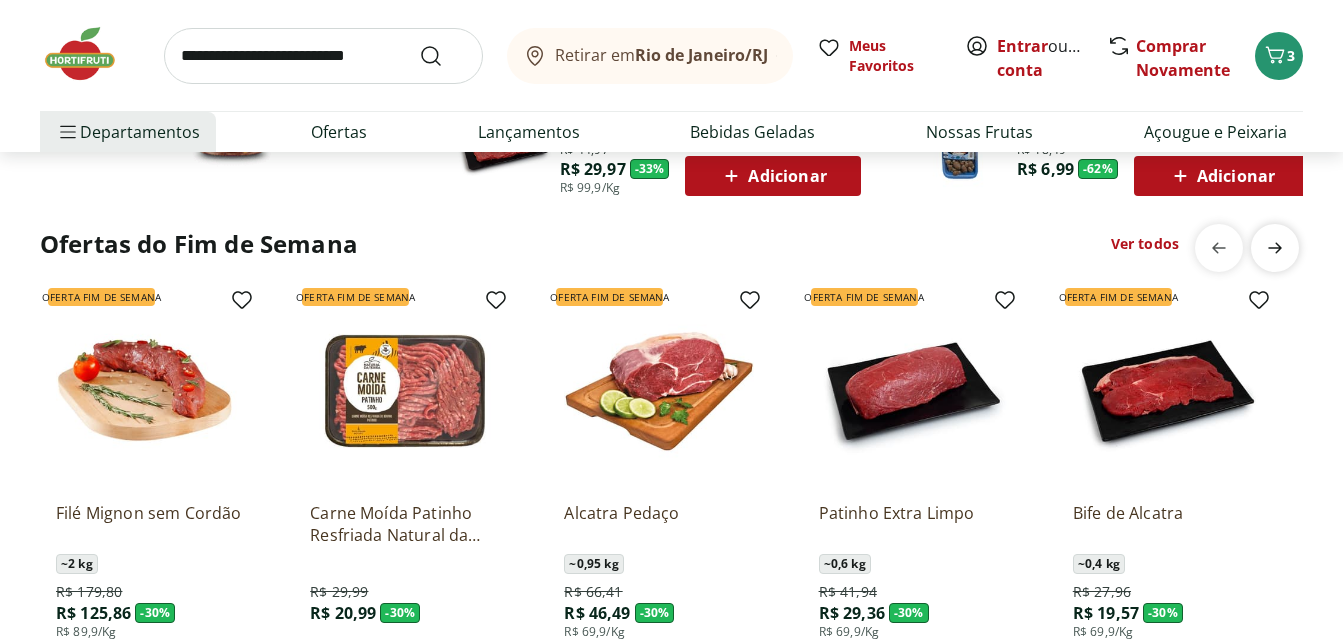 click 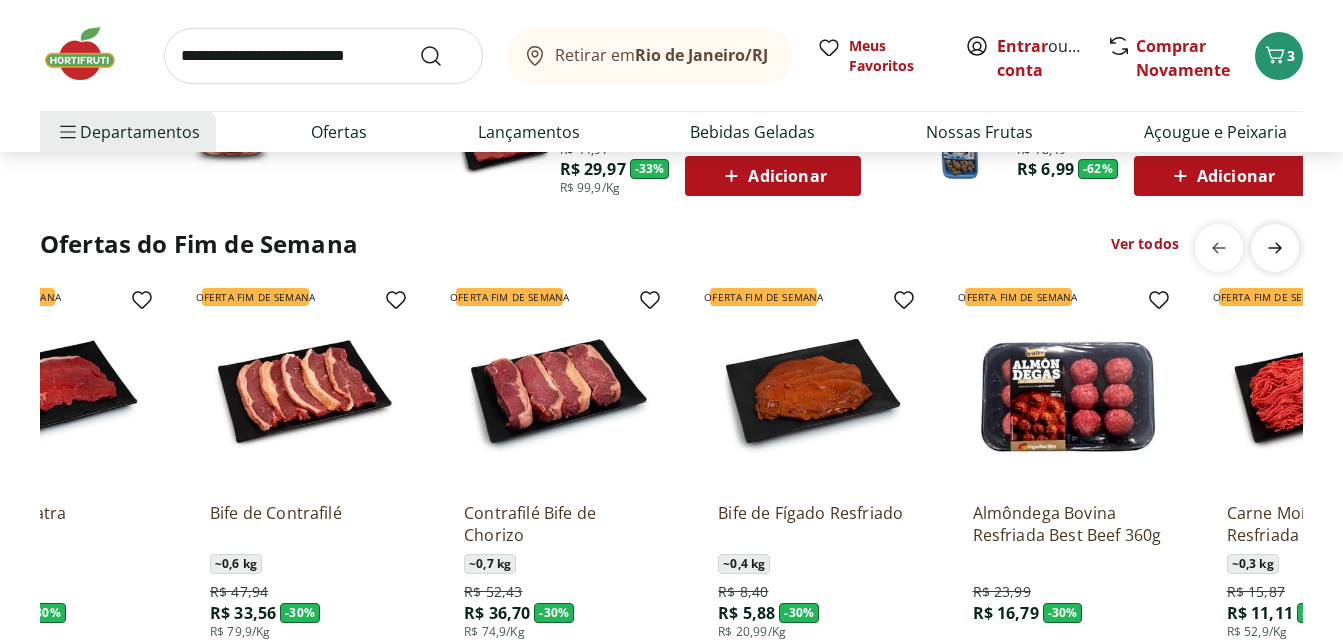 scroll, scrollTop: 0, scrollLeft: 1270, axis: horizontal 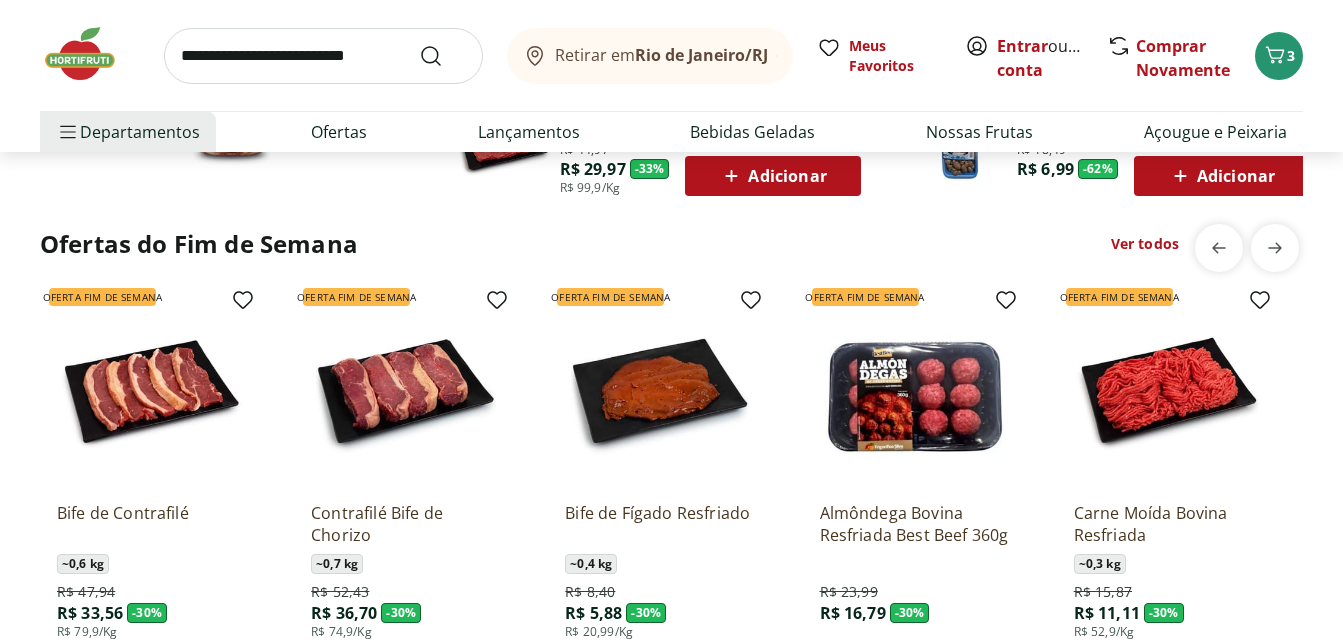 click on "Ver todos" at bounding box center (1145, 244) 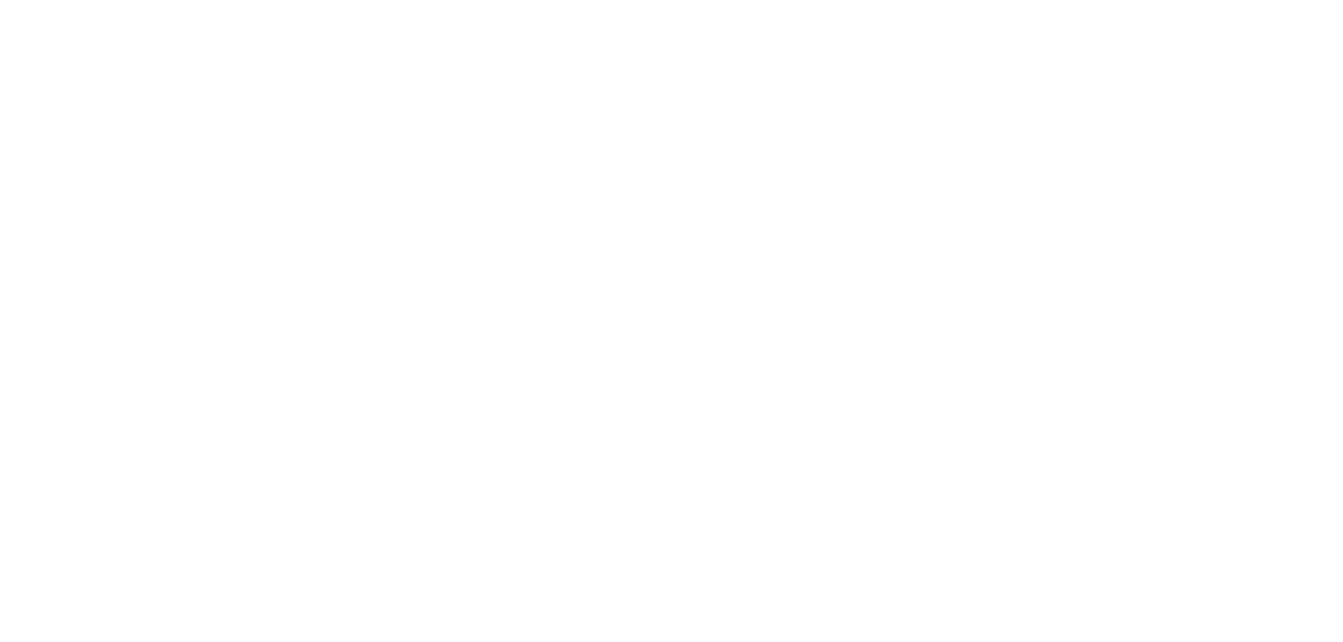 scroll, scrollTop: 0, scrollLeft: 0, axis: both 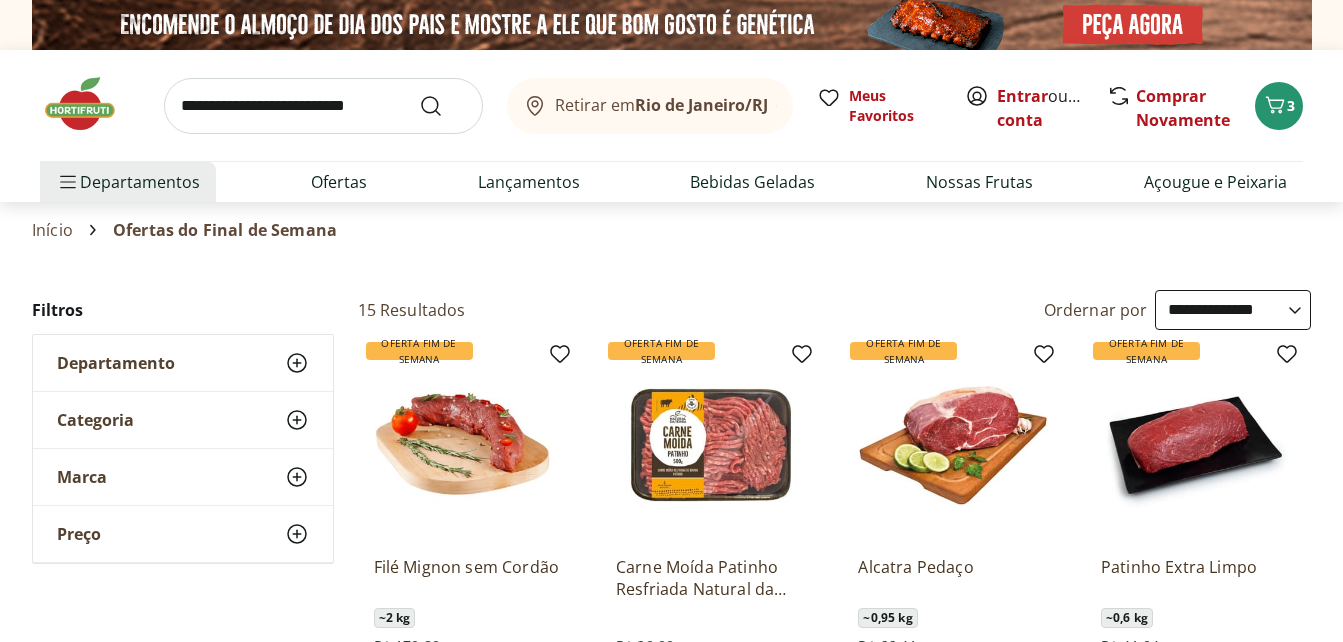 click on "Retirar em  Rio de Janeiro/RJ Entrar  ou  Criar conta 3 Retirar em  Rio de Janeiro/RJ Meus Favoritos Entrar  ou  Criar conta Comprar Novamente 3  Departamentos Nossa Marca Nossa Marca Ver tudo do departamento Açougue & Peixaria Congelados e Refrigerados Frutas, Legumes e Verduras Orgânicos Mercearia Sorvetes Hortifruti Hortifruti Ver tudo do departamento Cogumelos Frutas Legumes Ovos Temperos Frescos Verduras Orgânicos Orgânicos Ver tudo do departamento Bebidas Orgânicas Frutas Orgânicas Legumes Orgânicos Ovos Orgânicos Perecíveis Orgânicos Verduras Orgânicas Temperos Frescos Açougue e Peixaria Açougue e Peixaria Ver tudo do departamento Aves Bovinos Exóticos Frutos do Mar Linguiça e Salsicha Peixes Salgados e Defumados Suínos Prontinhos Prontinhos Ver tudo do departamento Frutas Cortadinhas Pré Preparados Prontos para Consumo Saladas Sucos e Água de Coco Padaria Padaria Ver tudo do departamento Bolos e Mini Bolos Doces Pão Padaria Própria Salgados Torradas Bebidas Bebidas Água Cerveja 15" at bounding box center (671, 3346) 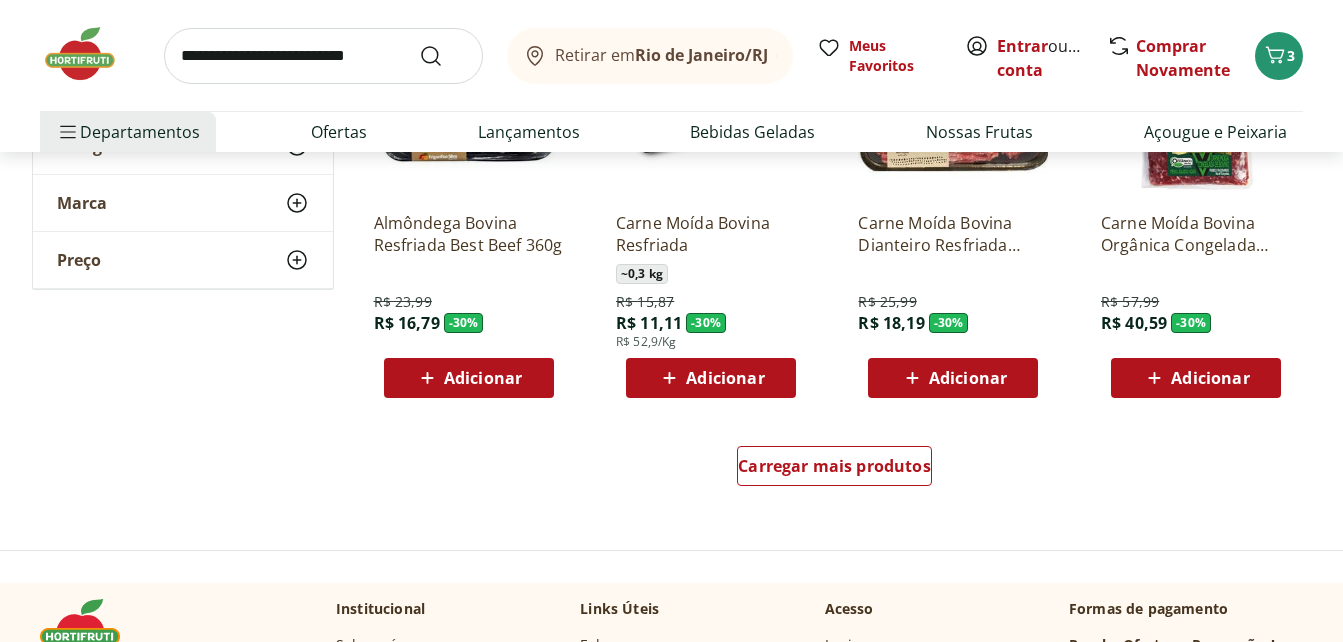 scroll, scrollTop: 1160, scrollLeft: 0, axis: vertical 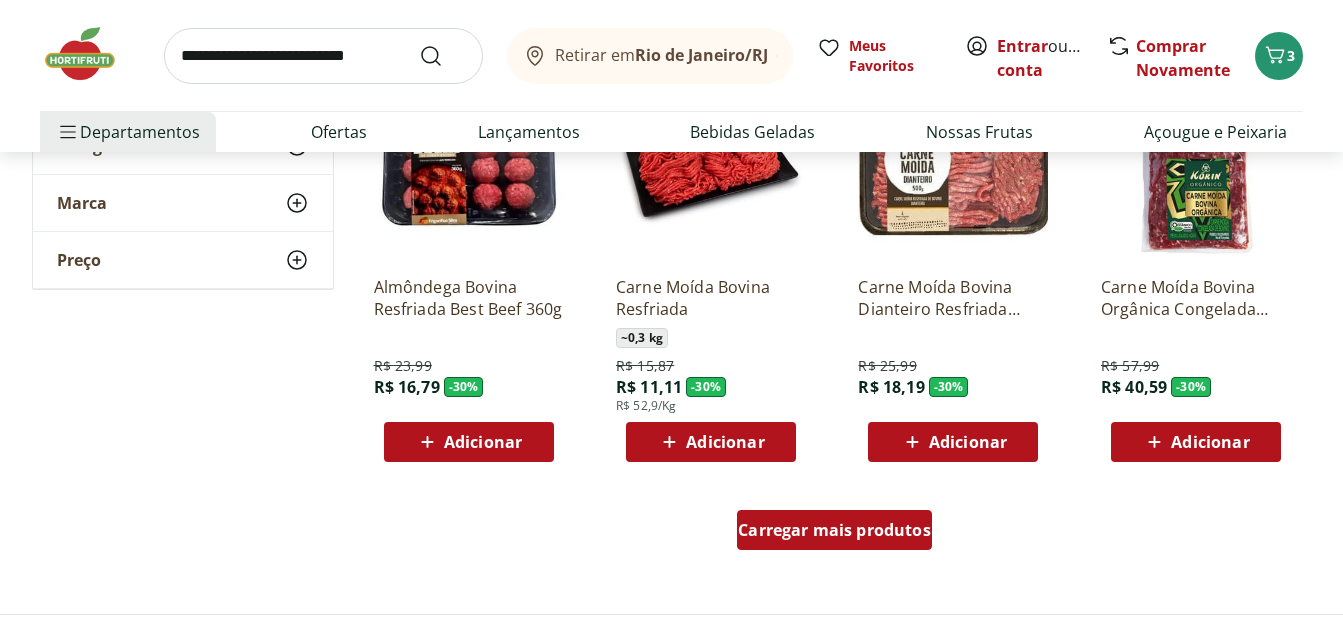 click on "Carregar mais produtos" at bounding box center [834, 530] 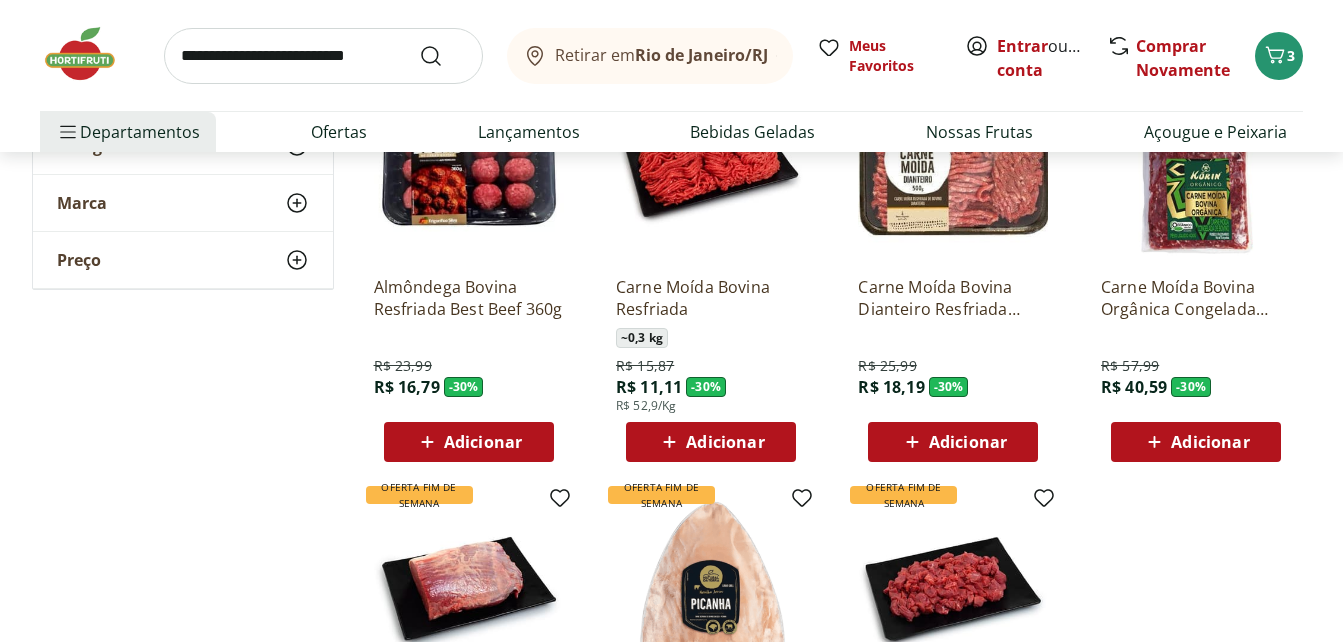 click at bounding box center [90, 54] 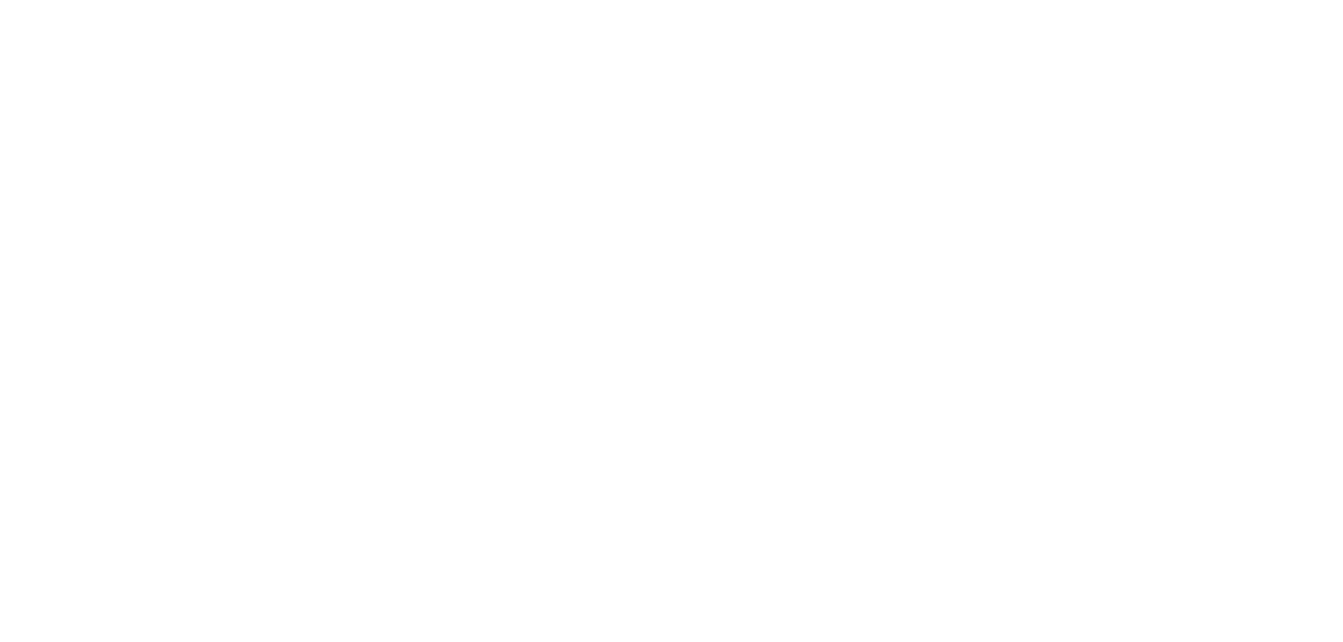 scroll, scrollTop: 0, scrollLeft: 0, axis: both 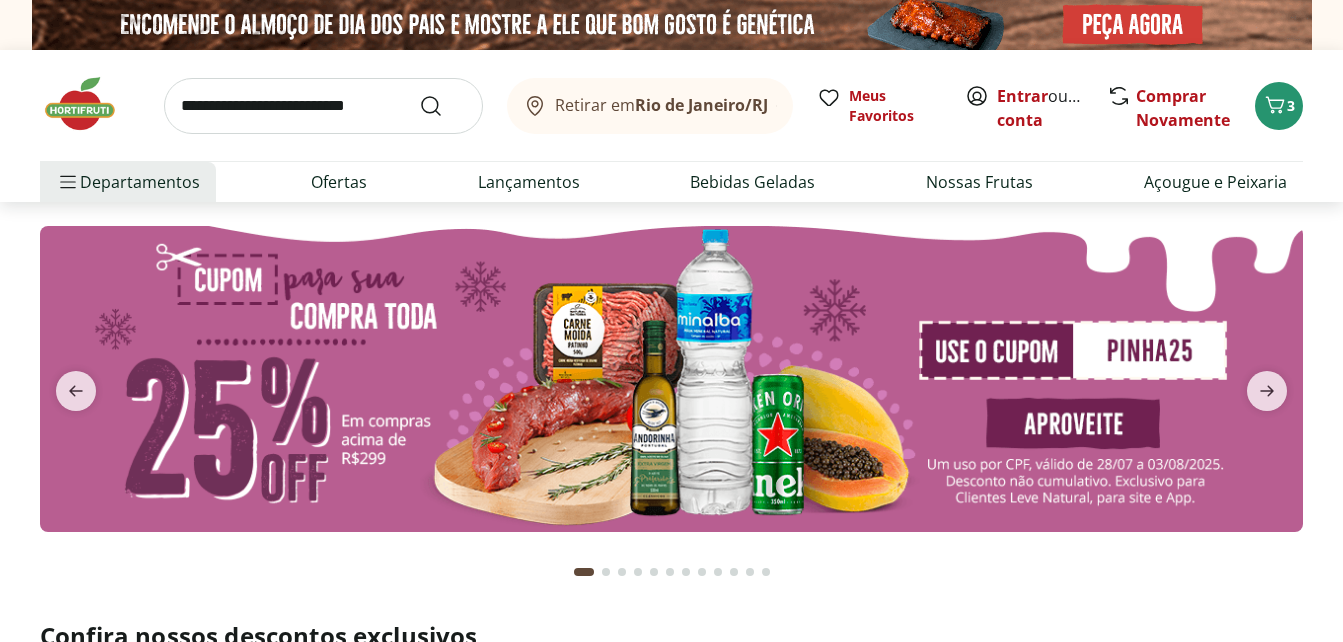 click at bounding box center (671, 399) 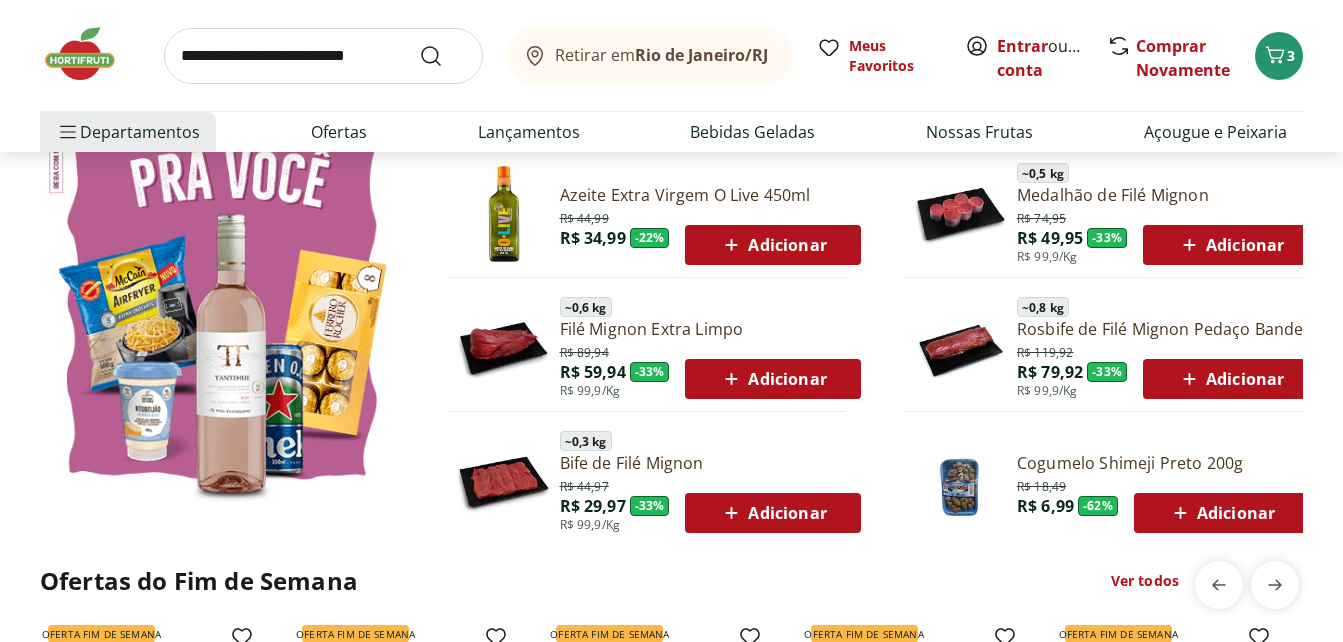 scroll, scrollTop: 1240, scrollLeft: 0, axis: vertical 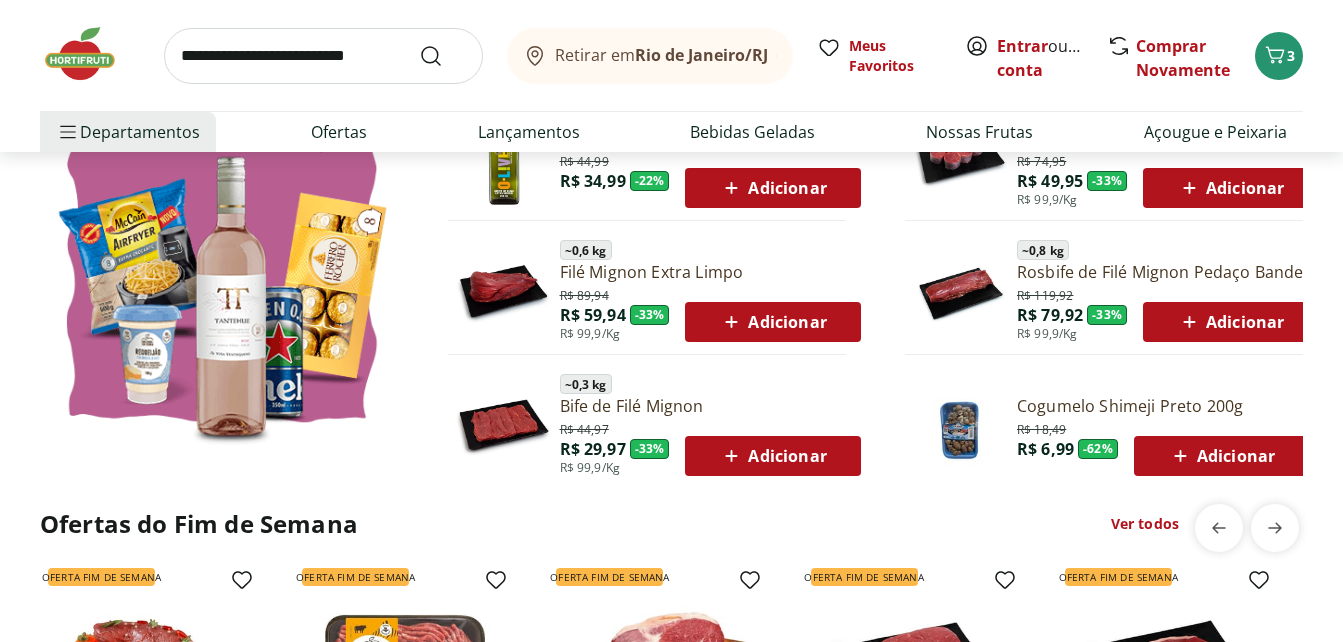 click on "Ofertas da Semana Azeite Jarra Extra Virgem Picos Europa 500 Ml R$ 62,99 R$ 42,99 - 32 %  Adicionar Azeite Extra Virgem O Live 450ml R$ 44,99 R$ 34,99 - 22 %  Adicionar ~ 0,6 kg Filé Mignon Extra Limpo R$ 89,94 R$ 59,94 - 33 % R$ 99,9/Kg  Adicionar ~ 0,3 kg Bife de Filé Mignon R$ 44,97 R$ 29,97 - 33 % R$ 99,9/Kg  Adicionar ~ 0,4 kg Strogonoff  de Filé Mignon R$ 59,96 R$ 39,96 - 33 % R$ 99,9/Kg  Adicionar ~ 0,5 kg Medalhão de Filé Mignon R$ 74,95 R$ 49,95 - 33 % R$ 99,9/Kg  Adicionar ~ 0,8 kg Rosbife de Filé Mignon Pedaço Bandeja R$ 119,92 R$ 79,92 - 33 % R$ 99,9/Kg  Adicionar Cogumelo Shimeji Preto 200g R$ 18,49 R$ 6,99 - 62 %  Adicionar" at bounding box center (671, 191) 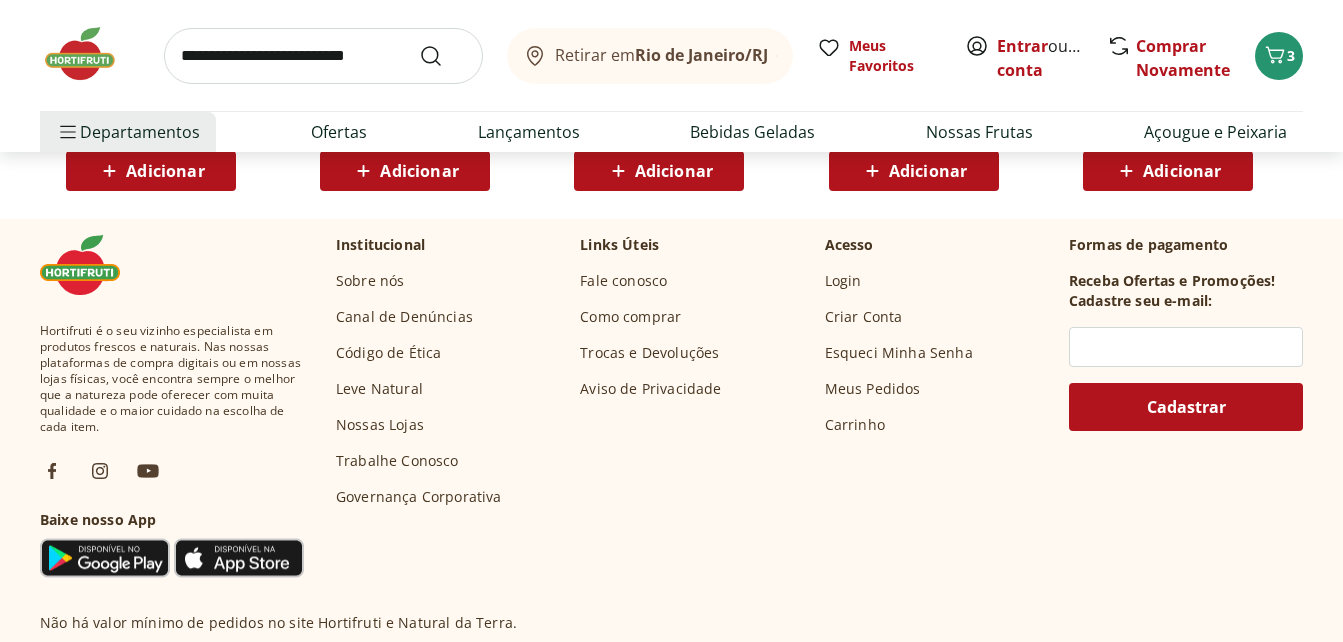 scroll, scrollTop: 6320, scrollLeft: 0, axis: vertical 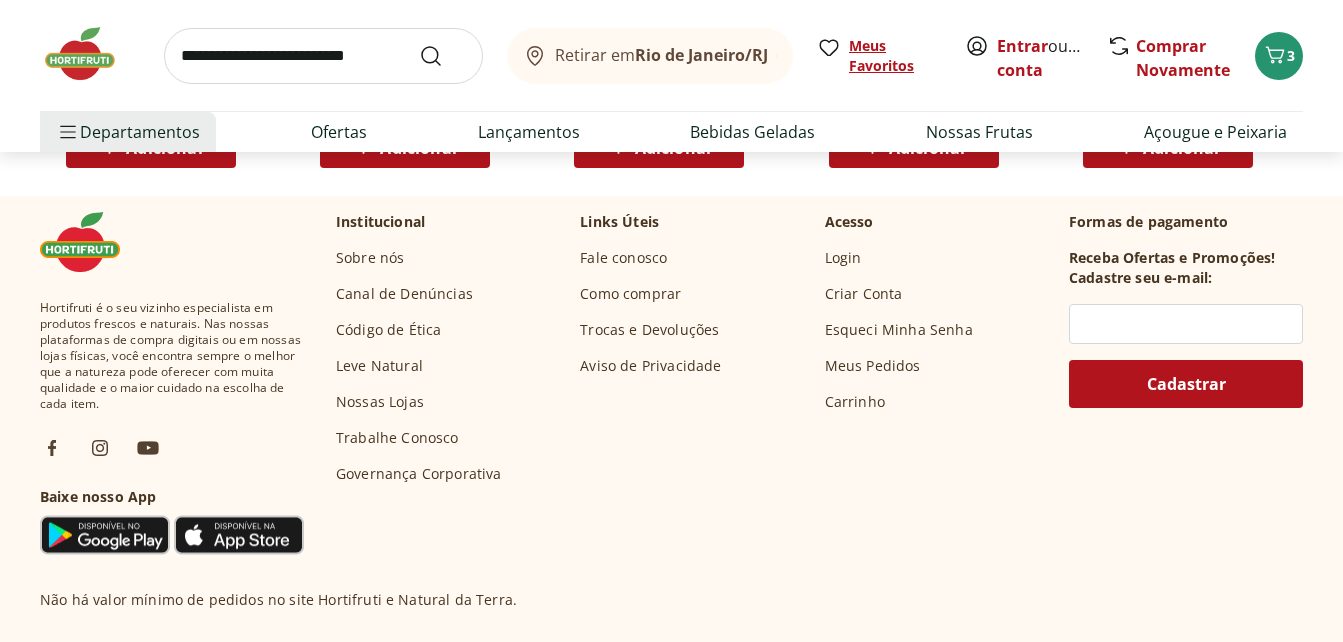 click on "Meus Favoritos" at bounding box center [895, 56] 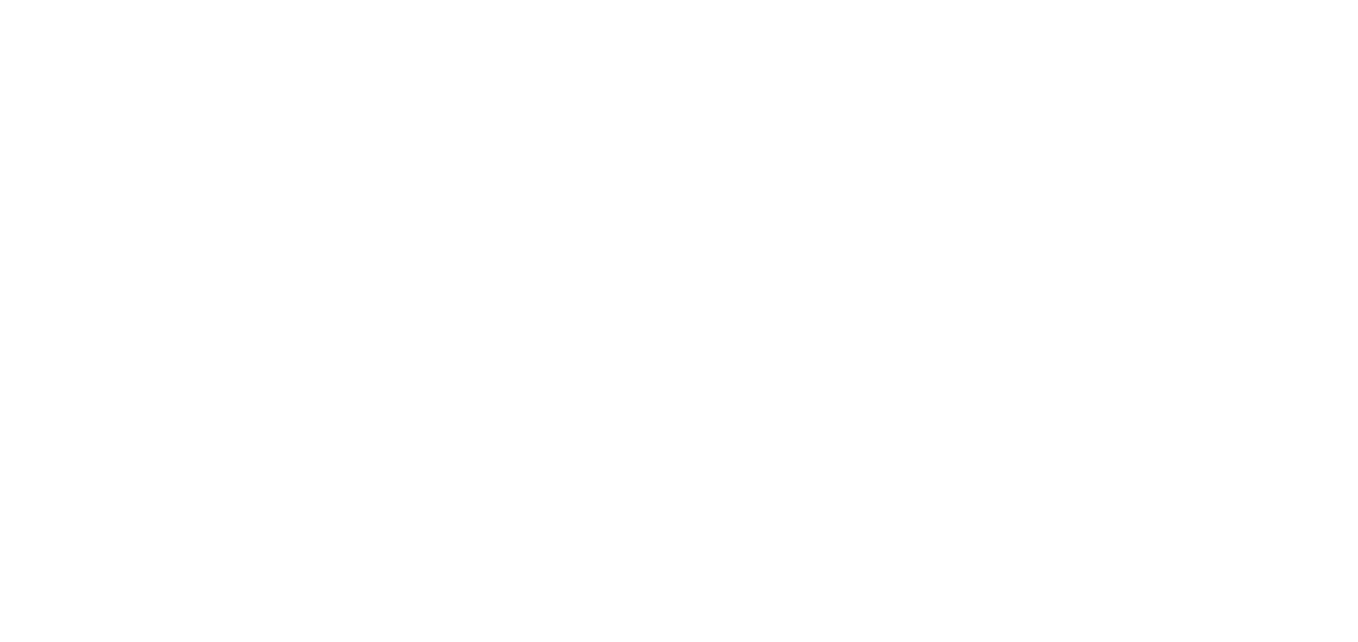scroll, scrollTop: 0, scrollLeft: 0, axis: both 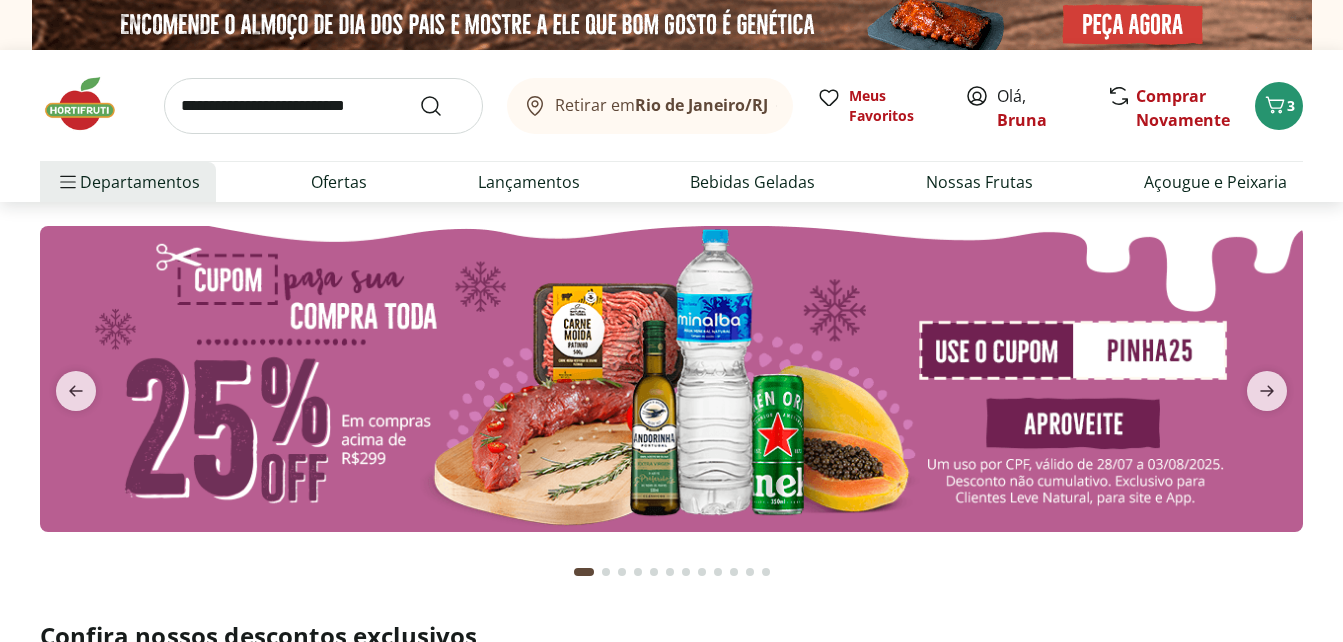 click on "Retirar em  Rio de Janeiro/RJ Olá,  Bruna 3 Retirar em  Rio de Janeiro/RJ Meus Favoritos Olá,  Bruna Comprar Novamente 3  Departamentos Nossa Marca Nossa Marca Ver tudo do departamento Açougue & Peixaria Congelados e Refrigerados Frutas, Legumes e Verduras Orgânicos Mercearia Sorvetes Hortifruti Hortifruti Ver tudo do departamento Cogumelos Frutas Legumes Ovos Temperos Frescos Verduras Orgânicos Orgânicos Ver tudo do departamento Bebidas Orgânicas Frutas Orgânicas Legumes Orgânicos Ovos Orgânicos Perecíveis Orgânicos Verduras Orgânicas Temperos Frescos Açougue e Peixaria Açougue e Peixaria Ver tudo do departamento Aves Bovinos Exóticos Frutos do Mar Linguiça e Salsicha Peixes Salgados e Defumados Suínos Prontinhos Prontinhos Ver tudo do departamento Frutas Cortadinhas Pré Preparados Prontos para Consumo Saladas Sucos e Água de Coco Padaria Padaria Ver tudo do departamento Bolos e Mini Bolos Doces Pão Padaria Própria Salgados Torradas Bebidas Bebidas Ver tudo do departamento Água Cerveja" at bounding box center (671, 6276) 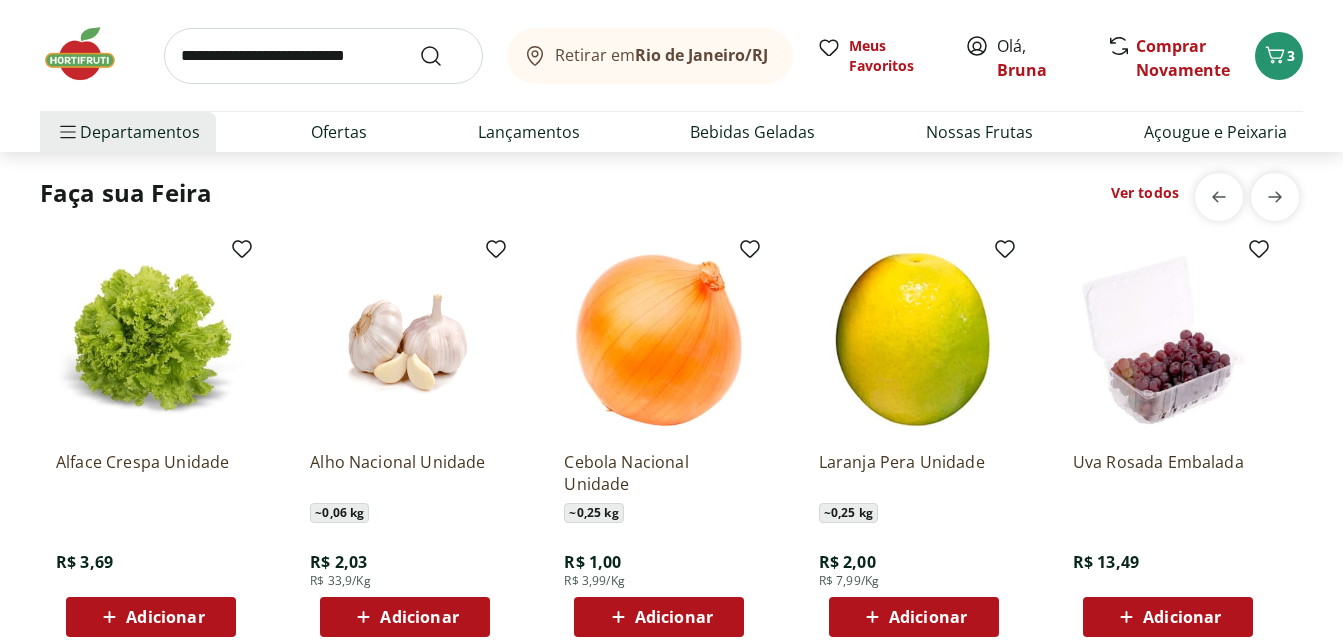 scroll, scrollTop: 2240, scrollLeft: 0, axis: vertical 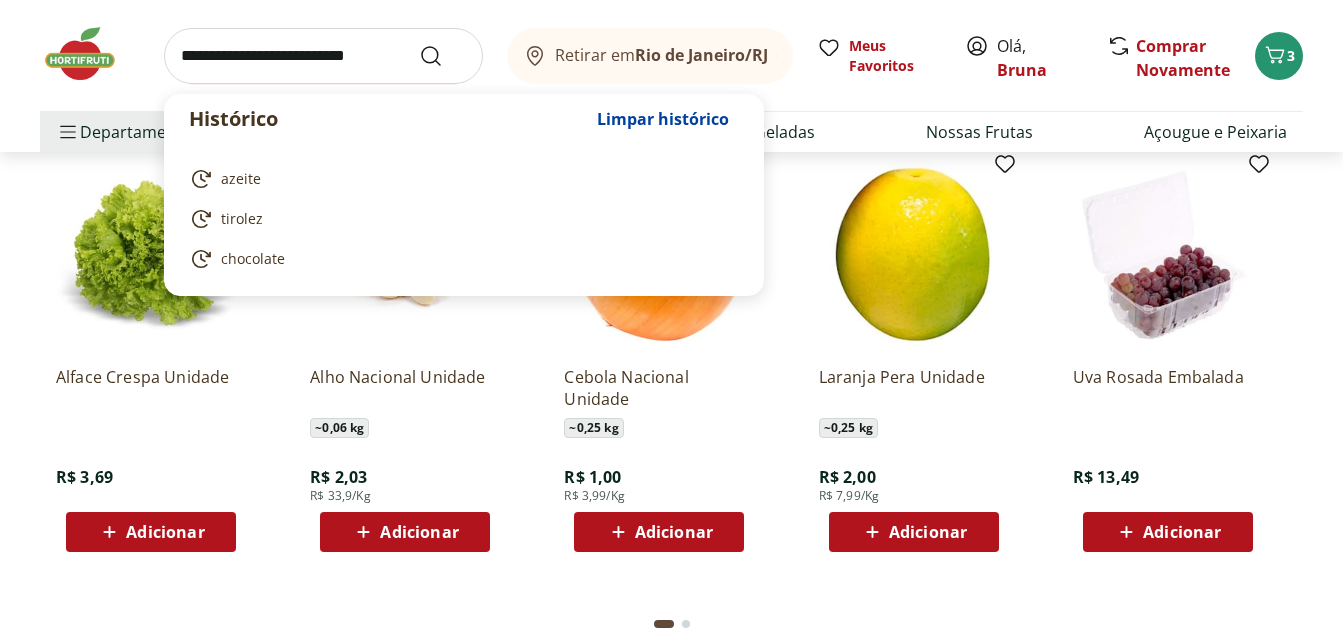 click at bounding box center [323, 56] 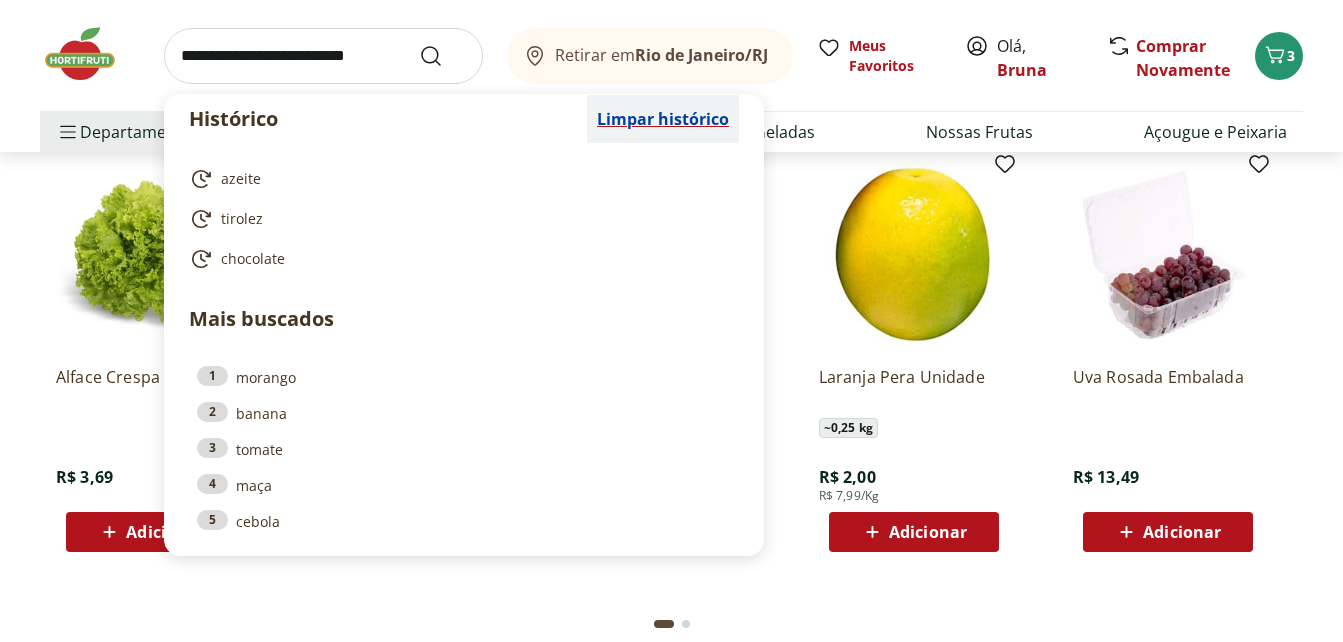 click on "Limpar histórico" at bounding box center [663, 119] 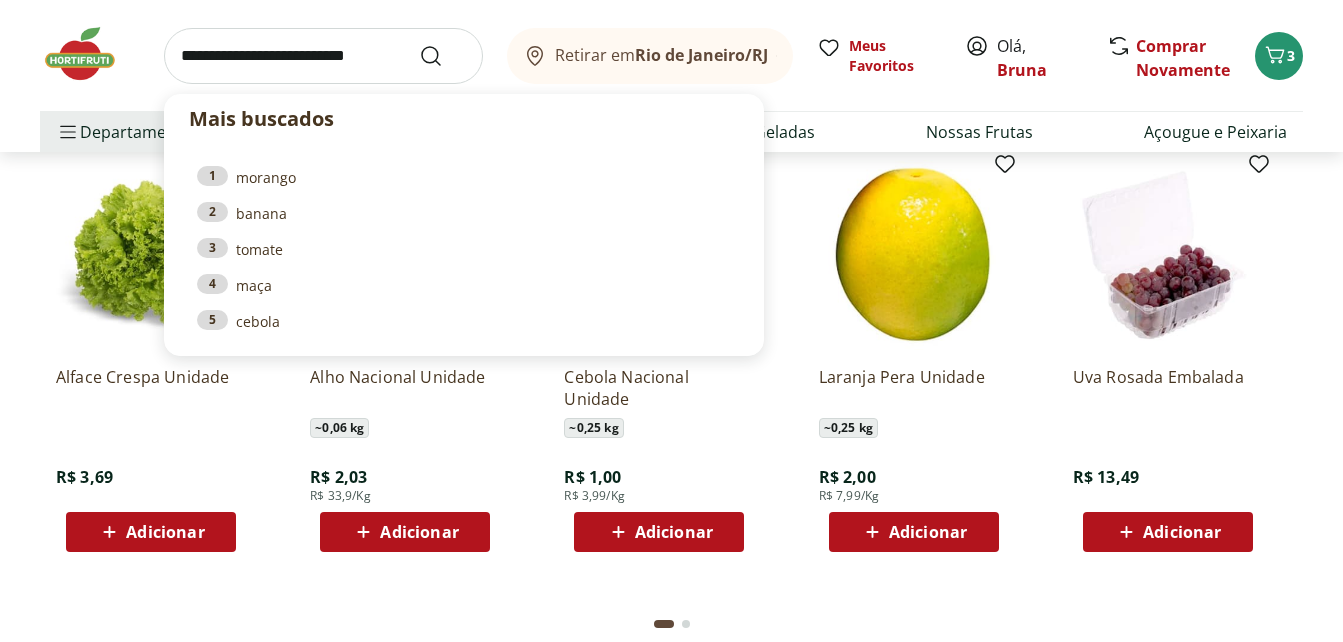 click at bounding box center (323, 56) 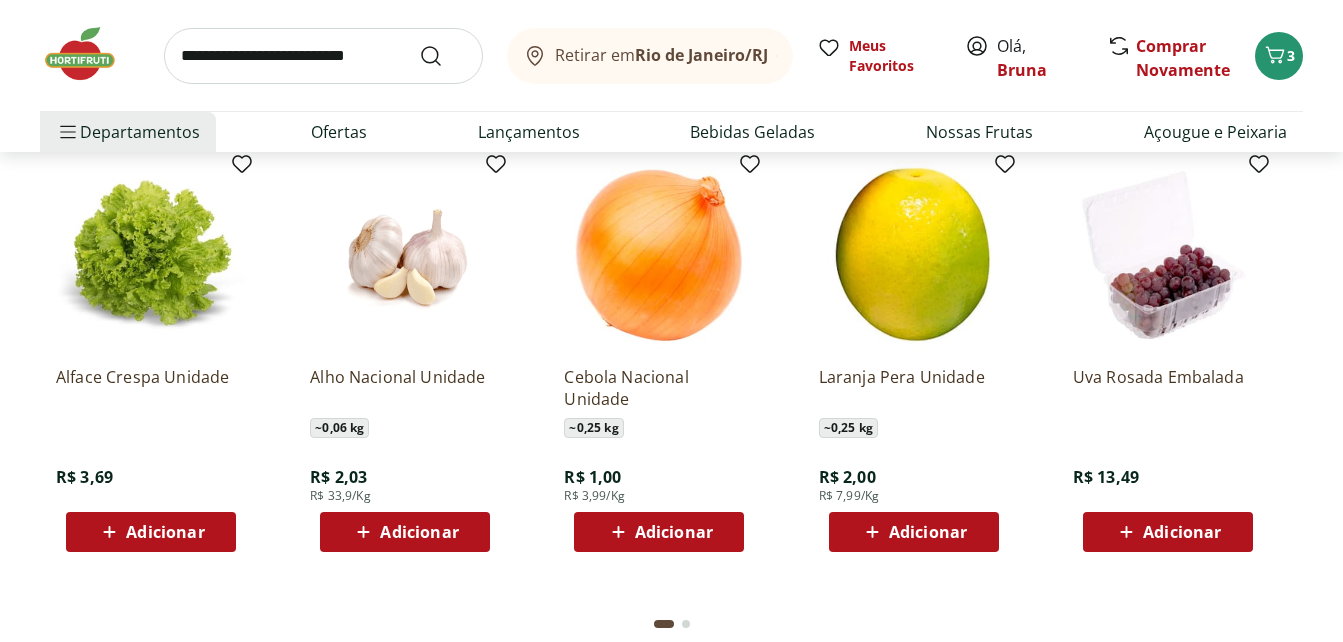 click on "Faça sua Feira Ver todos Alface Crespa Unidade R$ 3,69 Adicionar Alho Nacional Unidade ~ 0,06 kg R$ 2,03 R$ 33,9/Kg Adicionar Cebola Nacional Unidade ~ 0,25 kg R$ 1,00 R$ 3,99/Kg Adicionar Laranja Pera Unidade ~ 0,25 kg R$ 2,00 R$ 7,99/Kg Adicionar Uva Rosada Embalada R$ 13,49 Adicionar Kiwi Gold Unidade ~ 0,135 kg R$ 6,60 R$ 48,9/Kg Adicionar Cenoura Orgânica Bandeja R$ 8,99 R$ 4,99 - 44 % Adicionar Batata Doce Orgânica Bandeja 600g R$ 11,99 R$ 4,99 - 58 % Adicionar Cogumelo Shiitake 200g R$ 14,99 Adicionar Cogumelo Shiitake Fatiado 200g R$ 16,99 Adicionar" at bounding box center [671, 368] 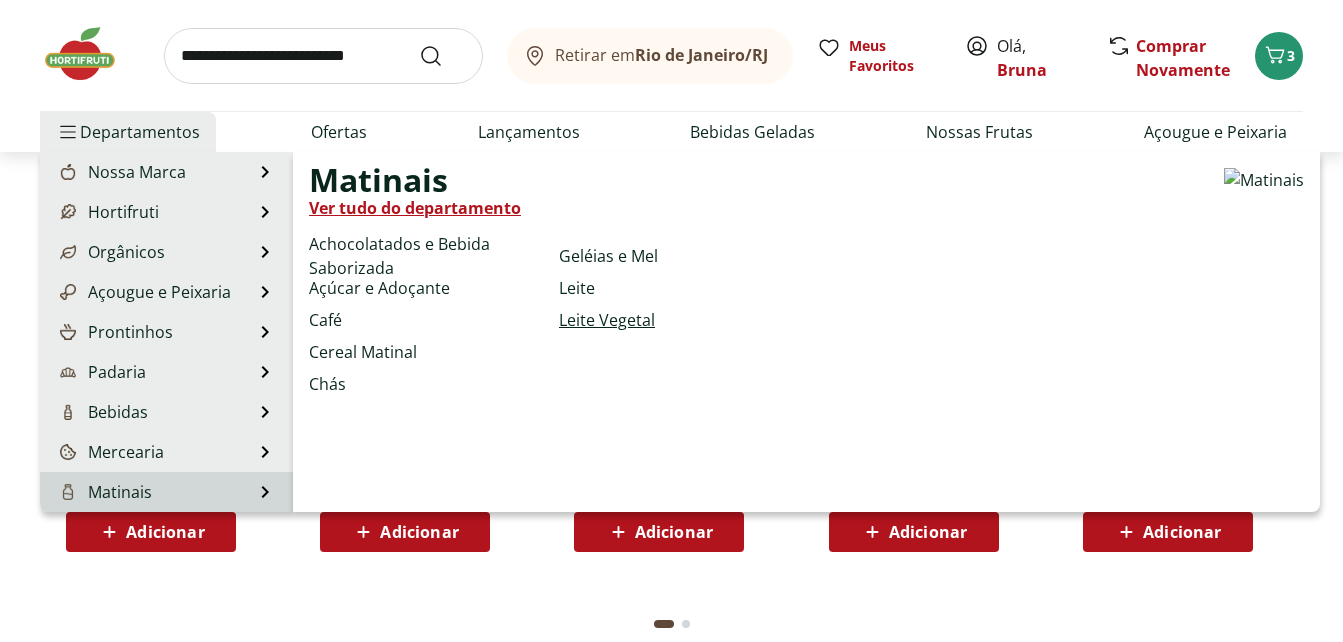 click on "Leite Vegetal" at bounding box center (607, 320) 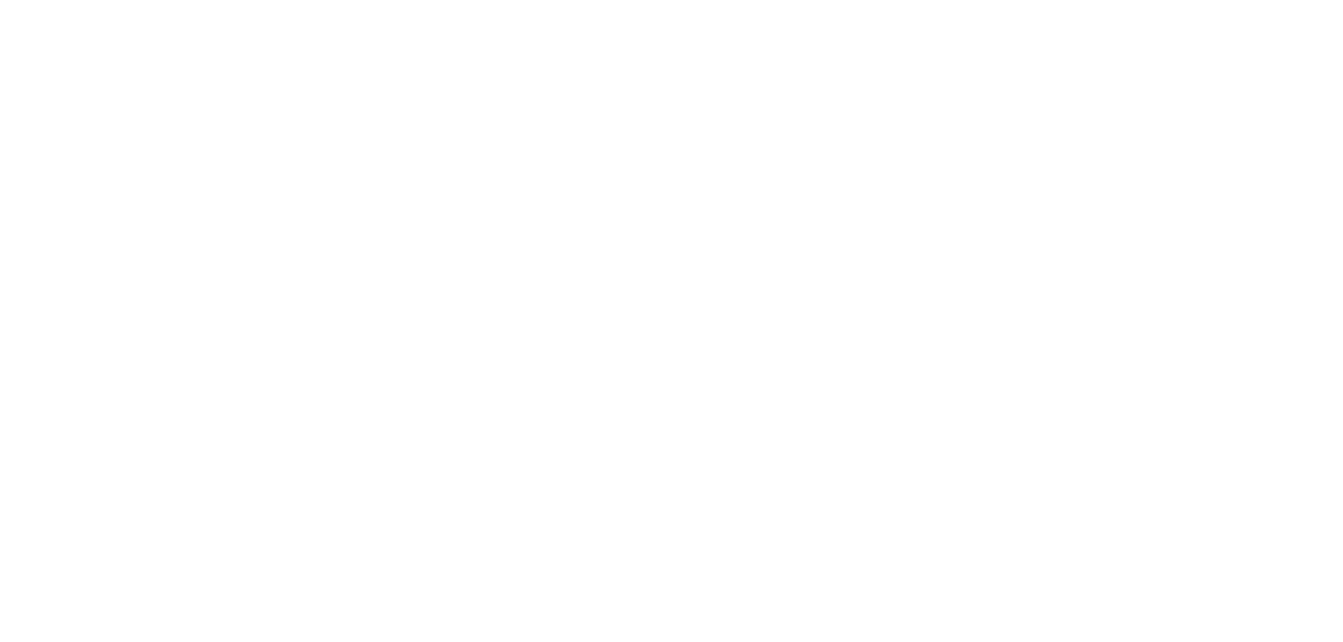 scroll, scrollTop: 0, scrollLeft: 0, axis: both 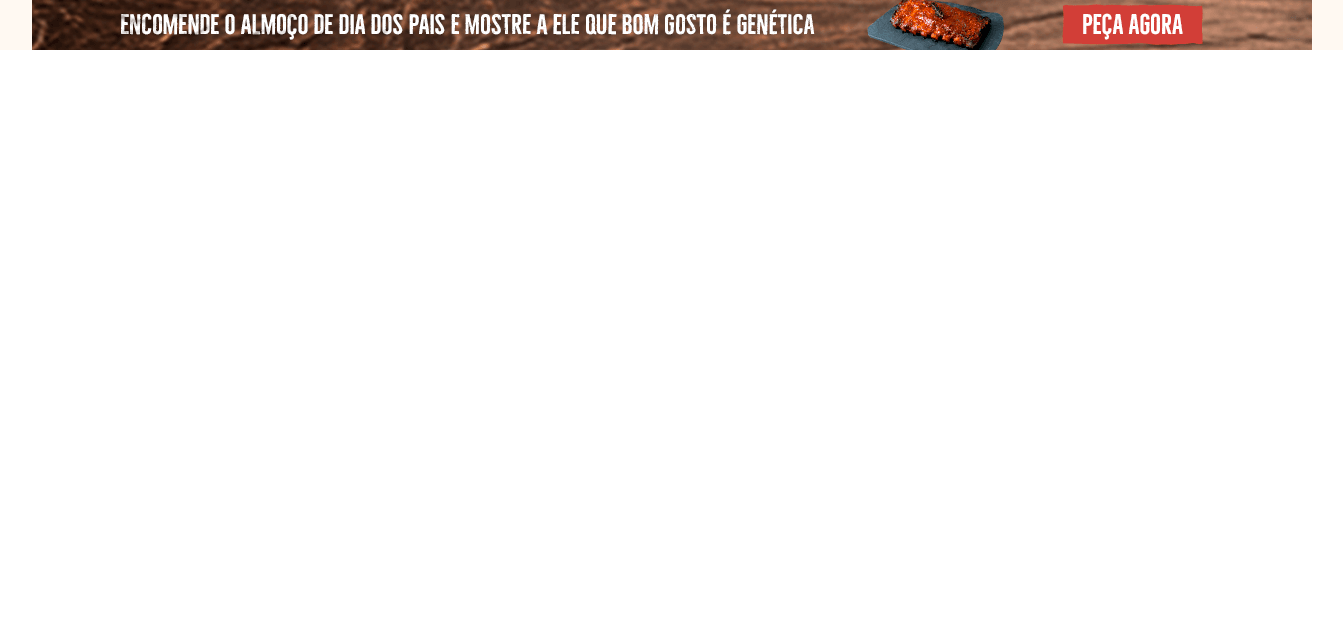 select on "**********" 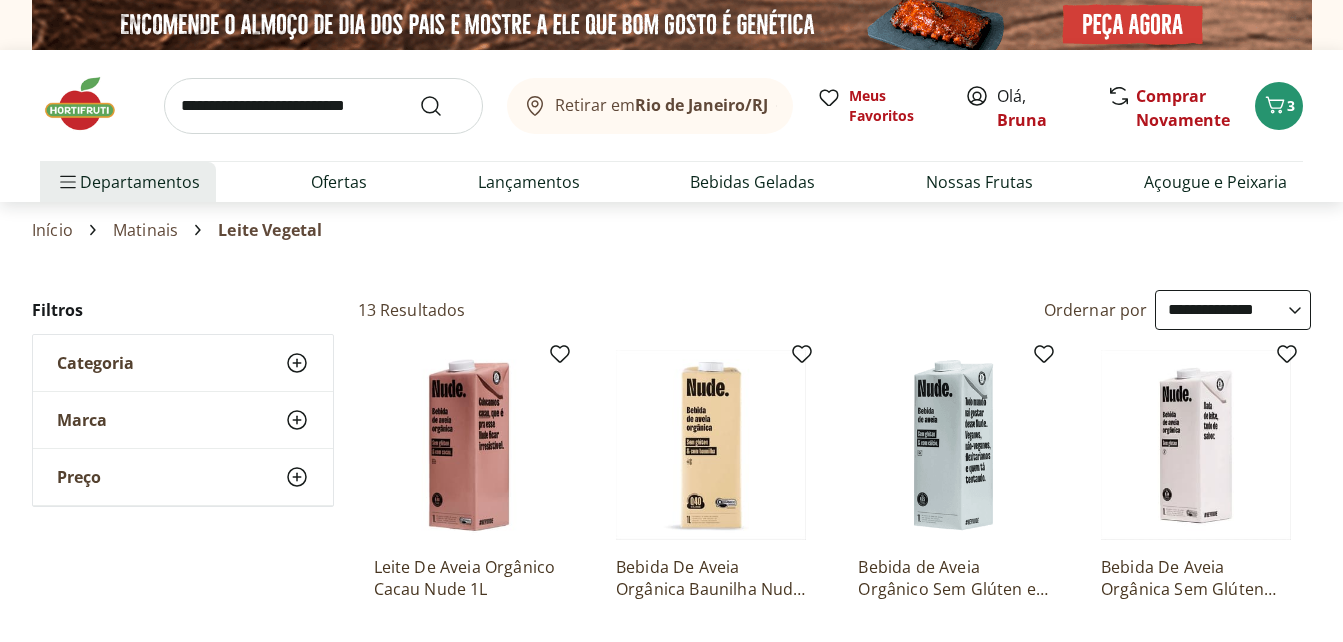 click on "Retirar em  Rio de Janeiro/RJ Olá,  Bruna 3 Retirar em  Rio de Janeiro/RJ Meus Favoritos Olá,  Bruna Comprar Novamente 3  Departamentos Nossa Marca Nossa Marca Ver tudo do departamento Açougue & Peixaria Congelados e Refrigerados Frutas, Legumes e Verduras Orgânicos Mercearia Sorvetes Hortifruti Hortifruti Ver tudo do departamento Cogumelos Frutas Legumes Ovos Temperos Frescos Verduras Orgânicos Orgânicos Ver tudo do departamento Bebidas Orgânicas Frutas Orgânicas Legumes Orgânicos Ovos Orgânicos Perecíveis Orgânicos Verduras Orgânicas Temperos Frescos Açougue e Peixaria Açougue e Peixaria Ver tudo do departamento Aves Bovinos Exóticos Frutos do Mar Linguiça e Salsicha Peixes Salgados e Defumados Suínos Prontinhos Prontinhos Ver tudo do departamento Frutas Cortadinhas Pré Preparados Prontos para Consumo Saladas Sucos e Água de Coco Padaria Padaria Ver tudo do departamento Bolos e Mini Bolos Doces Pão Padaria Própria Salgados Torradas Bebidas Bebidas Ver tudo do departamento Água Cerveja" at bounding box center [671, 3346] 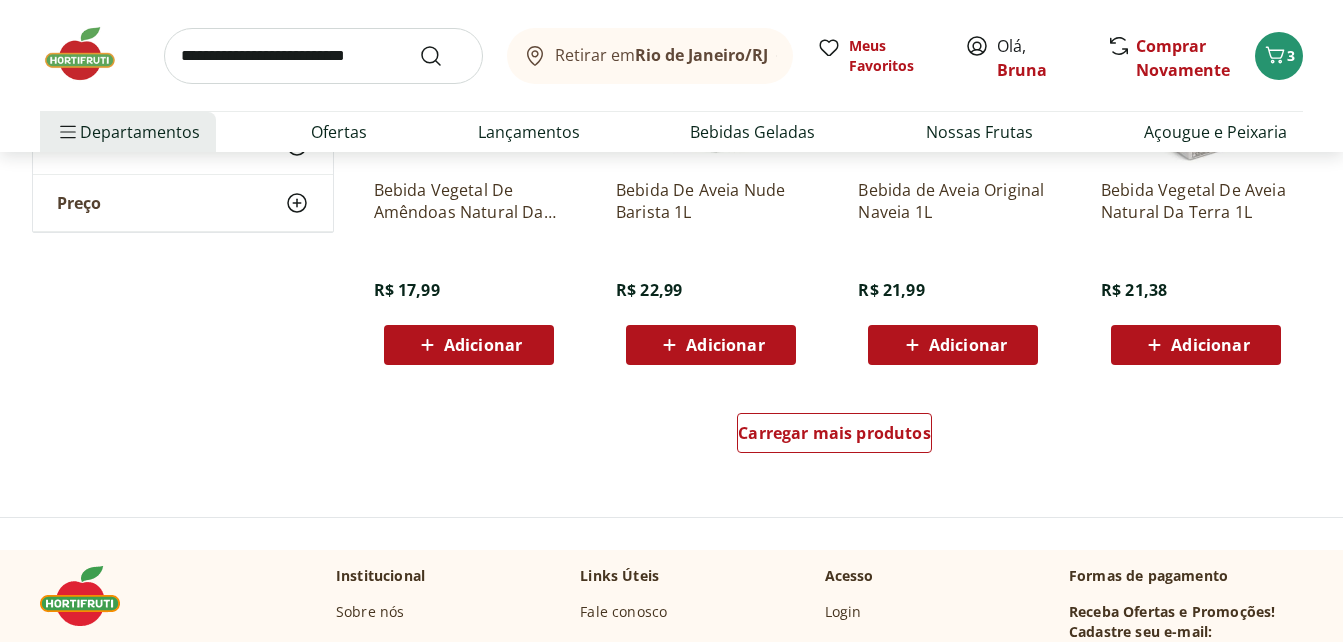 scroll, scrollTop: 1360, scrollLeft: 0, axis: vertical 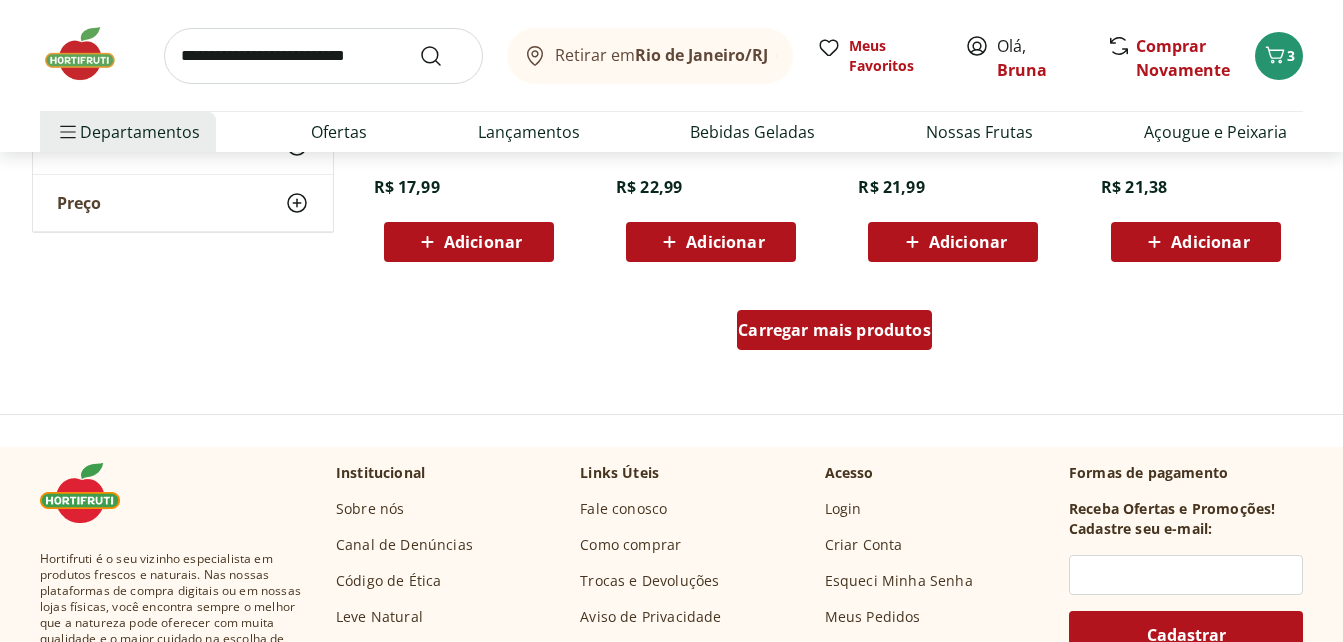 click on "Carregar mais produtos" at bounding box center (834, 330) 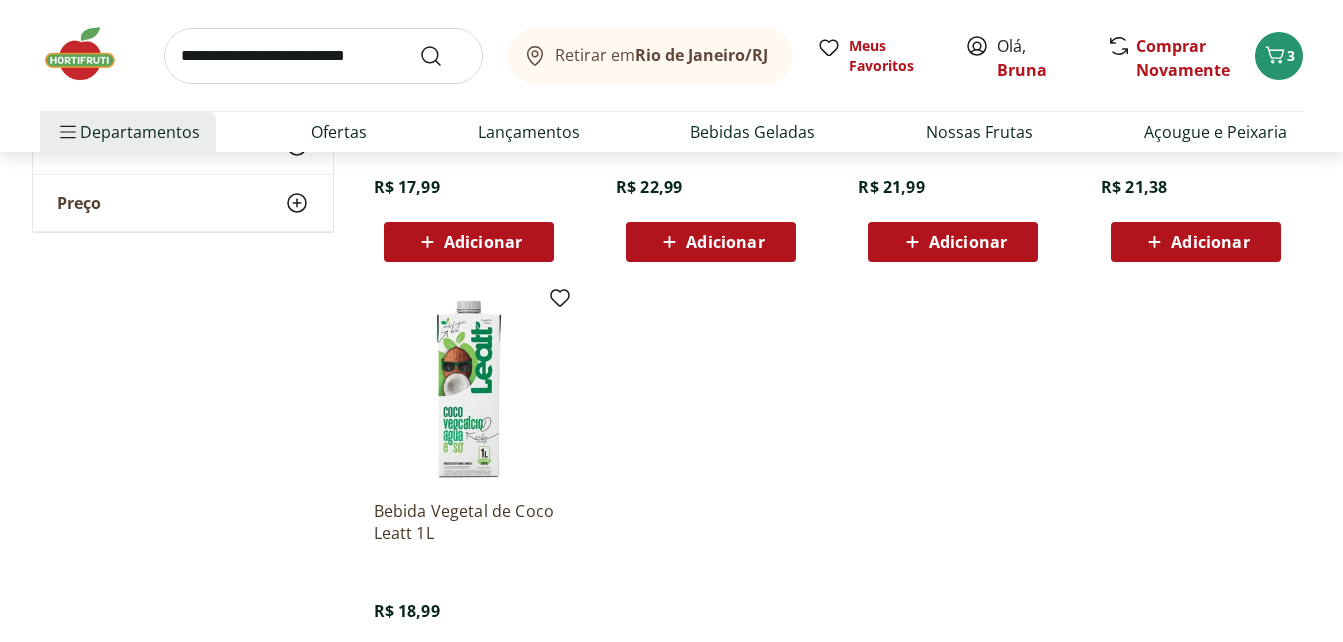 click on "**********" at bounding box center (672, -184) 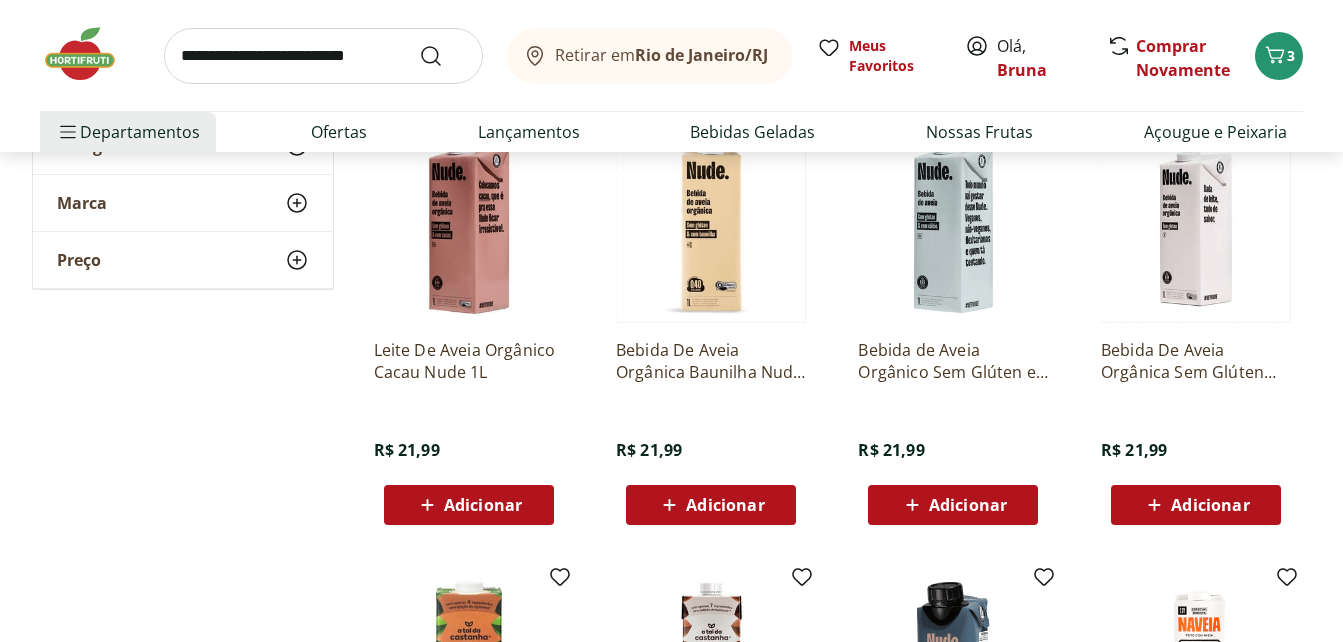 scroll, scrollTop: 0, scrollLeft: 0, axis: both 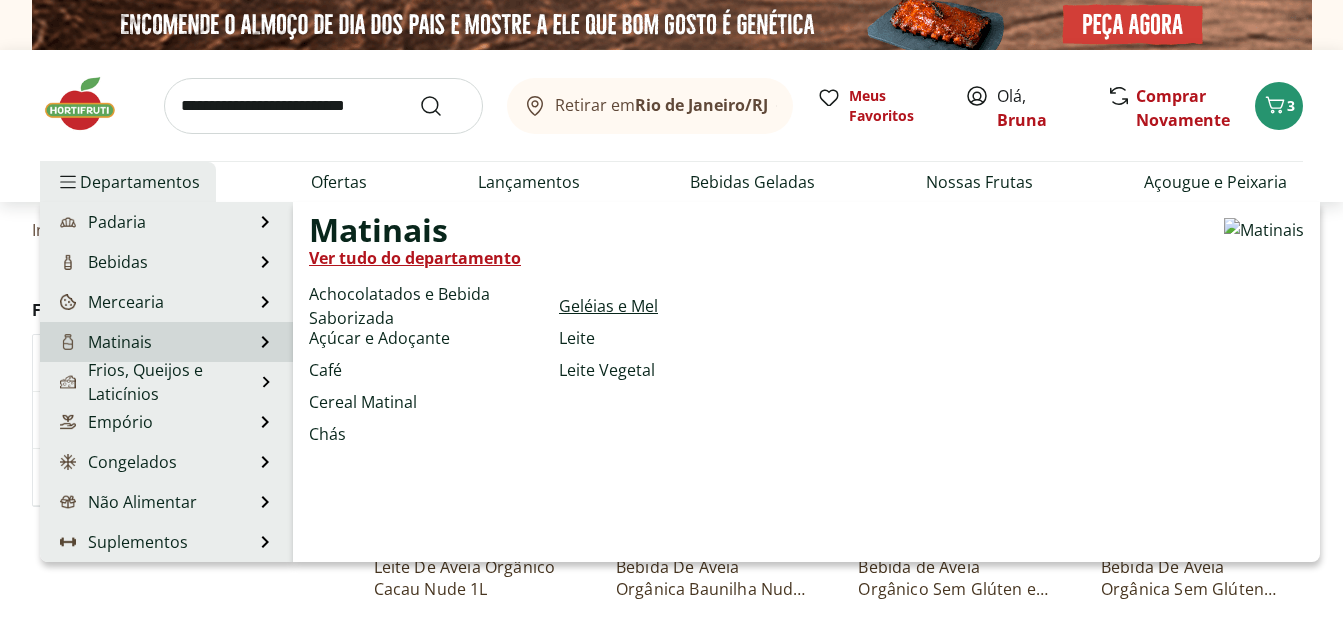click on "Geléias e Mel" at bounding box center [608, 306] 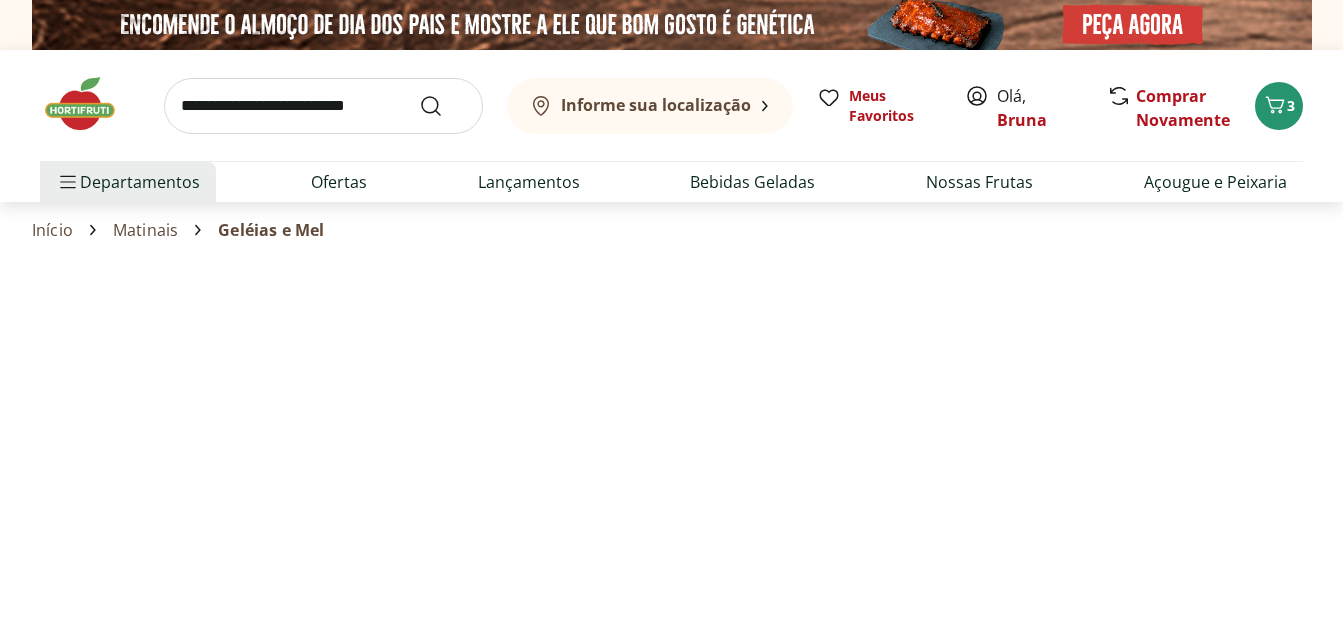 select on "**********" 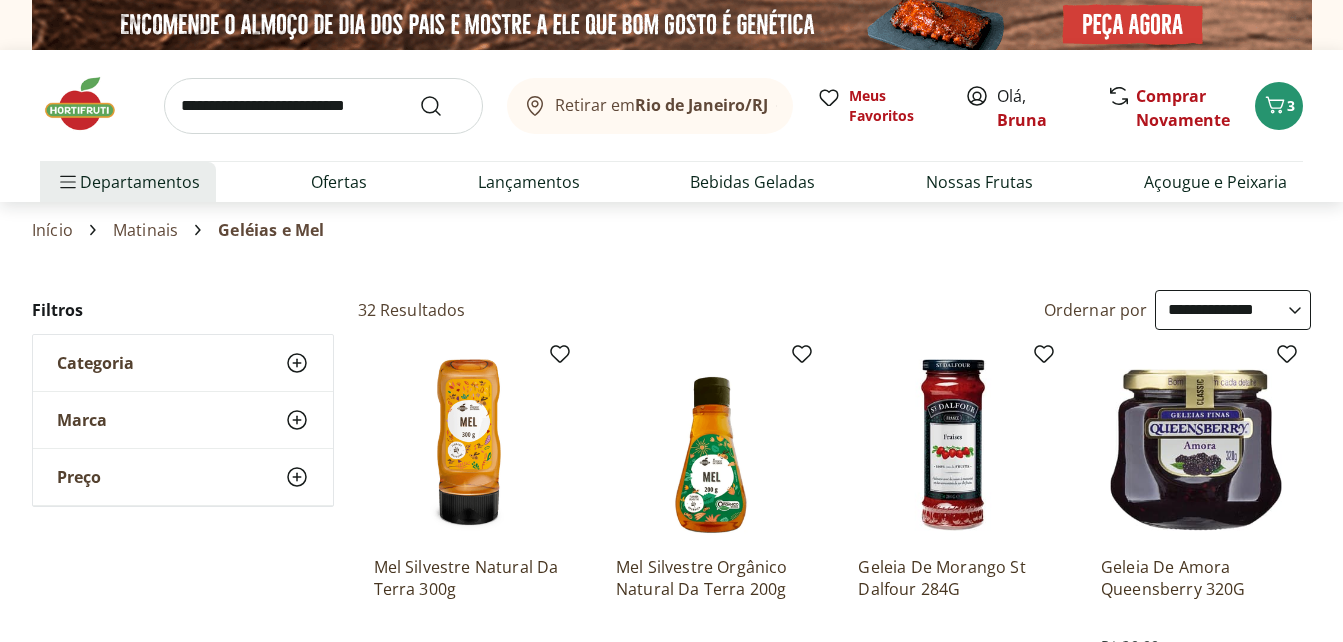 click on "Retirar em  Rio de Janeiro/RJ Olá,  Bruna 3 Retirar em  Rio de Janeiro/RJ Meus Favoritos Olá,  Bruna Comprar Novamente 3  Departamentos Nossa Marca Nossa Marca Ver tudo do departamento Açougue & Peixaria Congelados e Refrigerados Frutas, Legumes e Verduras Orgânicos Mercearia Sorvetes Hortifruti Hortifruti Ver tudo do departamento Cogumelos Frutas Legumes Ovos Temperos Frescos Verduras Orgânicos Orgânicos Ver tudo do departamento Bebidas Orgânicas Frutas Orgânicas Legumes Orgânicos Ovos Orgânicos Perecíveis Orgânicos Verduras Orgânicas Temperos Frescos Açougue e Peixaria Açougue e Peixaria Ver tudo do departamento Aves Bovinos Exóticos Frutos do Mar Linguiça e Salsicha Peixes Salgados e Defumados Suínos Prontinhos Prontinhos Ver tudo do departamento Frutas Cortadinhas Pré Preparados Prontos para Consumo Saladas Sucos e Água de Coco Padaria Padaria Ver tudo do departamento Bolos e Mini Bolos Doces Pão Padaria Própria Salgados Torradas Bebidas Bebidas Ver tudo do departamento Água Cerveja" at bounding box center (671, 3346) 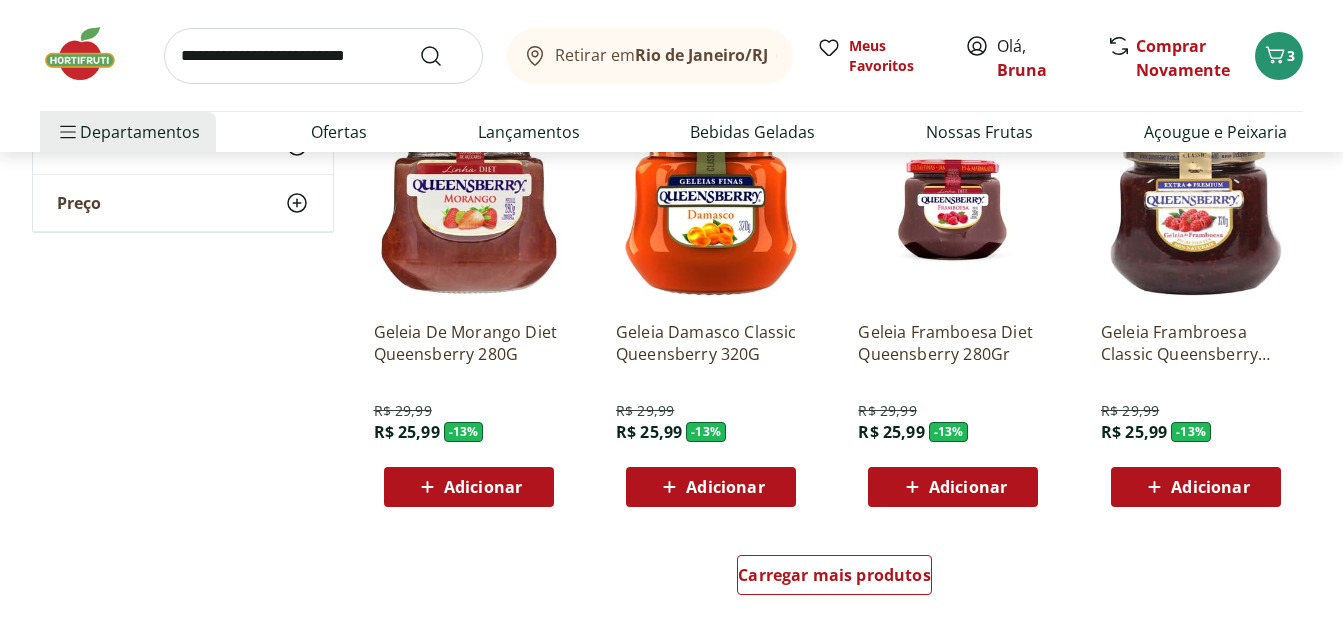 scroll, scrollTop: 1160, scrollLeft: 0, axis: vertical 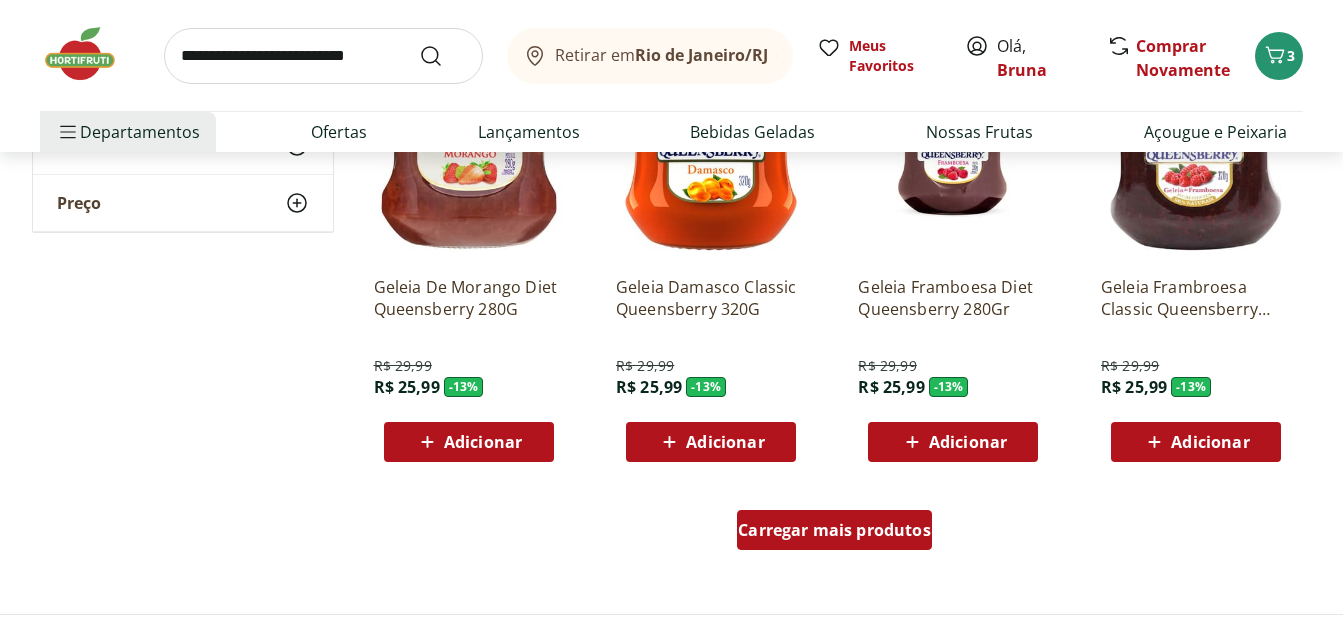 click on "Carregar mais produtos" at bounding box center (834, 530) 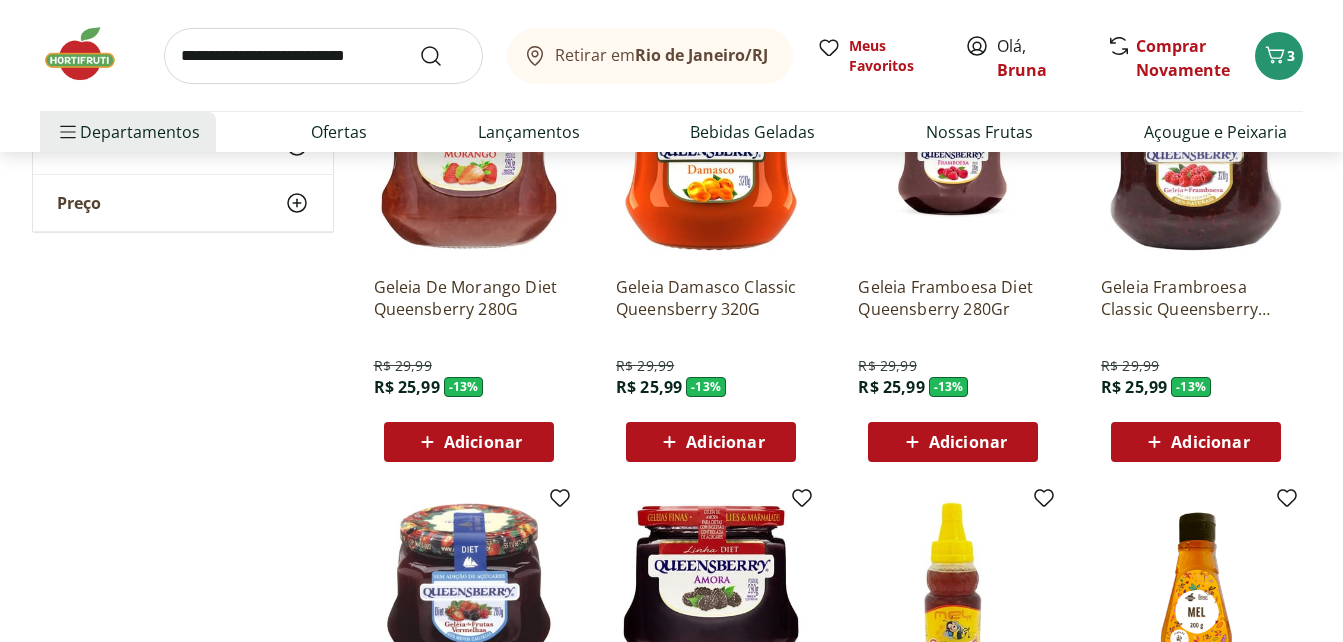 click on "**********" at bounding box center (672, 508) 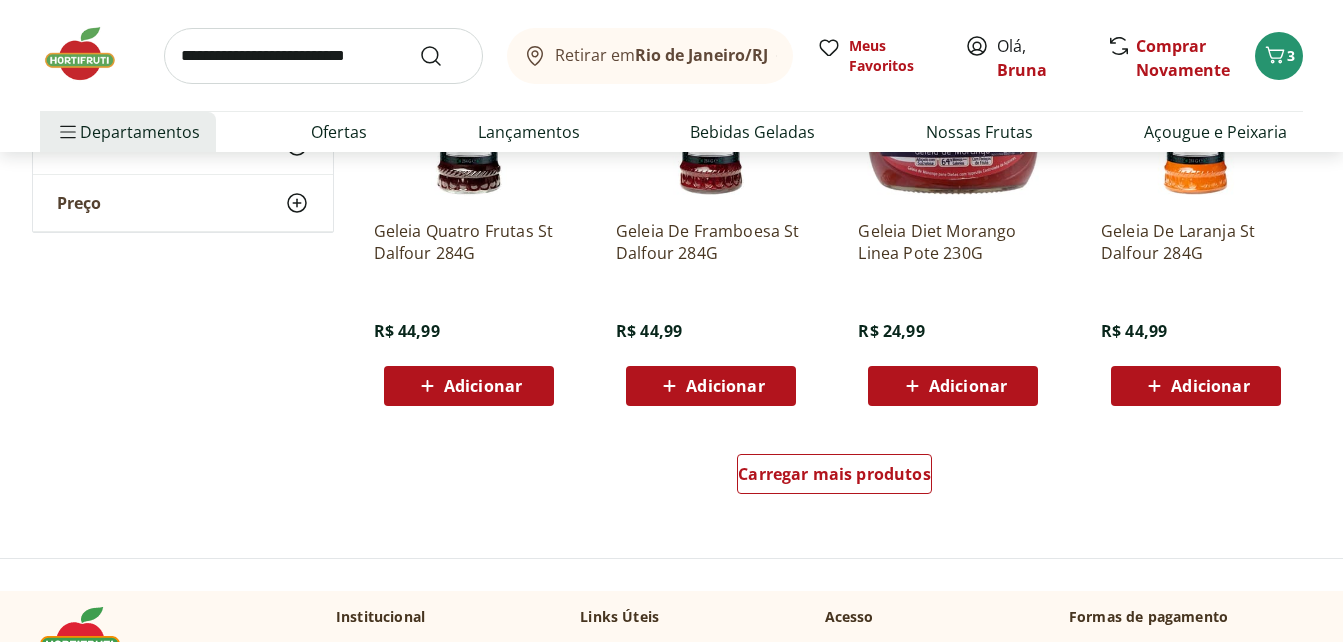scroll, scrollTop: 2480, scrollLeft: 0, axis: vertical 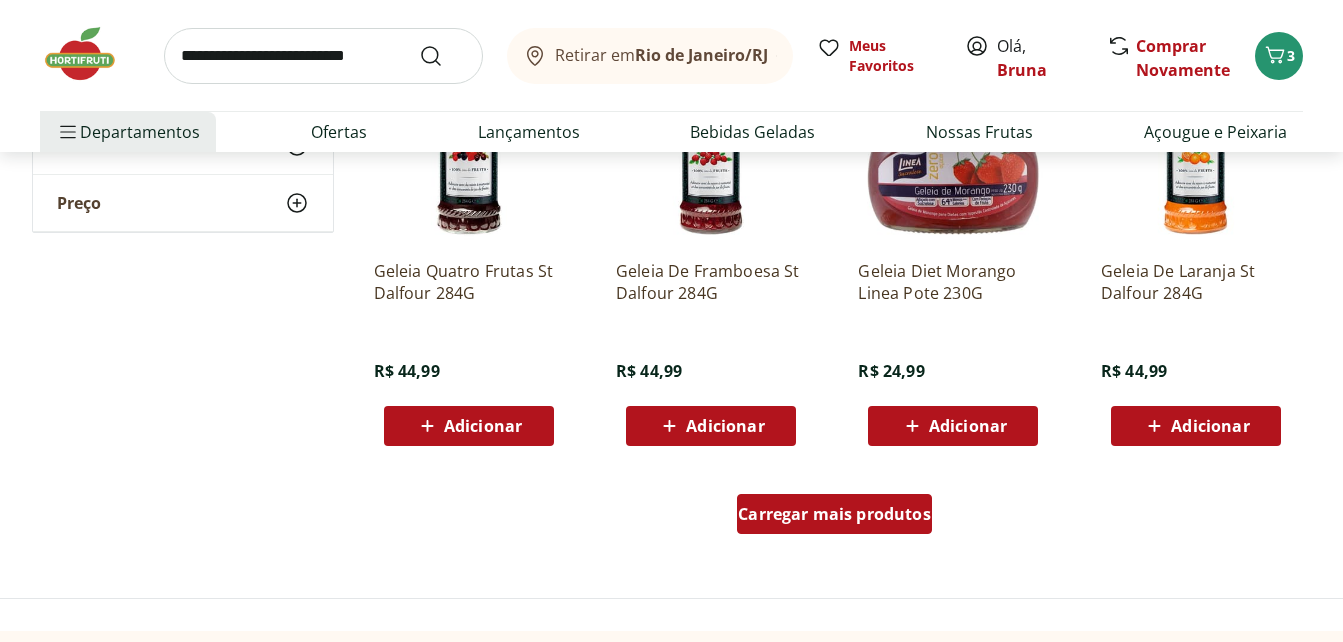 click on "Carregar mais produtos" at bounding box center (834, 514) 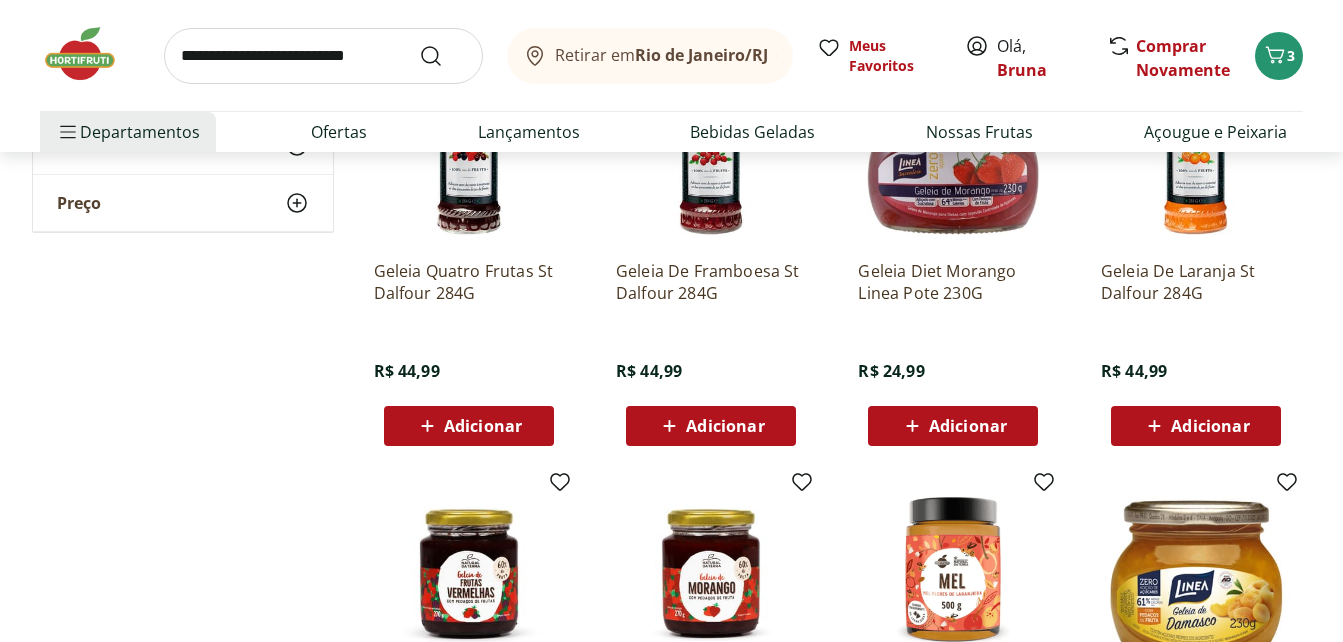 click on "**********" at bounding box center [672, -432] 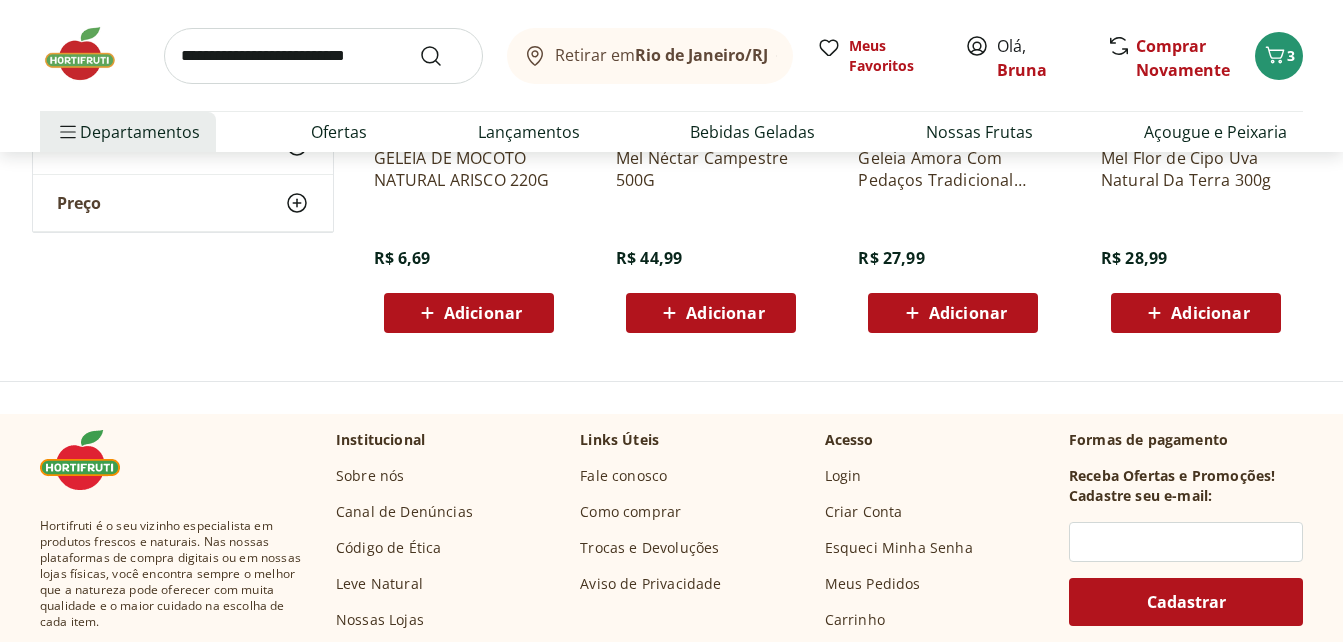 scroll, scrollTop: 3480, scrollLeft: 0, axis: vertical 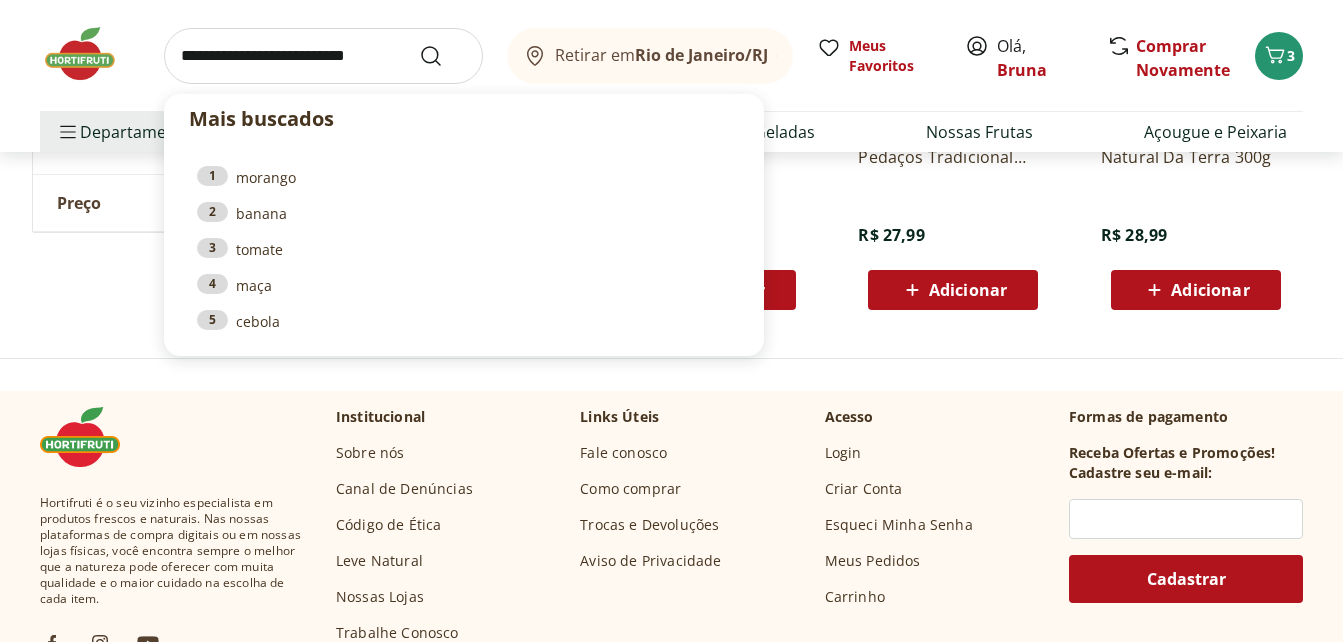 click at bounding box center [323, 56] 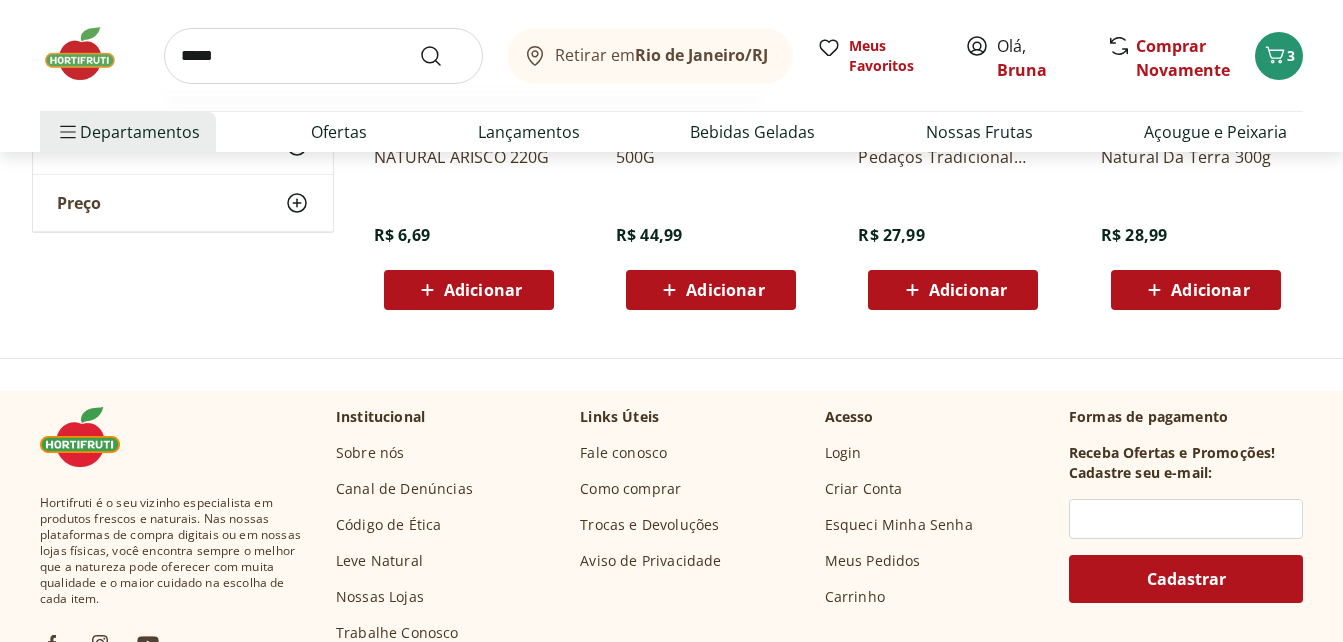 type on "*****" 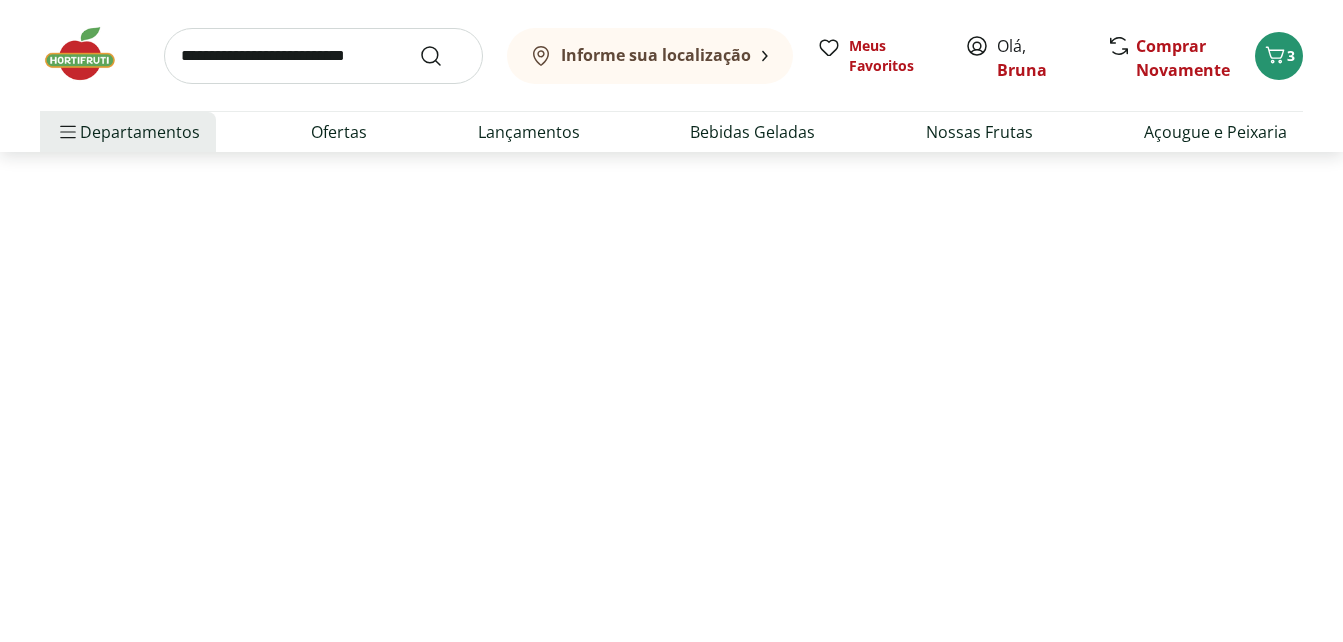 scroll, scrollTop: 0, scrollLeft: 0, axis: both 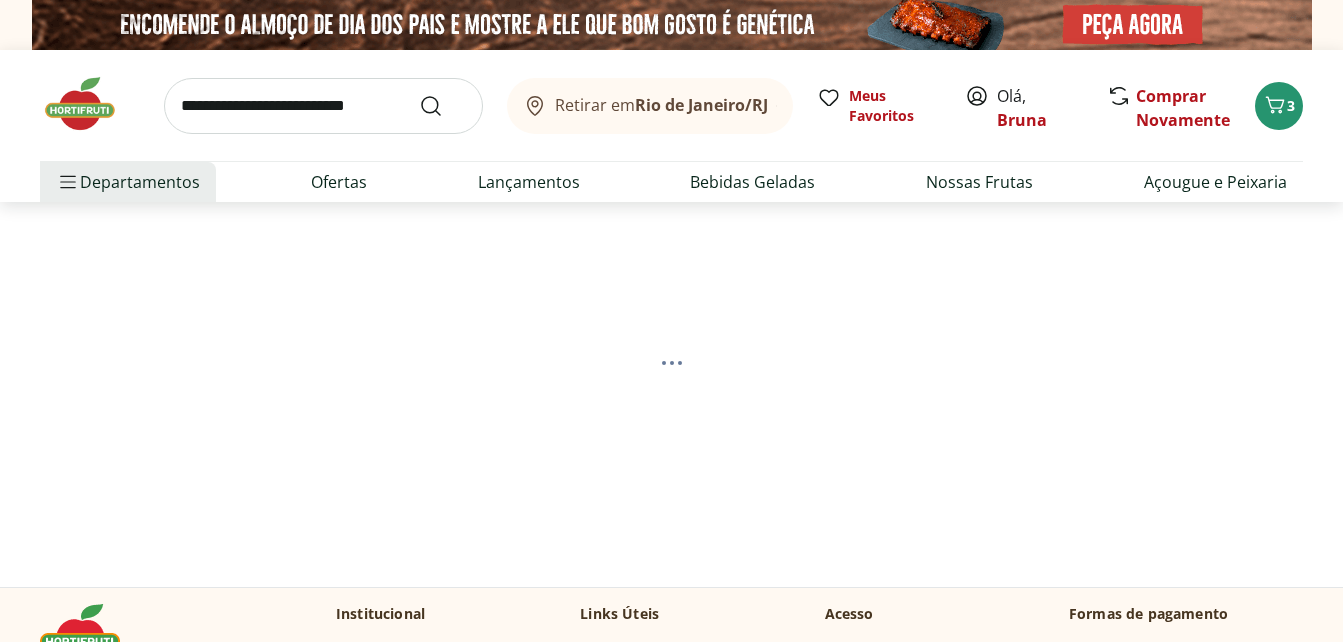 select on "**********" 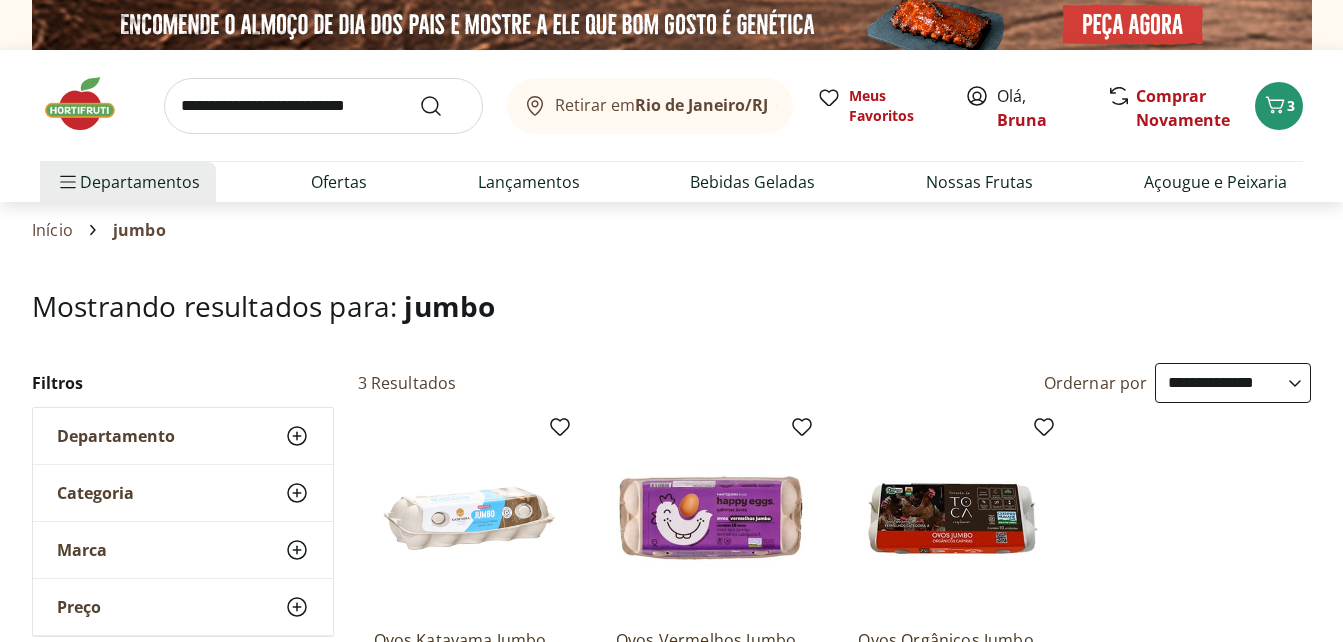 click on "Hortifruti Retirar em  Rio de Janeiro/RJ Olá,  Bruna 3 Retirar em  Rio de Janeiro/RJ Meus Favoritos Olá,  Bruna Comprar Novamente 3  Departamentos Nossa Marca Nossa Marca Ver tudo do departamento Açougue & Peixaria Congelados e Refrigerados Frutas, Legumes e Verduras Orgânicos Mercearia Sorvetes Hortifruti Hortifruti Ver tudo do departamento Cogumelos Frutas Legumes Ovos Temperos Frescos Verduras Orgânicos Orgânicos Ver tudo do departamento Bebidas Orgânicas Frutas Orgânicas Legumes Orgânicos Ovos Orgânicos Perecíveis Orgânicos Verduras Orgânicas Temperos Frescos Açougue e Peixaria Açougue e Peixaria Ver tudo do departamento Aves Bovinos Exóticos Frutos do Mar Linguiça e Salsicha Peixes Salgados e Defumados Suínos Prontinhos Prontinhos Ver tudo do departamento Frutas Cortadinhas Pré Preparados Prontos para Consumo Saladas Sucos e Água de Coco Padaria Padaria Ver tudo do departamento Bolos e Mini Bolos Doces Pão Padaria Própria Salgados Torradas Bebidas Bebidas Ver tudo do departamento" at bounding box center [671, 2067] 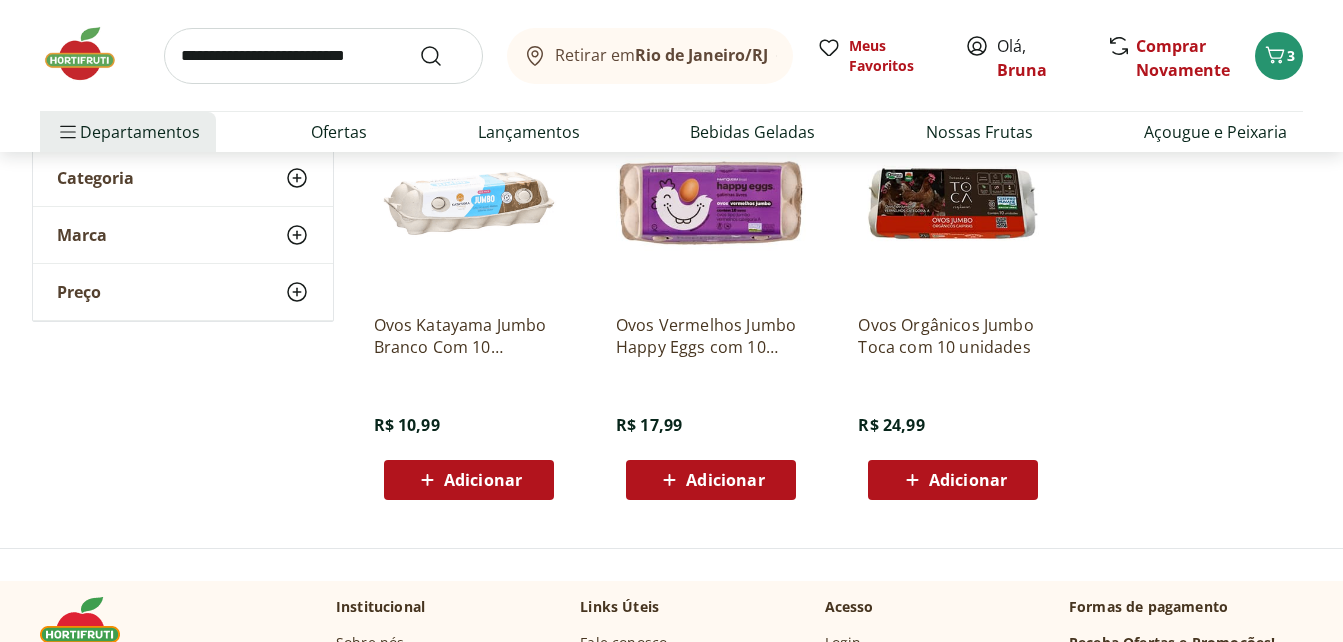 scroll, scrollTop: 320, scrollLeft: 0, axis: vertical 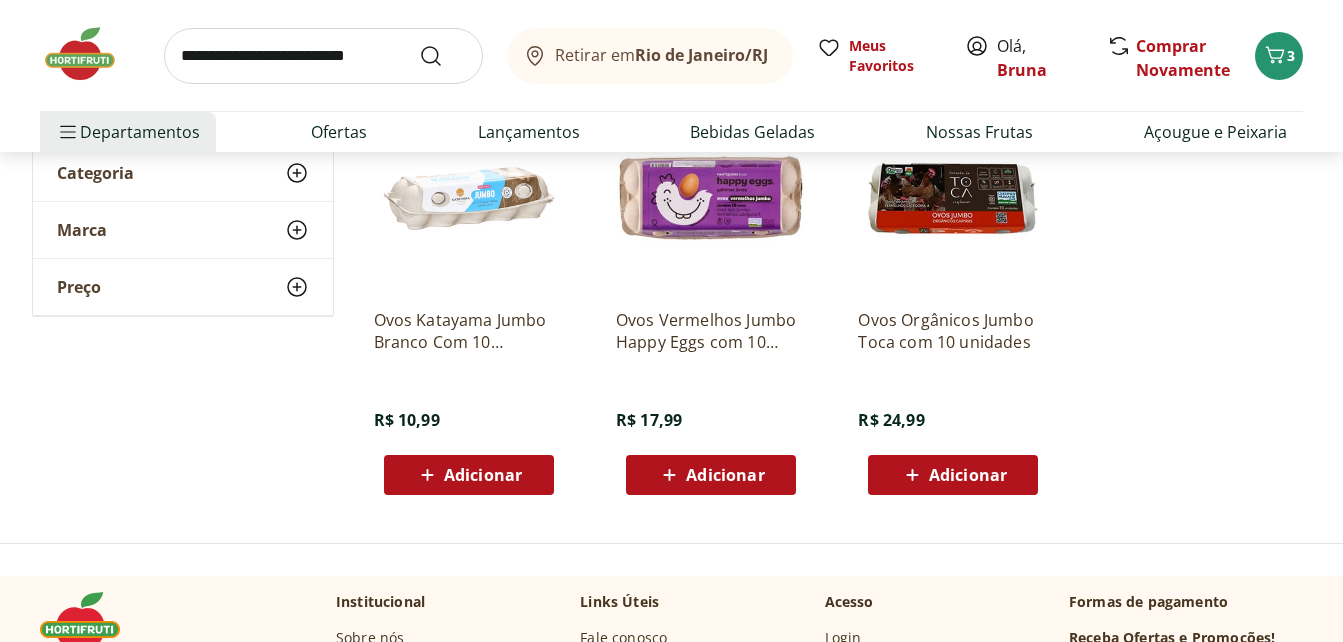 click on "Adicionar" at bounding box center [483, 475] 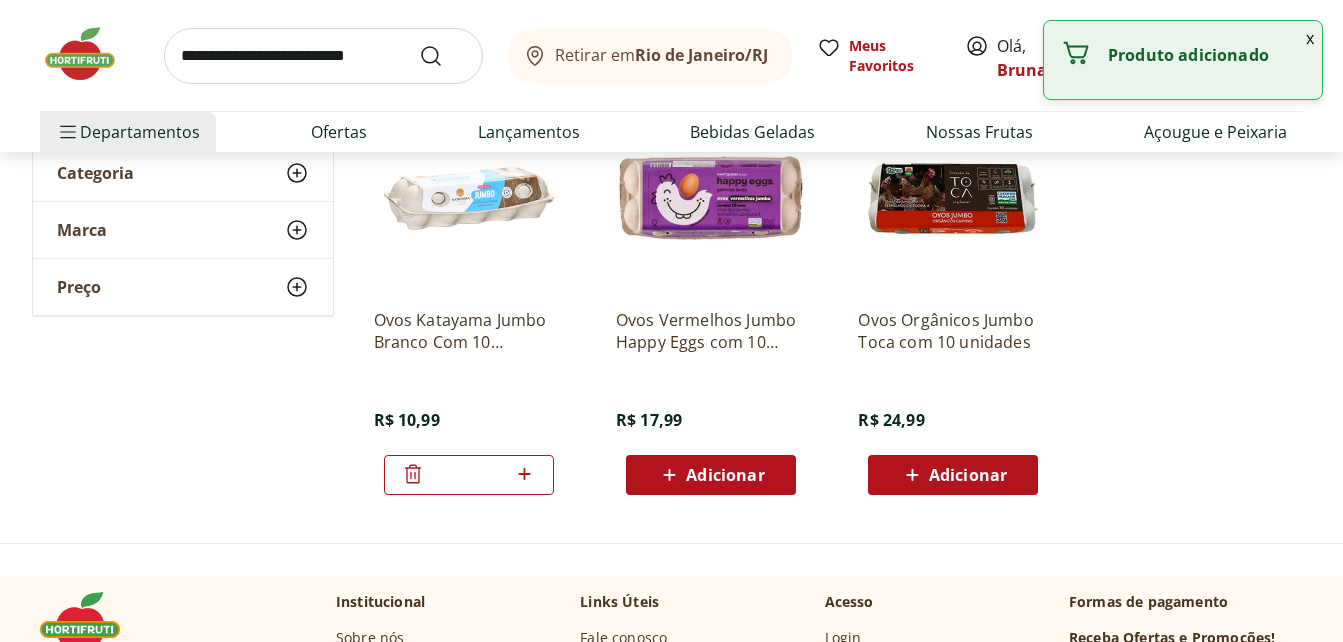 click 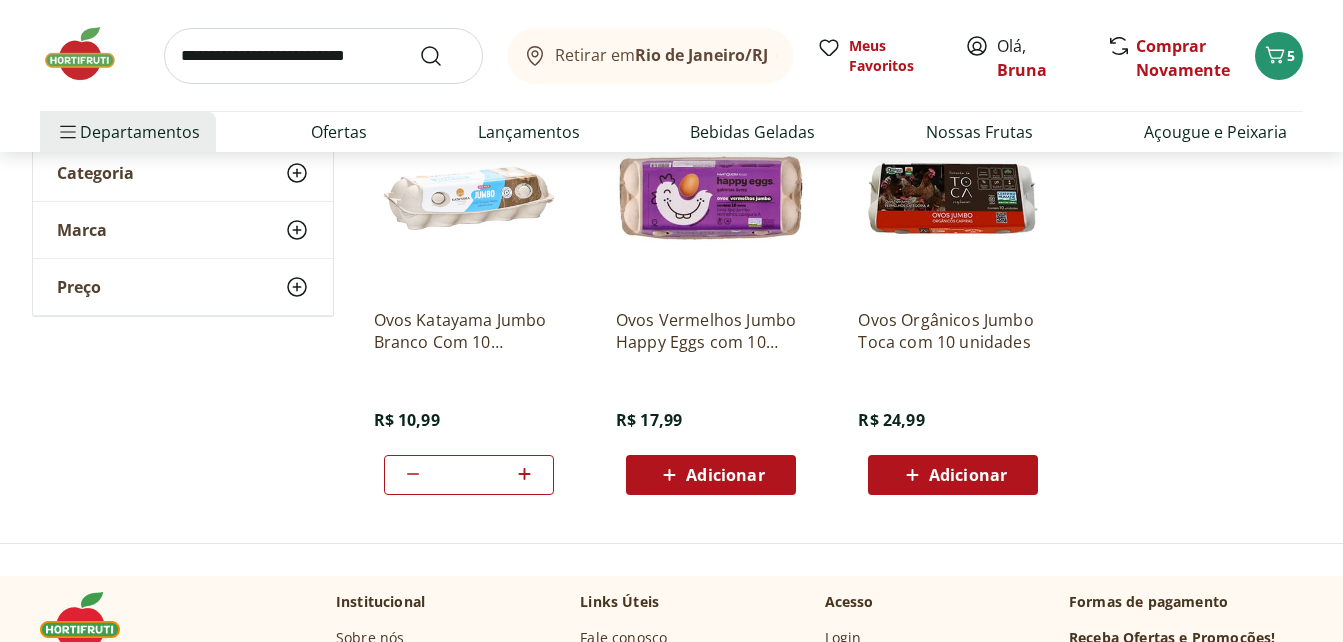 click 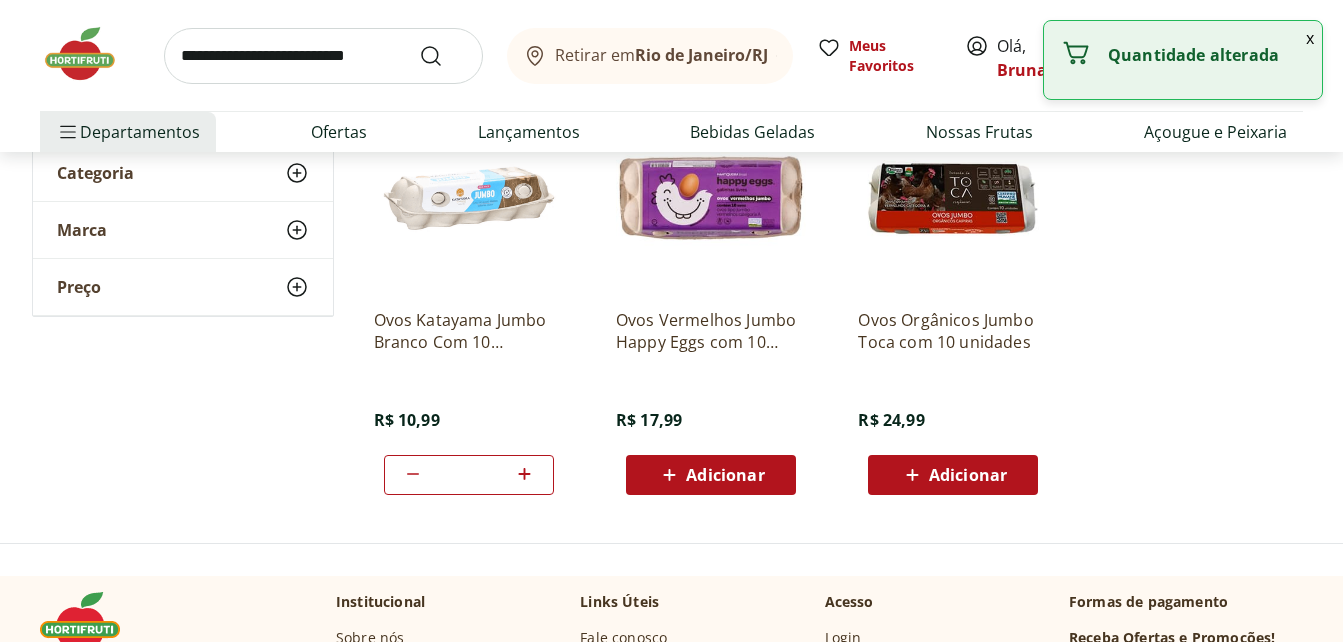 click on "Ovos Katayama Jumbo Branco Com 10 Unidades R$ 10,99 * Ovos Vermelhos Jumbo Happy Eggs com 10 Unidades R$ 17,99 Adicionar Ovos Orgânicos Jumbo Toca com 10 unidades R$ 24,99 Adicionar" at bounding box center (835, 299) 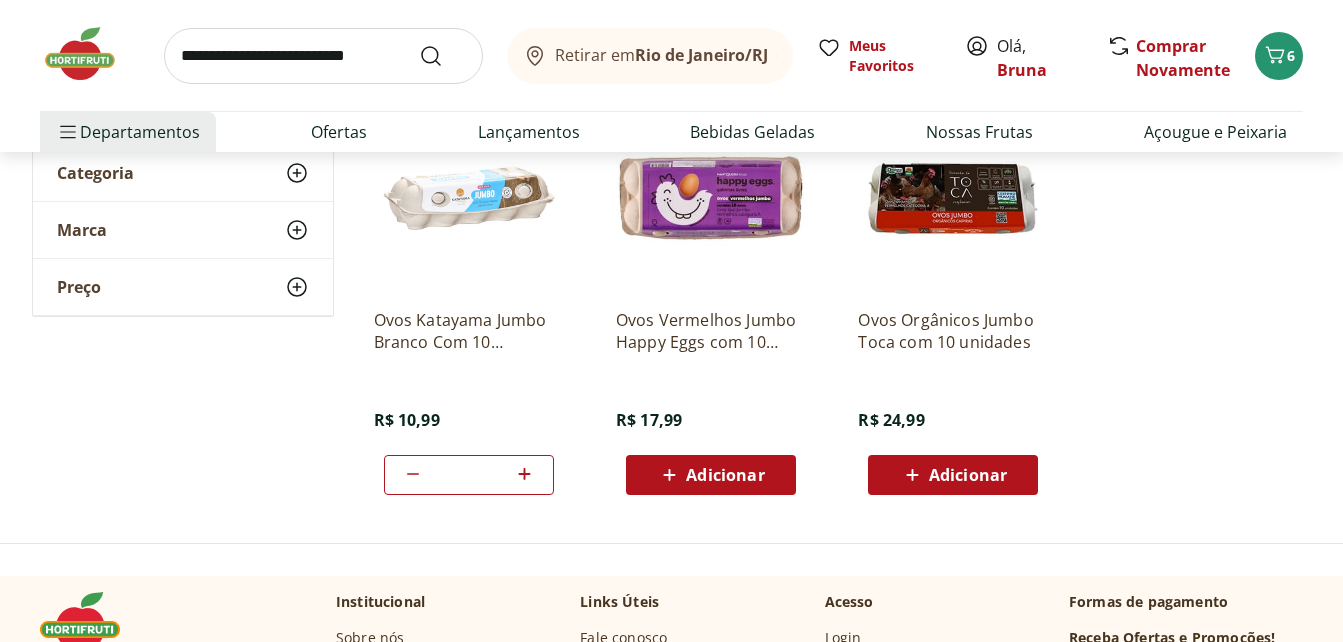 click at bounding box center (90, 54) 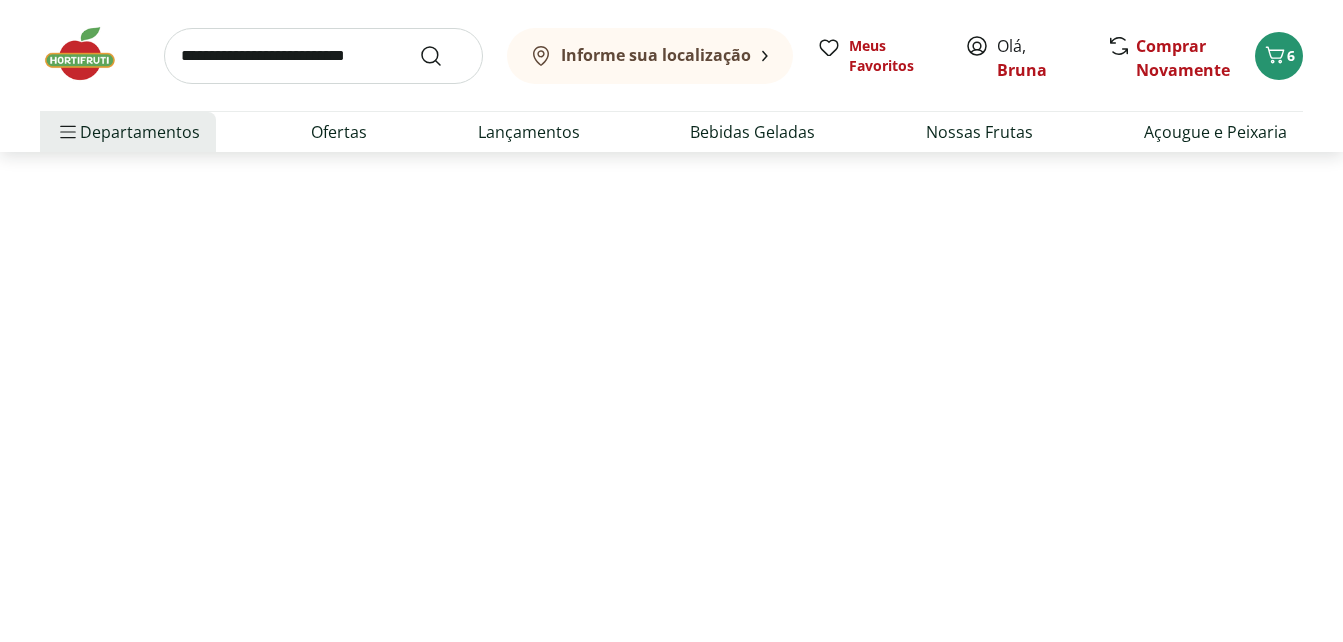 scroll, scrollTop: 0, scrollLeft: 0, axis: both 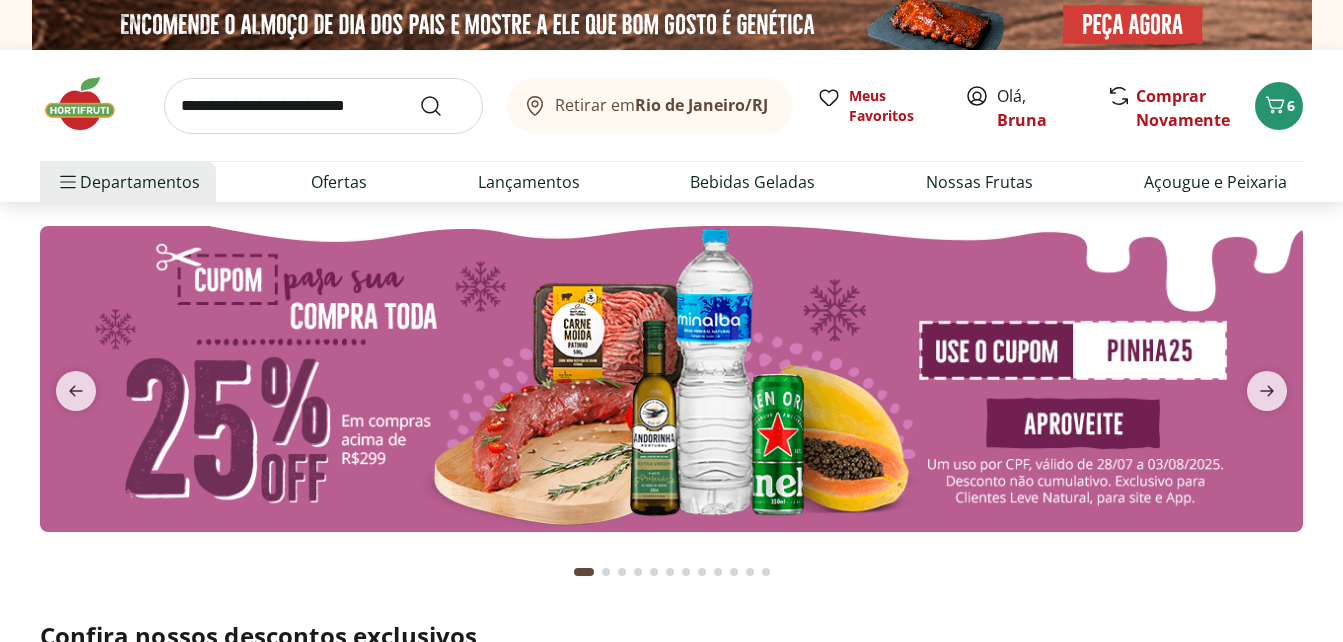 click on "Retirar em  Rio de Janeiro/RJ Olá,  Bruna 6 Retirar em  Rio de Janeiro/RJ Meus Favoritos Olá,  Bruna Comprar Novamente 6  Departamentos Nossa Marca Nossa Marca Ver tudo do departamento Açougue & Peixaria Congelados e Refrigerados Frutas, Legumes e Verduras Orgânicos Mercearia Sorvetes Hortifruti Hortifruti Ver tudo do departamento Cogumelos Frutas Legumes Ovos Temperos Frescos Verduras Orgânicos Orgânicos Ver tudo do departamento Bebidas Orgânicas Frutas Orgânicas Legumes Orgânicos Ovos Orgânicos Perecíveis Orgânicos Verduras Orgânicas Temperos Frescos Açougue e Peixaria Açougue e Peixaria Ver tudo do departamento Aves Bovinos Exóticos Frutos do Mar Linguiça e Salsicha Peixes Salgados e Defumados Suínos Prontinhos Prontinhos Ver tudo do departamento Frutas Cortadinhas Pré Preparados Prontos para Consumo Saladas Sucos e Água de Coco Padaria Padaria Ver tudo do departamento Bolos e Mini Bolos Doces Pão Padaria Própria Salgados Torradas Bebidas Bebidas Ver tudo do departamento Água Cerveja" at bounding box center [671, 9404] 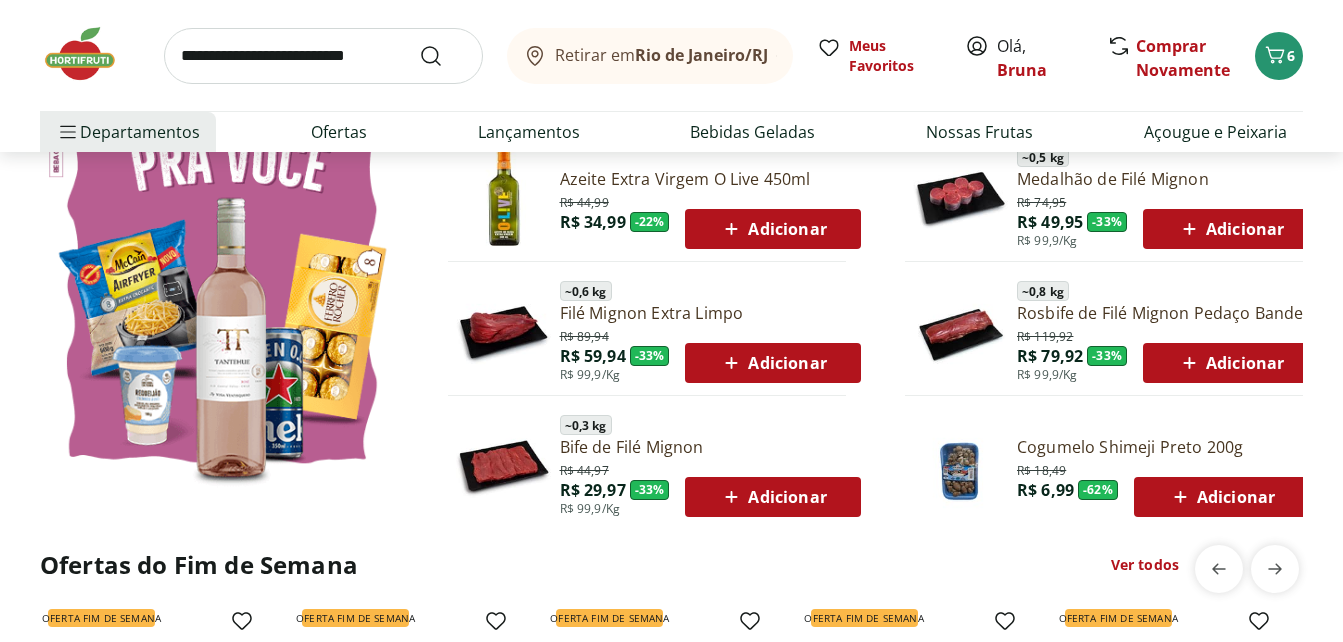 scroll, scrollTop: 1200, scrollLeft: 0, axis: vertical 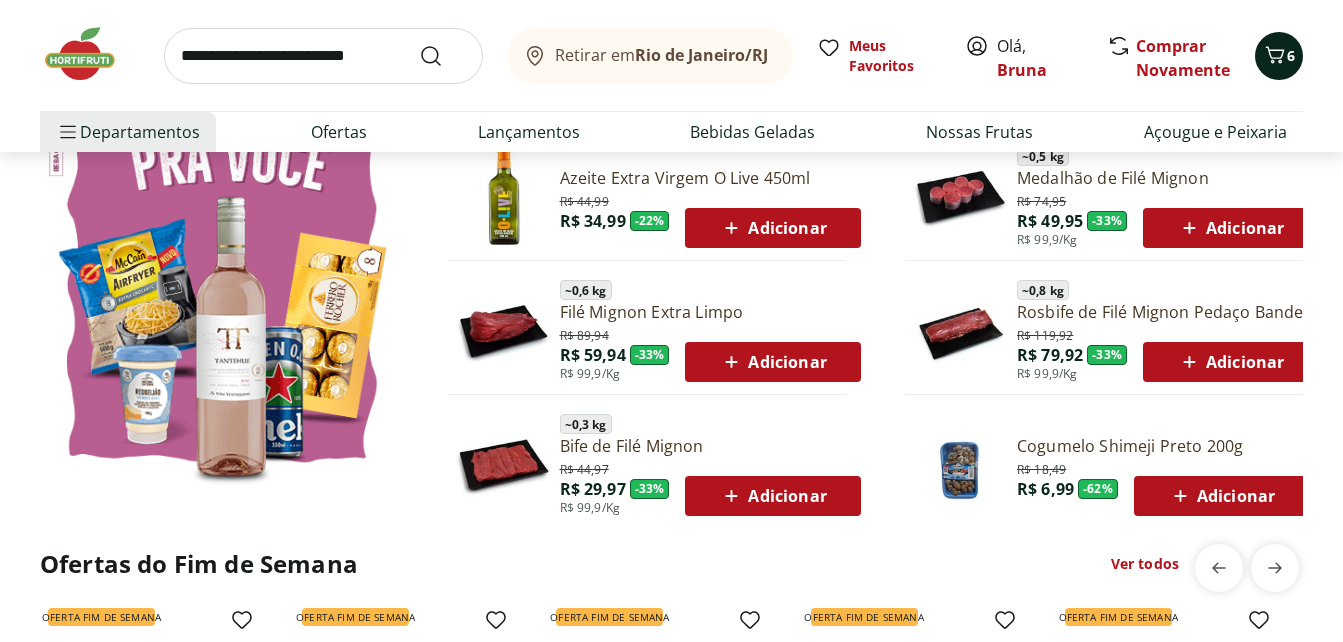 click on "6" at bounding box center [1279, 56] 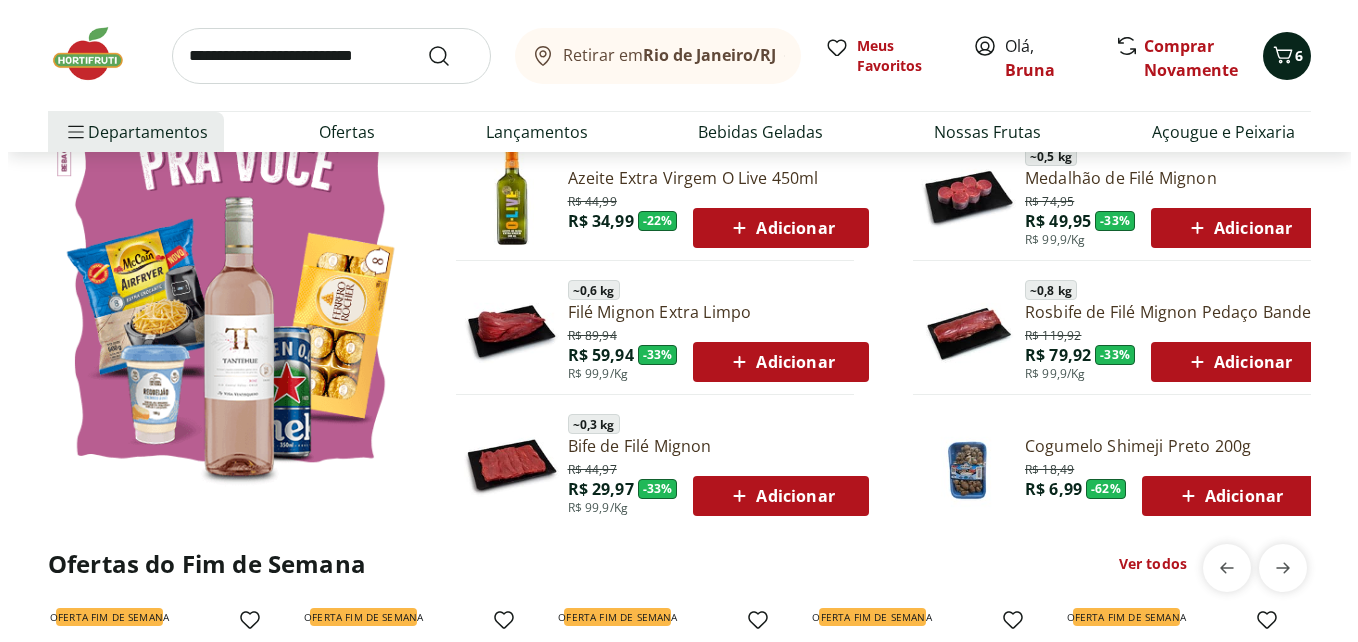 scroll, scrollTop: 1208, scrollLeft: 0, axis: vertical 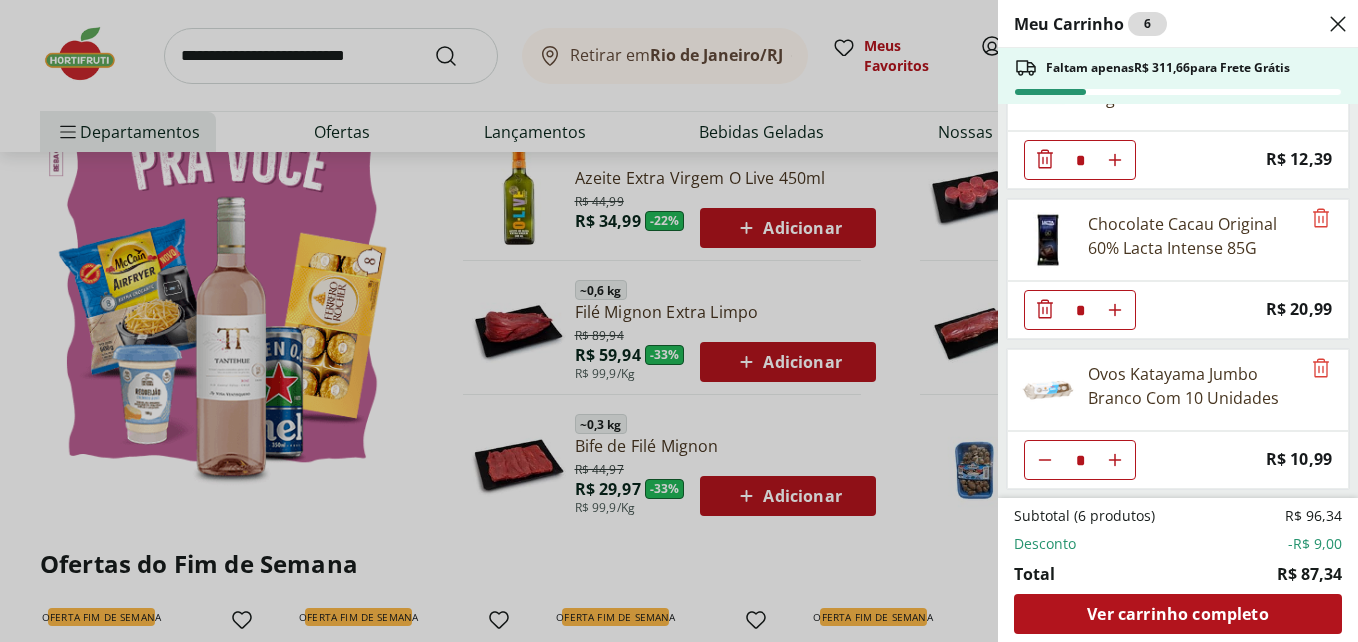 click 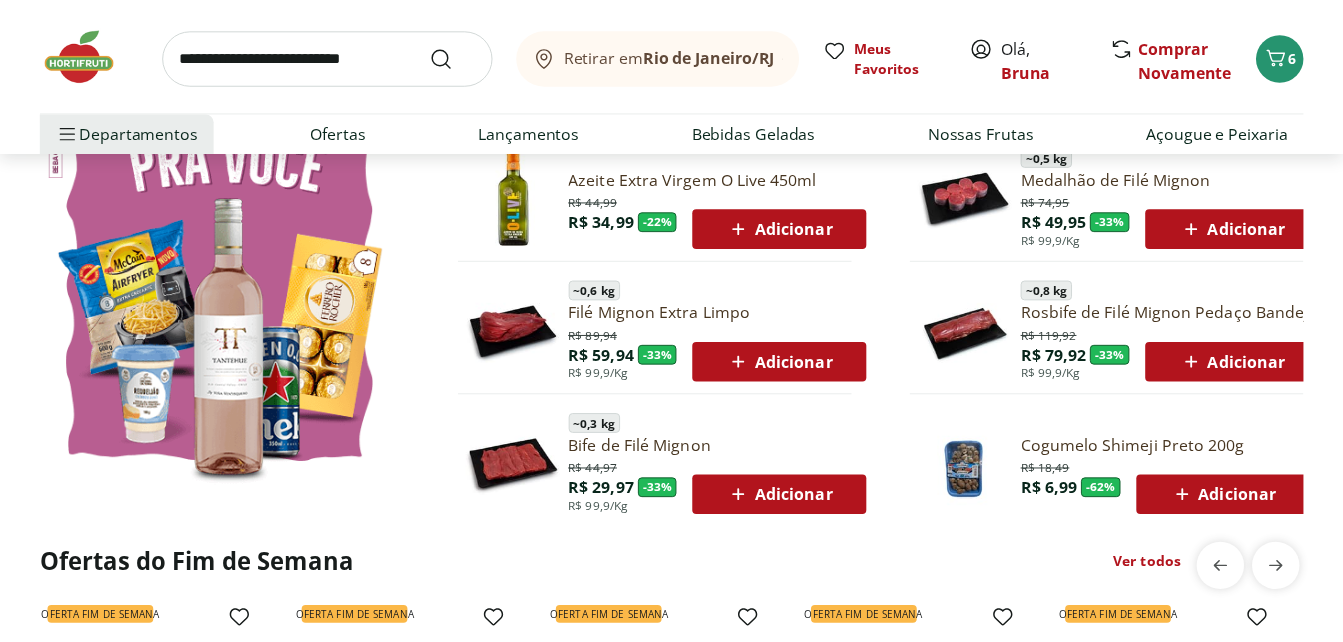 scroll, scrollTop: 1200, scrollLeft: 0, axis: vertical 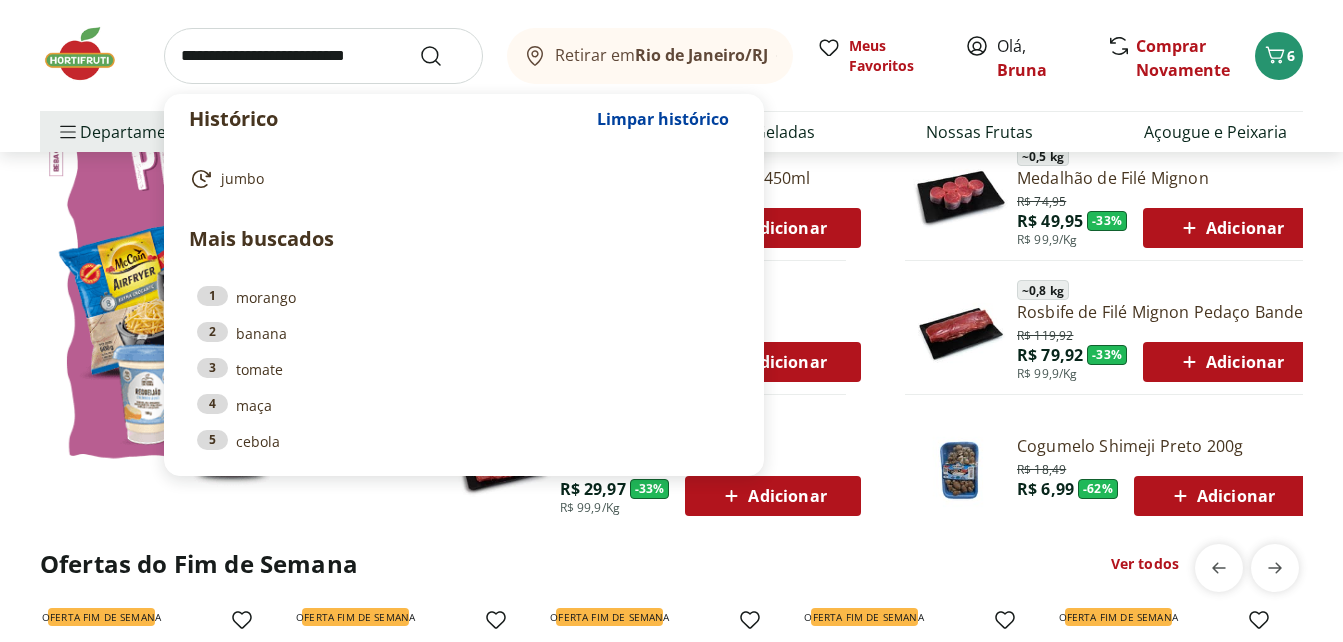 click at bounding box center [323, 56] 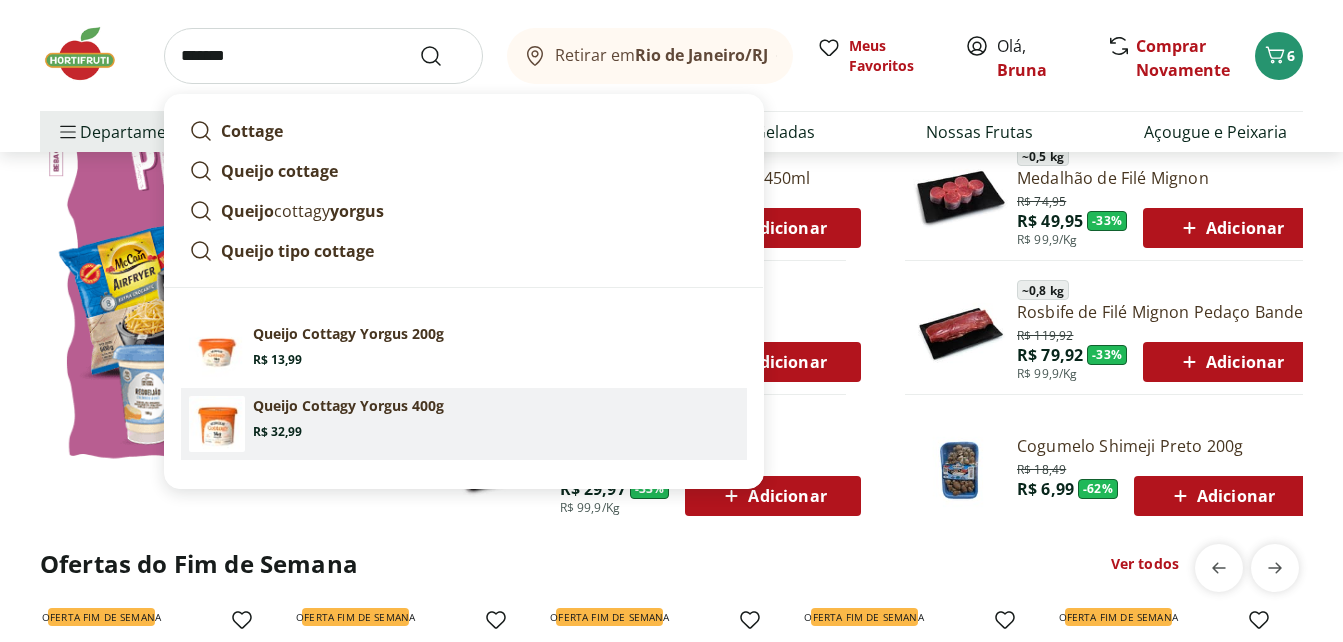 click on "Price: R$ 32,99" at bounding box center [277, 432] 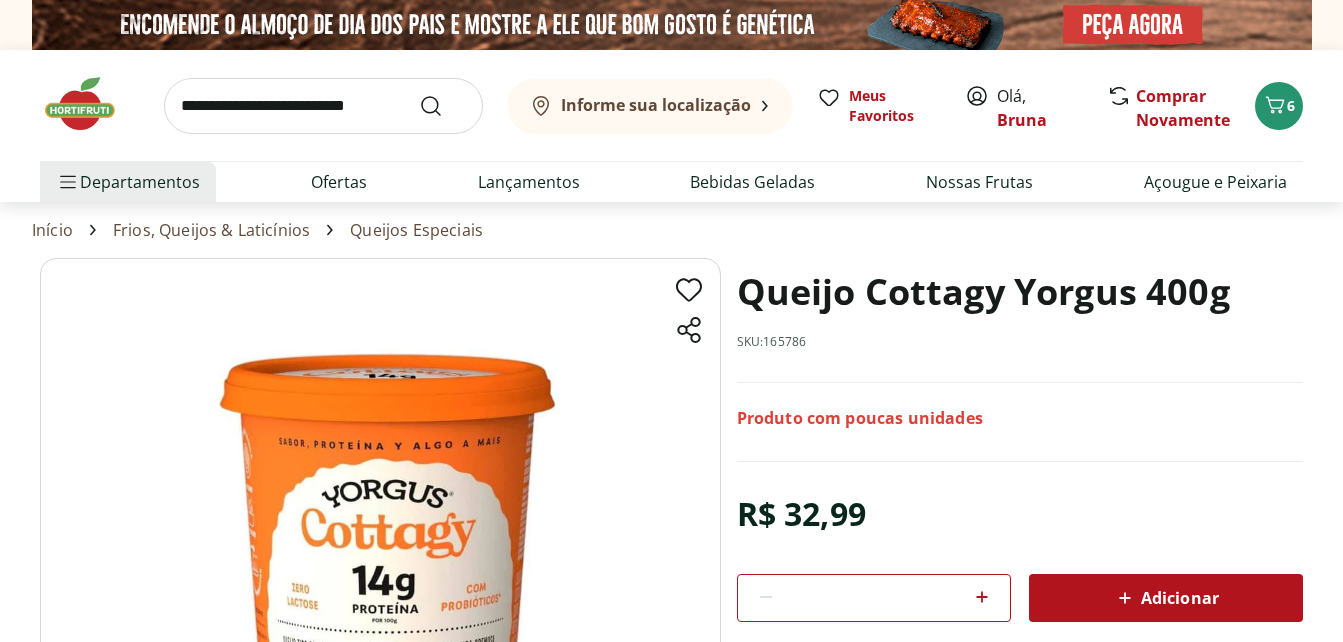 scroll, scrollTop: 0, scrollLeft: 0, axis: both 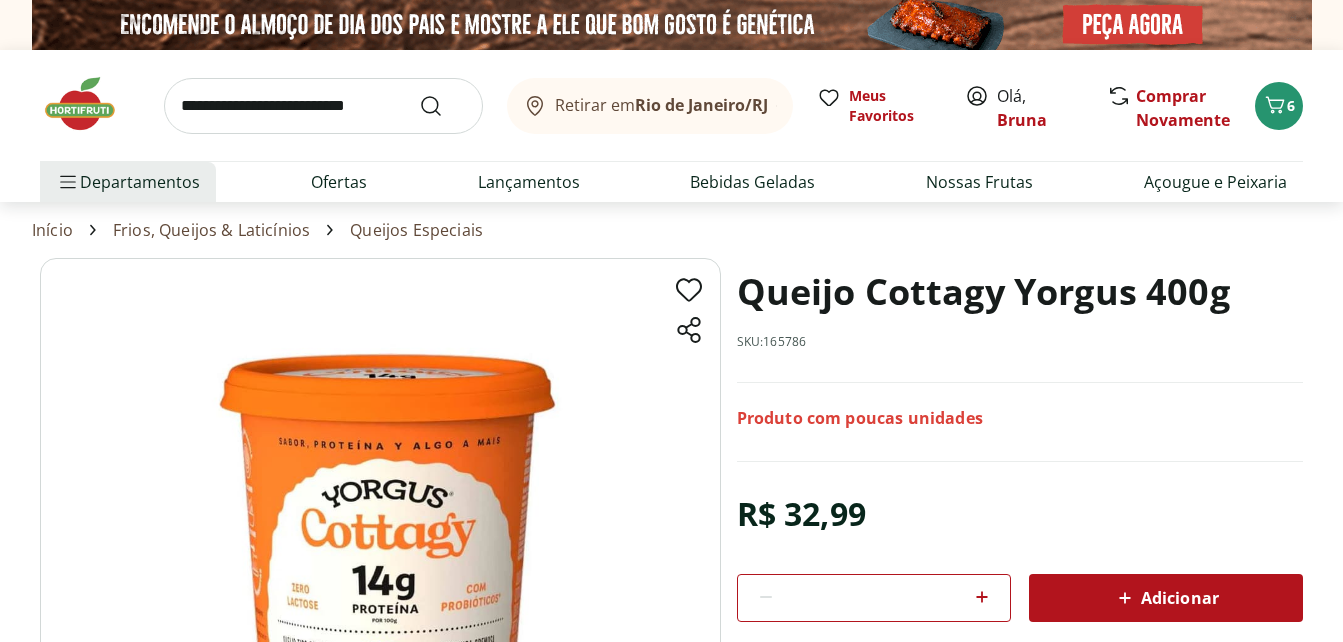 click on "Adicionar" at bounding box center (1166, 598) 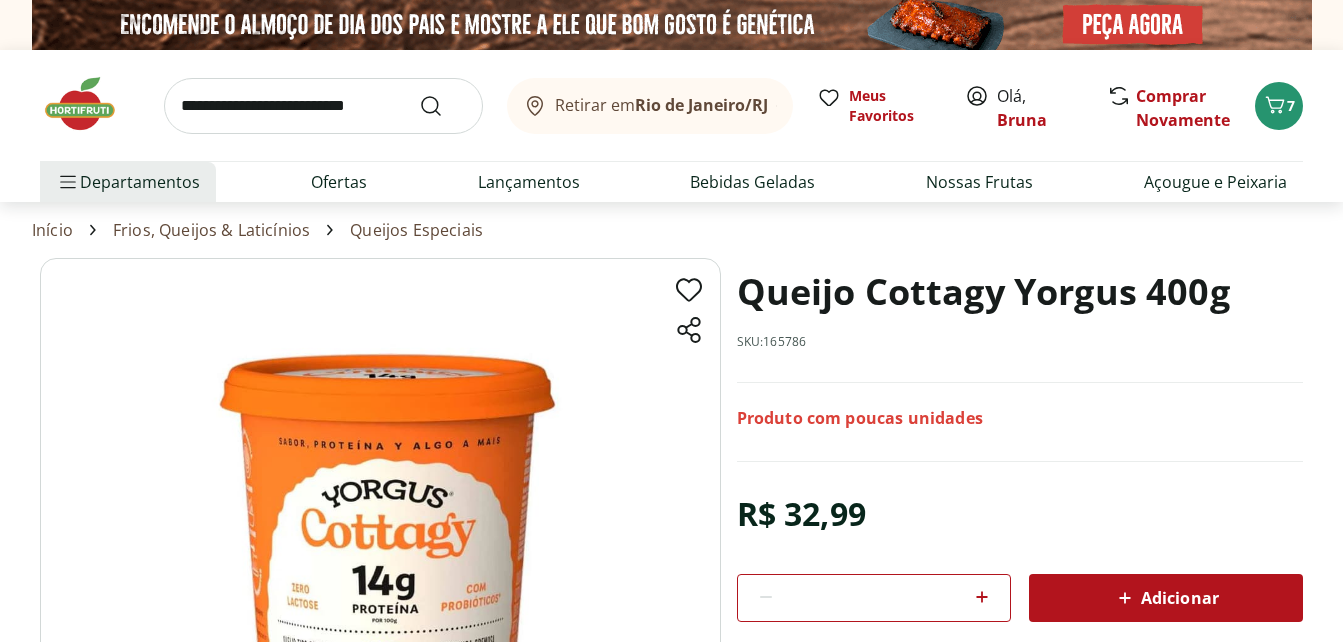 click at bounding box center (90, 104) 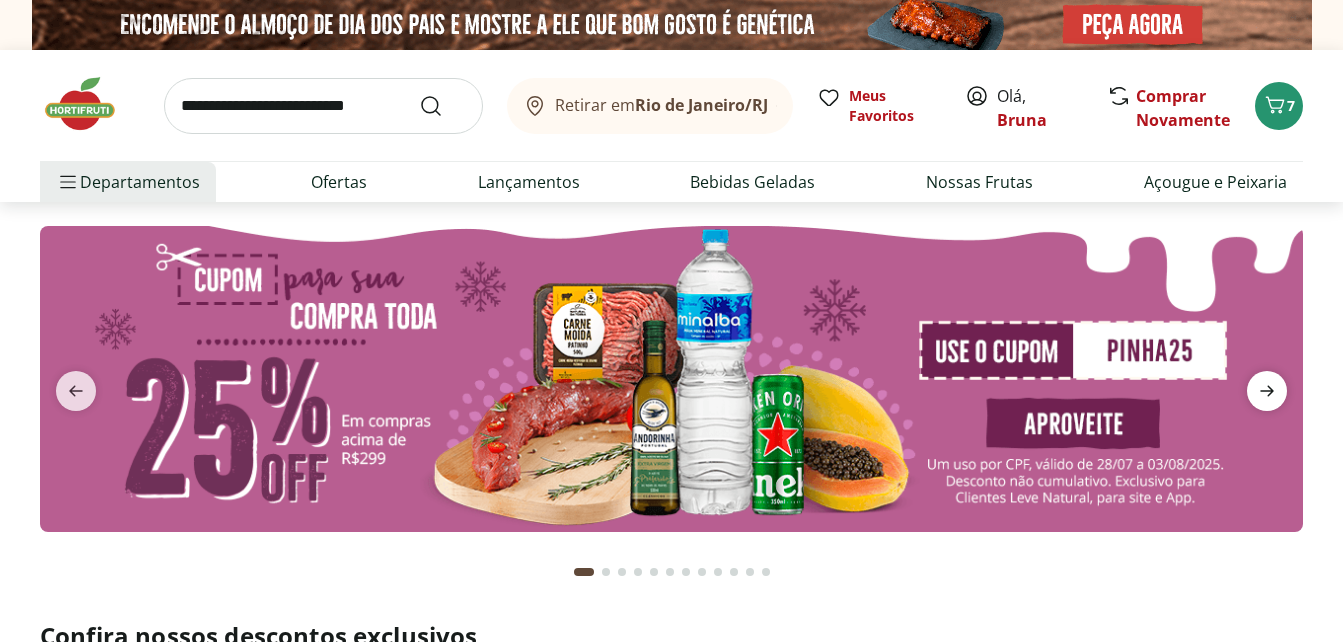 click 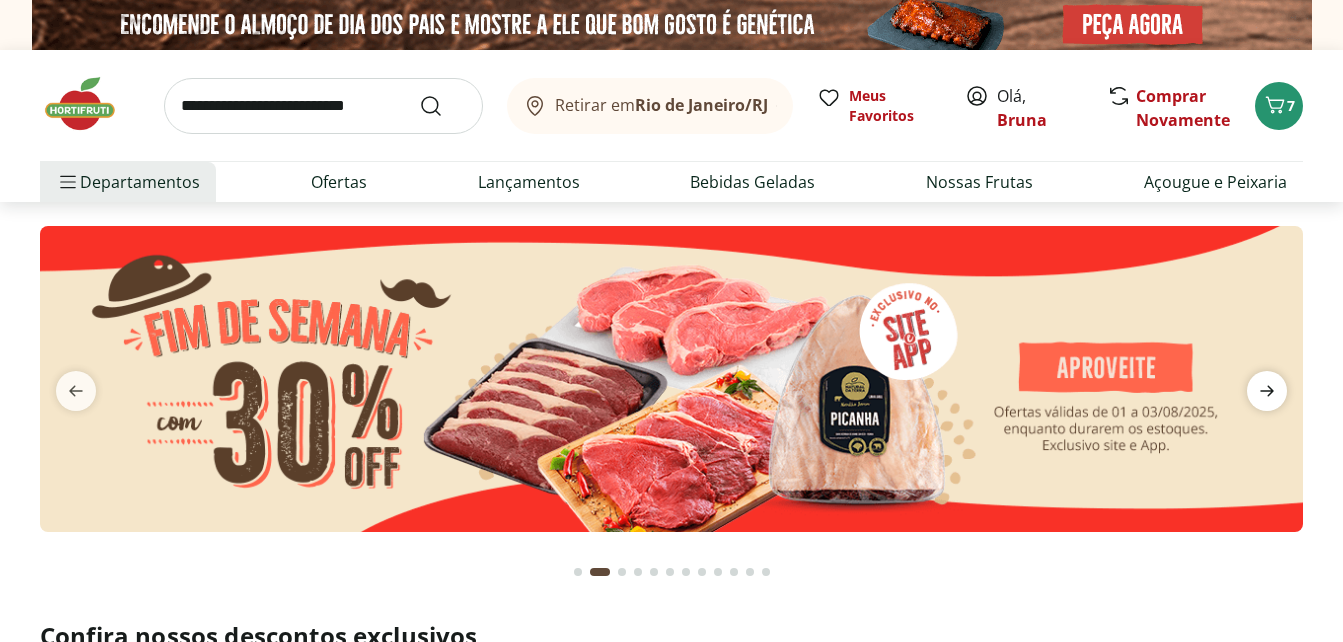 click 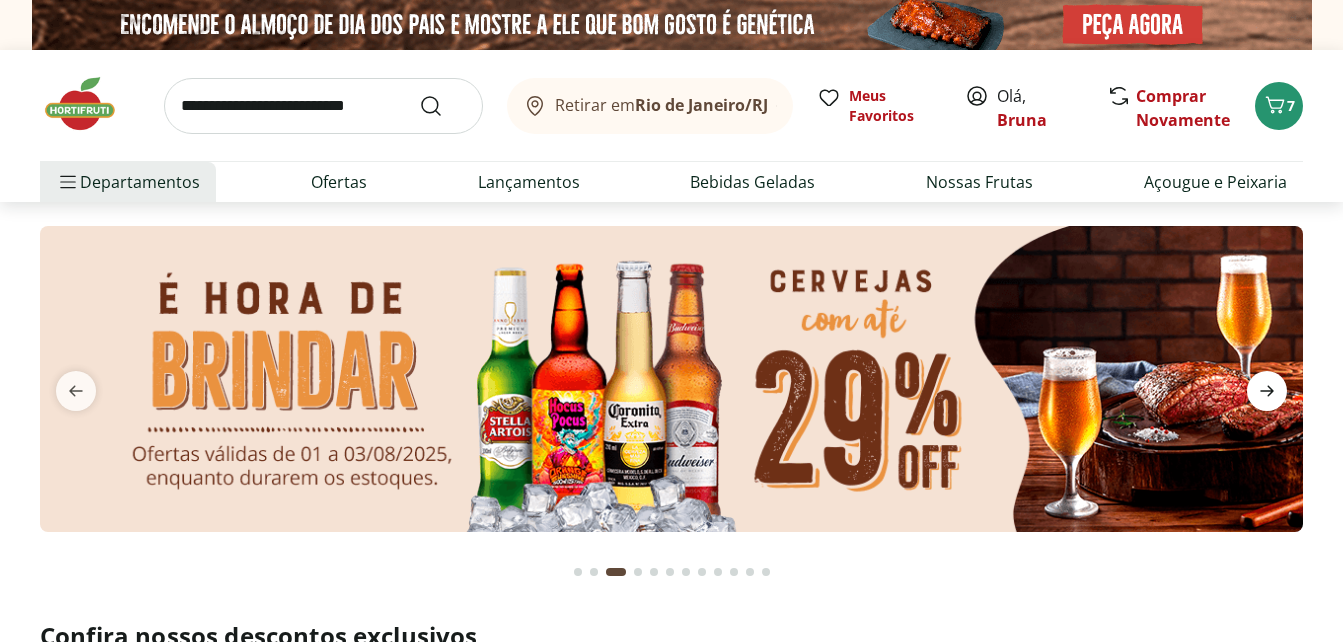 click 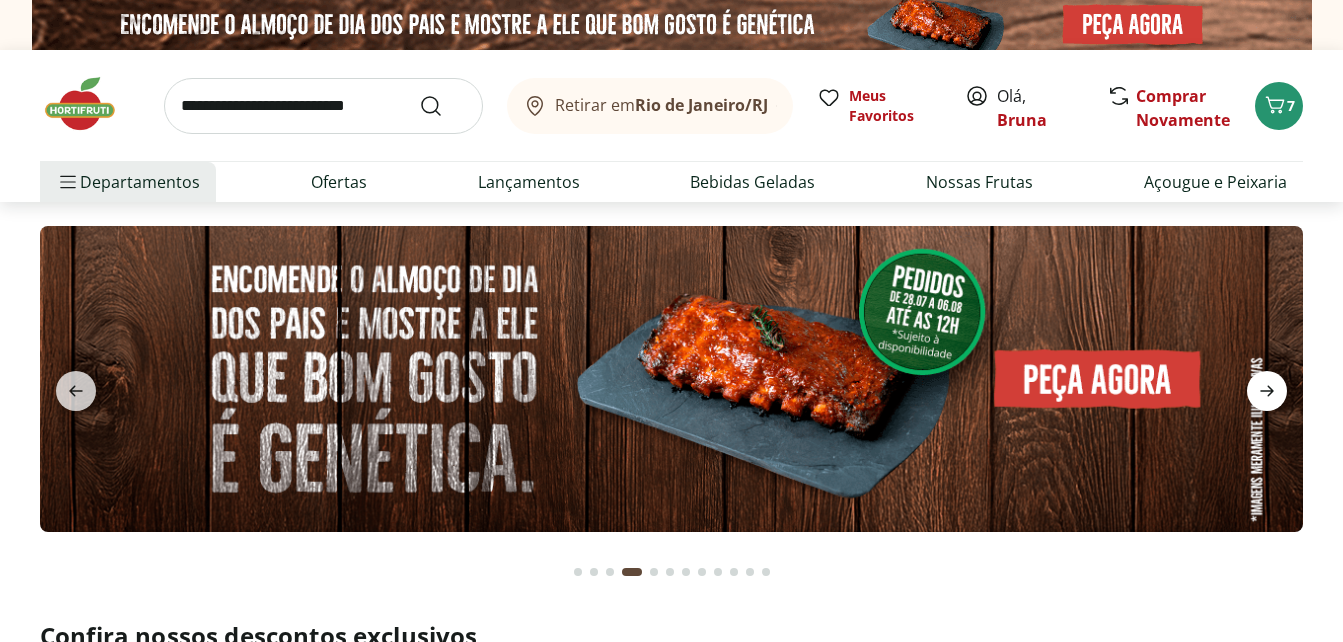 click 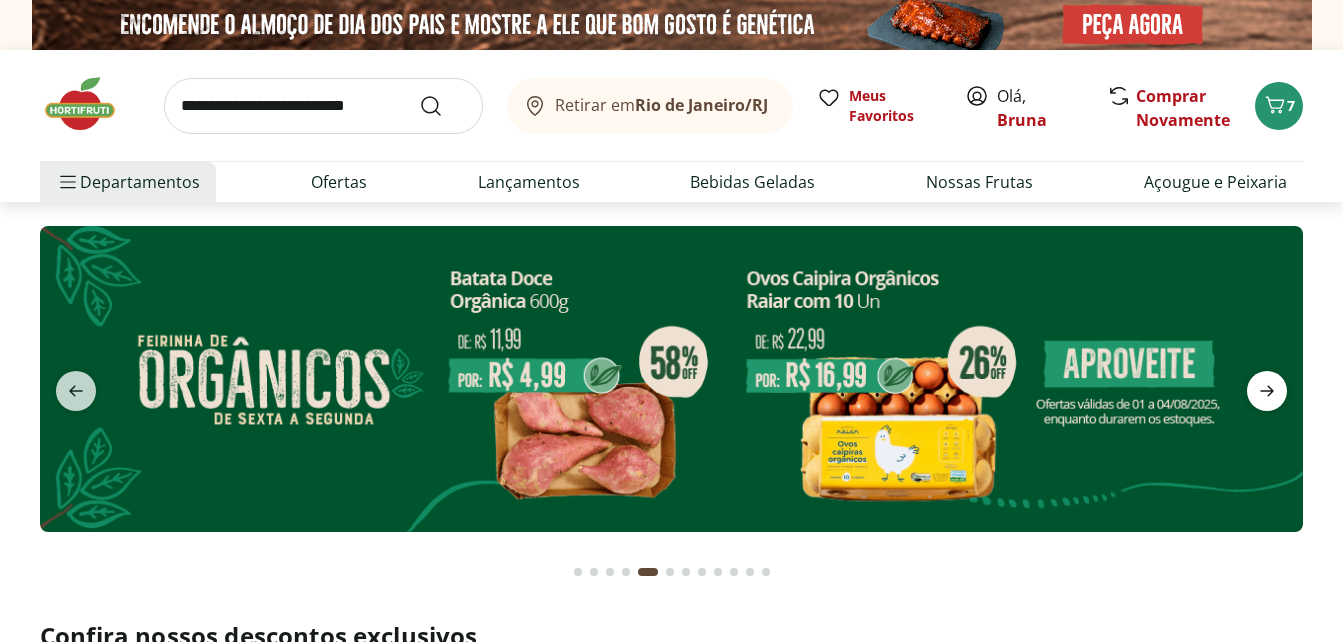 click 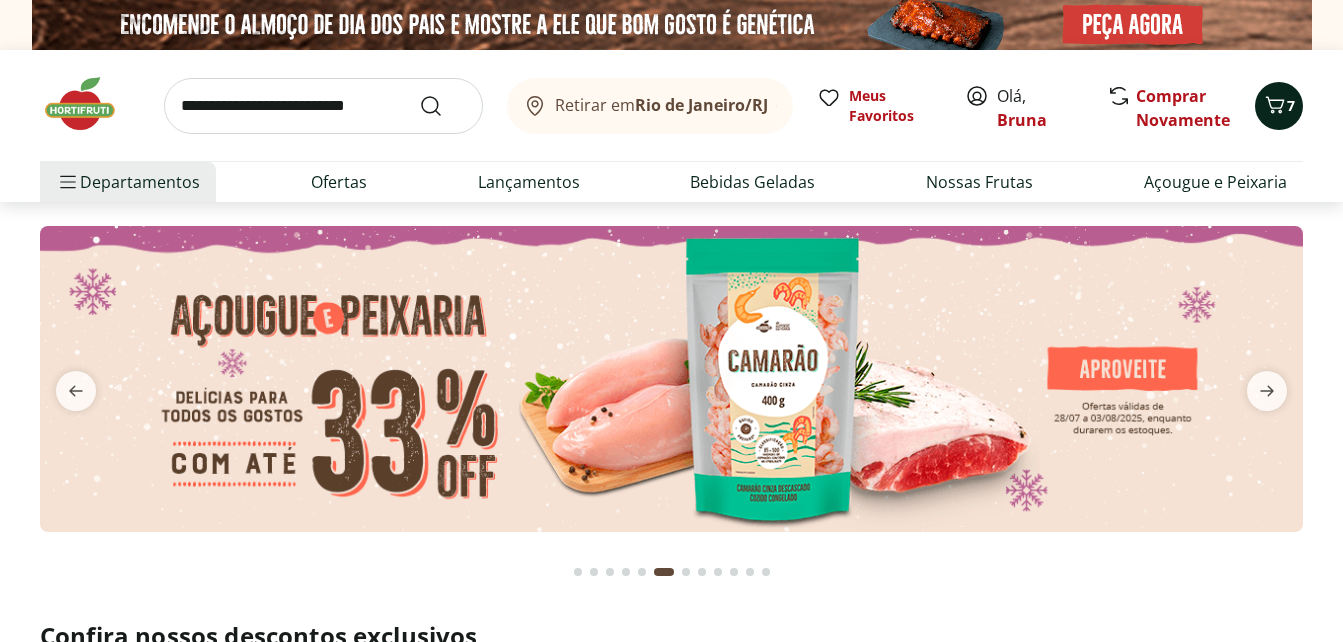 click 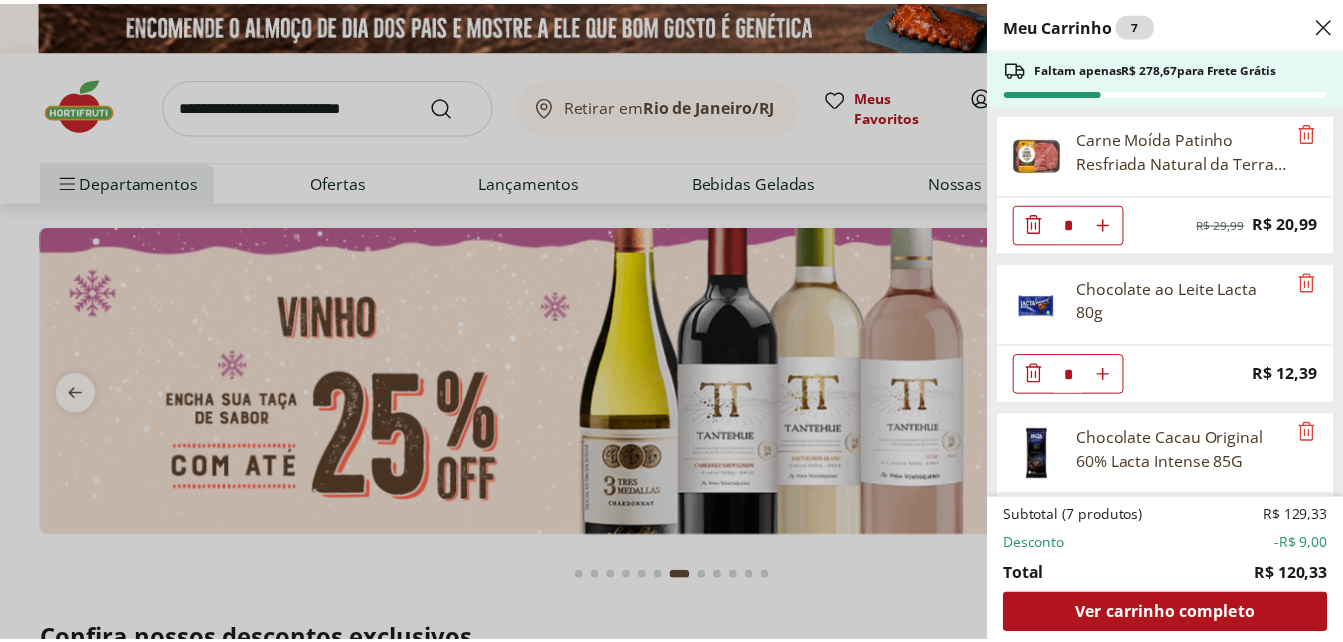 scroll, scrollTop: 345, scrollLeft: 0, axis: vertical 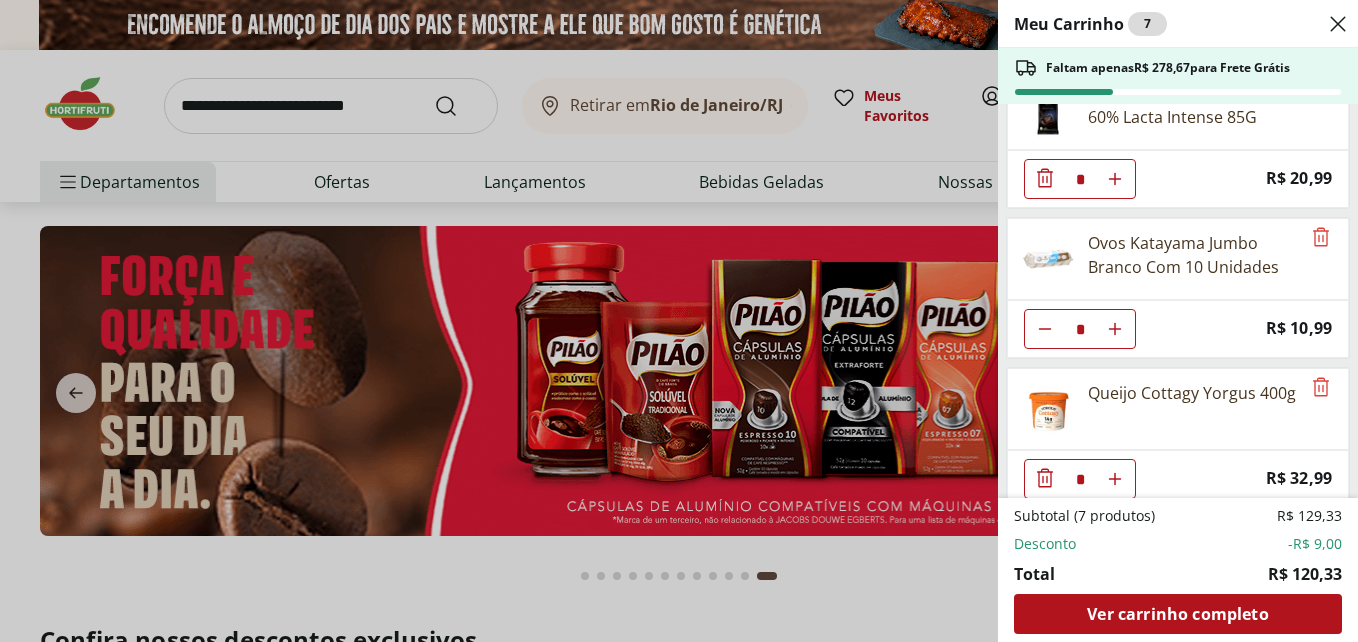 click on "Meu Carrinho 7 Faltam apenas  R$ 278,67  para Frete Grátis Carne Moída Patinho Resfriada Natural da Terra 500g * Original price: R$ 29,99 Price: R$ 20,99 Chocolate ao Leite Lacta 80g * Price: R$ 12,39 Chocolate Cacau Original 60% Lacta Intense 85G * Price: R$ 20,99 Ovos Katayama Jumbo Branco Com 10 Unidades * Price: R$ 10,99 Queijo Cottagy Yorgus 400g * Price: R$ 32,99 Subtotal (7 produtos) R$ 129,33 Desconto -R$ 9,00 Total R$ 120,33 Ver carrinho completo" at bounding box center (679, 321) 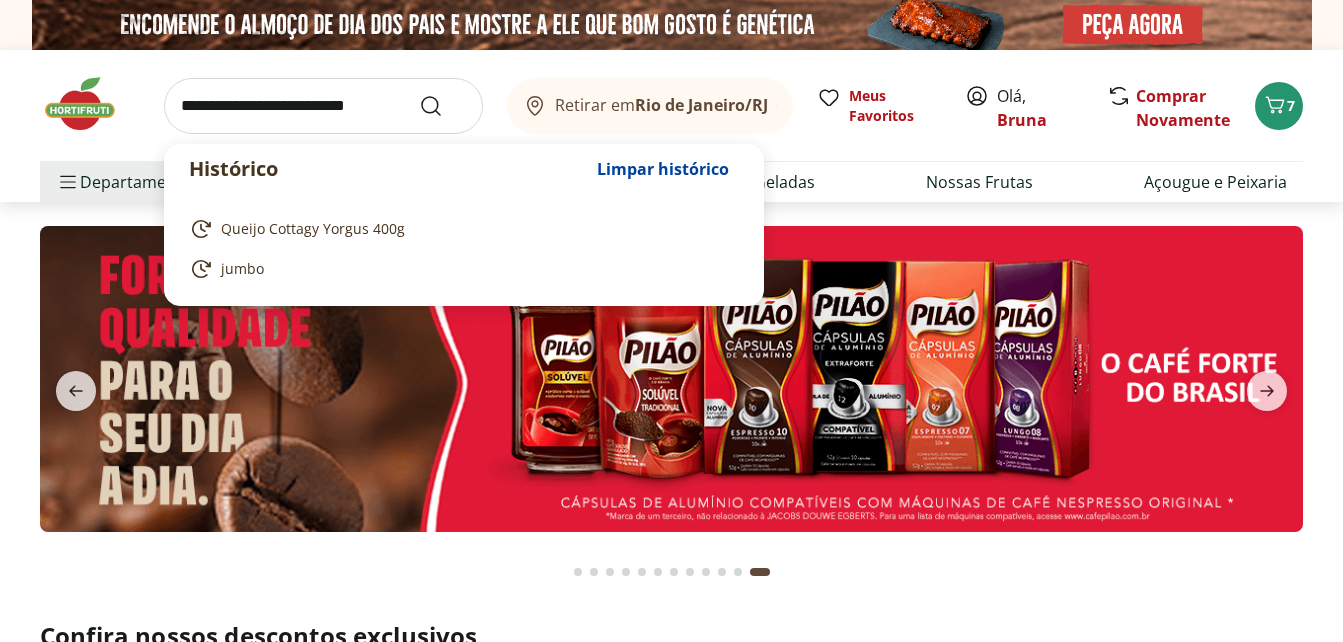 click at bounding box center [323, 106] 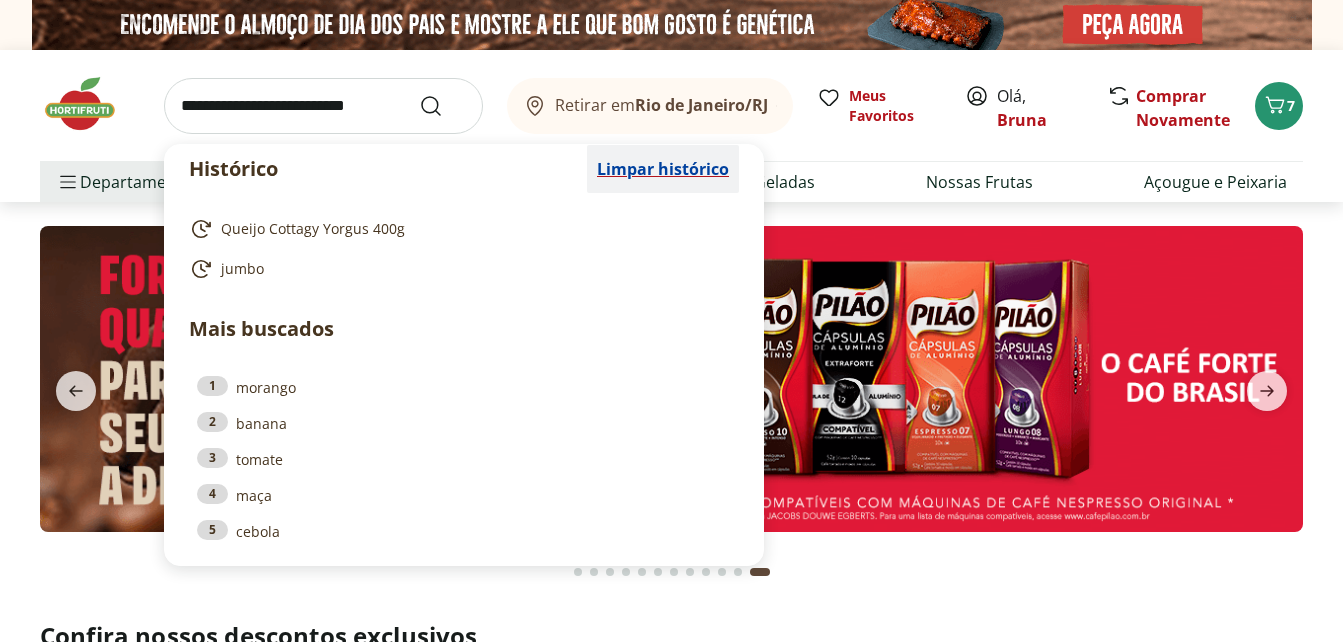 click on "Limpar histórico" at bounding box center (663, 169) 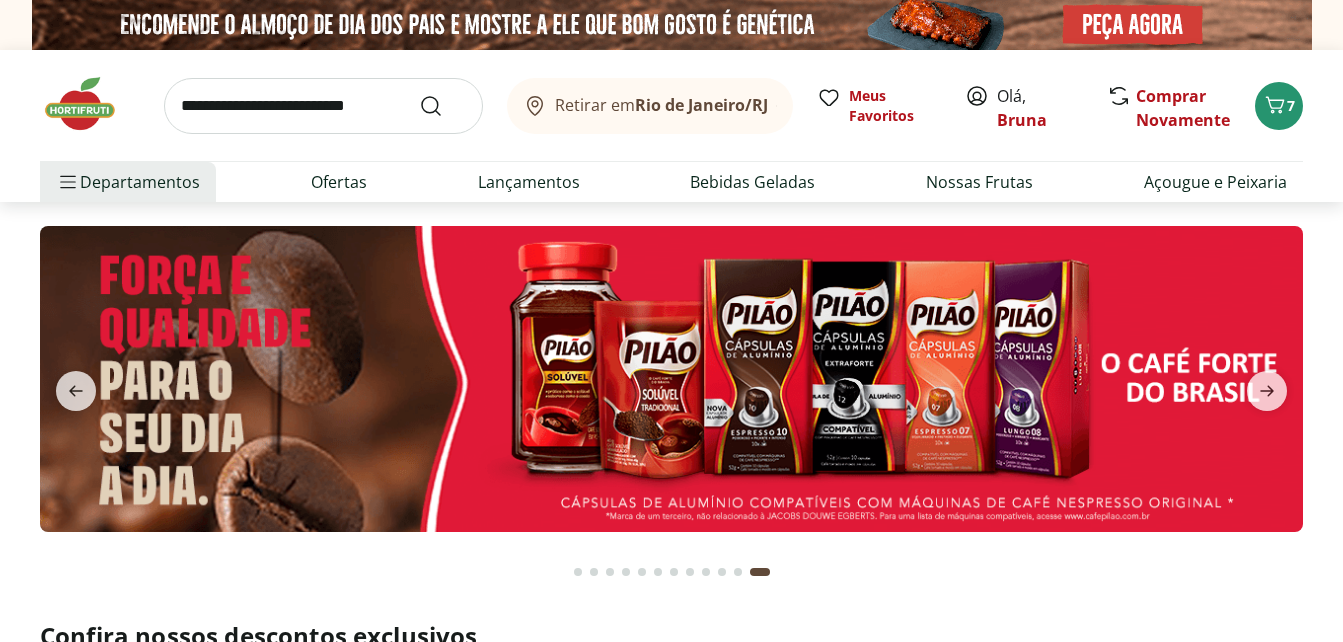 click at bounding box center (671, 399) 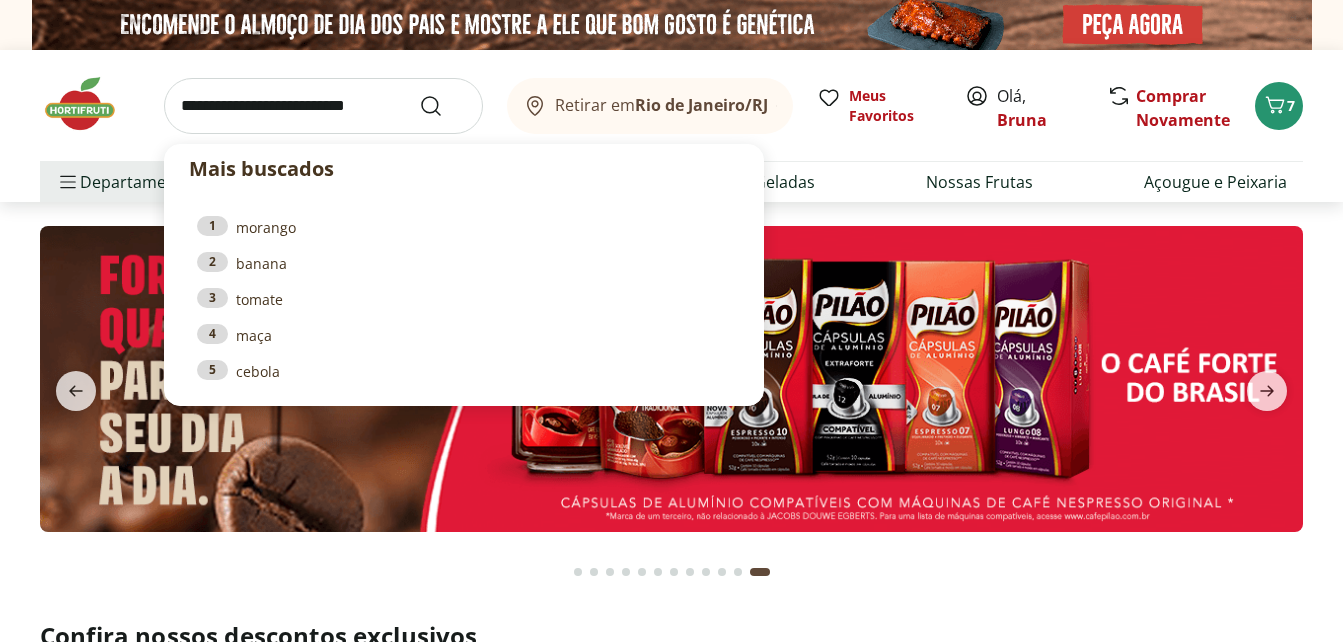 click at bounding box center (323, 106) 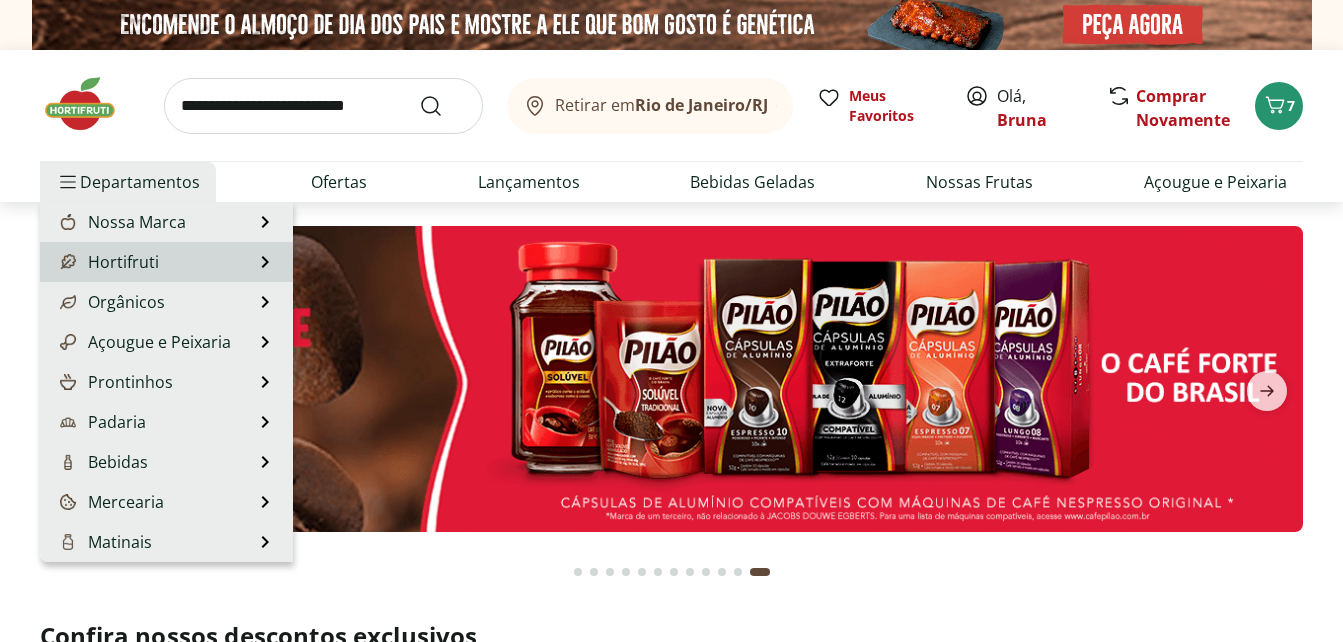 click on "Hortifruti Hortifruti Ver tudo do departamento Cogumelos Frutas Legumes Ovos Temperos Frescos Verduras" at bounding box center (166, 262) 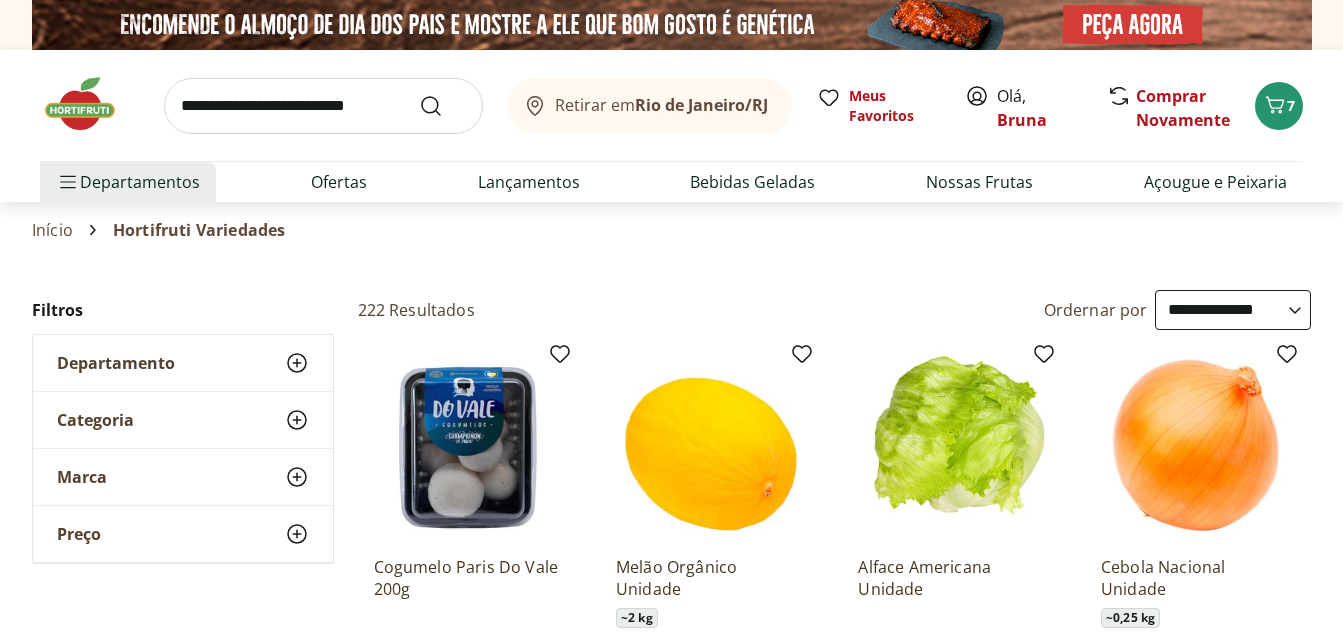 click on "**********" at bounding box center [1233, 310] 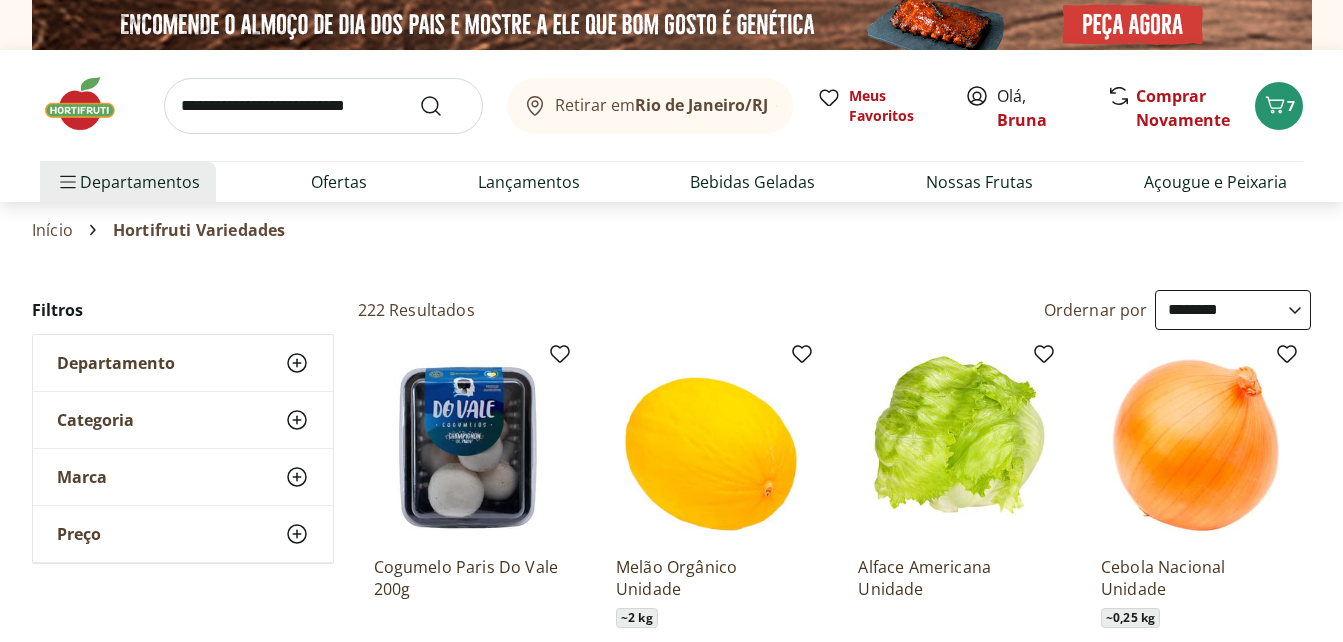 click on "**********" at bounding box center [1233, 310] 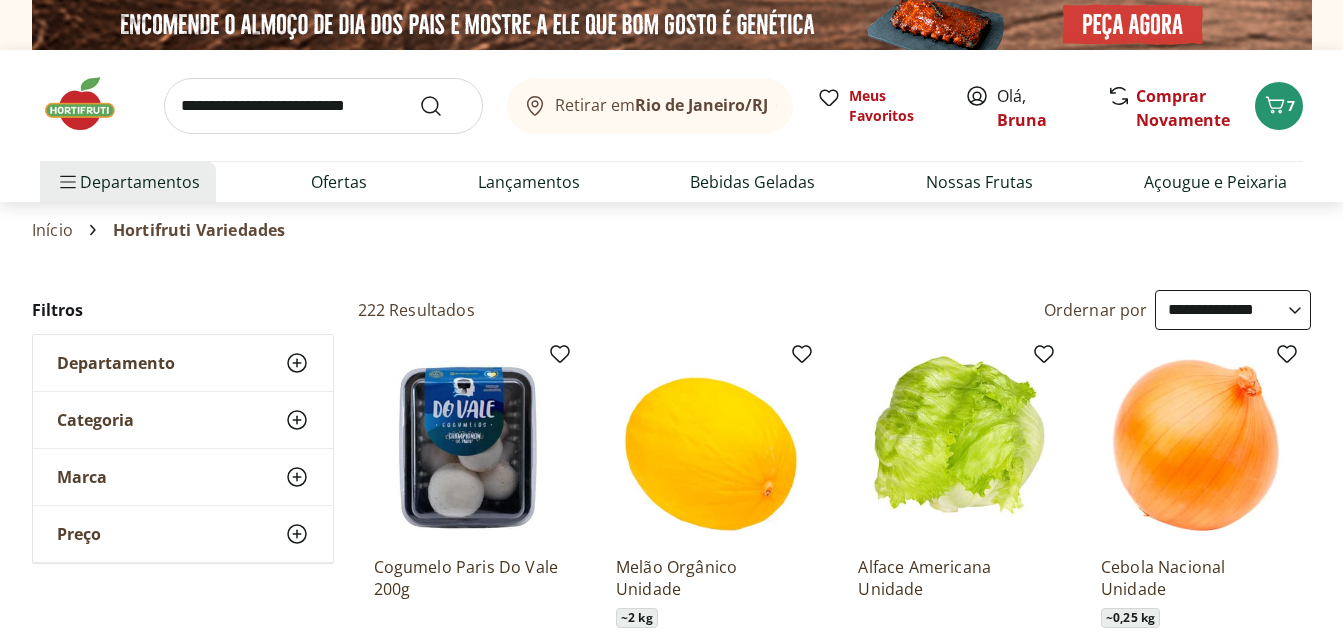 select on "**********" 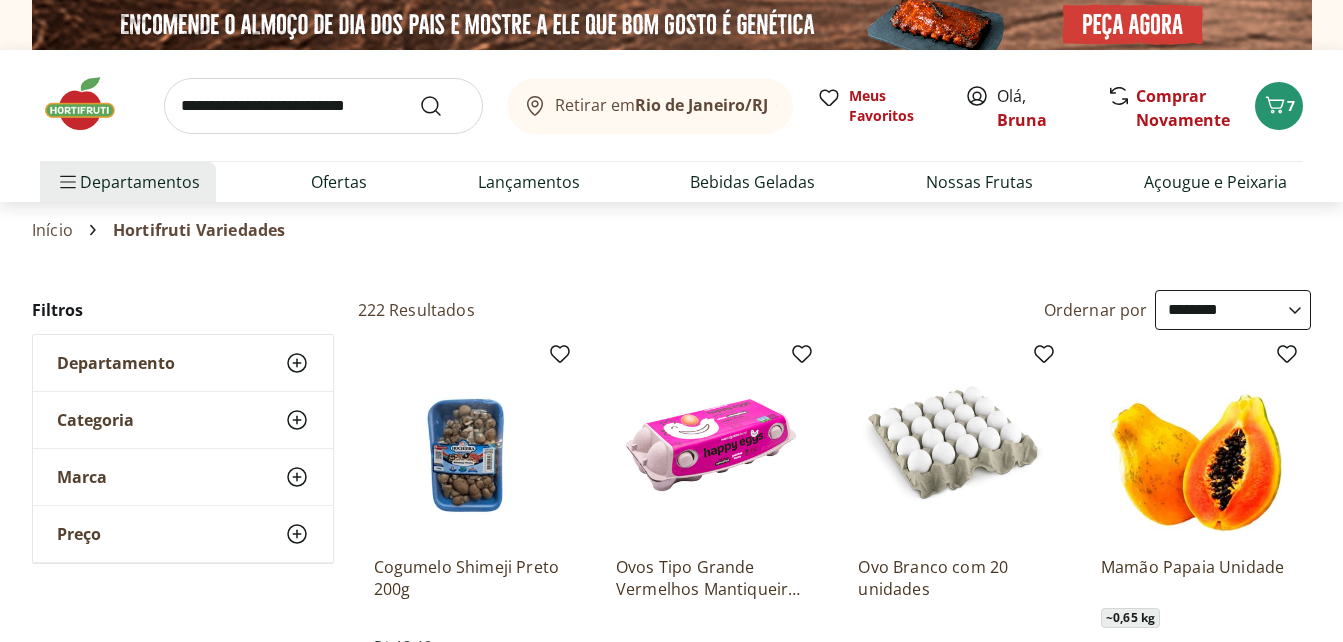 click on "Retirar em  [CITY]/[STATE] Olá,  [FIRST] 7 Retirar em  [CITY]/[STATE] Meus Favoritos Olá,  [FIRST] Comprar Novamente 7  Departamentos Nossa Marca Nossa Marca Ver tudo do departamento Açougue & Peixaria Congelados e Refrigerados Frutas, Legumes e Verduras Orgânicos Mercearia Sorvetes Hortifruti Hortifruti Ver tudo do departamento Cogumelos Frutas Legumes Ovos Temperos Frescos Verduras Orgânicos Orgânicos Ver tudo do departamento Bebidas Orgânicas Frutas Orgânicas Legumes Orgânicos Ovos Orgânicos Perecíveis Orgânicos Verduras Orgânicas Temperos Frescos Açougue e Peixaria Açougue e Peixaria Ver tudo do departamento Aves Bovinos Exóticos Frutos do Mar Linguiça e Salsicha Peixes Salgados e Defumados Suínos Prontinhos Prontinhos Ver tudo do departamento Frutas Cortadinhas Pré Preparados Prontos para Consumo Saladas Sucos e Água de Coco Padaria Padaria Ver tudo do departamento Bolos e Mini Bolos Doces Pão Padaria Própria Salgados Torradas Bebidas Bebidas Ver tudo do departamento Água Cerveja" at bounding box center [671, 3346] 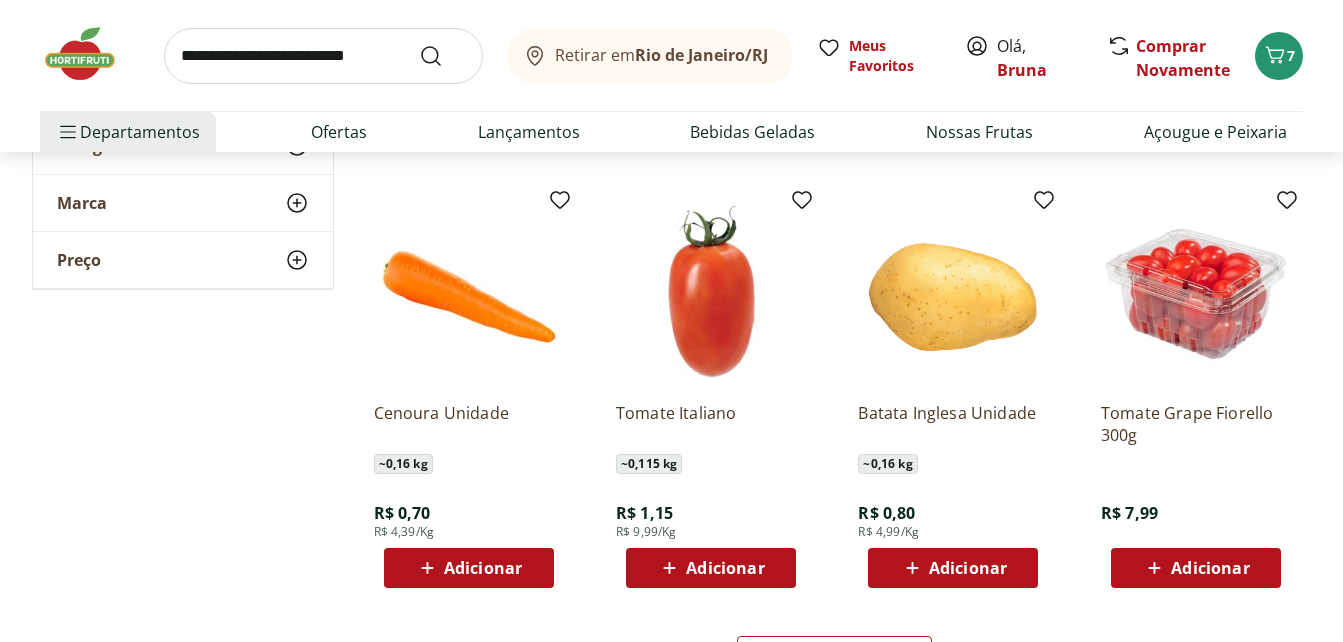 scroll, scrollTop: 1160, scrollLeft: 0, axis: vertical 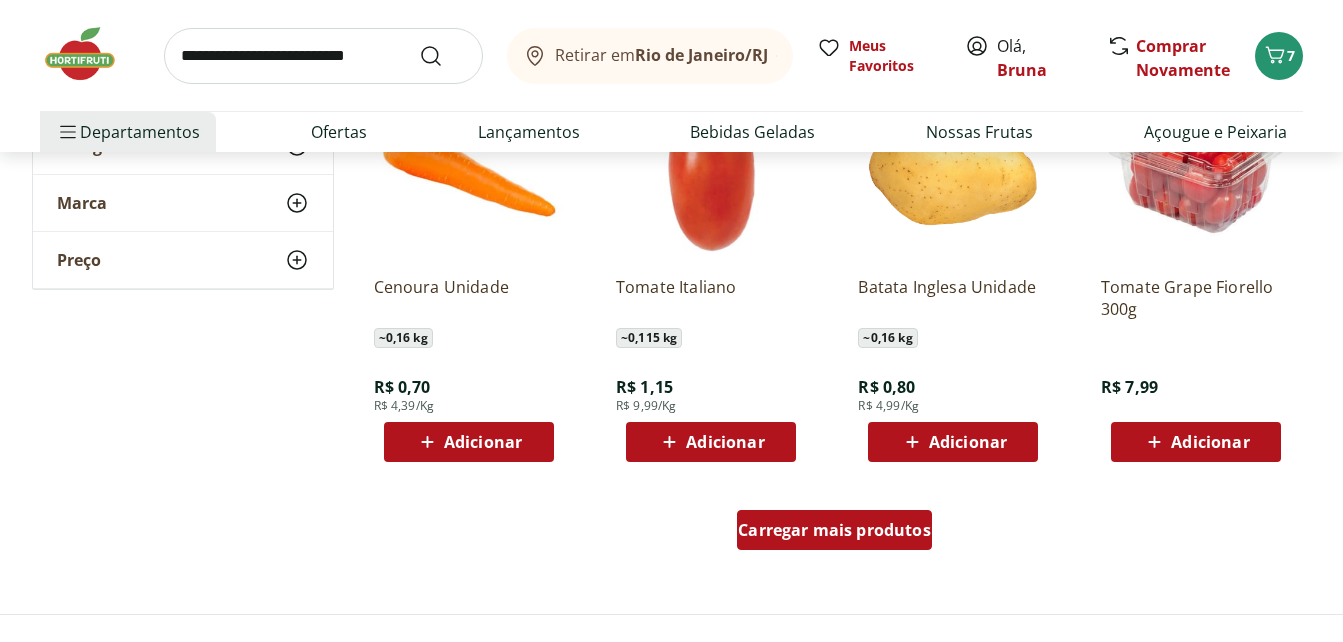 click on "Carregar mais produtos" at bounding box center [834, 530] 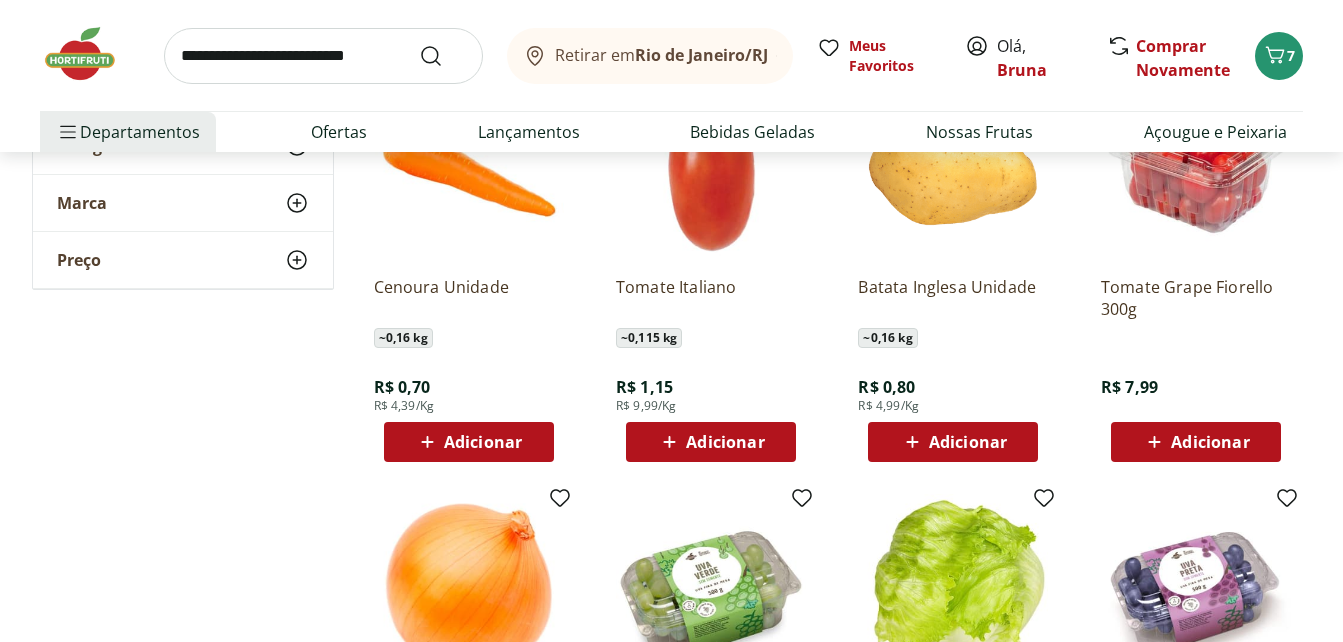 click on "**********" at bounding box center (672, 508) 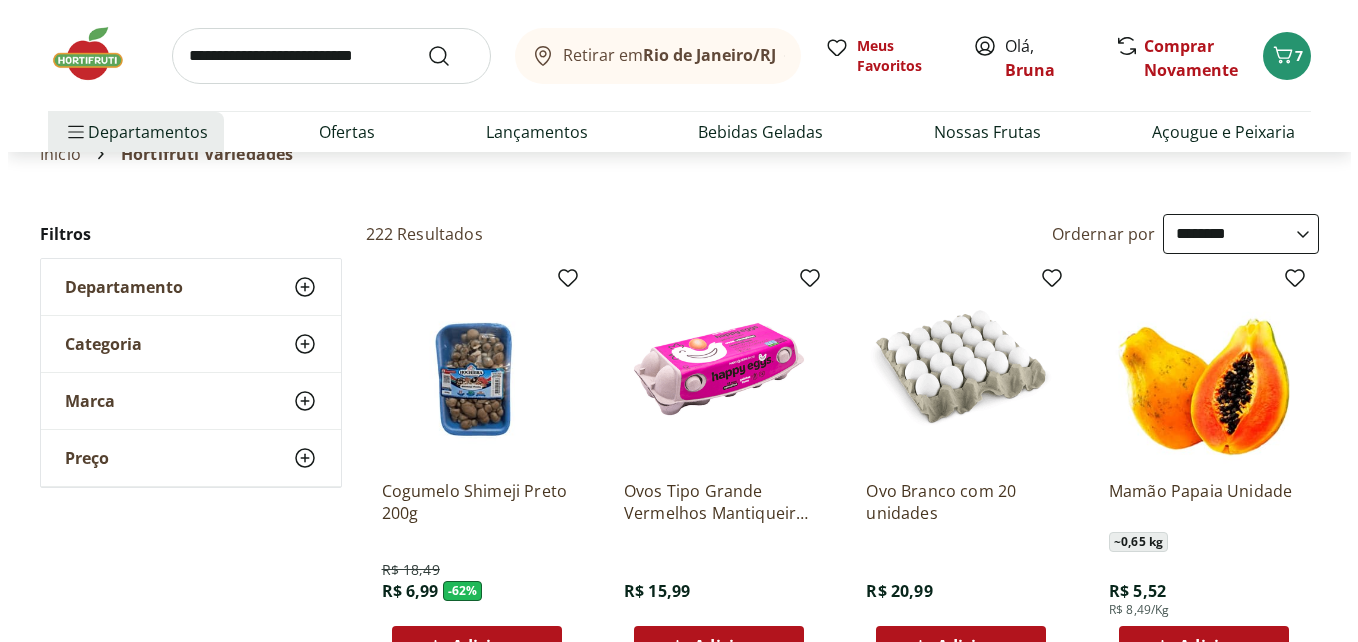 scroll, scrollTop: 0, scrollLeft: 0, axis: both 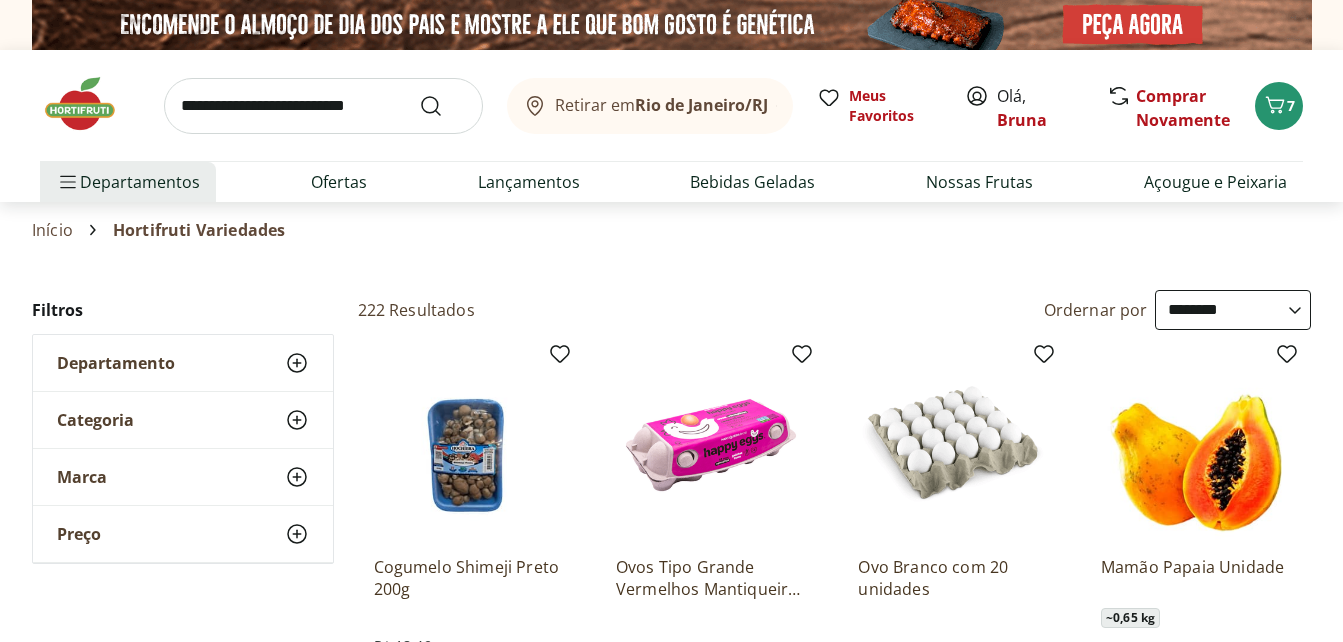 click at bounding box center [90, 104] 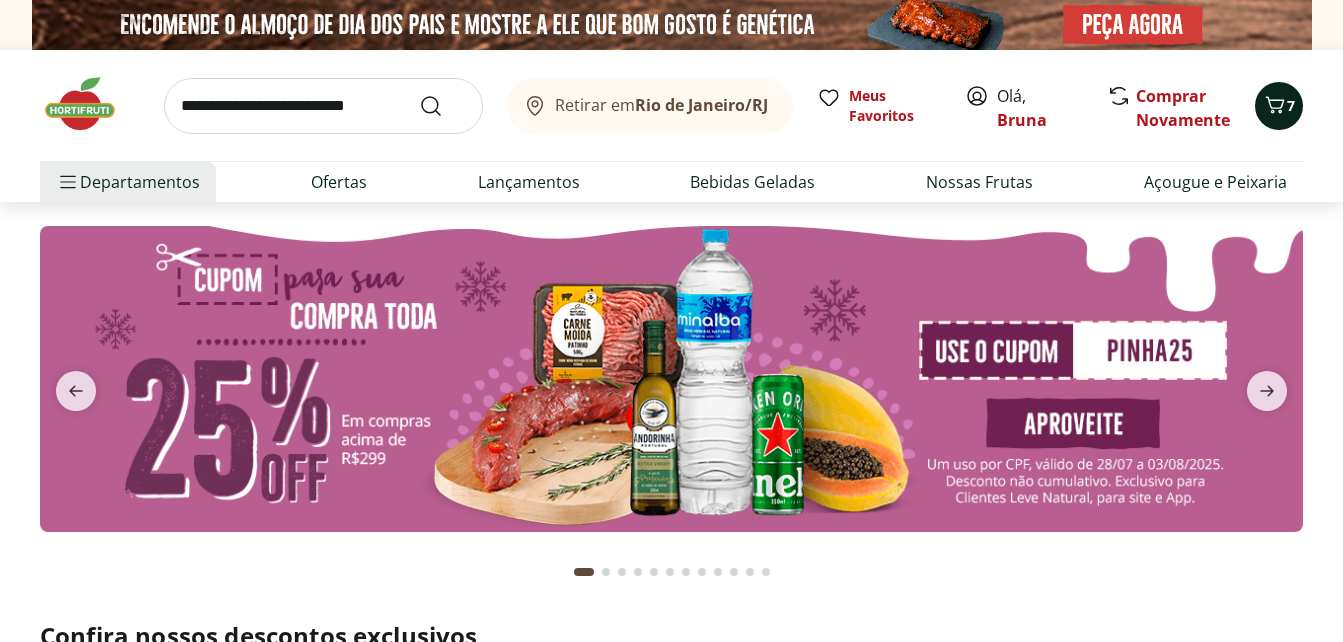 click on "7" at bounding box center (1291, 105) 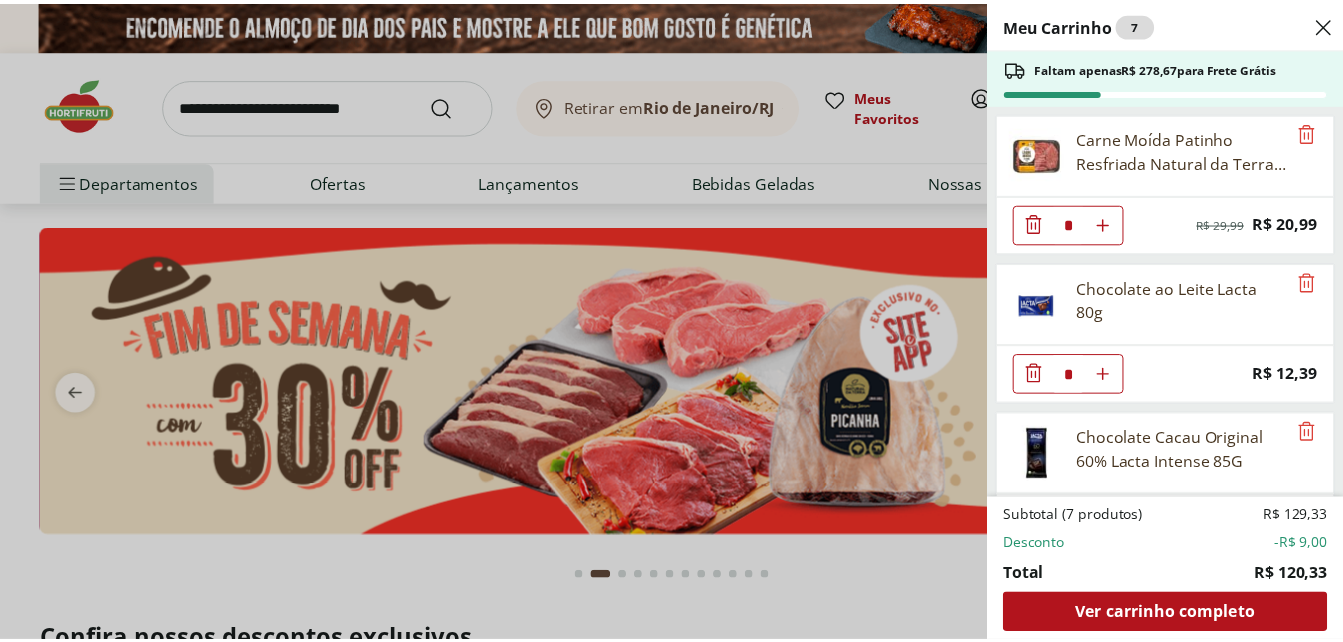 scroll, scrollTop: 345, scrollLeft: 0, axis: vertical 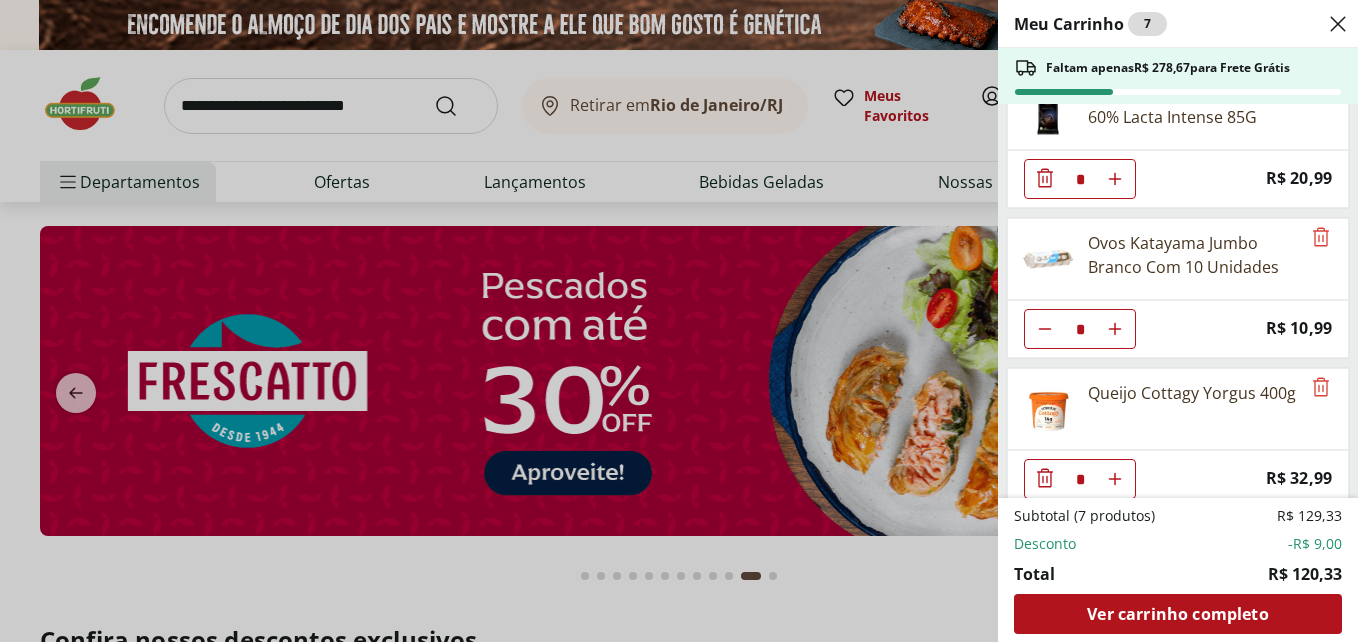 click on "Meu Carrinho 7 Faltam apenas  R$ 278,67  para Frete Grátis Carne Moída Patinho Resfriada Natural da Terra 500g * Original price: R$ 29,99 Price: R$ 20,99 Chocolate ao Leite Lacta 80g * Price: R$ 12,39 Chocolate Cacau Original 60% Lacta Intense 85G * Price: R$ 20,99 Ovos Katayama Jumbo Branco Com 10 Unidades * Price: R$ 10,99 Queijo Cottagy Yorgus 400g * Price: R$ 32,99 Subtotal (7 produtos) R$ 129,33 Desconto -R$ 9,00 Total R$ 120,33 Ver carrinho completo" at bounding box center (679, 321) 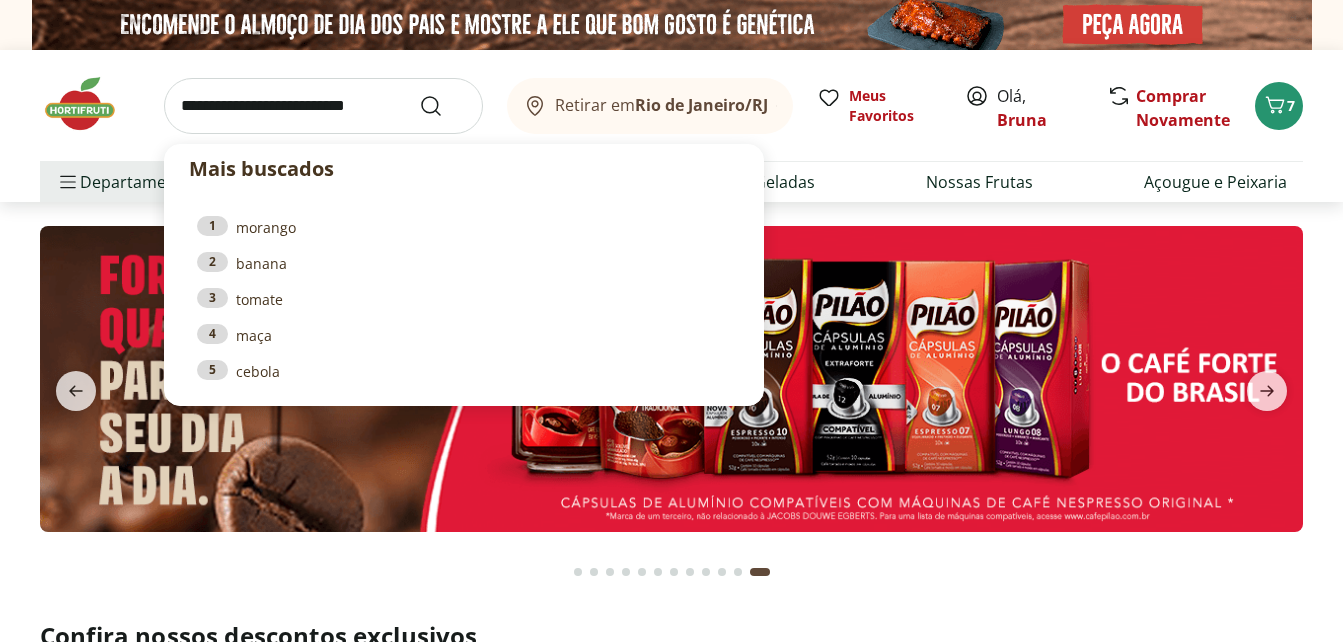 click at bounding box center (323, 106) 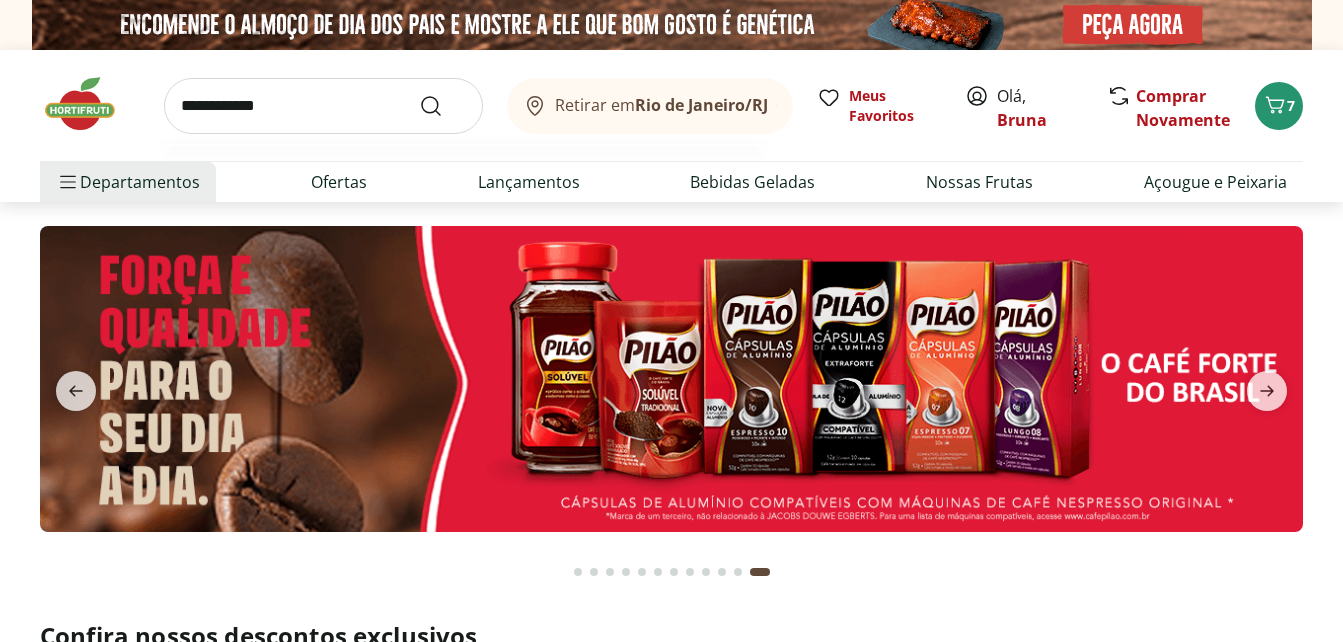 type on "**********" 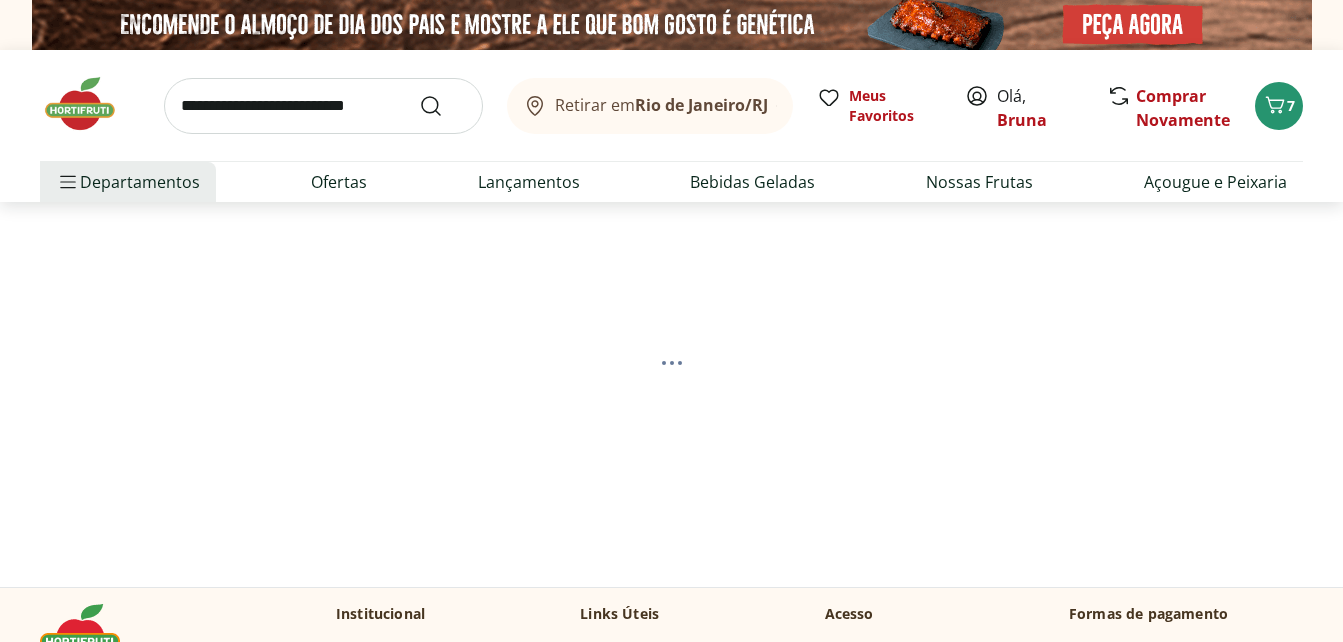 select on "**********" 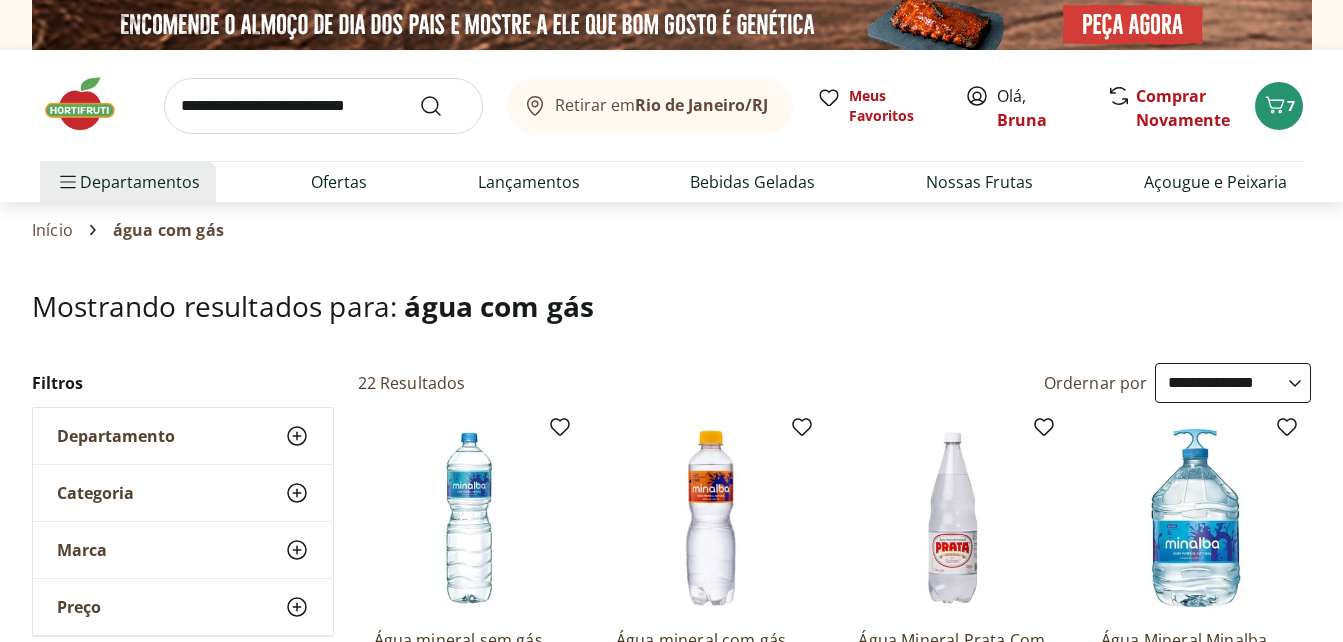 click on "Mostrando resultados para:   água com gás" at bounding box center [671, 326] 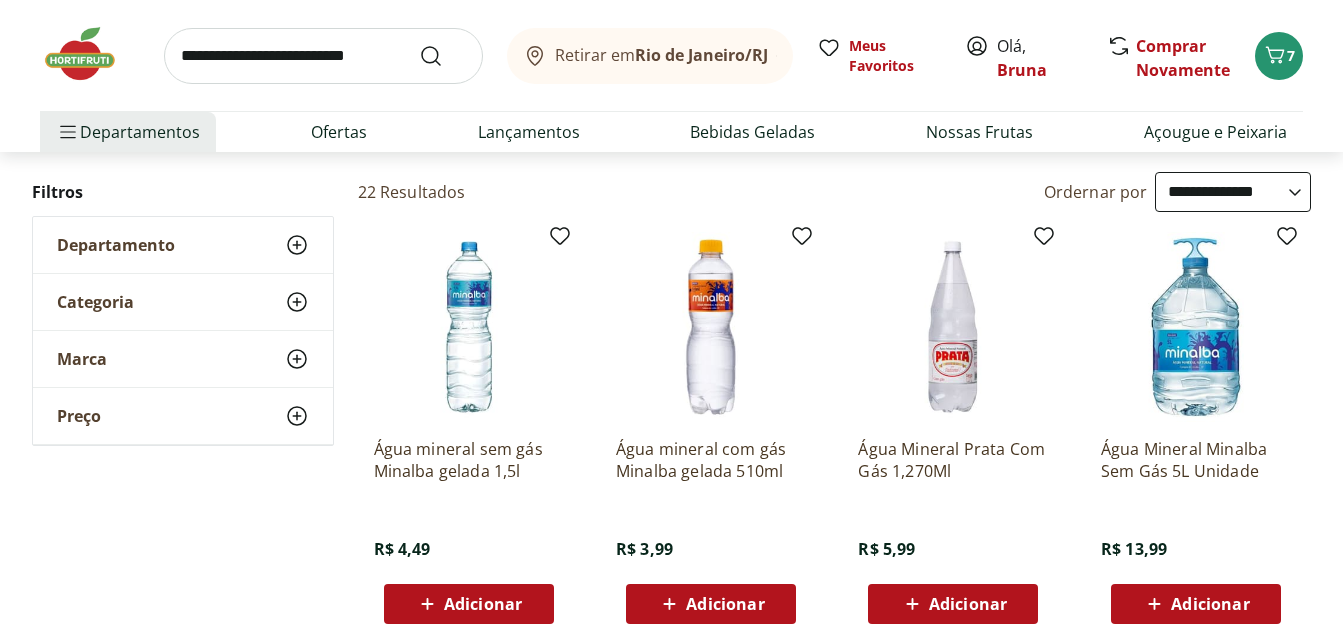 scroll, scrollTop: 240, scrollLeft: 0, axis: vertical 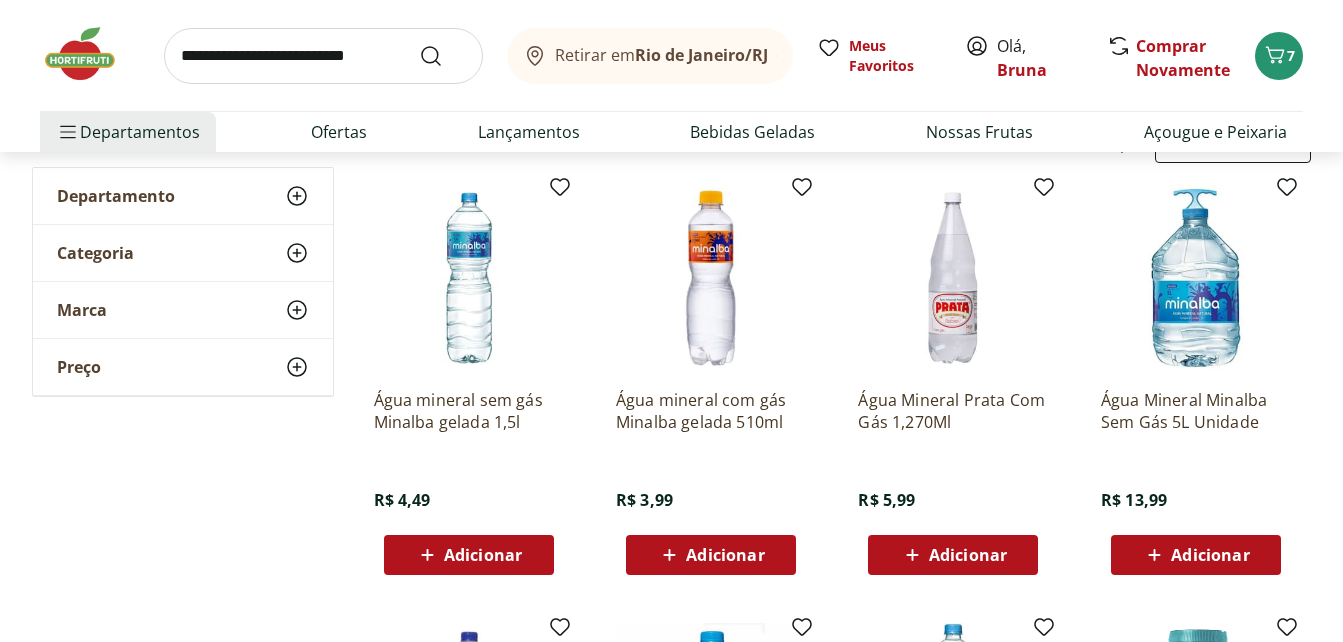 click on "**********" at bounding box center (671, 812) 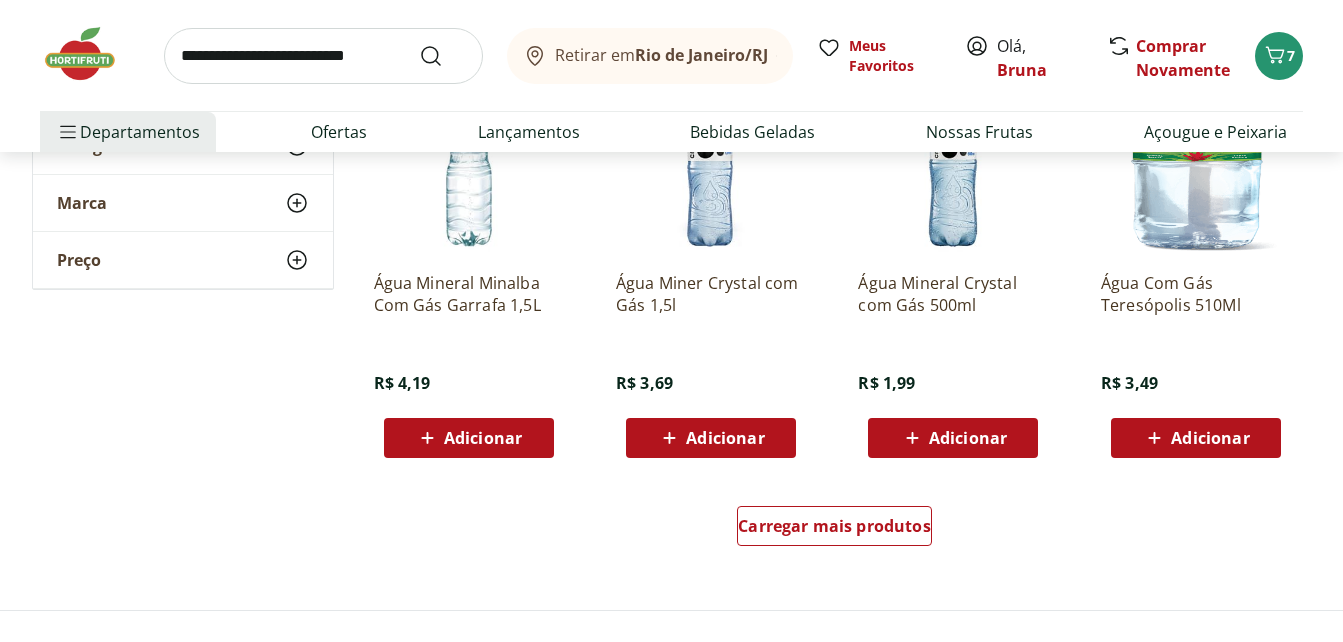 scroll, scrollTop: 1240, scrollLeft: 0, axis: vertical 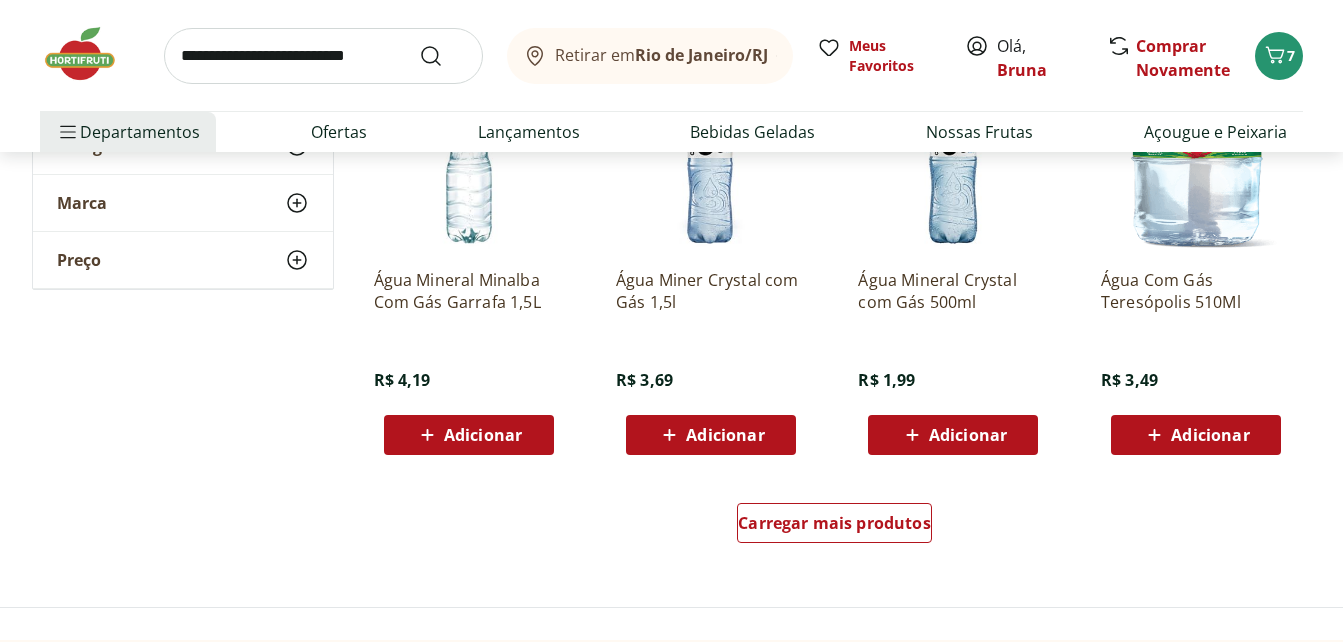 click on "Adicionar" at bounding box center [725, 435] 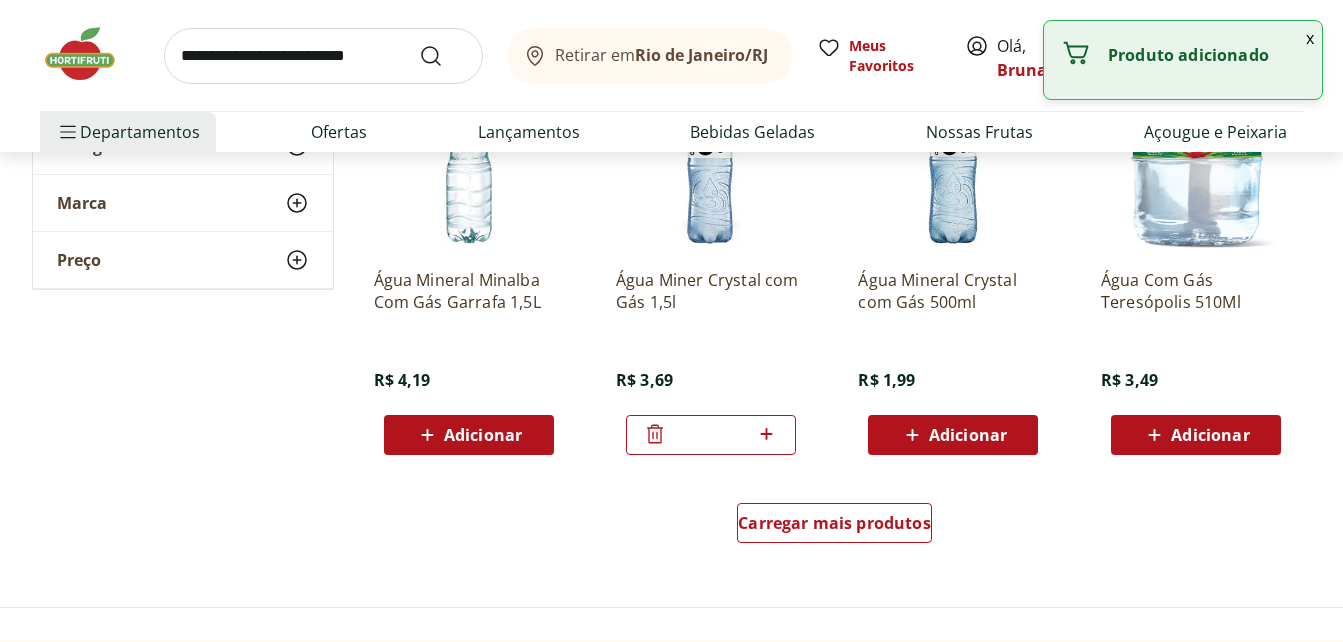 click 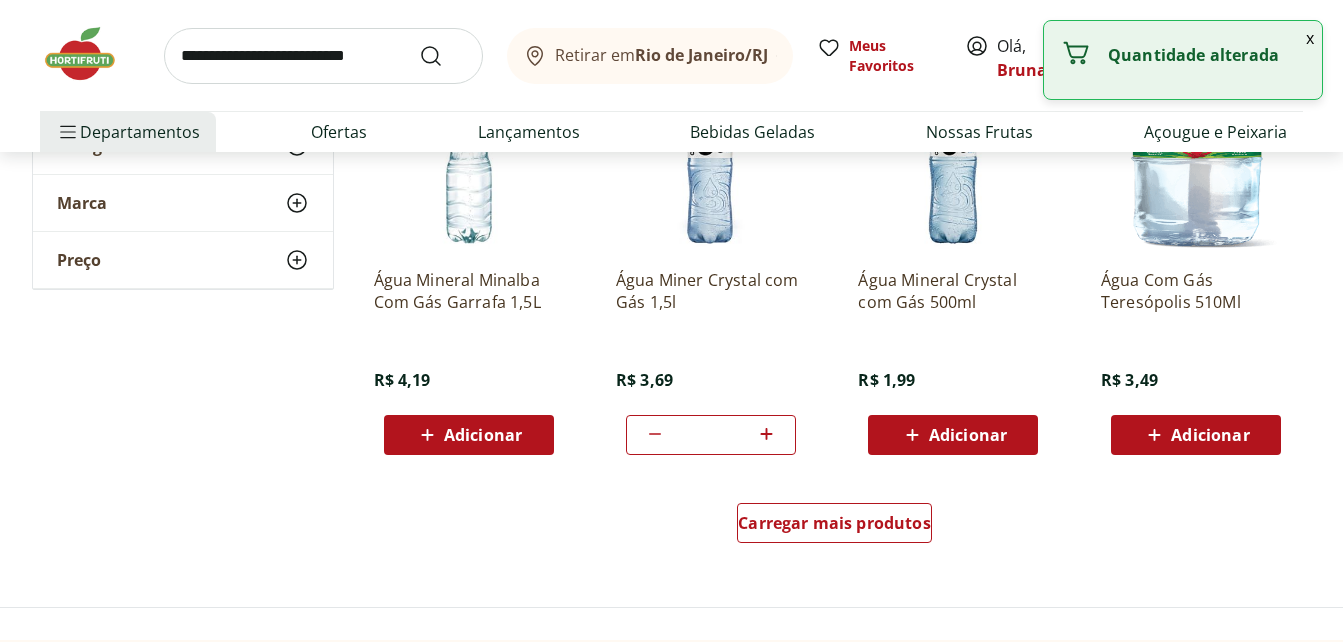 click 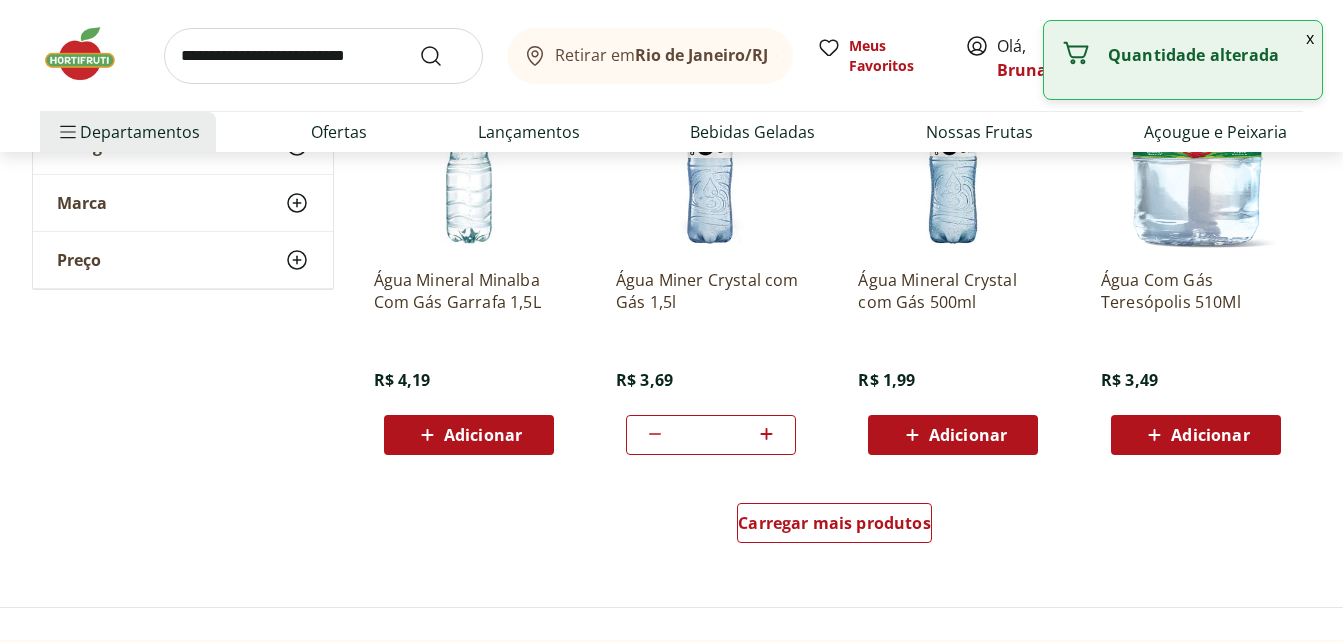 click 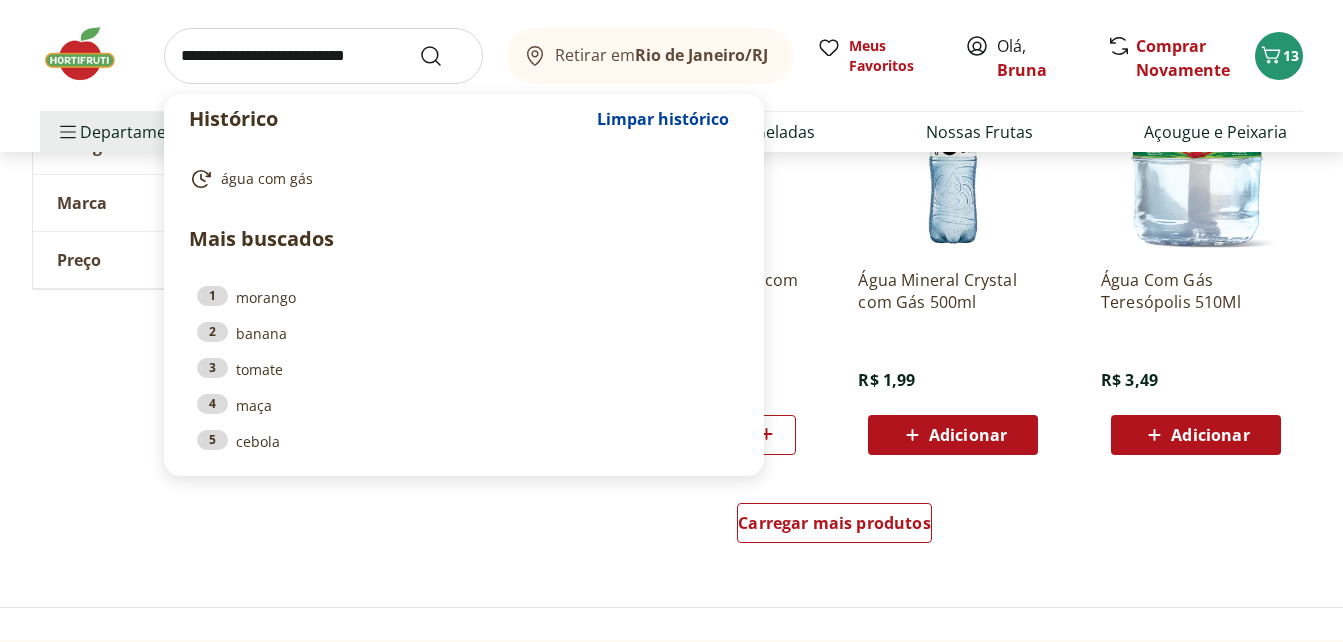 click at bounding box center [323, 56] 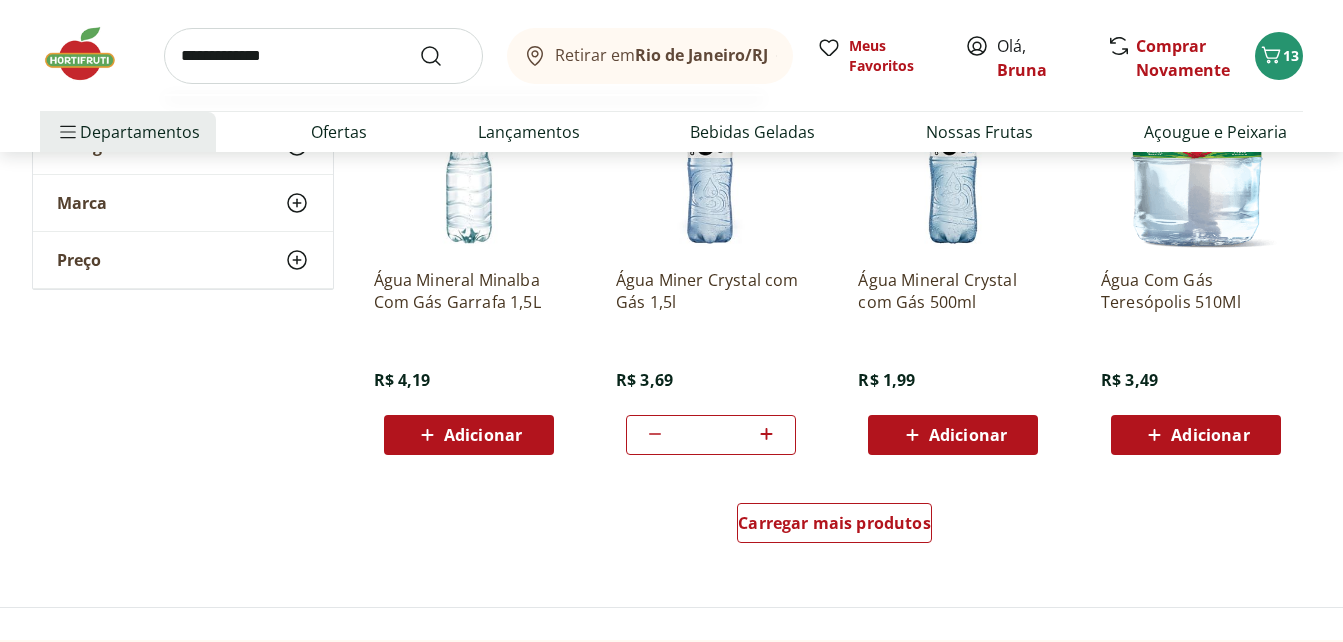 type on "**********" 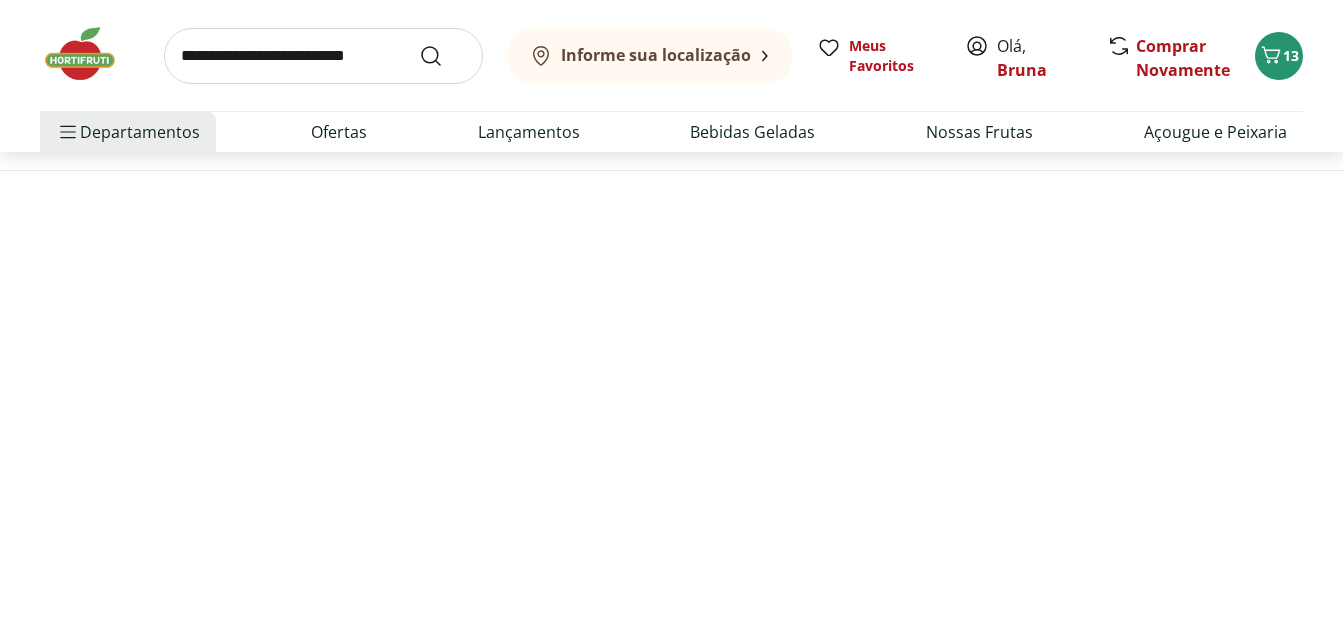 scroll, scrollTop: 0, scrollLeft: 0, axis: both 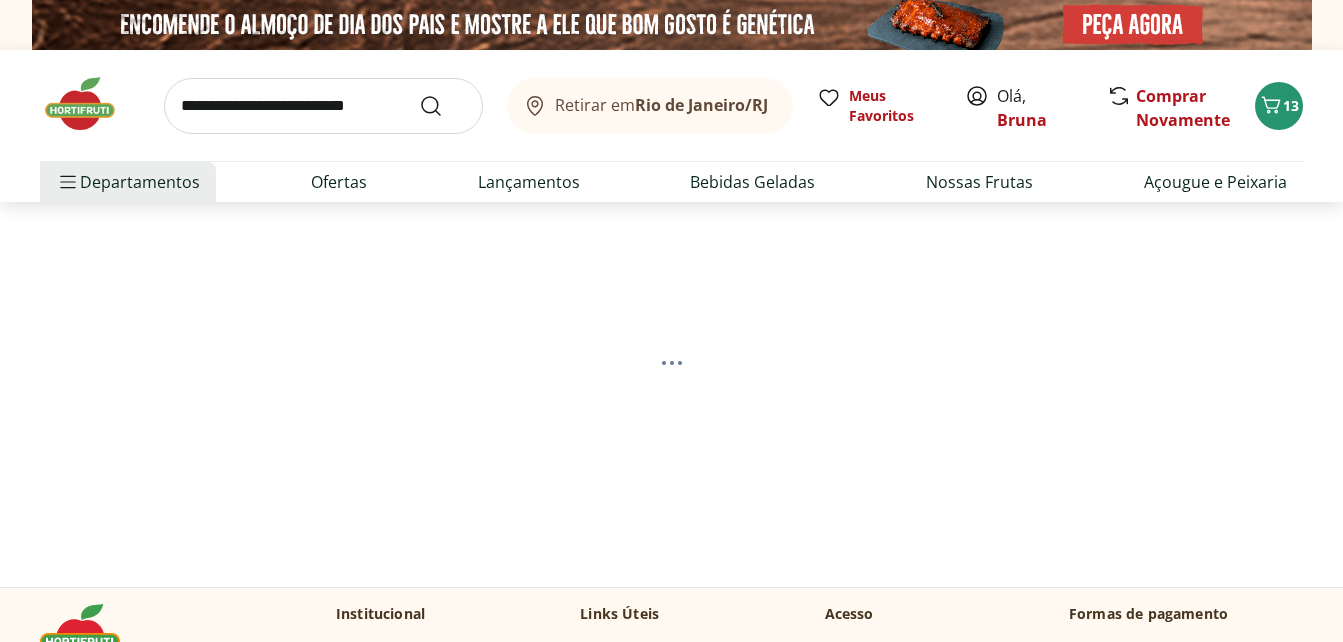 select on "**********" 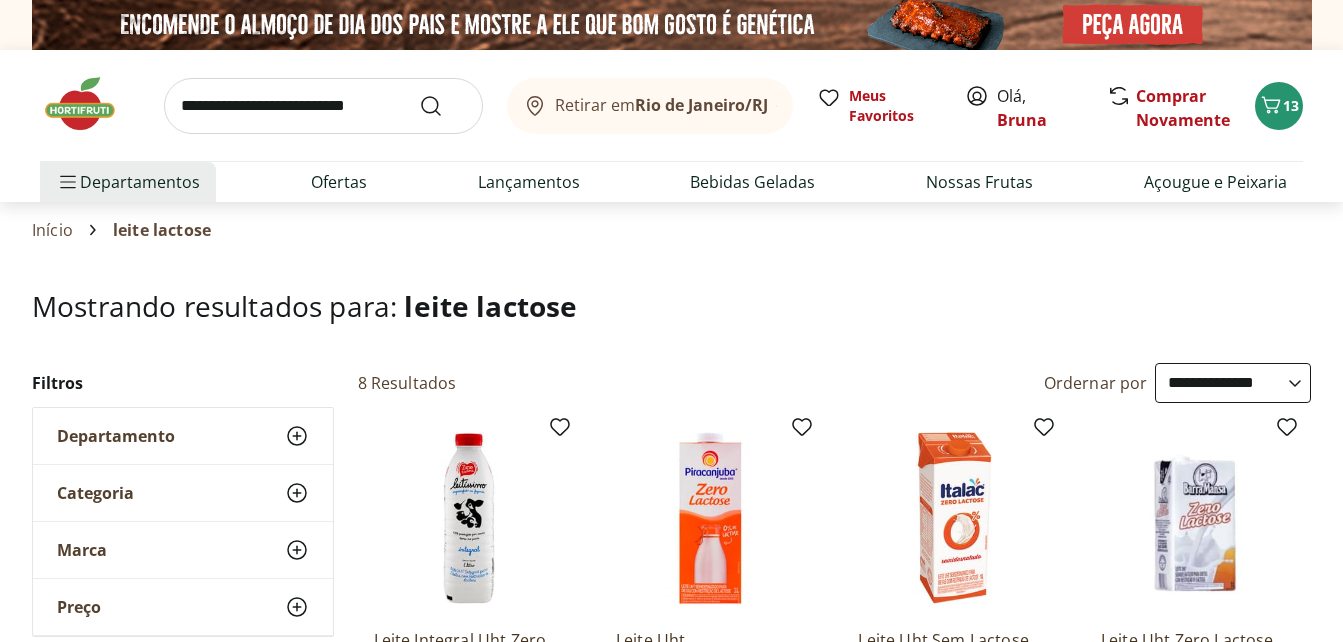click on "Início leite lactose" at bounding box center (671, 230) 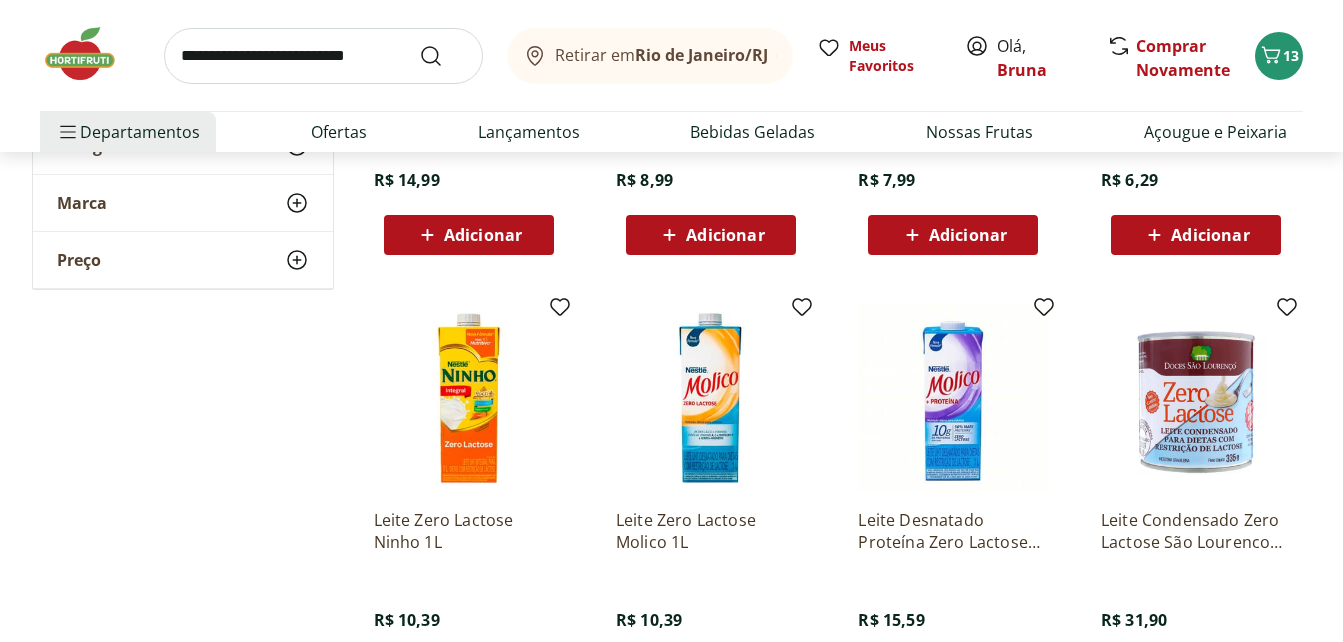 scroll, scrollTop: 600, scrollLeft: 0, axis: vertical 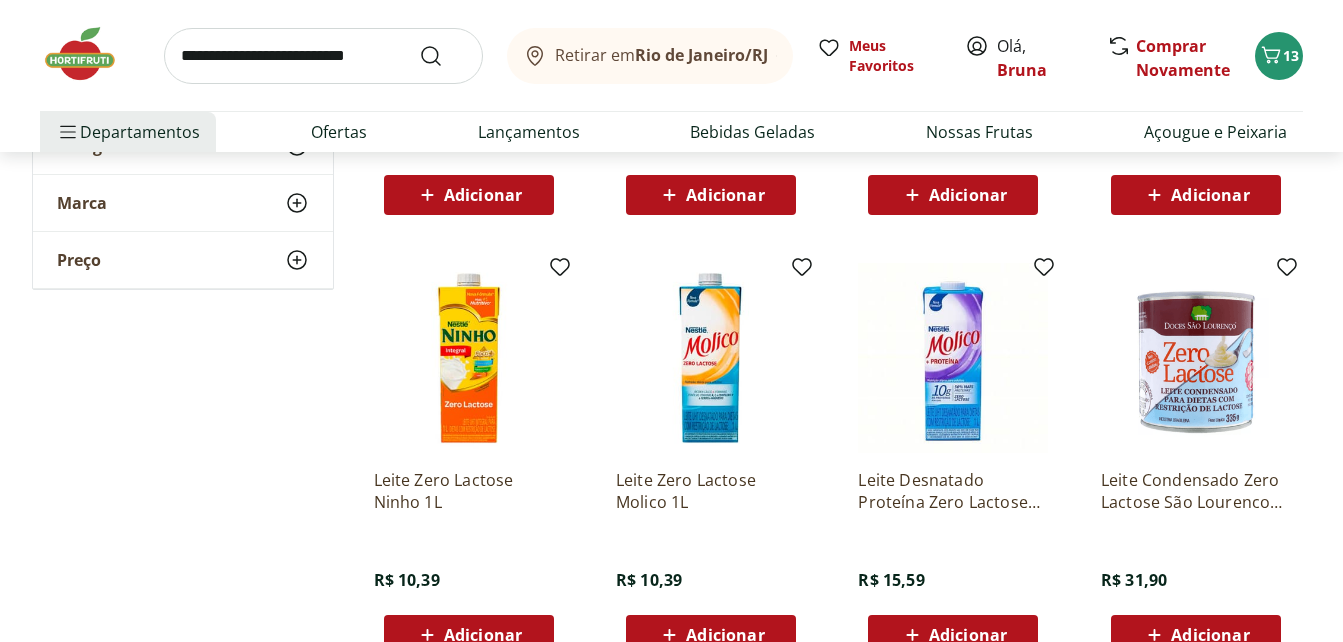 click at bounding box center [711, 358] 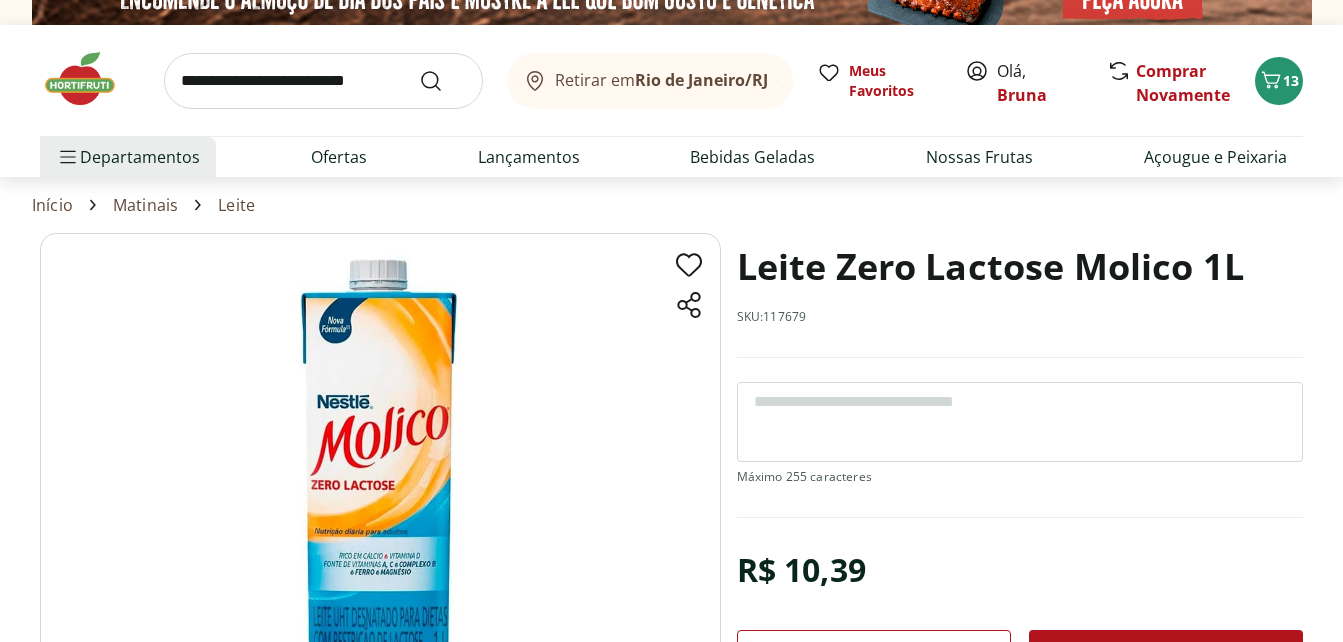 scroll, scrollTop: 23, scrollLeft: 0, axis: vertical 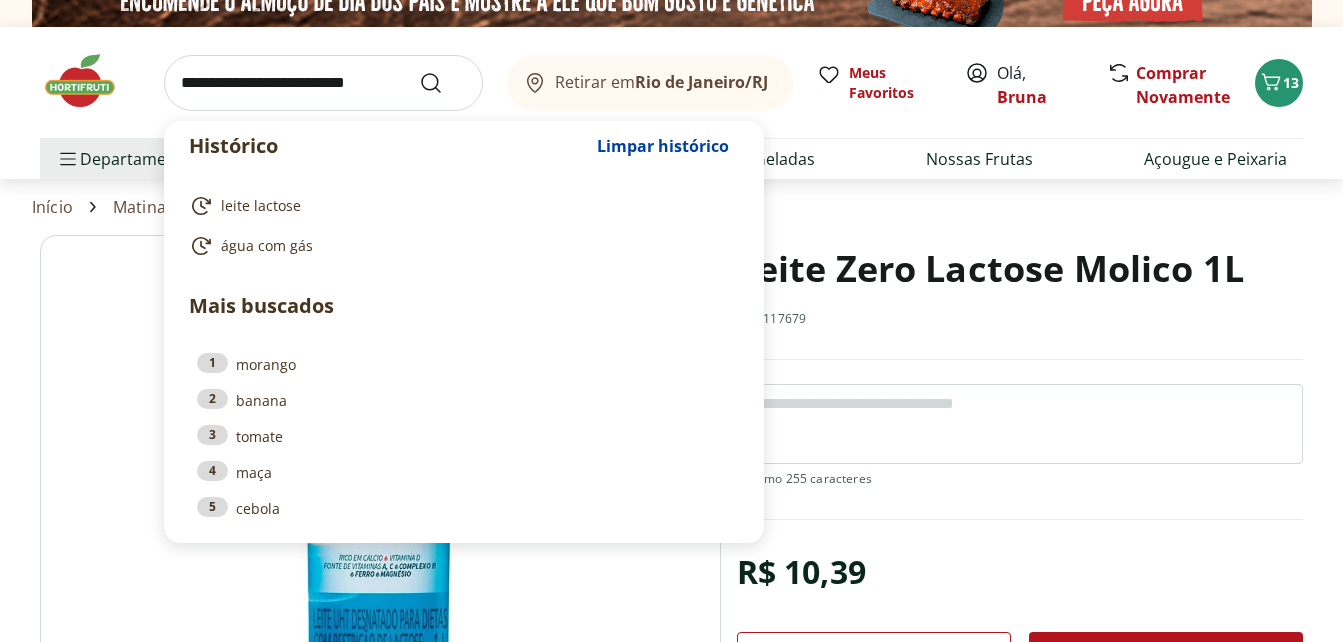click at bounding box center [323, 83] 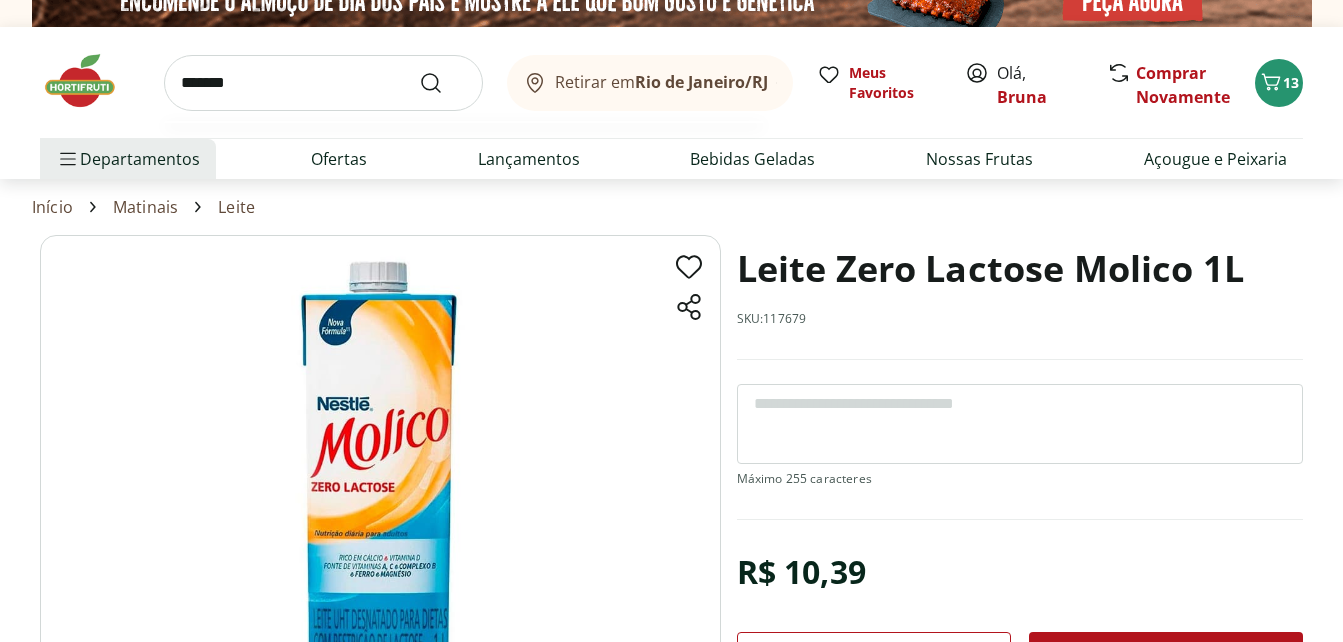 type on "*******" 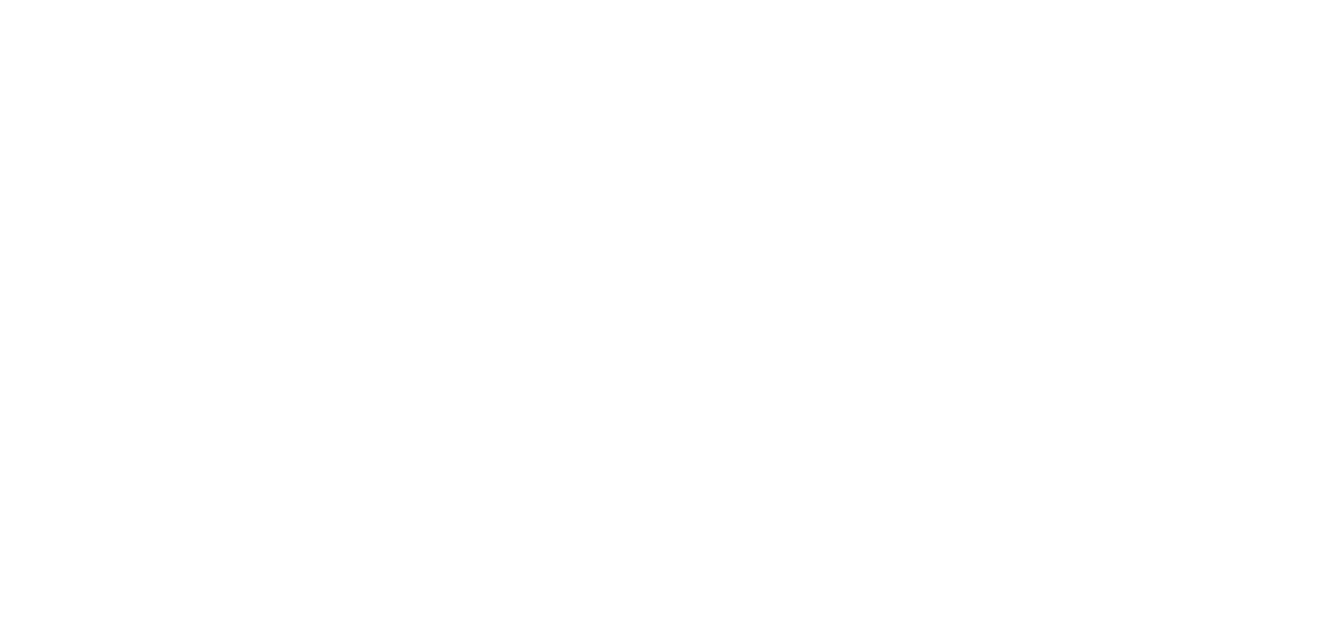 scroll, scrollTop: 0, scrollLeft: 0, axis: both 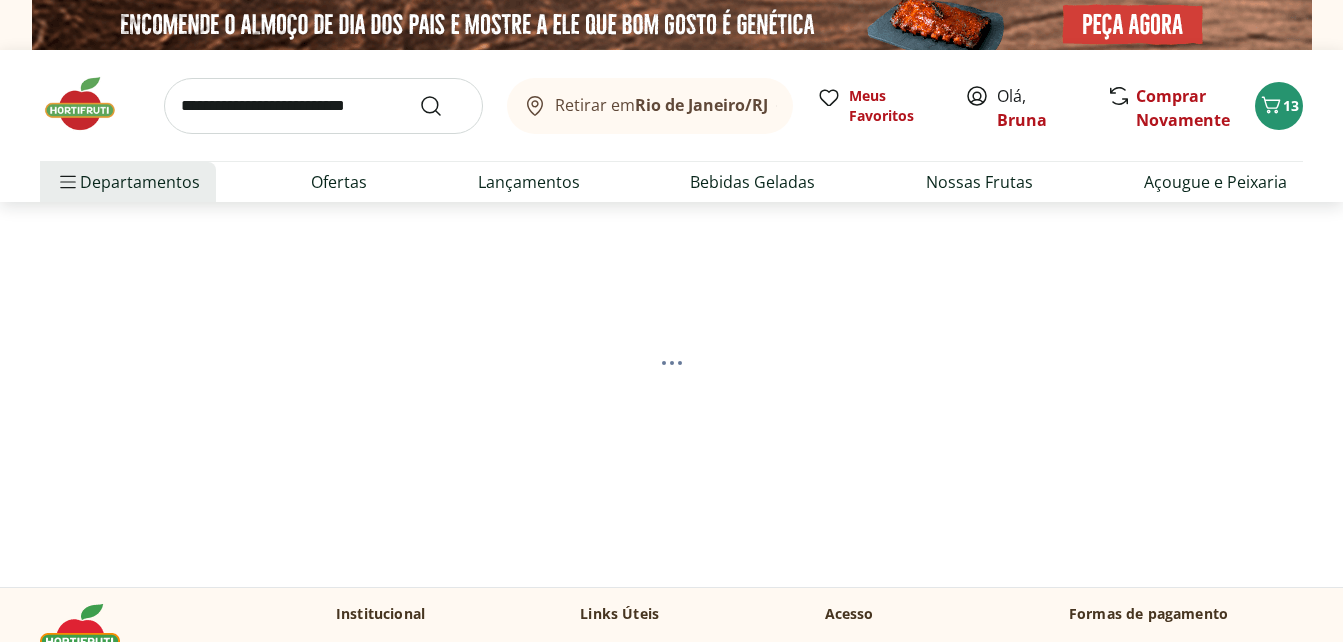 select on "**********" 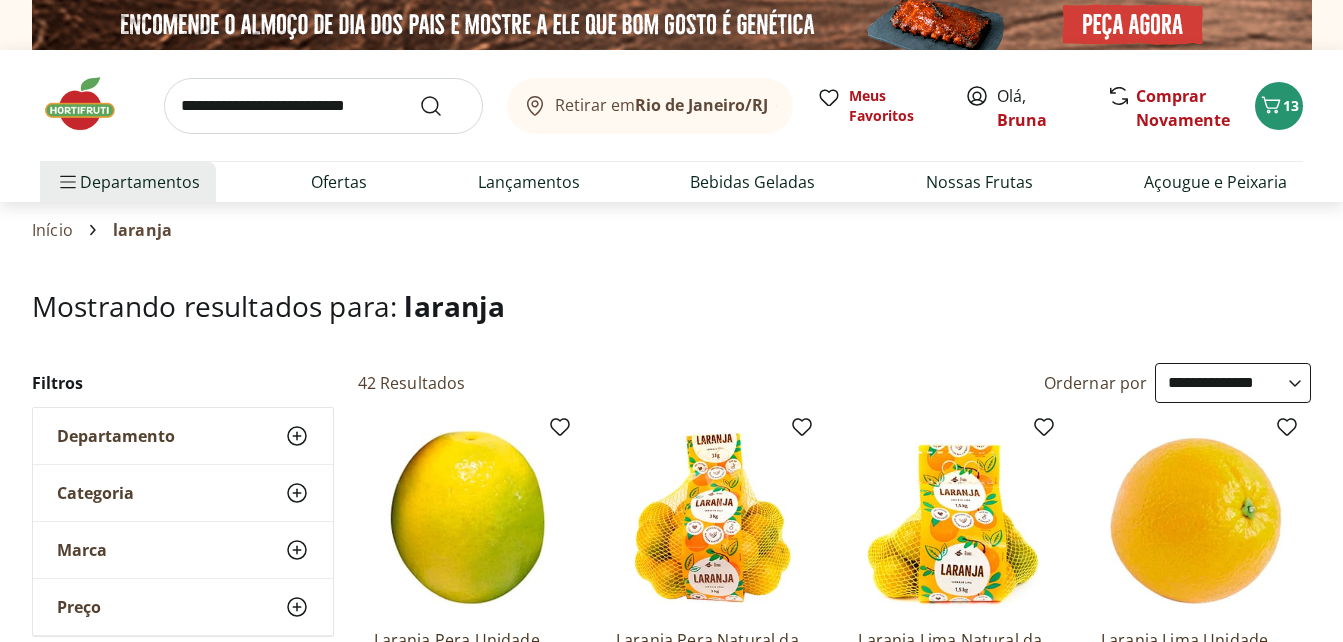 click on "Hortifruti Retirar em  Rio de Janeiro/RJ Olá,  Bruna 13 Retirar em  Rio de Janeiro/RJ Meus Favoritos Olá,  Bruna Comprar Novamente 13  Departamentos Nossa Marca Nossa Marca Ver tudo do departamento Açougue & Peixaria Congelados e Refrigerados Frutas, Legumes e Verduras Orgânicos Mercearia Sorvetes Hortifruti Hortifruti Ver tudo do departamento Cogumelos Frutas Legumes Ovos Temperos Frescos Verduras Orgânicos Orgânicos Ver tudo do departamento Bebidas Orgânicas Frutas Orgânicas Legumes Orgânicos Ovos Orgânicos Perecíveis Orgânicos Verduras Orgânicas Temperos Frescos Açougue e Peixaria Açougue e Peixaria Ver tudo do departamento Aves Bovinos Exóticos Frutos do Mar Linguiça e Salsicha Peixes Salgados e Defumados Suínos Prontinhos Prontinhos Ver tudo do departamento Frutas Cortadinhas Pré Preparados Prontos para Consumo Saladas Sucos e Água de Coco Padaria Padaria Ver tudo do departamento Bolos e Mini Bolos Doces Pão Padaria Própria Salgados Torradas Bebidas Bebidas Ver tudo do departamento" at bounding box center [671, 2559] 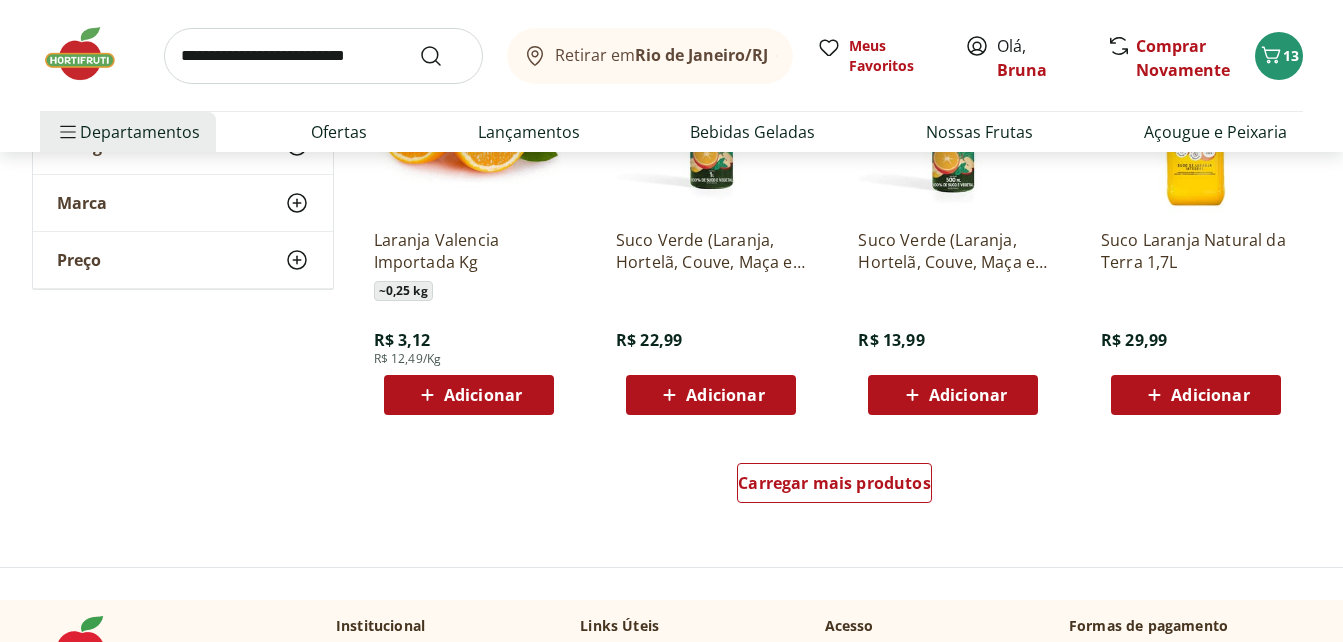 scroll, scrollTop: 1240, scrollLeft: 0, axis: vertical 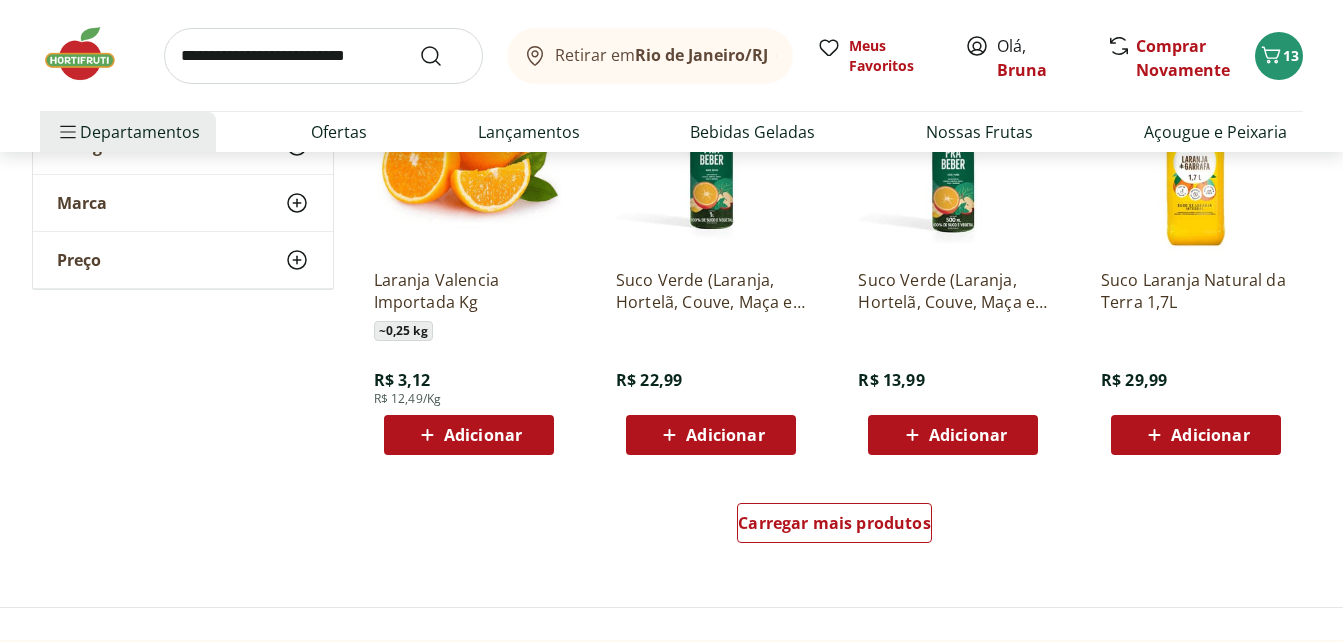 click on "Adicionar" at bounding box center (1210, 435) 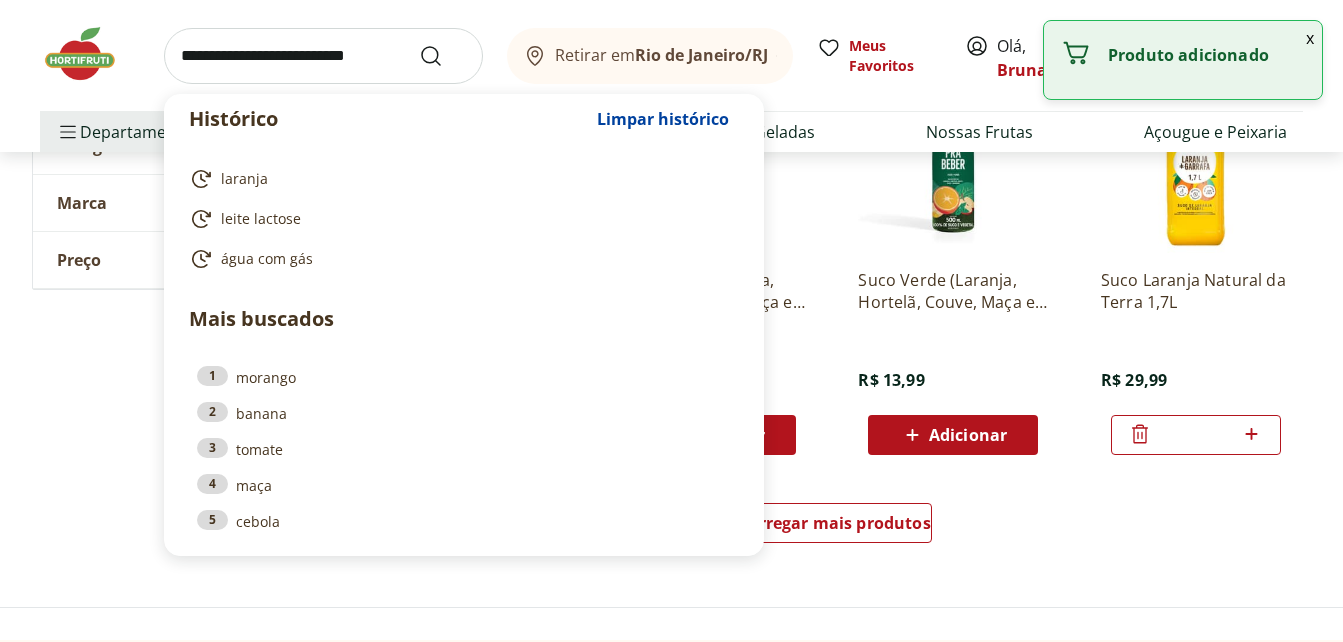 click at bounding box center (323, 56) 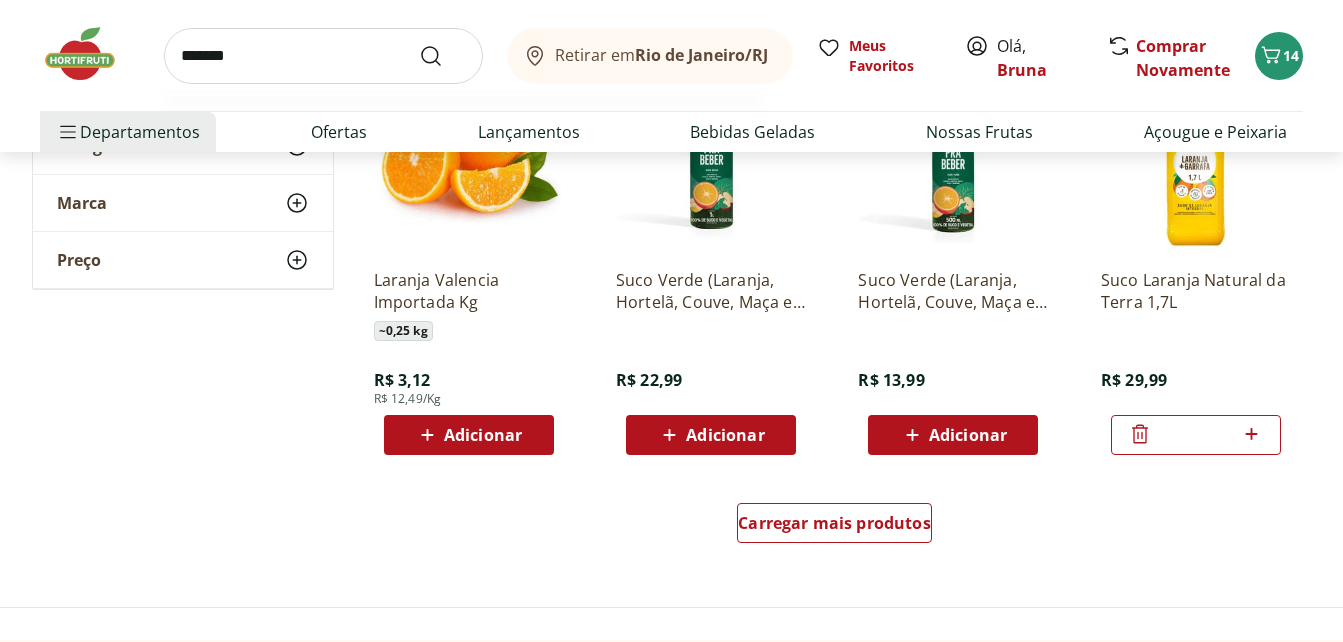 type on "*******" 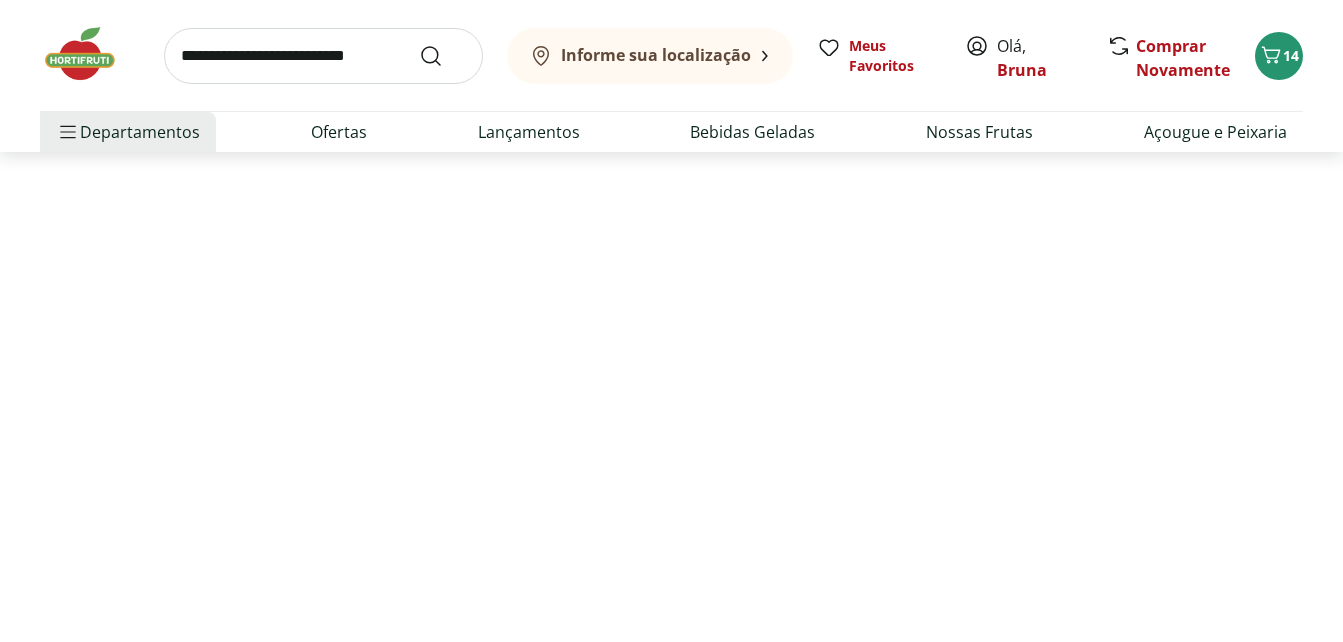 scroll, scrollTop: 0, scrollLeft: 0, axis: both 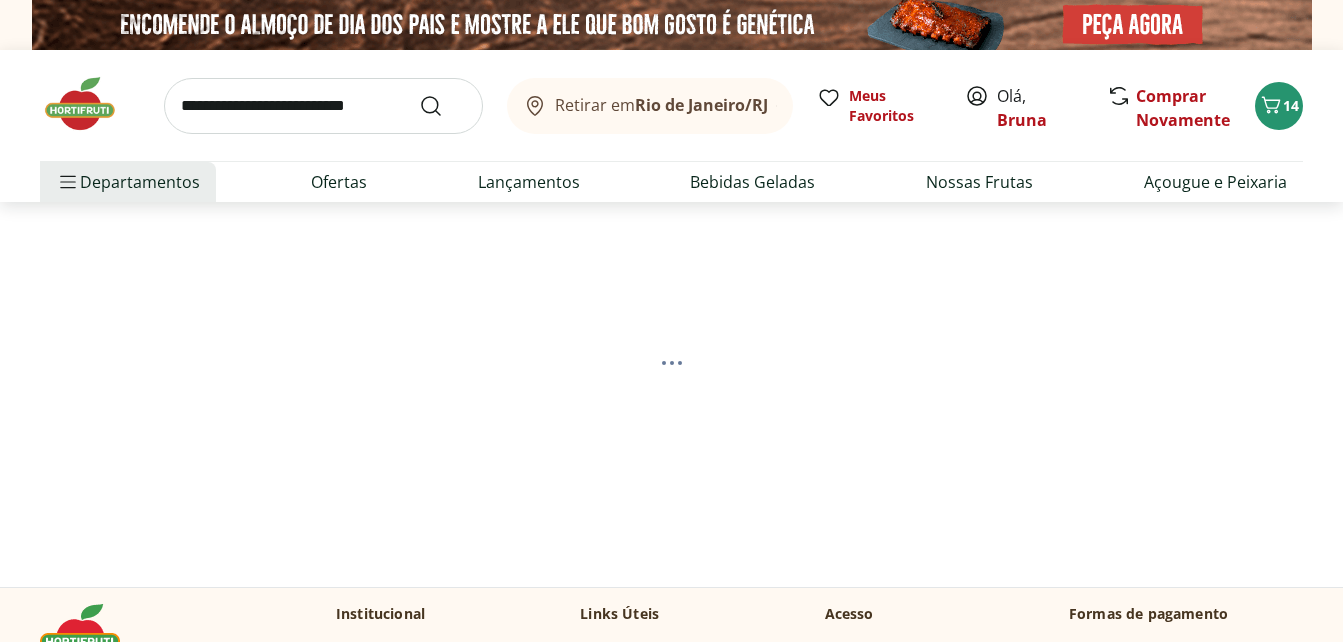 select on "**********" 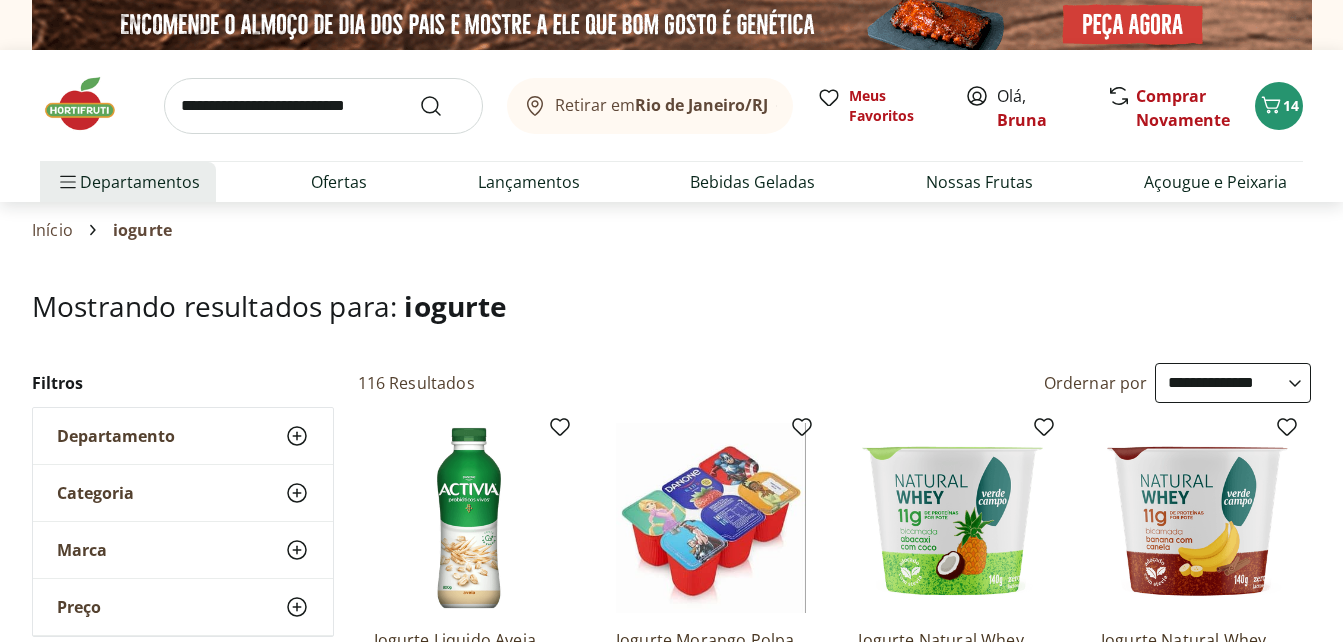 click on "Mostrando resultados para:   iogurte" at bounding box center [671, 326] 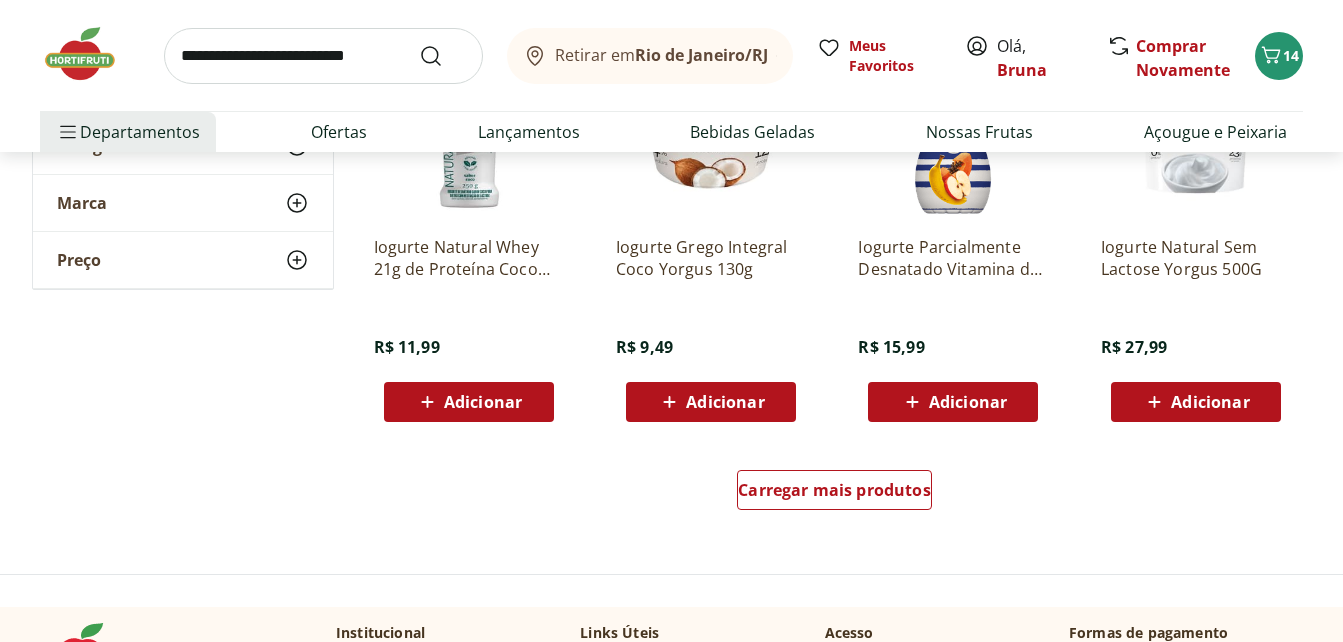 scroll, scrollTop: 1320, scrollLeft: 0, axis: vertical 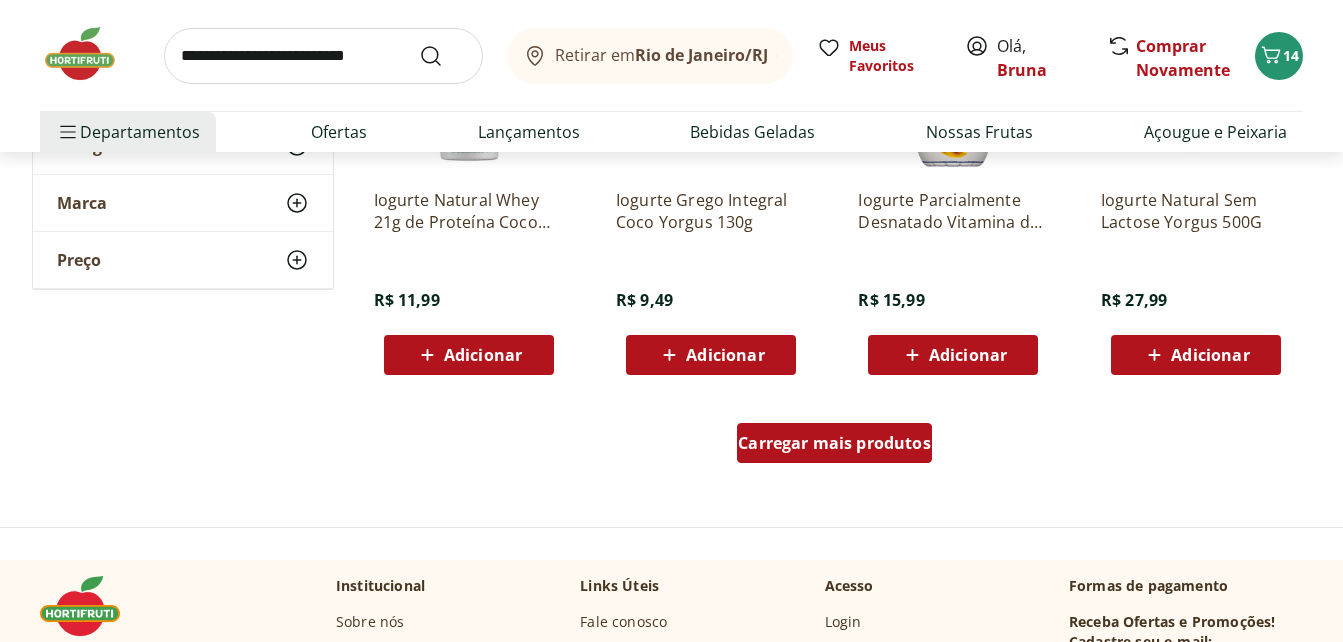 click on "Carregar mais produtos" at bounding box center [834, 443] 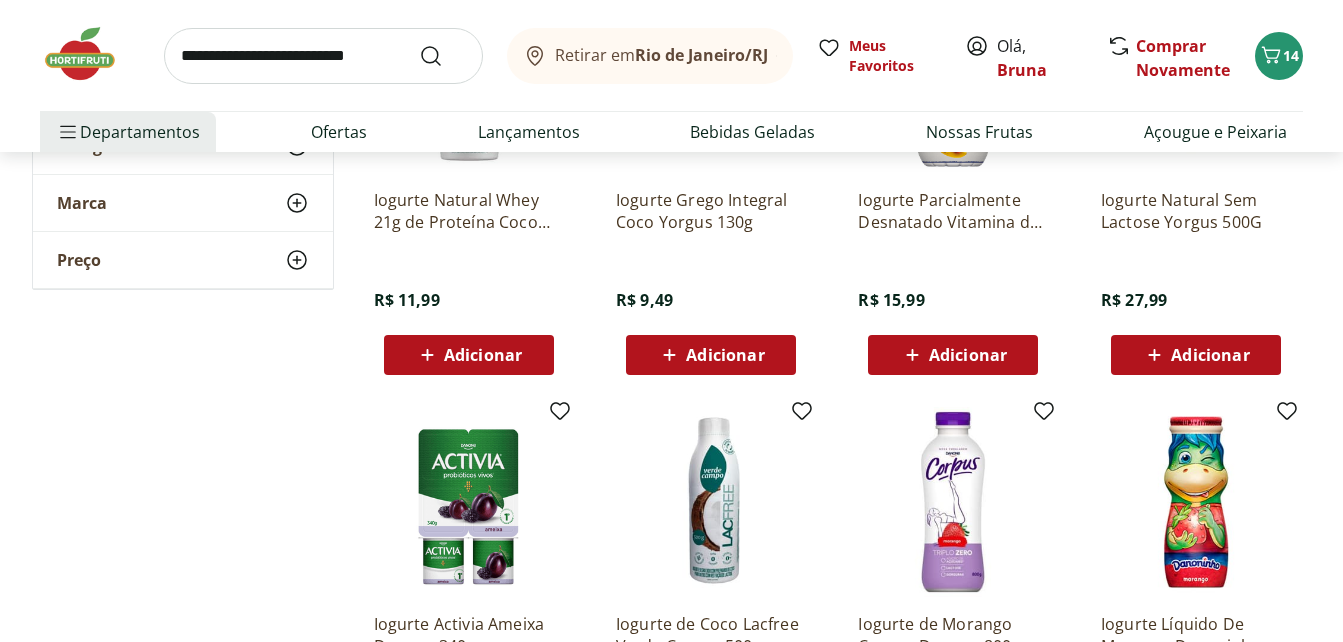 click on "**********" at bounding box center (672, 421) 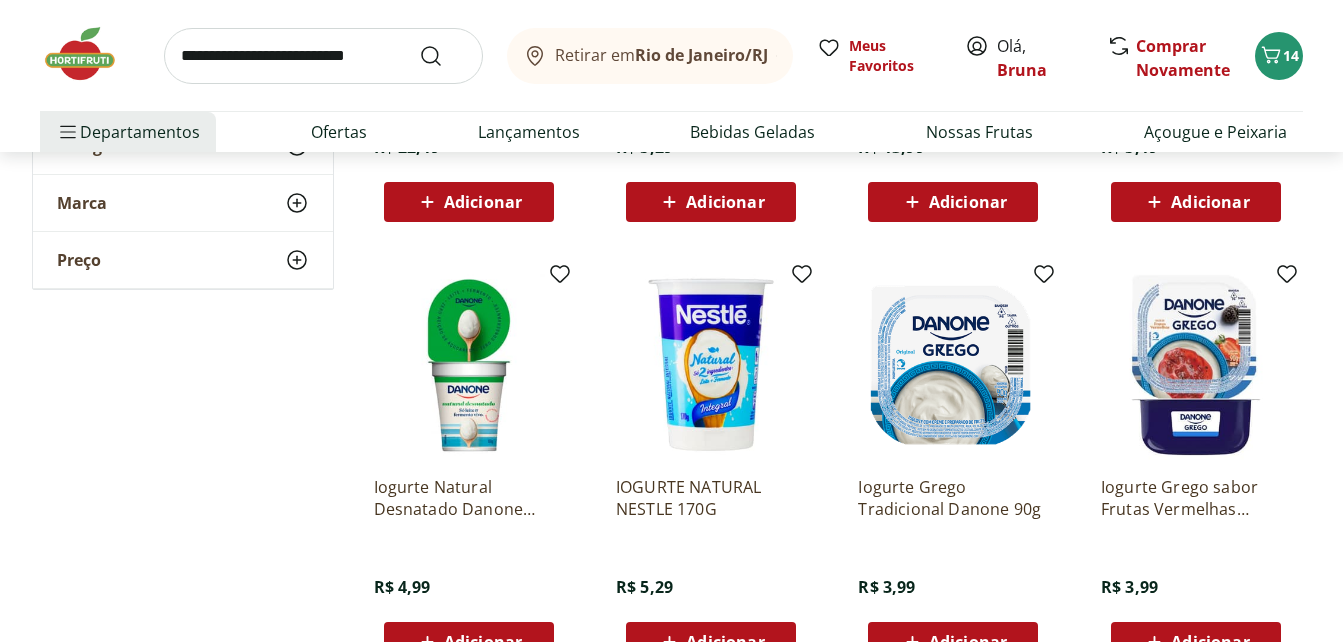 scroll, scrollTop: 2440, scrollLeft: 0, axis: vertical 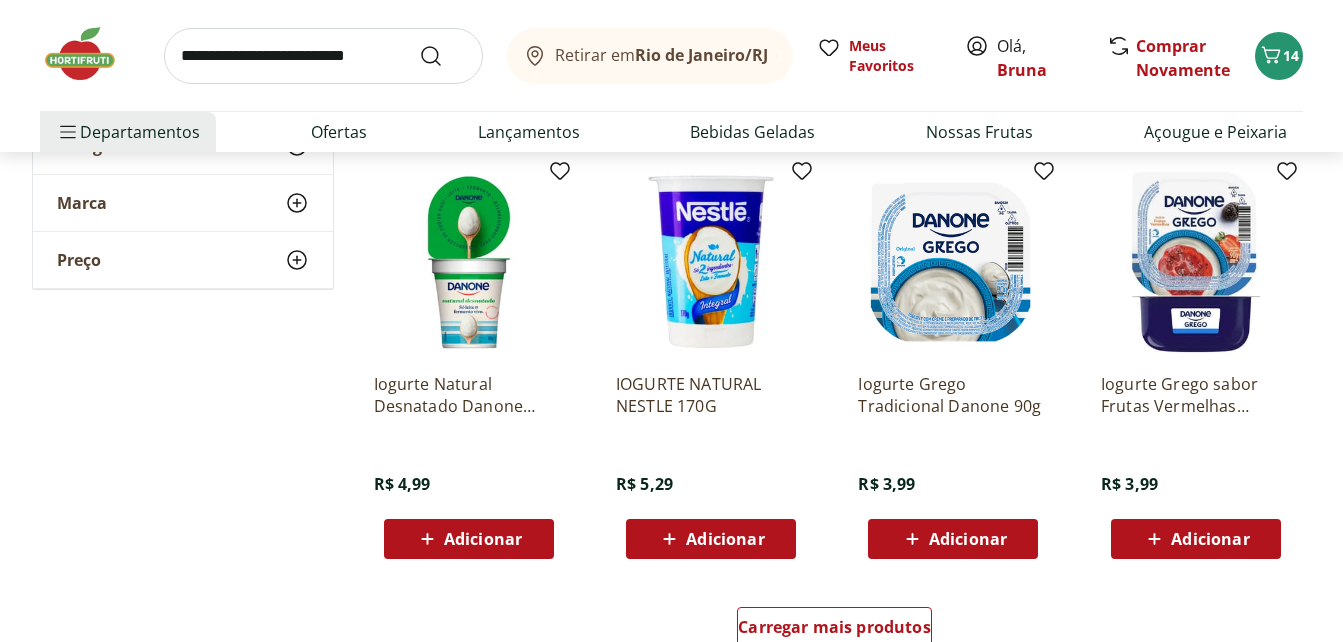 click on "Adicionar" at bounding box center (725, 539) 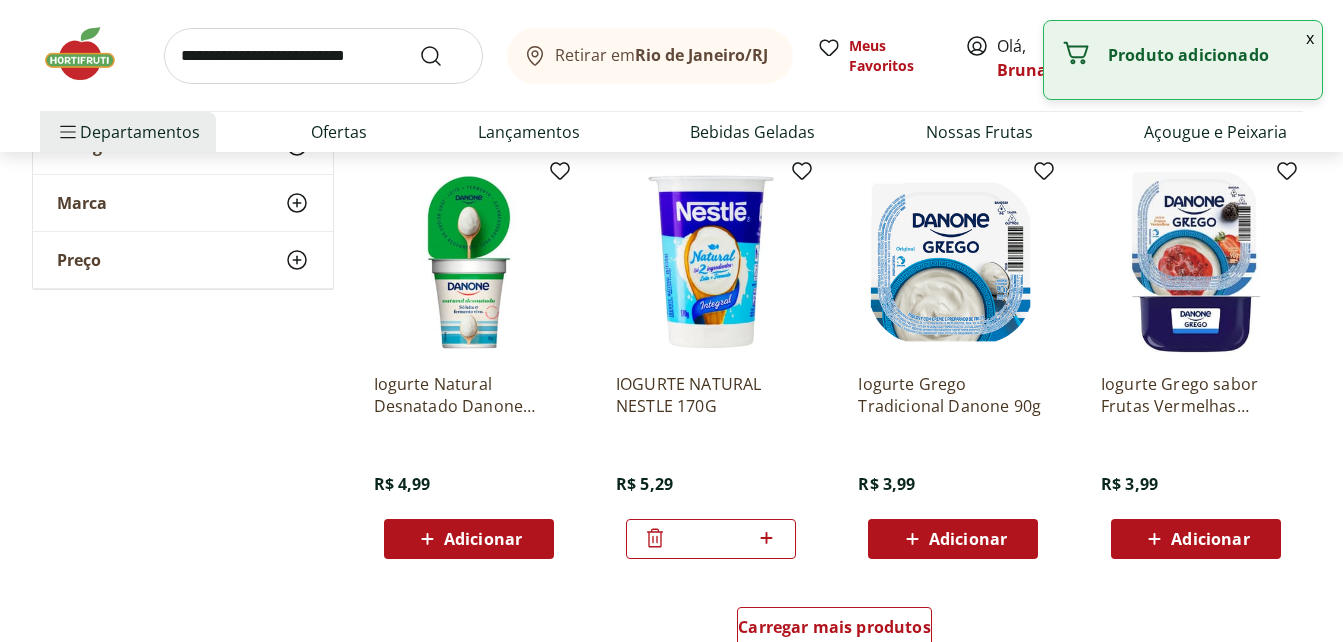 click 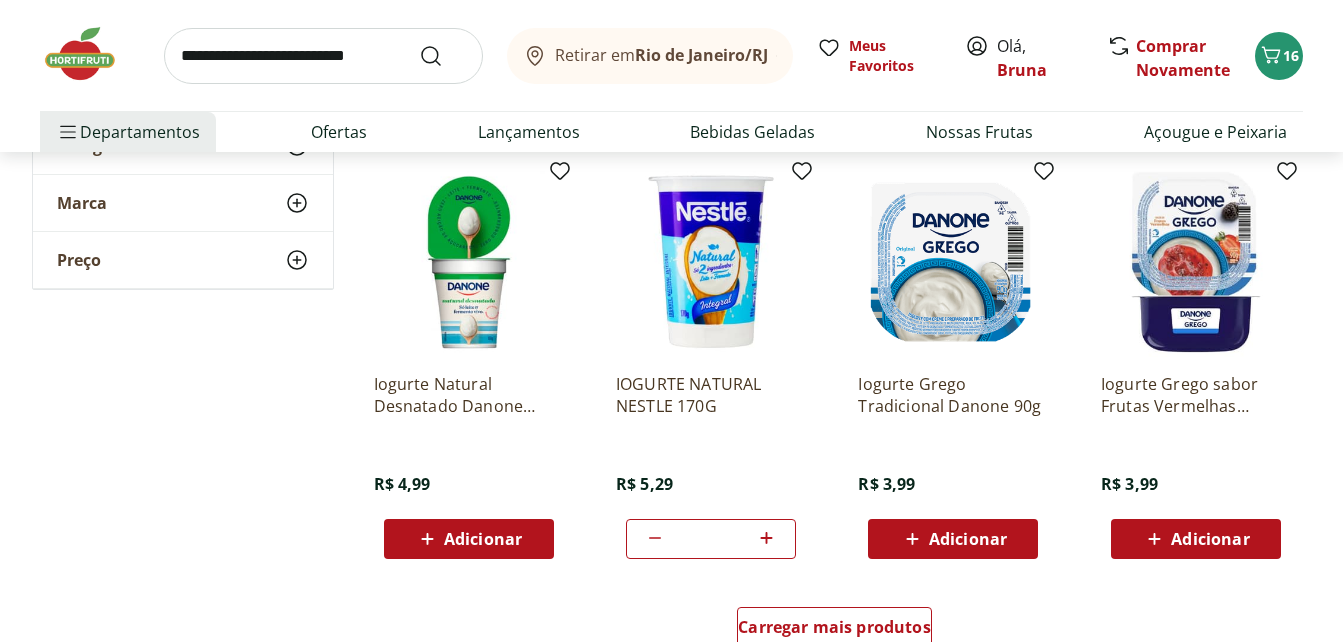 click 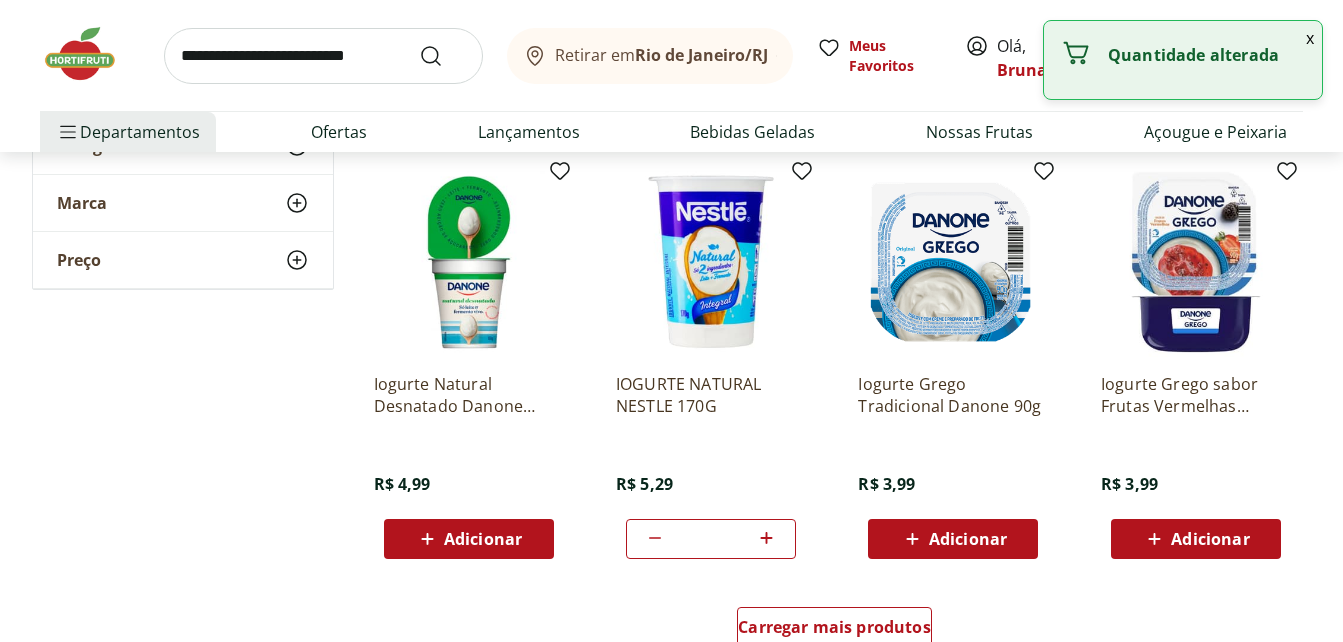 click 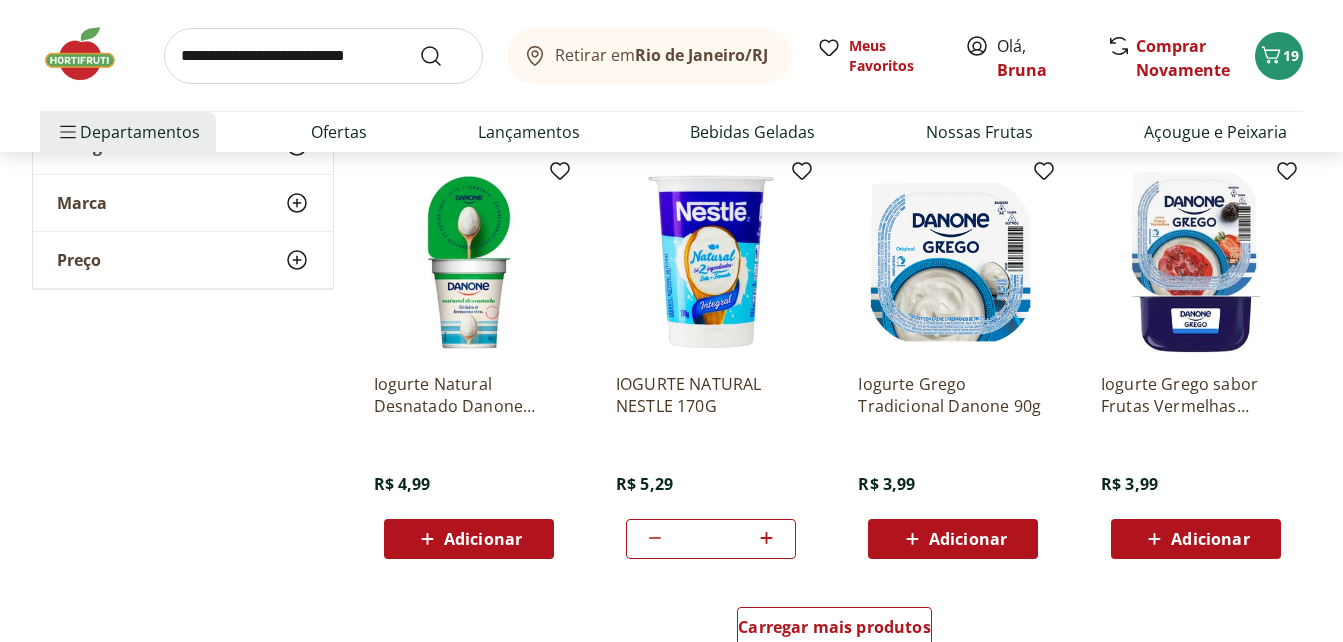 scroll, scrollTop: 1879, scrollLeft: 0, axis: vertical 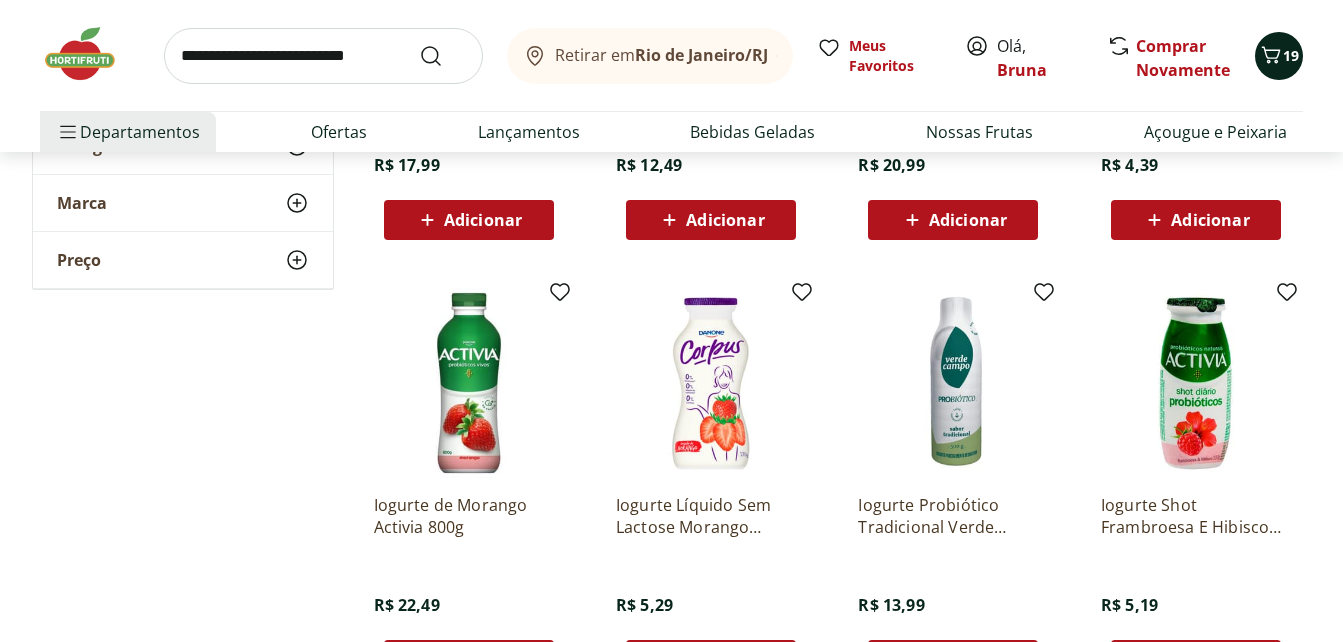 click on "19" at bounding box center [1291, 55] 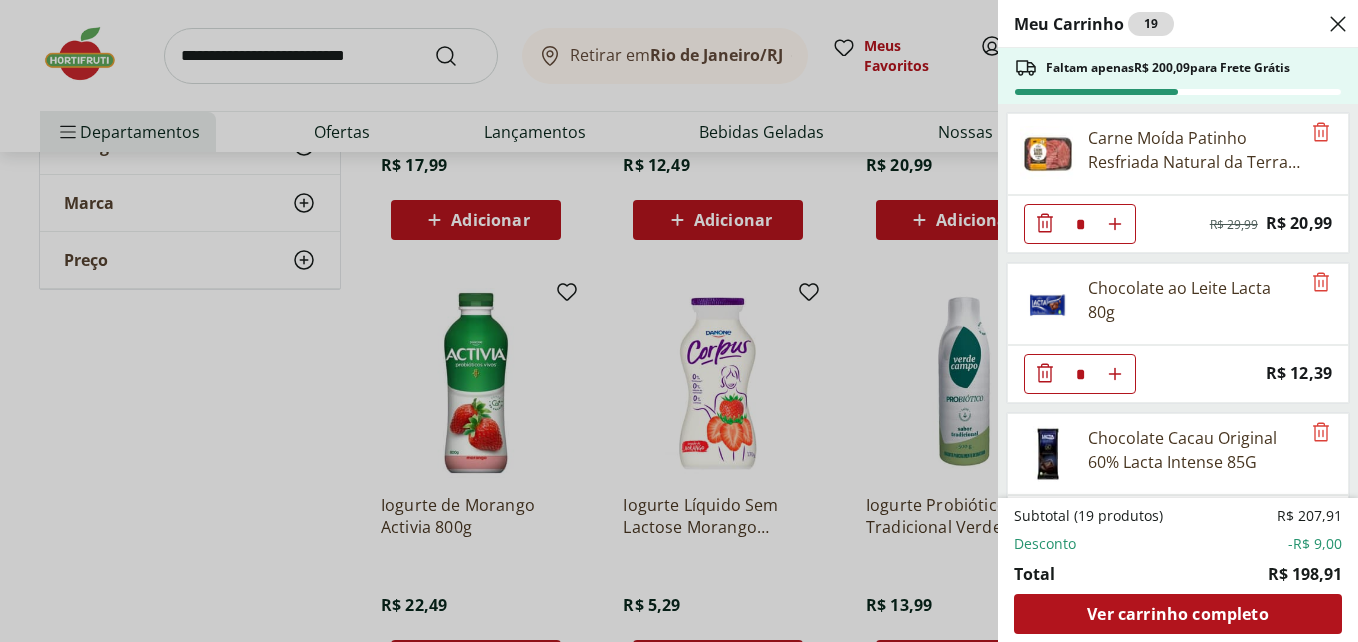 click on "Meu Carrinho 19 Faltam apenas  R$ 200,09  para Frete Grátis Carne Moída Patinho Resfriada Natural da Terra 500g * Original price: R$ 29,99 Price: R$ 20,99 Chocolate ao Leite Lacta 80g * Price: R$ 12,39 Chocolate Cacau Original 60% Lacta Intense 85G * Price: R$ 20,99 Ovos Katayama Jumbo Branco Com 10 Unidades * Price: R$ 10,99 Queijo Cottagy Yorgus 400g * Price: R$ 32,99 Água Miner Crystal com Gás 1,5l * Price: R$ 3,69 Suco Laranja Natural da Terra 1,7L * Price: R$ 29,99 IOGURTE NATURAL NESTLE 170G * Price: R$ 5,29 Subtotal (19 produtos) R$ 207,91 Desconto -R$ 9,00 Total R$ 198,91 Ver carrinho completo" at bounding box center (679, 321) 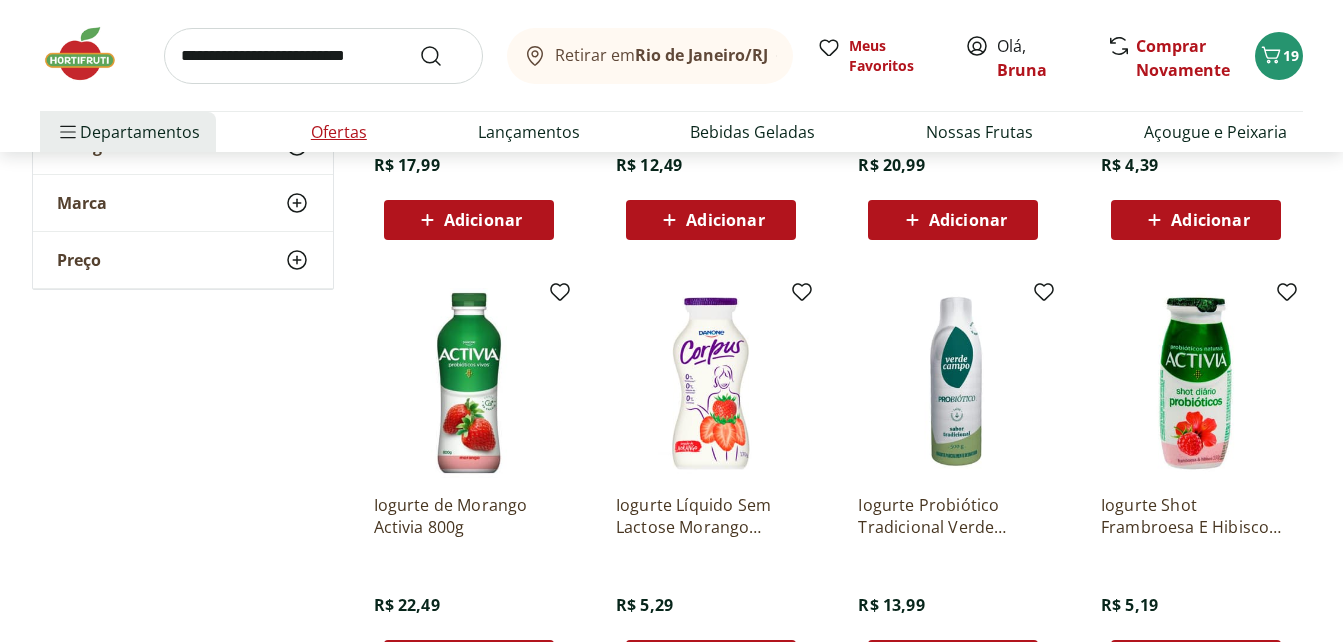 click on "Ofertas" at bounding box center (339, 132) 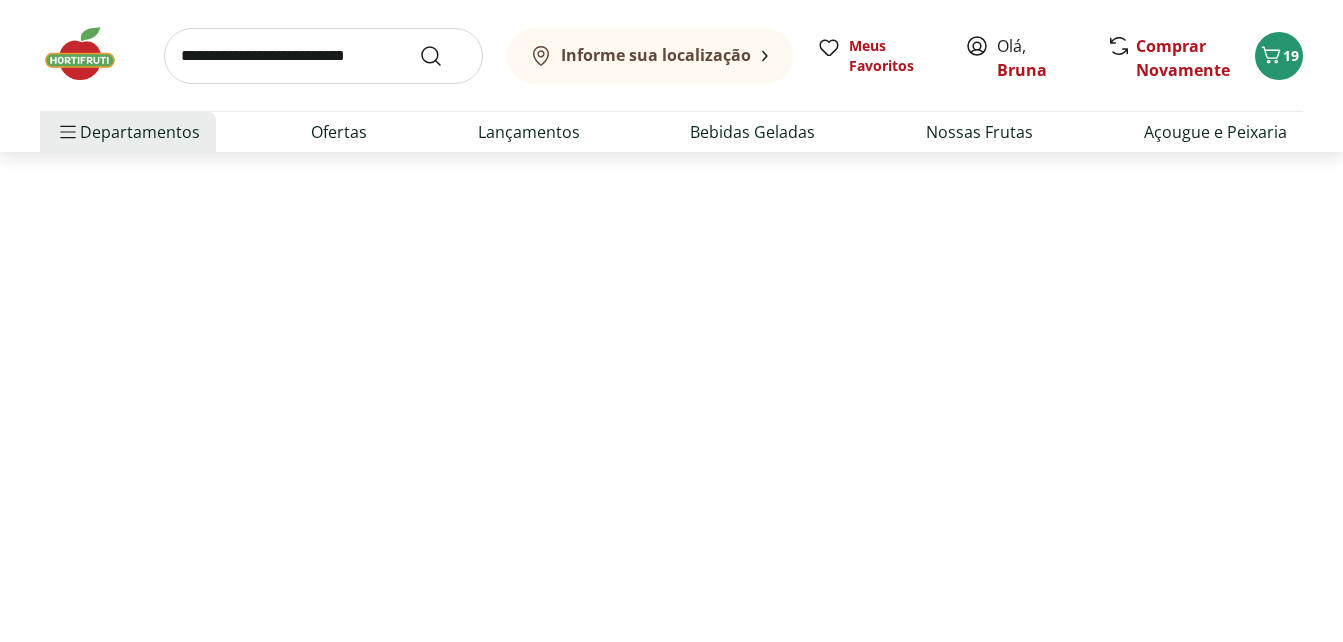 scroll, scrollTop: 0, scrollLeft: 0, axis: both 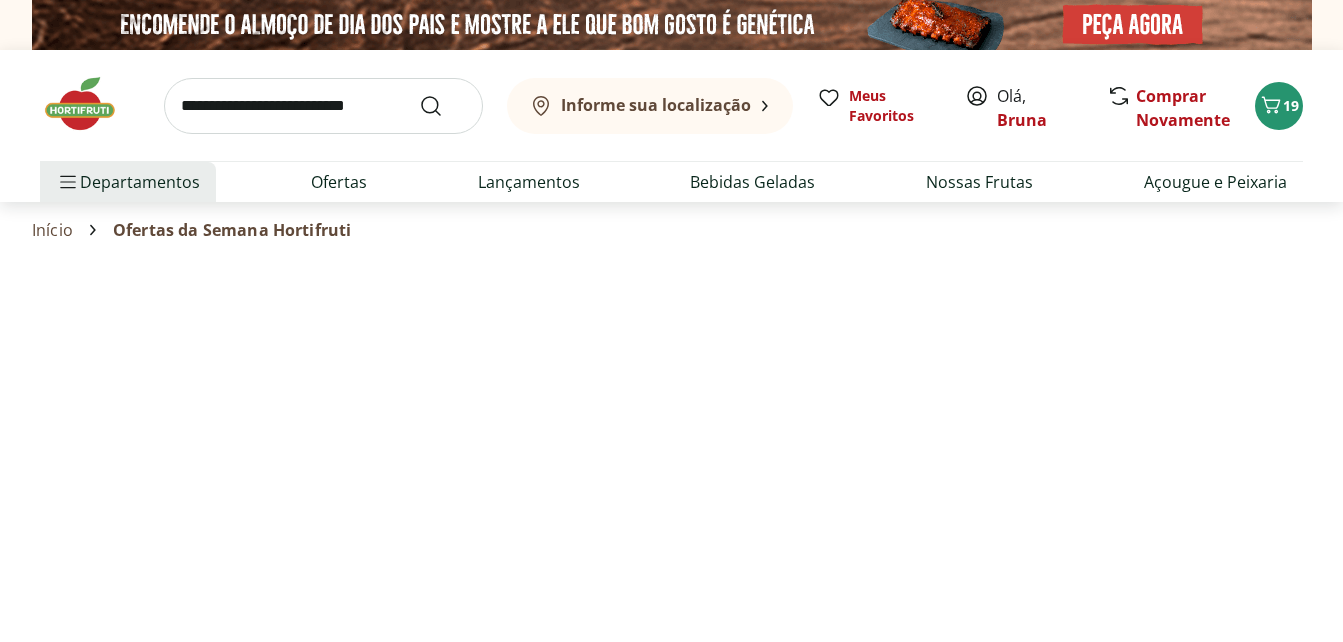 select on "**********" 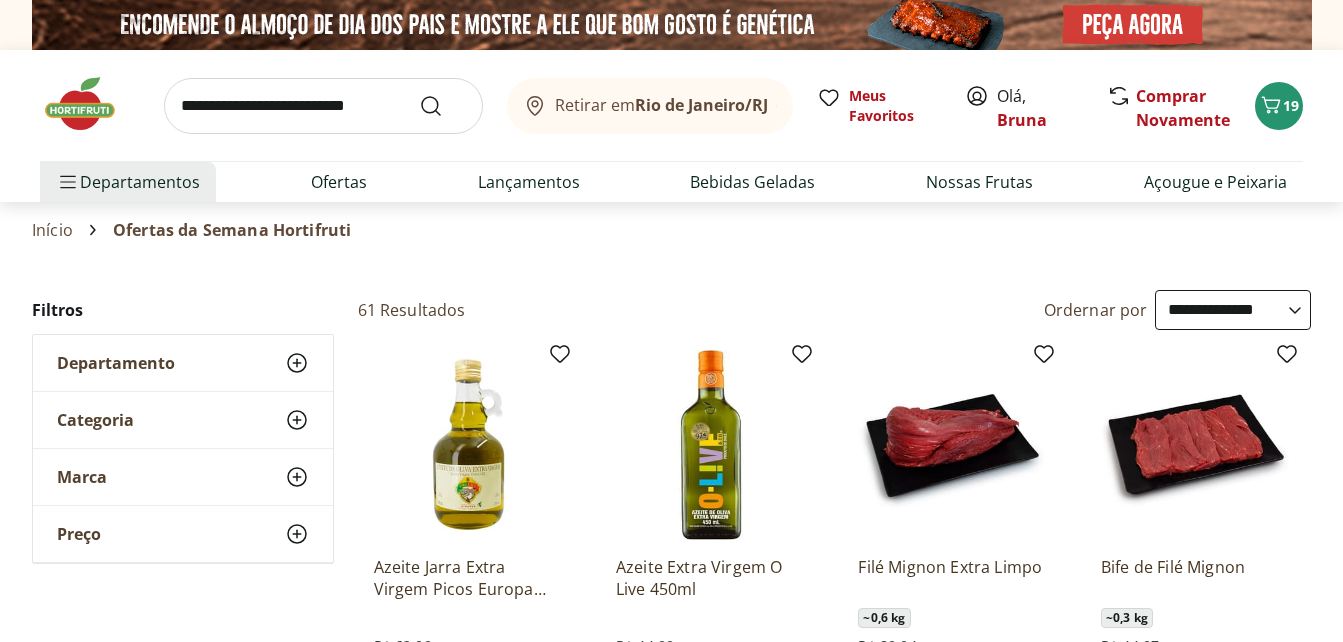 click on "Retirar em  Rio de Janeiro/RJ Olá,  Bruna 19 Retirar em  Rio de Janeiro/RJ Meus Favoritos Olá,  Bruna Comprar Novamente 19  Departamentos Nossa Marca Nossa Marca Ver tudo do departamento Açougue & Peixaria Congelados e Refrigerados Frutas, Legumes e Verduras Orgânicos Mercearia Sorvetes Hortifruti Hortifruti Ver tudo do departamento Cogumelos Frutas Legumes Ovos Temperos Frescos Verduras Orgânicos Orgânicos Ver tudo do departamento Bebidas Orgânicas Frutas Orgânicas Legumes Orgânicos Ovos Orgânicos Perecíveis Orgânicos Verduras Orgânicas Temperos Frescos Açougue e Peixaria Açougue e Peixaria Ver tudo do departamento Aves Bovinos Exóticos Frutos do Mar Linguiça e Salsicha Peixes Salgados e Defumados Suínos Prontinhos Prontinhos Ver tudo do departamento Frutas Cortadinhas Pré Preparados Prontos para Consumo Saladas Sucos e Água de Coco Padaria Padaria Ver tudo do departamento Bolos e Mini Bolos Doces Pão Padaria Própria Salgados Torradas Bebidas Bebidas Ver tudo do departamento Água Café" at bounding box center [671, 3346] 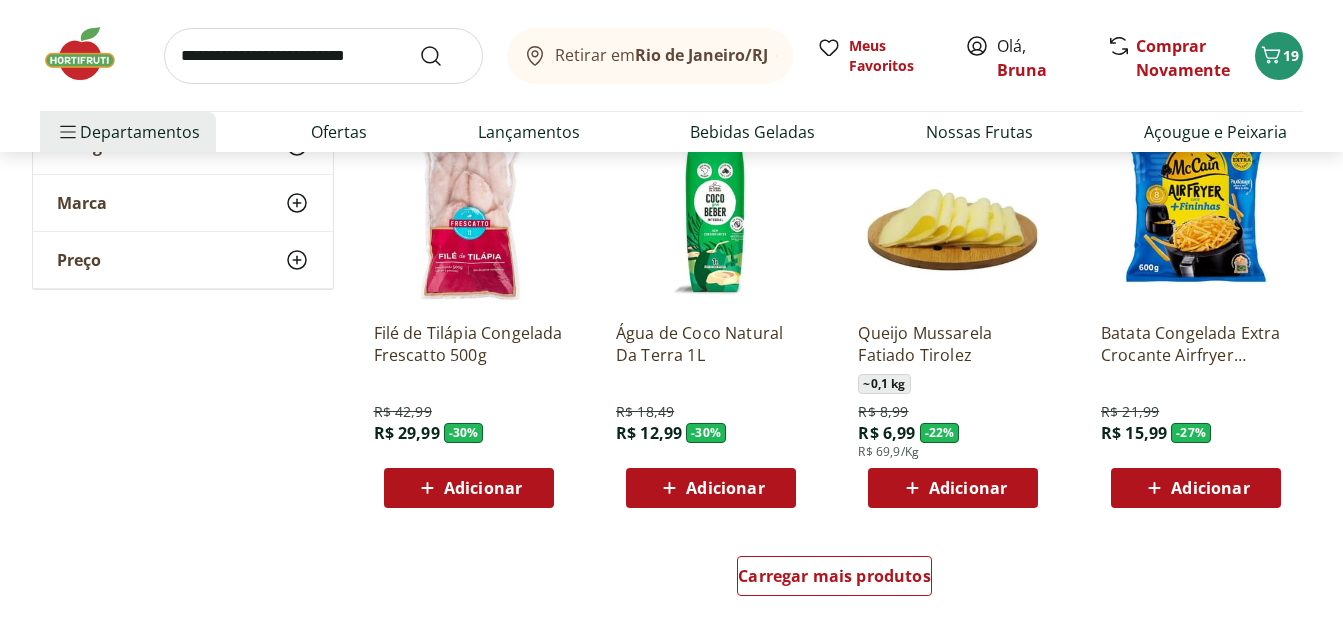 scroll, scrollTop: 1120, scrollLeft: 0, axis: vertical 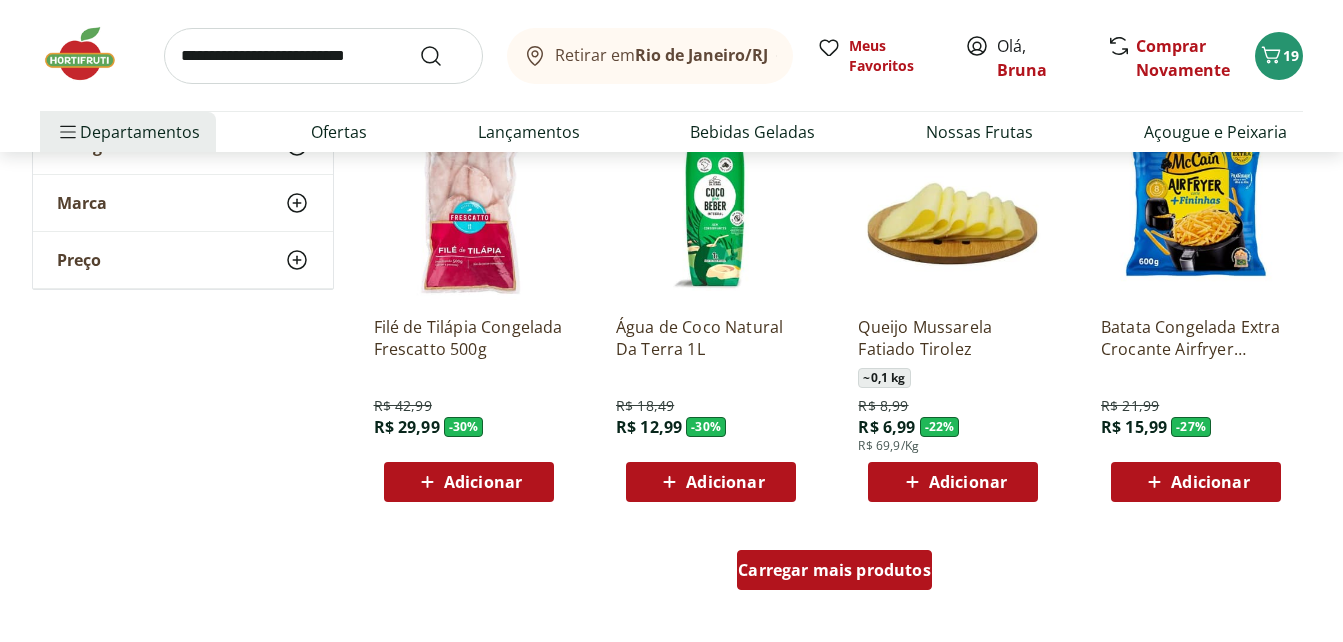click on "Carregar mais produtos" at bounding box center (834, 570) 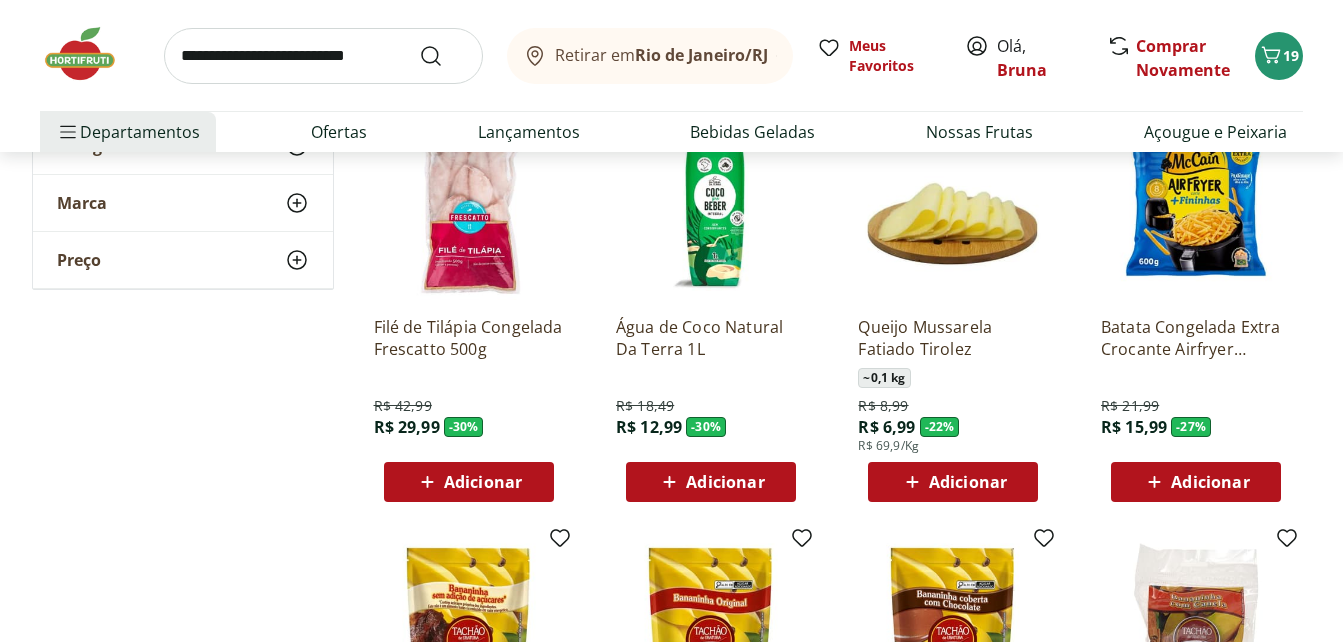 click on "**********" at bounding box center (672, 548) 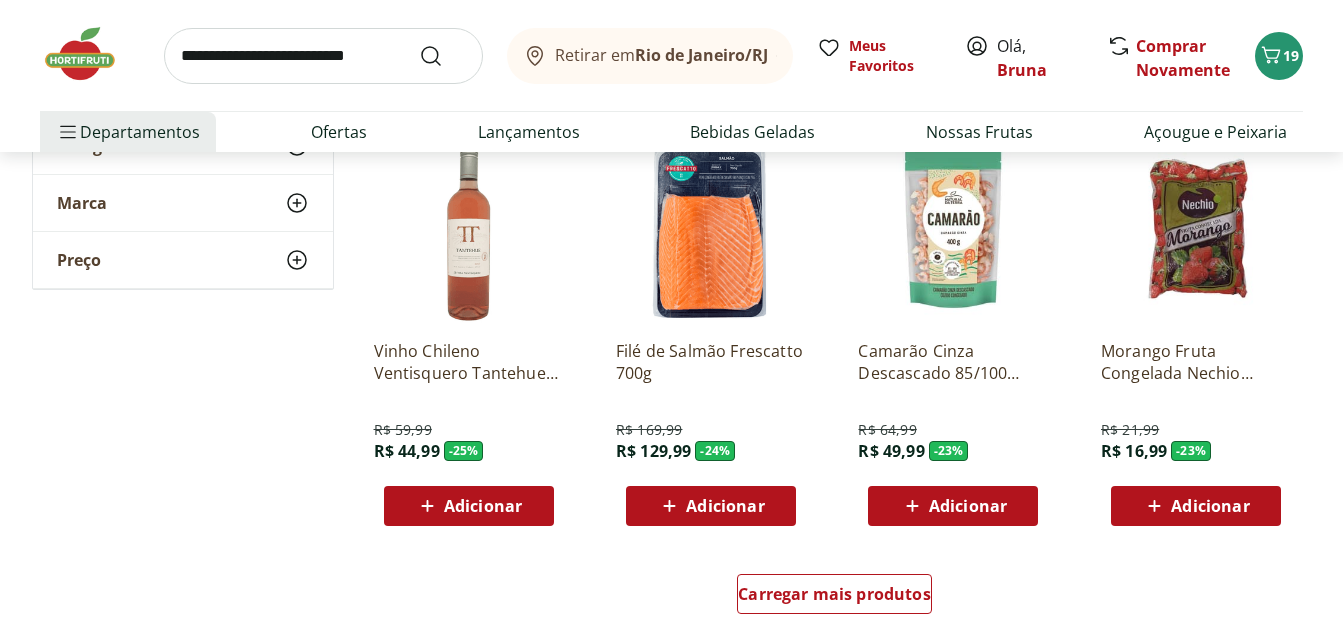 scroll, scrollTop: 2480, scrollLeft: 0, axis: vertical 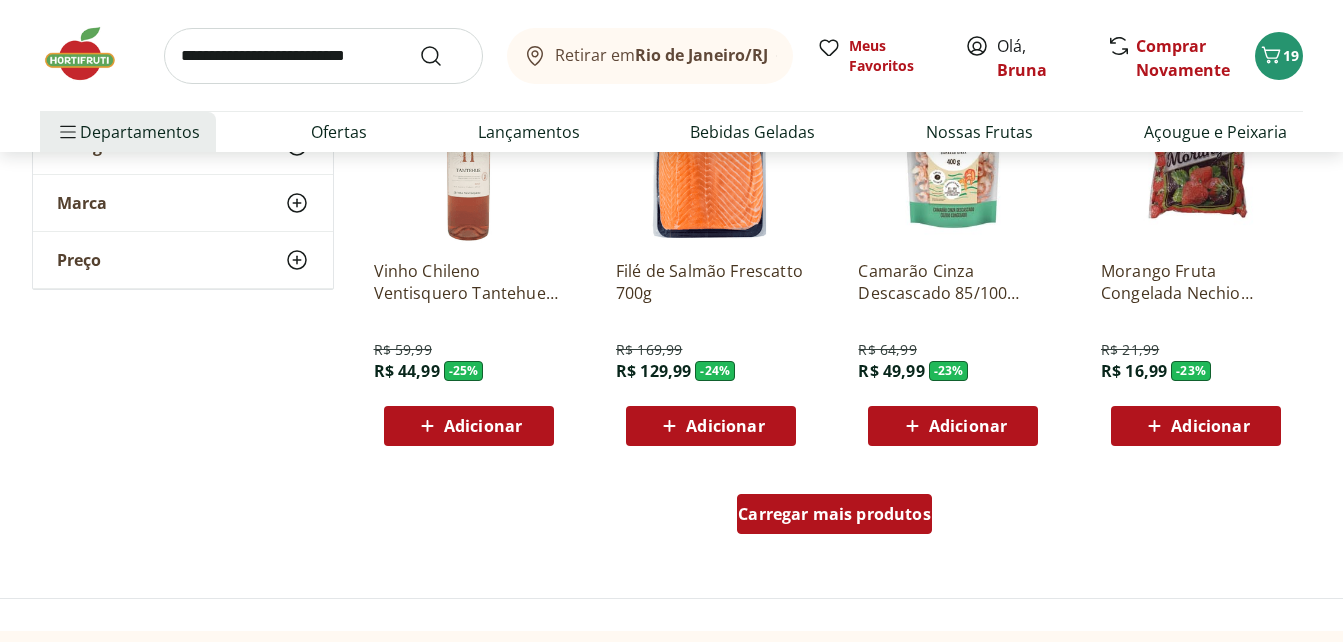 click on "Carregar mais produtos" at bounding box center [834, 514] 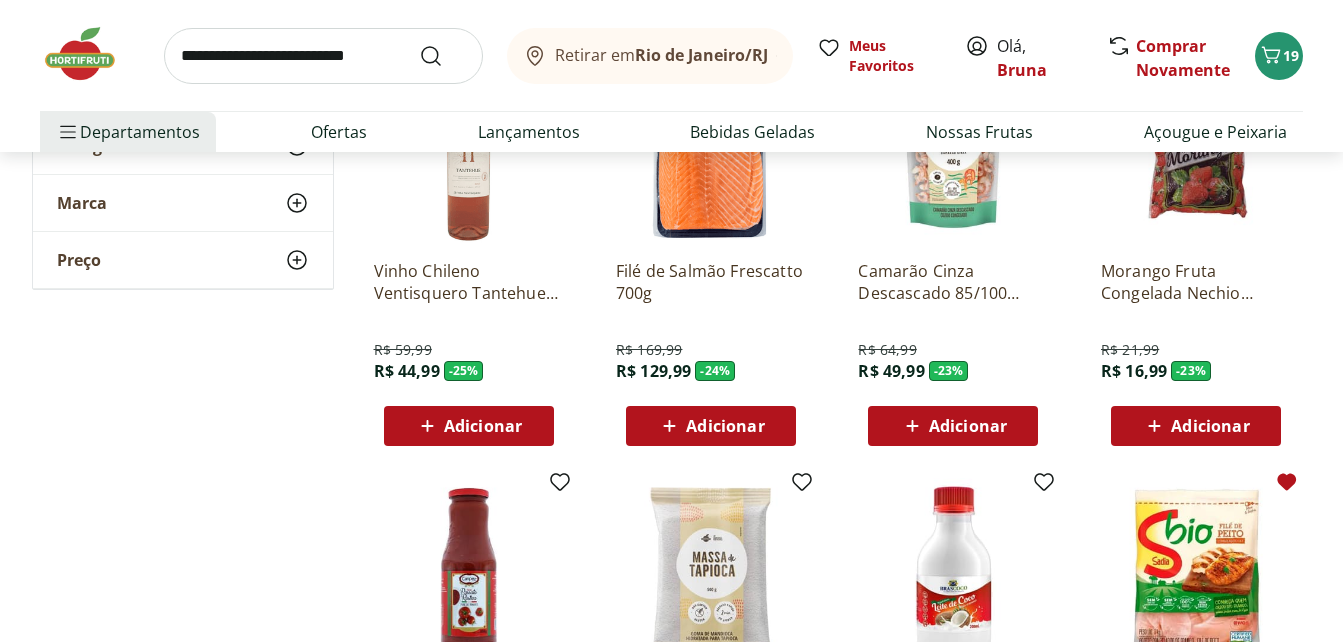 click on "**********" at bounding box center [672, -160] 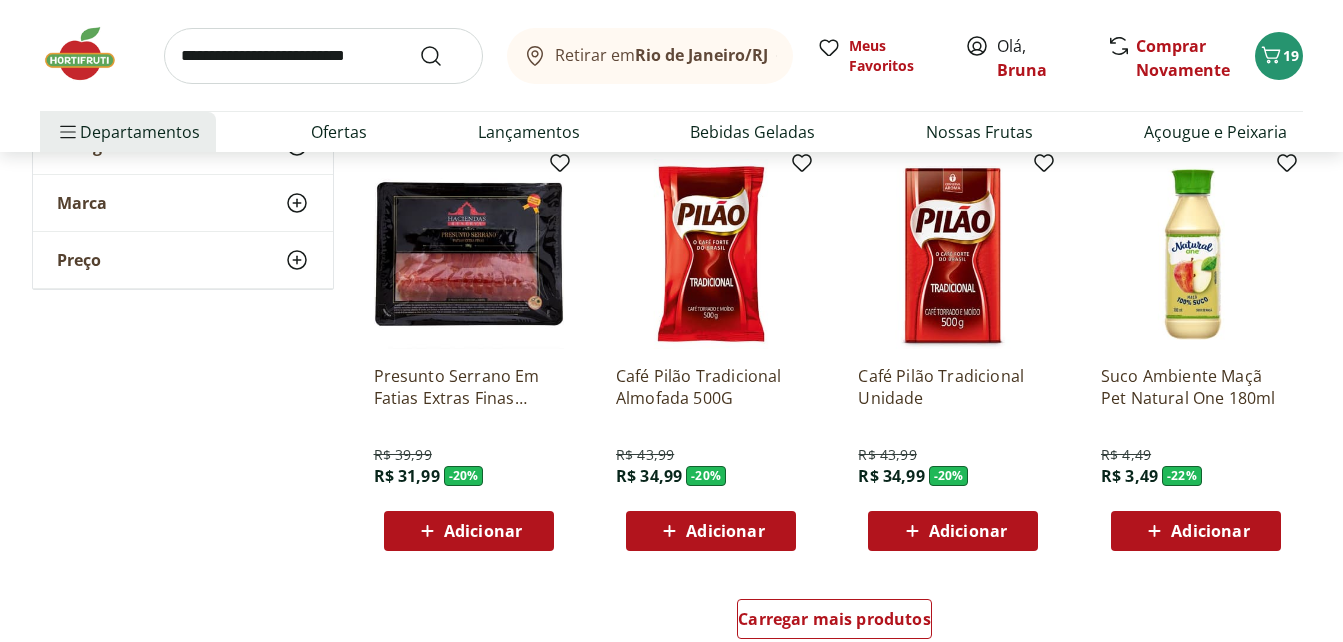 scroll, scrollTop: 3680, scrollLeft: 0, axis: vertical 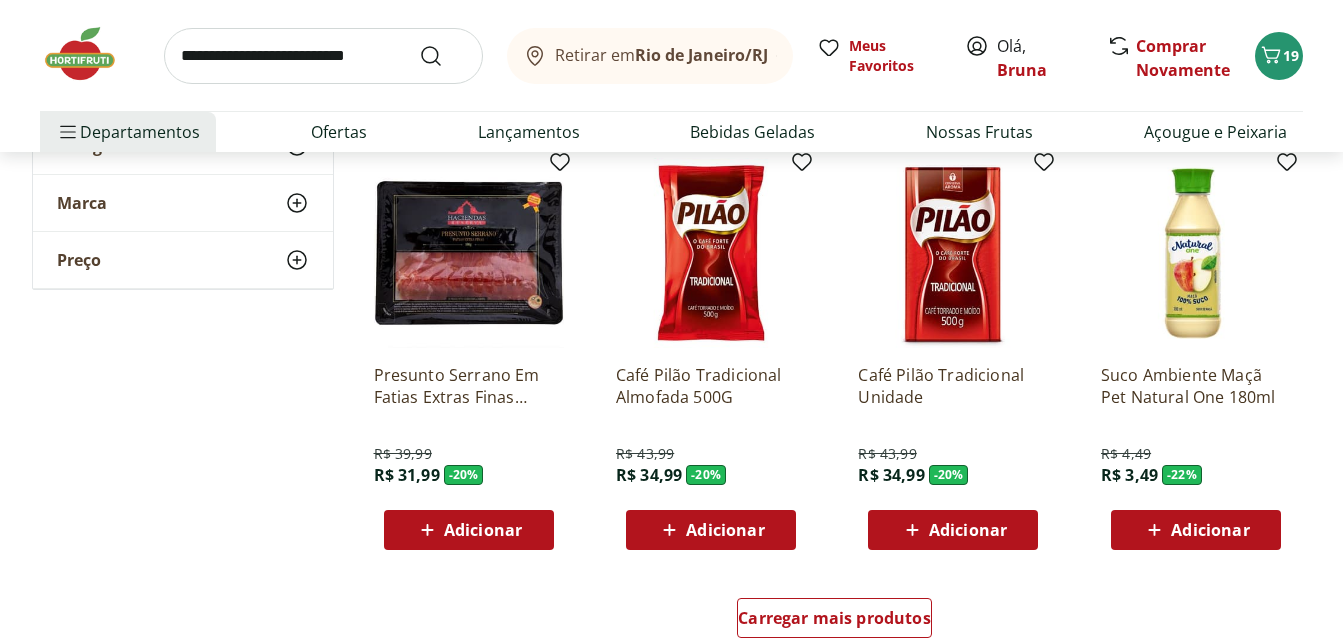 click 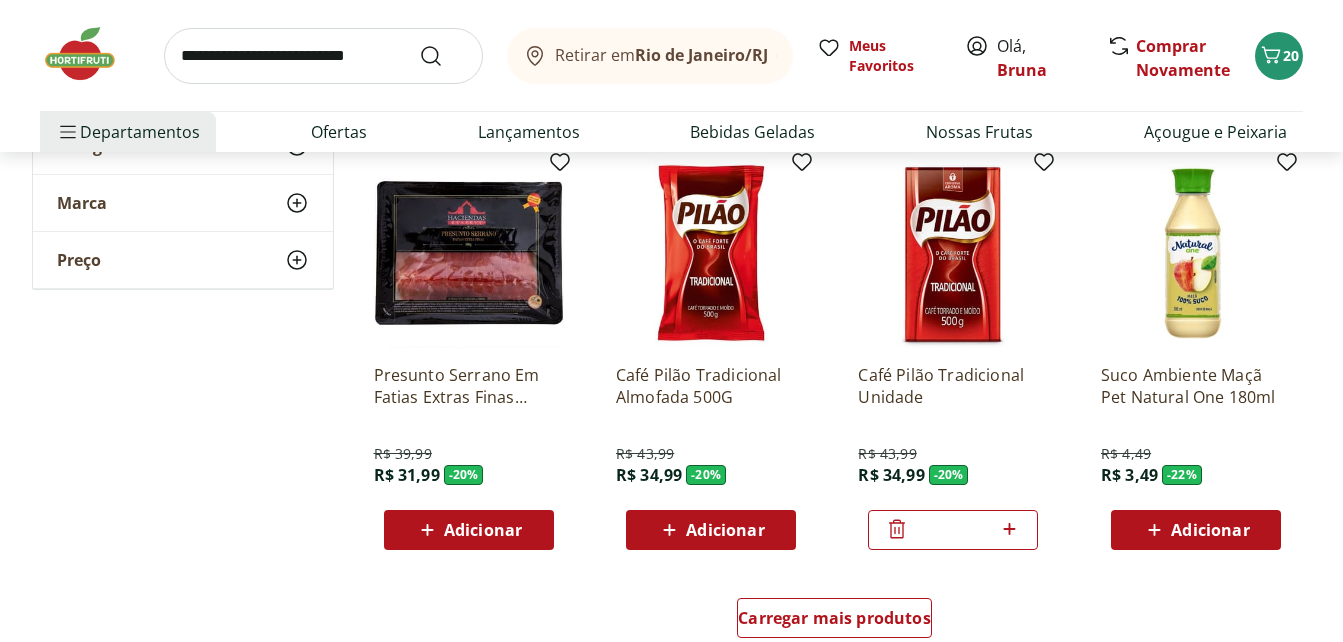 click on "**********" at bounding box center (672, -1360) 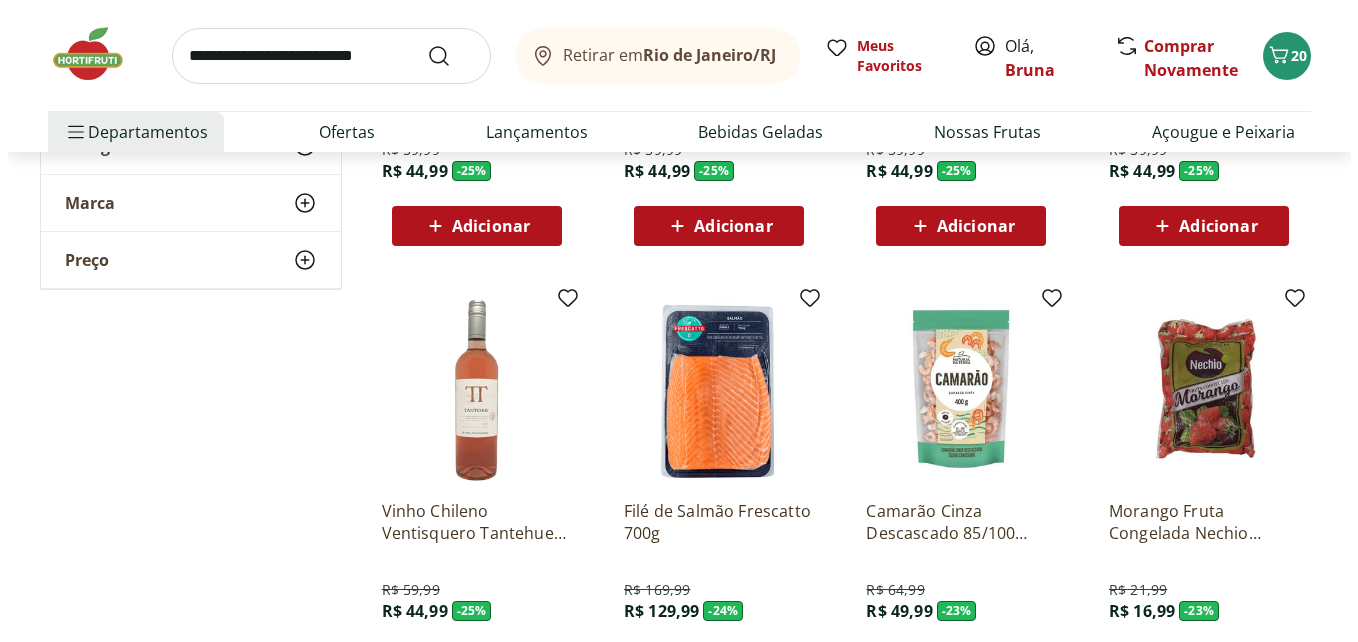 scroll, scrollTop: 2200, scrollLeft: 0, axis: vertical 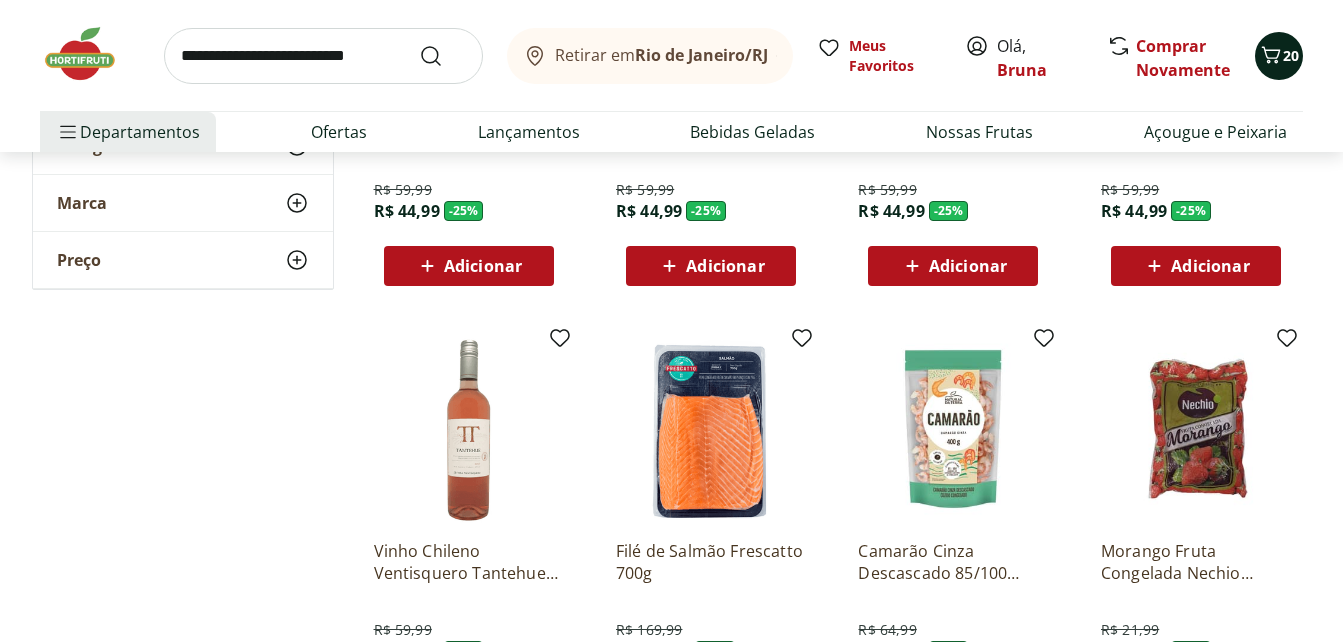click on "20" at bounding box center [1291, 55] 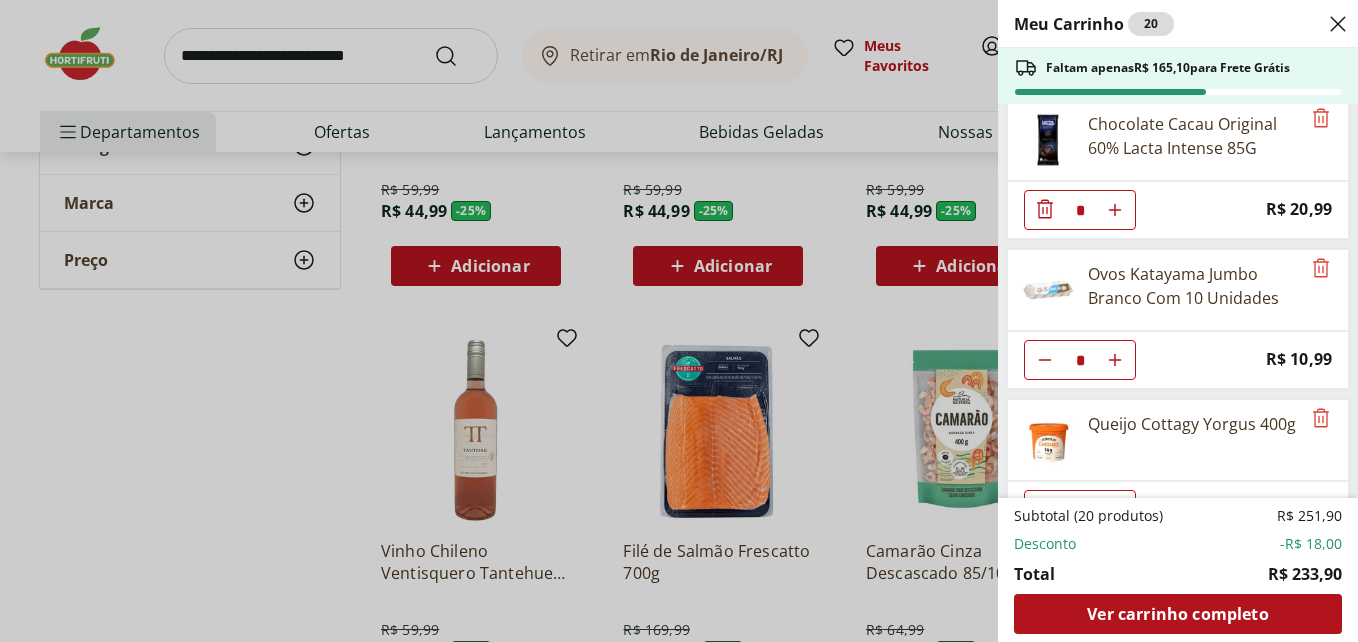 scroll, scrollTop: 345, scrollLeft: 0, axis: vertical 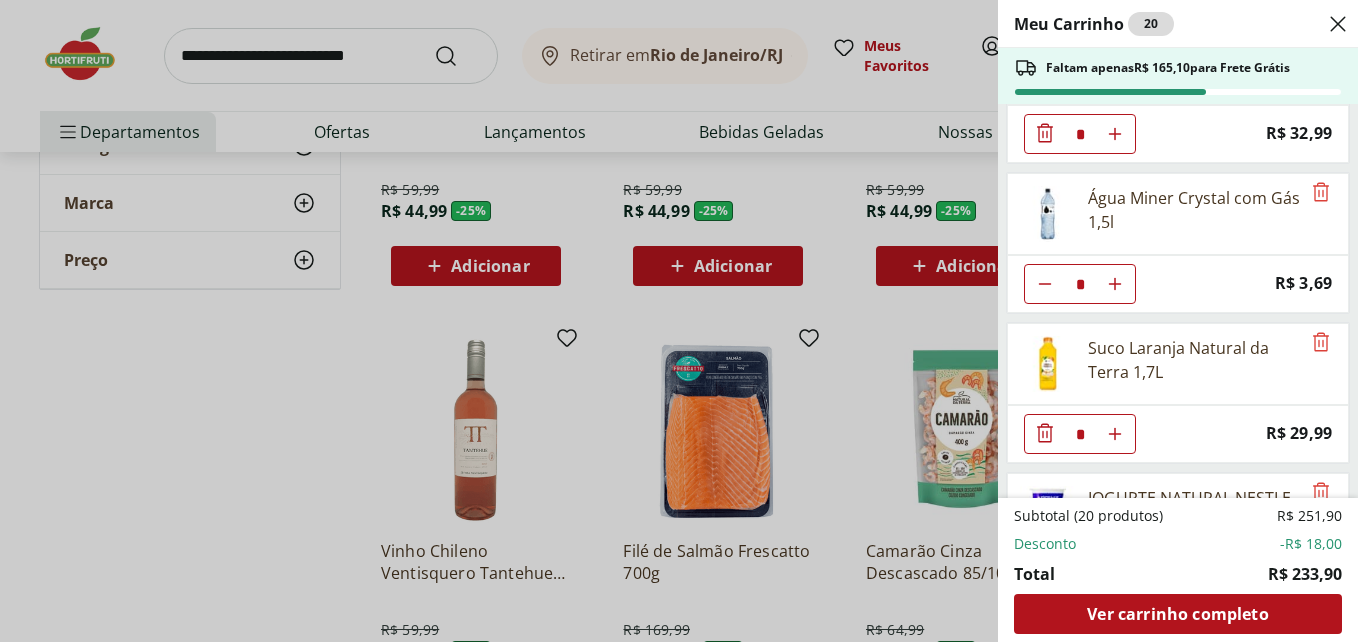 click on "Meu Carrinho 20 Faltam apenas  R$ 165,10  para Frete Grátis Carne Moída Patinho Resfriada Natural da Terra 500g * Original price: R$ 29,99 Price: R$ 20,99 Chocolate ao Leite Lacta 80g * Price: R$ 12,39 Chocolate Cacau Original 60% Lacta Intense 85G * Price: R$ 20,99 Ovos Katayama Jumbo Branco Com 10 Unidades * Price: R$ 10,99 Queijo Cottagy Yorgus 400g * Price: R$ 32,99 Água Miner Crystal com Gás 1,5l * Price: R$ 3,69 Suco Laranja Natural da Terra 1,7L * Price: R$ 29,99 IOGURTE NATURAL NESTLE 170G * Price: R$ 5,29 Café Pilão Tradicional Unidade * Original price: R$ 43,99 Price: R$ 34,99 Subtotal (20 produtos) R$ 251,90 Desconto -R$ 18,00 Total R$ 233,90 Ver carrinho completo" at bounding box center [679, 321] 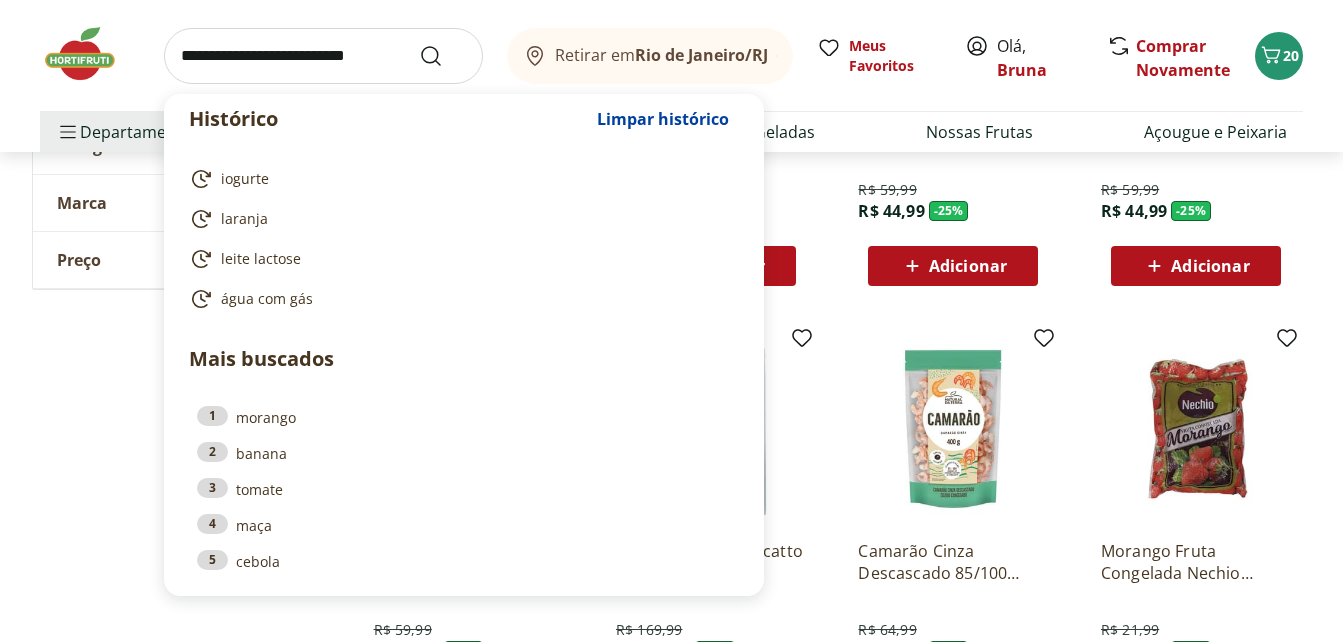 click at bounding box center (323, 56) 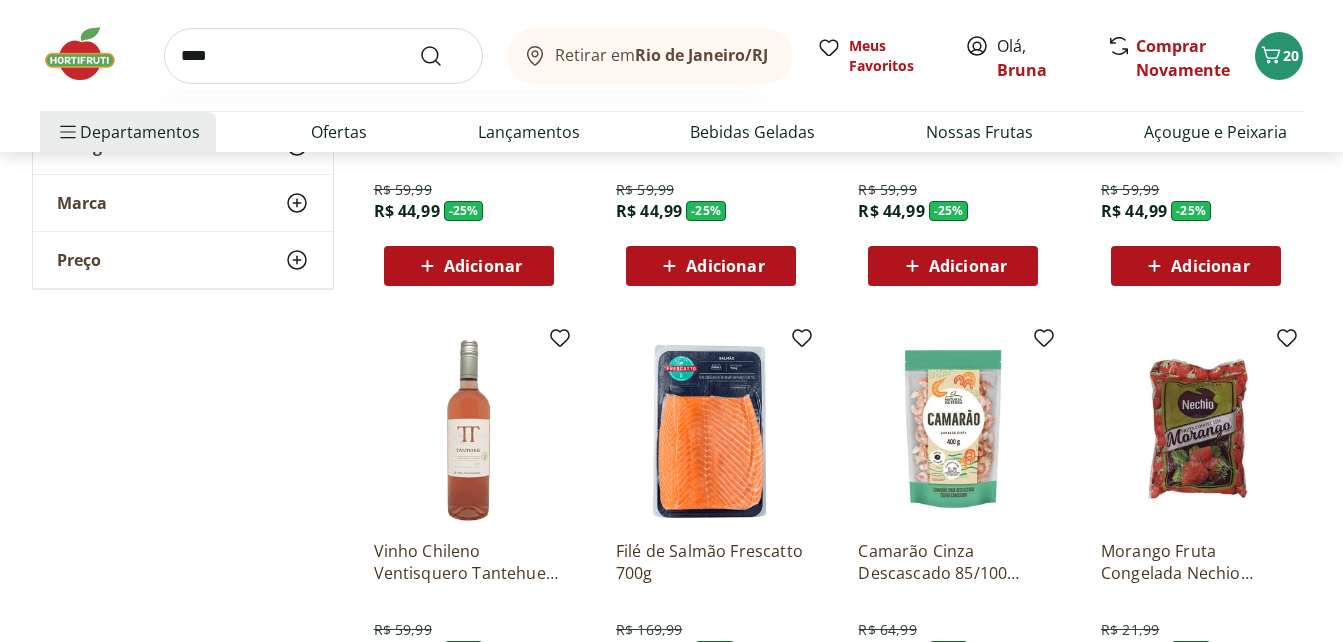 type on "****" 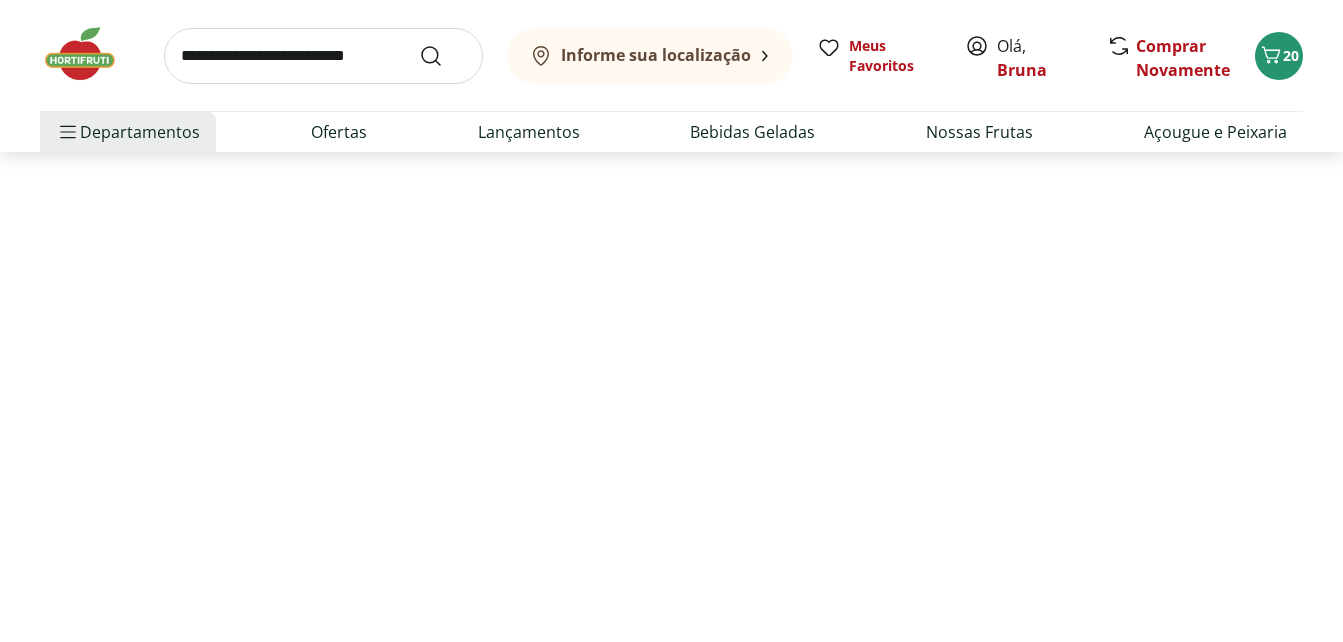 scroll, scrollTop: 0, scrollLeft: 0, axis: both 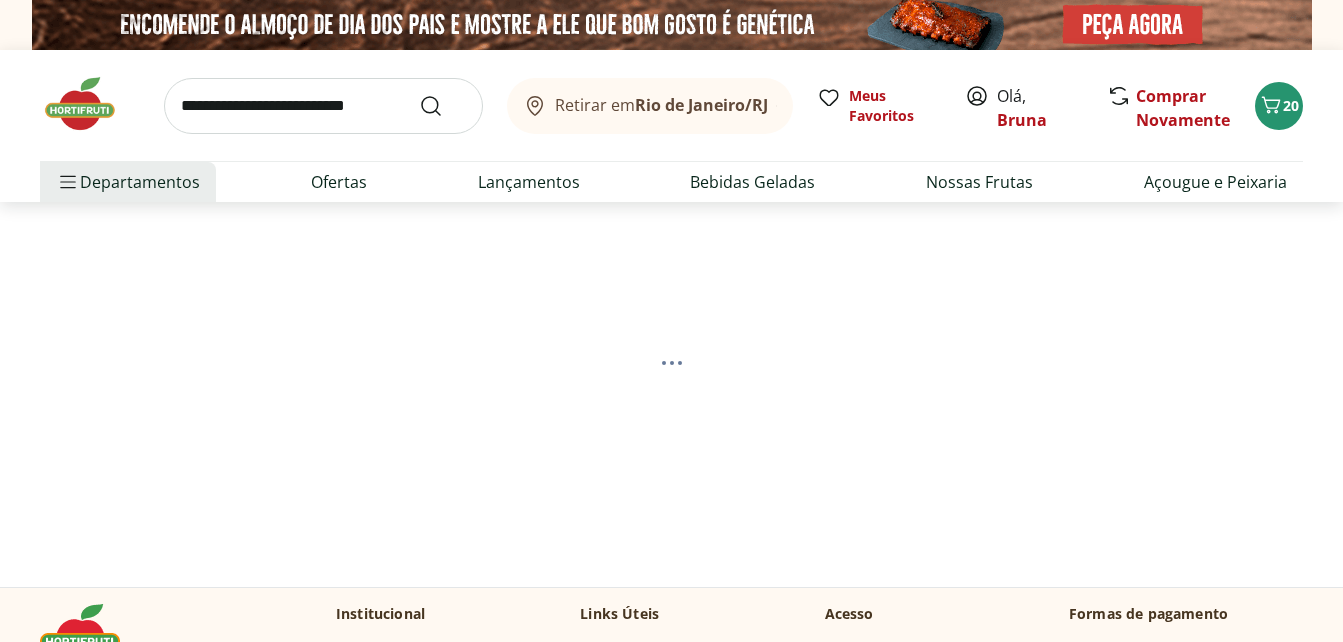 select on "**********" 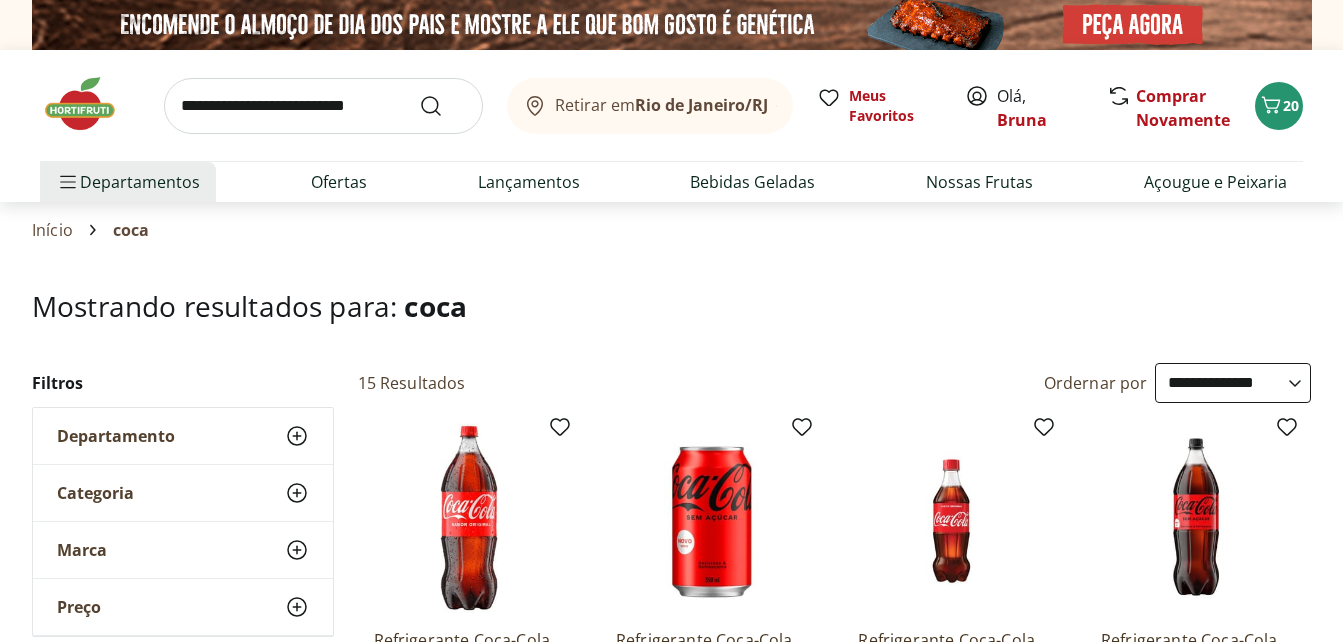 click on "Hortifruti Retirar em  Rio de Janeiro/RJ Olá,  Bruna 20 Retirar em  Rio de Janeiro/RJ Meus Favoritos Olá,  Bruna Comprar Novamente 20  Departamentos Nossa Marca Nossa Marca Ver tudo do departamento Açougue & Peixaria Congelados e Refrigerados Frutas, Legumes e Verduras Orgânicos Mercearia Sorvetes Hortifruti Hortifruti Ver tudo do departamento Cogumelos Frutas Legumes Ovos Temperos Frescos Verduras Orgânicos Orgânicos Ver tudo do departamento Bebidas Orgânicas Frutas Orgânicas Legumes Orgânicos Ovos Orgânicos Perecíveis Orgânicos Verduras Orgânicas Temperos Frescos Açougue e Peixaria Açougue e Peixaria Ver tudo do departamento Aves Bovinos Exóticos Frutos do Mar Linguiça e Salsicha Peixes Salgados e Defumados Suínos Prontinhos Prontinhos Ver tudo do departamento Frutas Cortadinhas Pré Preparados Prontos para Consumo Saladas Sucos e Água de Coco Padaria Padaria Ver tudo do departamento Bolos e Mini Bolos Doces Pão Padaria Própria Salgados Torradas Bebidas Bebidas Ver tudo do departamento" at bounding box center (671, 2559) 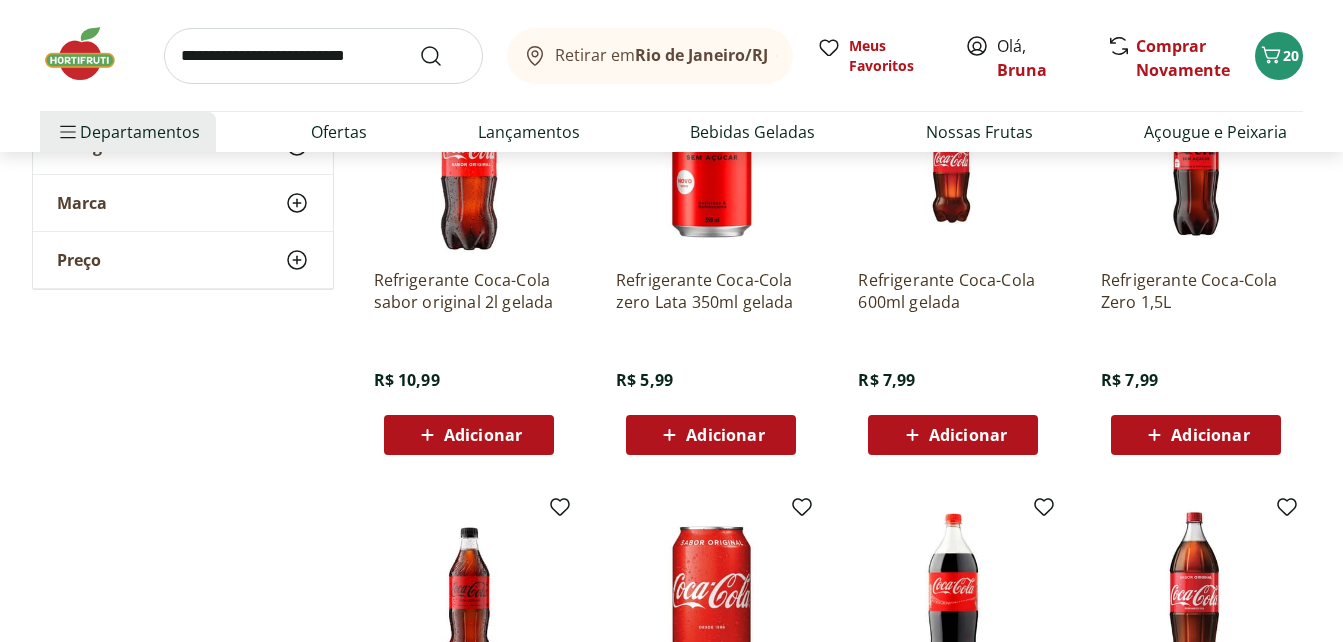 scroll, scrollTop: 400, scrollLeft: 0, axis: vertical 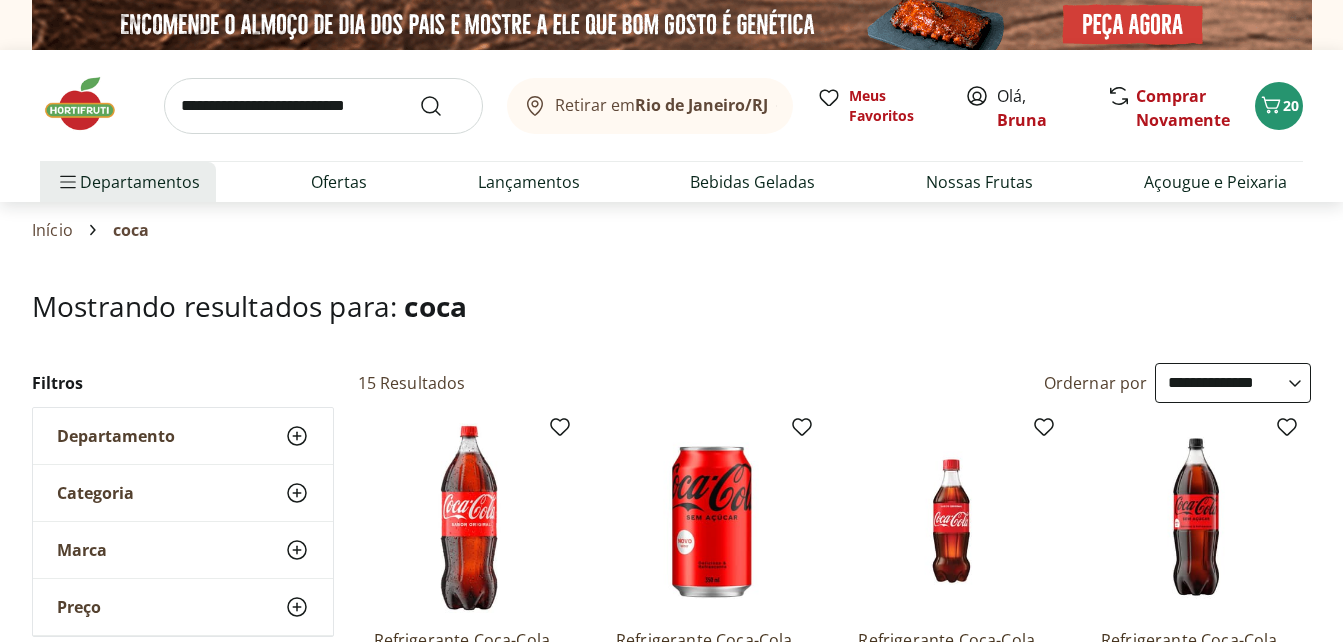 select on "**********" 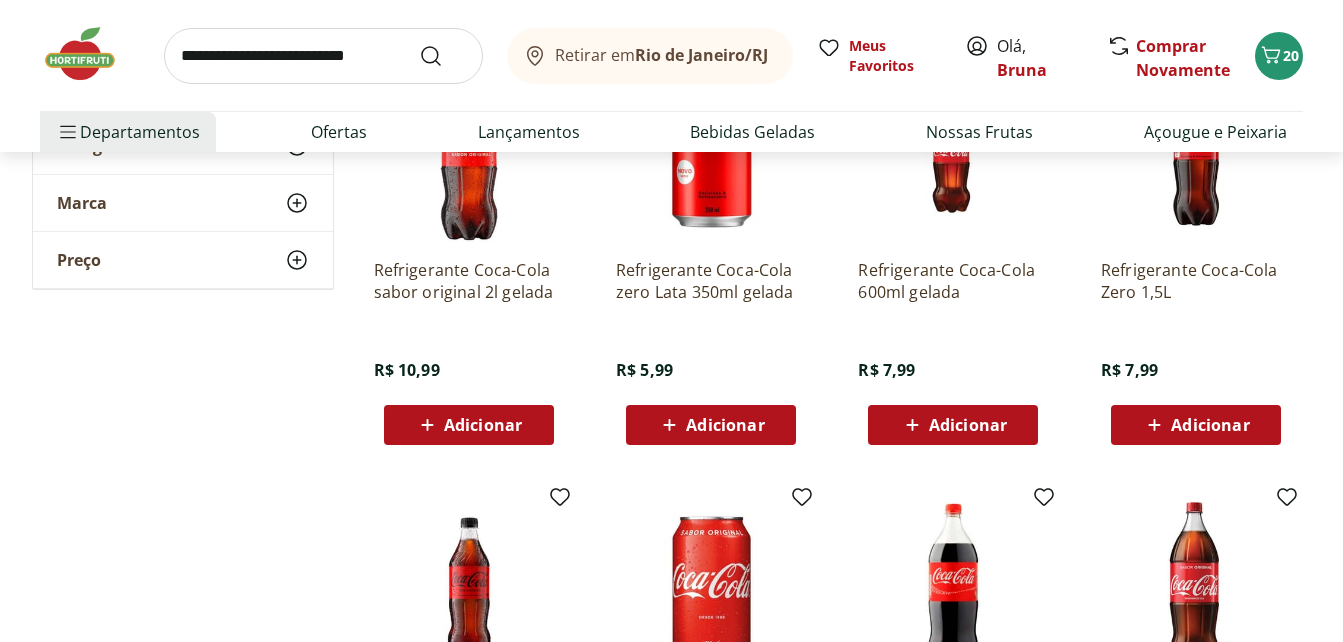 scroll, scrollTop: 0, scrollLeft: 0, axis: both 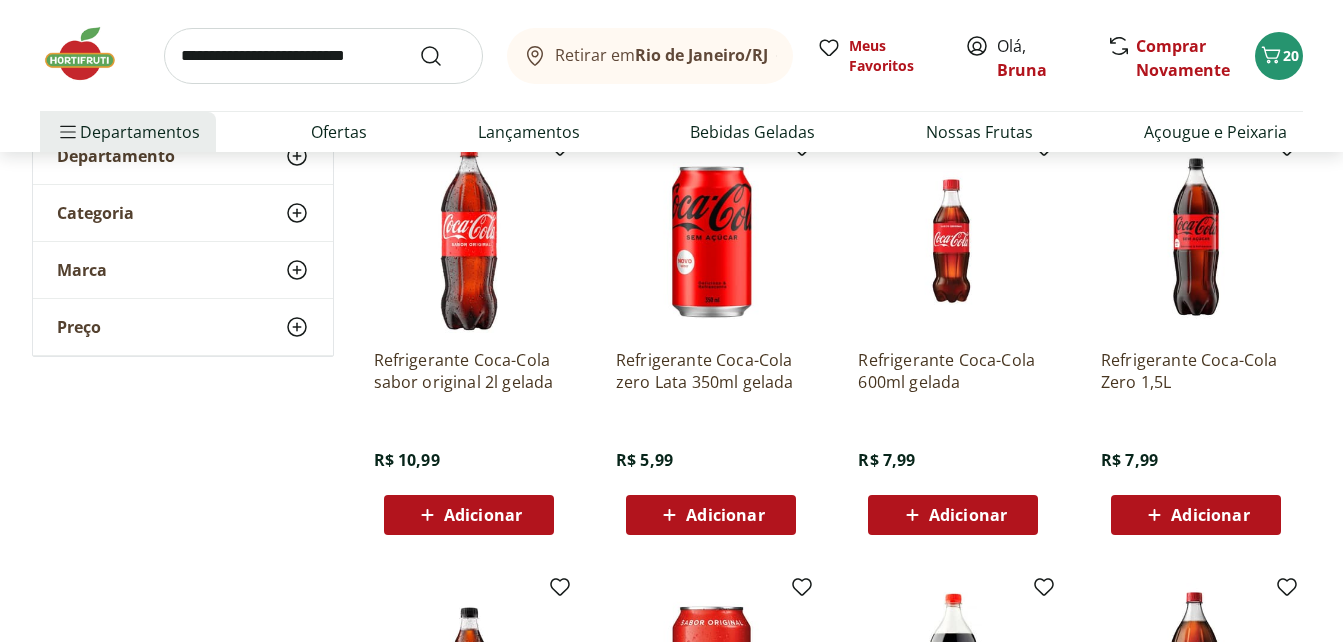 click on "Adicionar" at bounding box center [1210, 515] 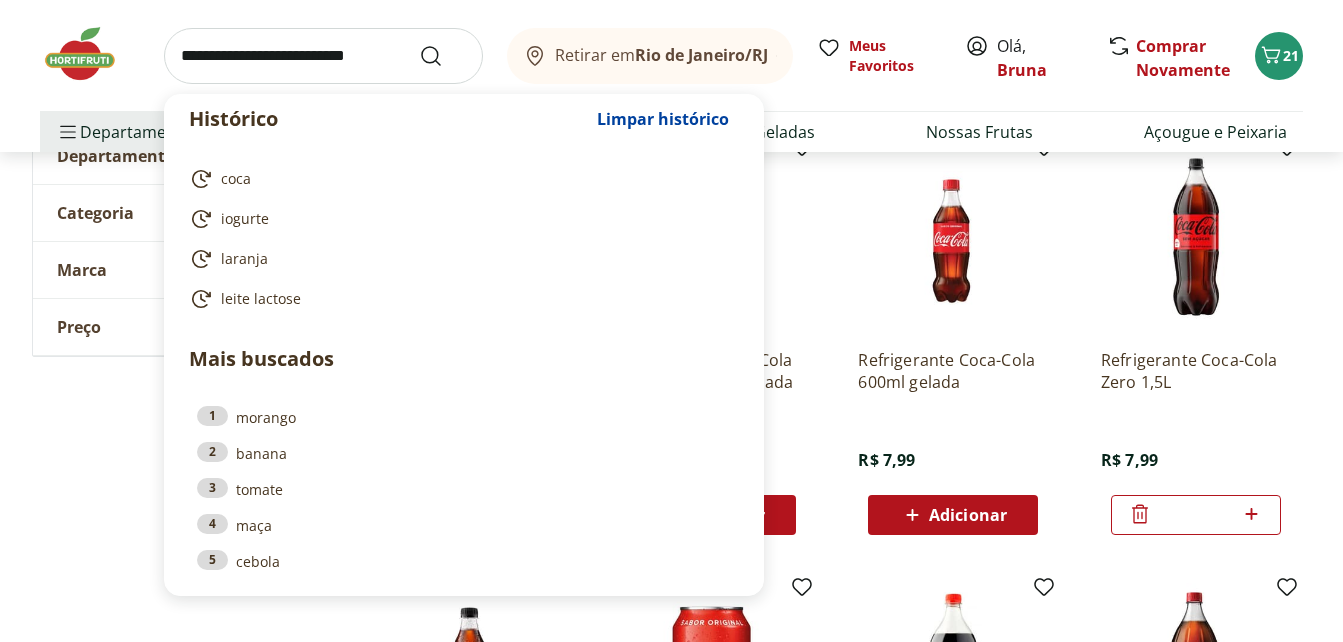 click at bounding box center (323, 56) 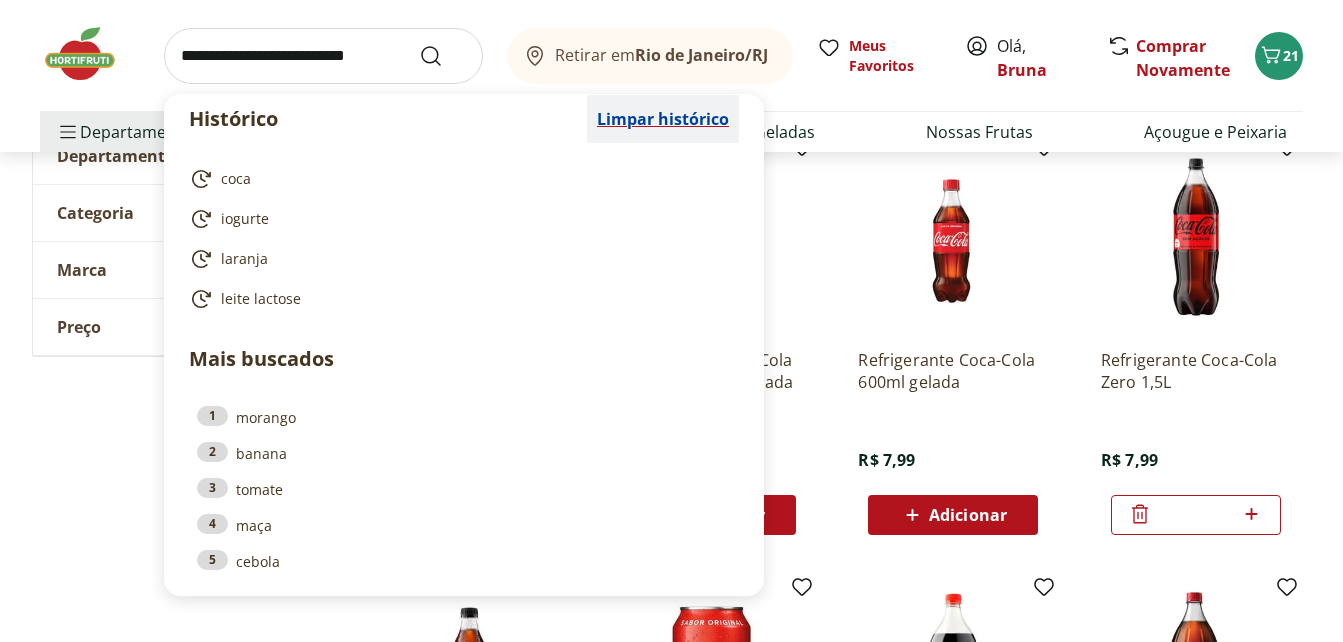 click on "Limpar histórico" at bounding box center (663, 119) 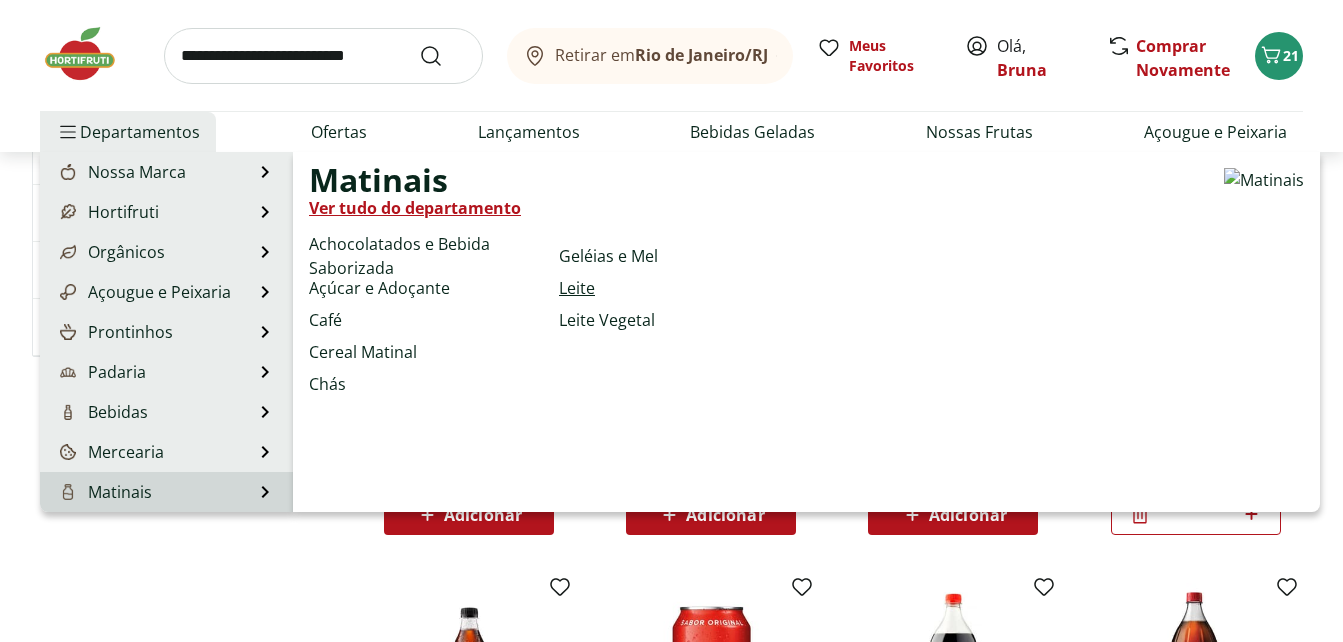 click on "Leite" at bounding box center [577, 288] 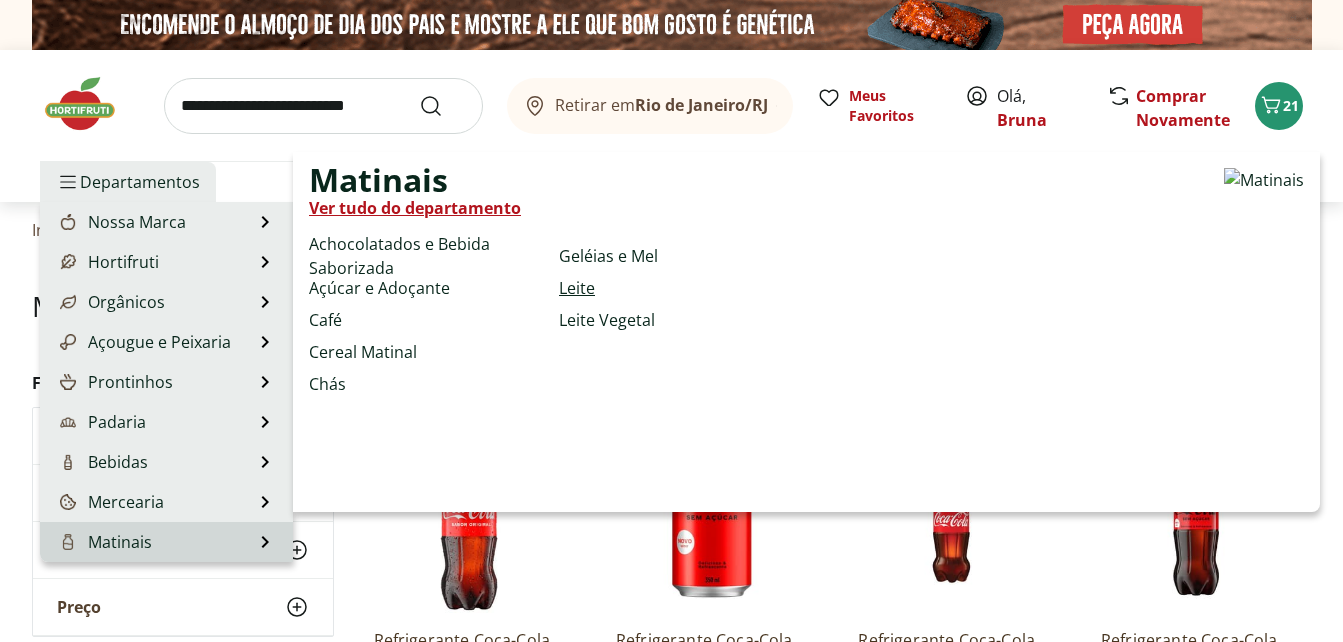select on "**********" 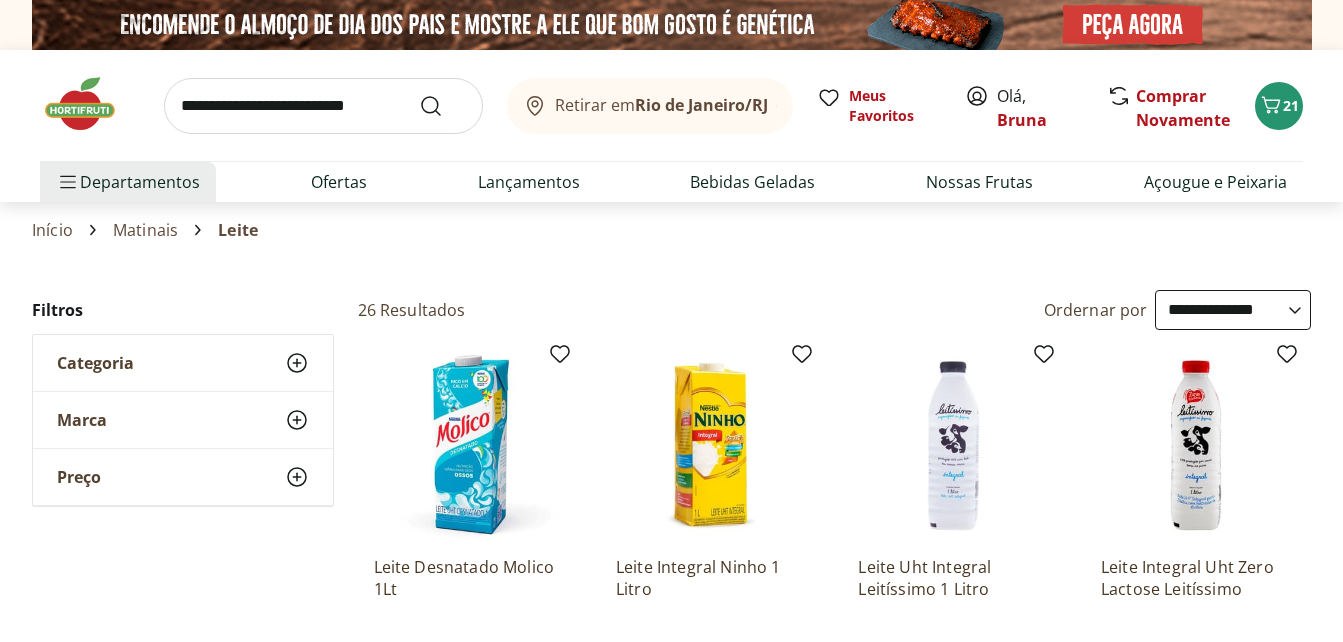 click on "Início Matinais Leite" at bounding box center [671, 230] 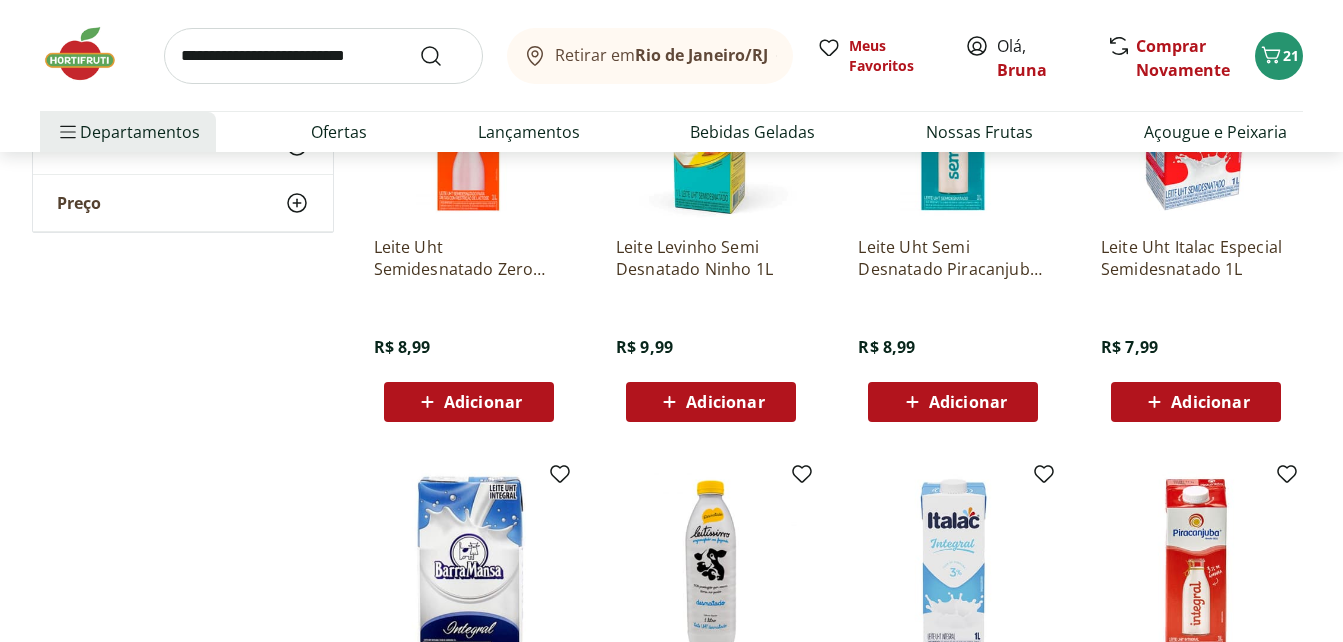 scroll, scrollTop: 800, scrollLeft: 0, axis: vertical 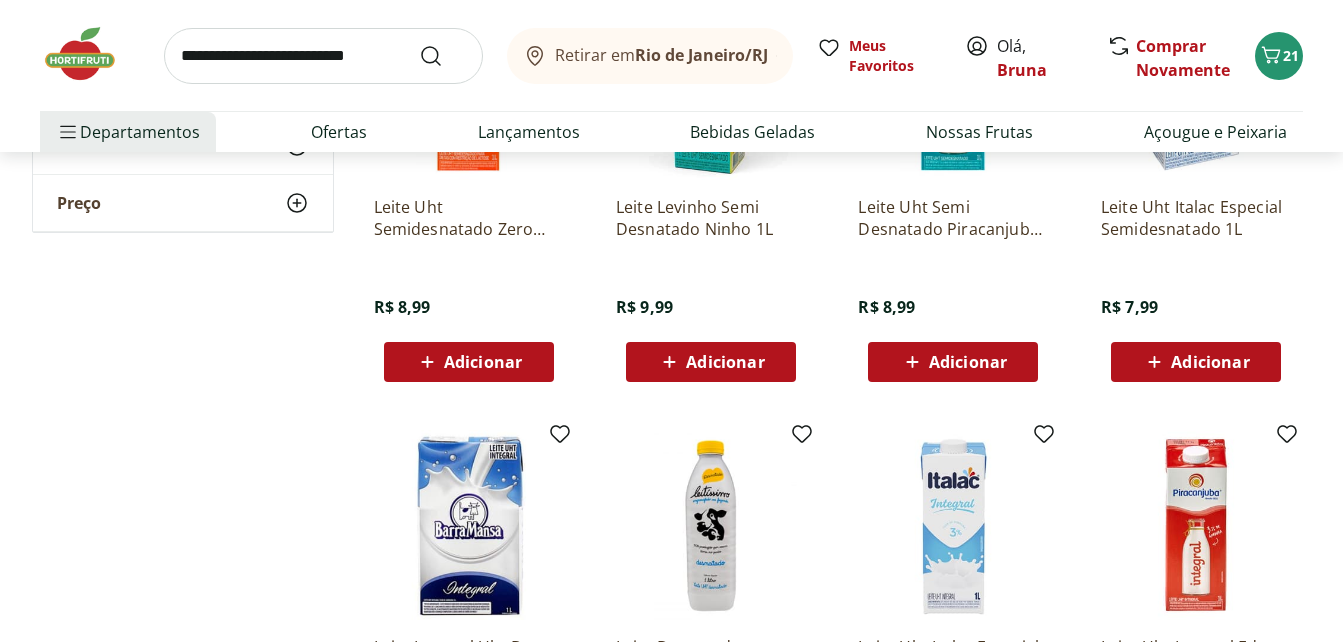 click on "**********" at bounding box center (672, 216) 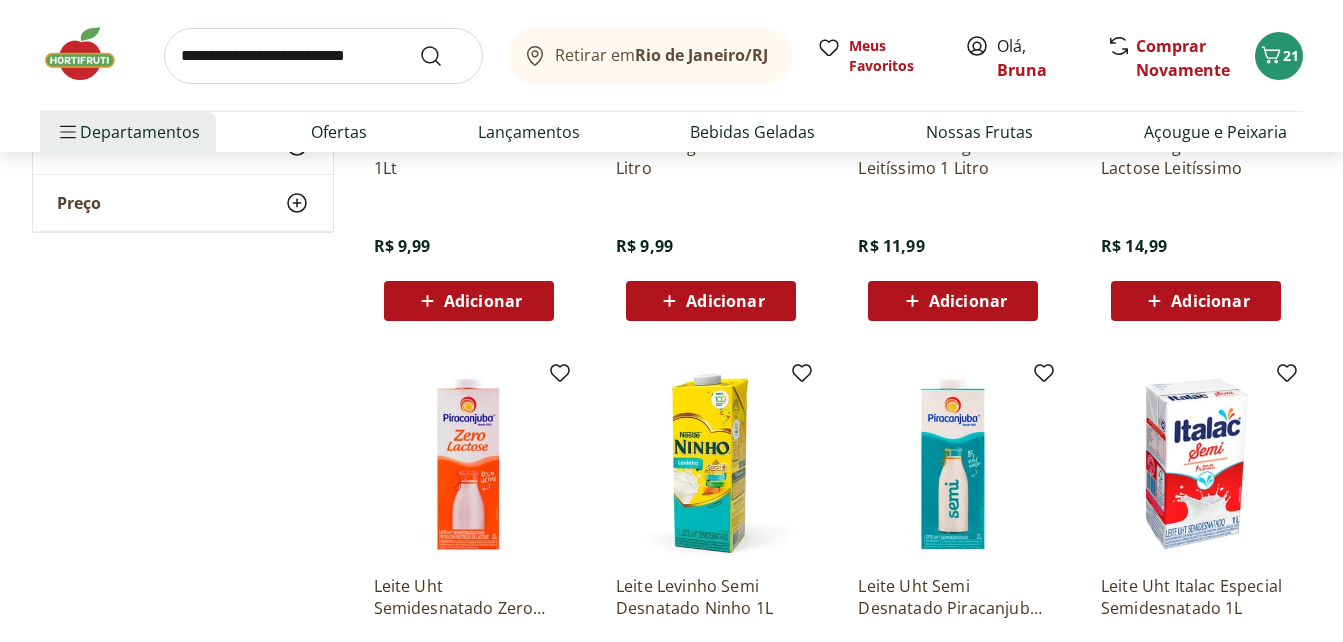 scroll, scrollTop: 240, scrollLeft: 0, axis: vertical 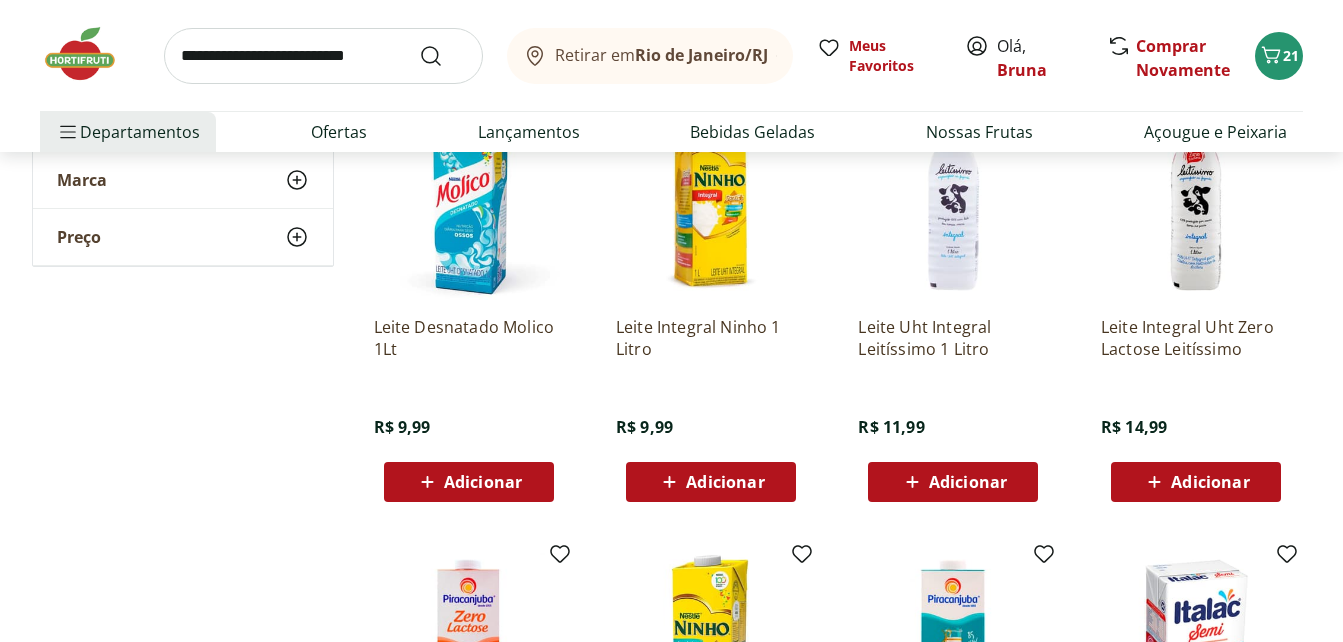click on "**********" at bounding box center (671, 776) 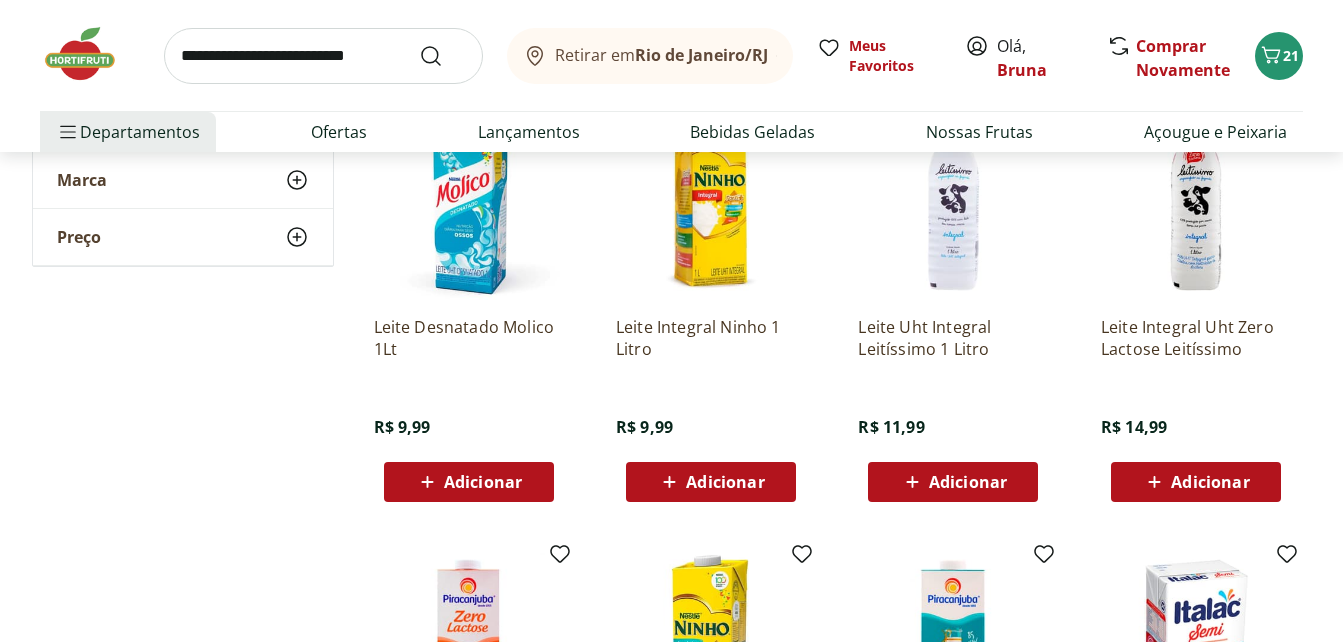 click on "**********" at bounding box center (671, 776) 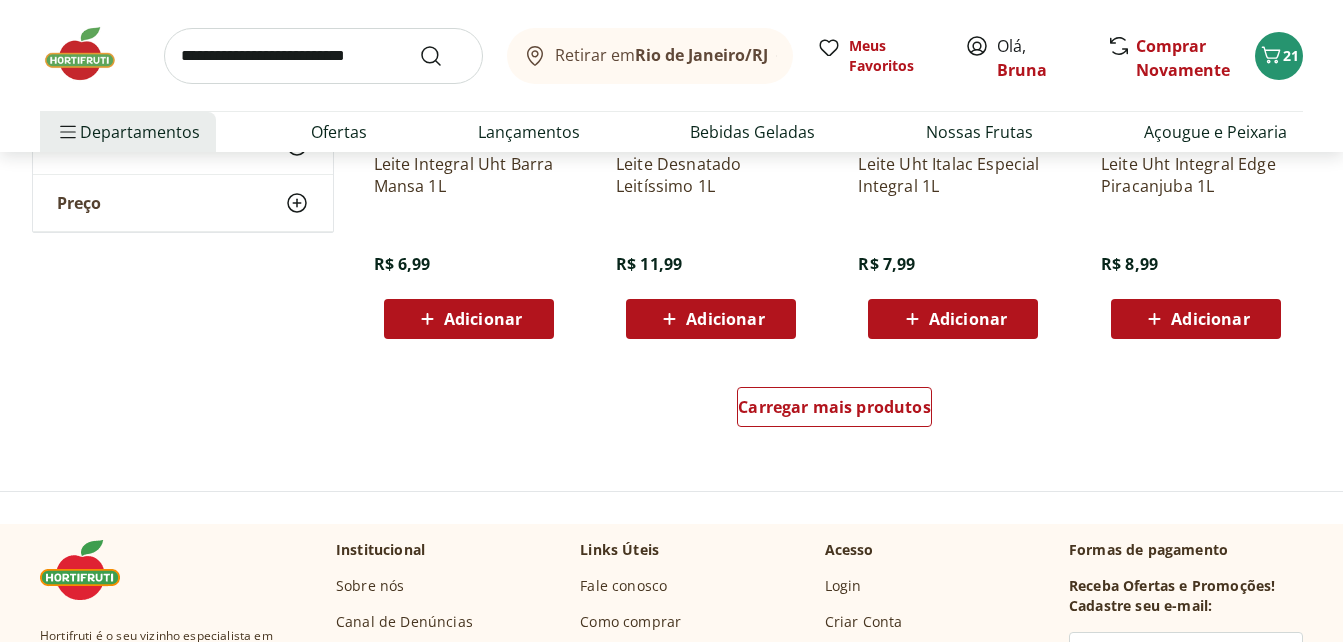 scroll, scrollTop: 1280, scrollLeft: 0, axis: vertical 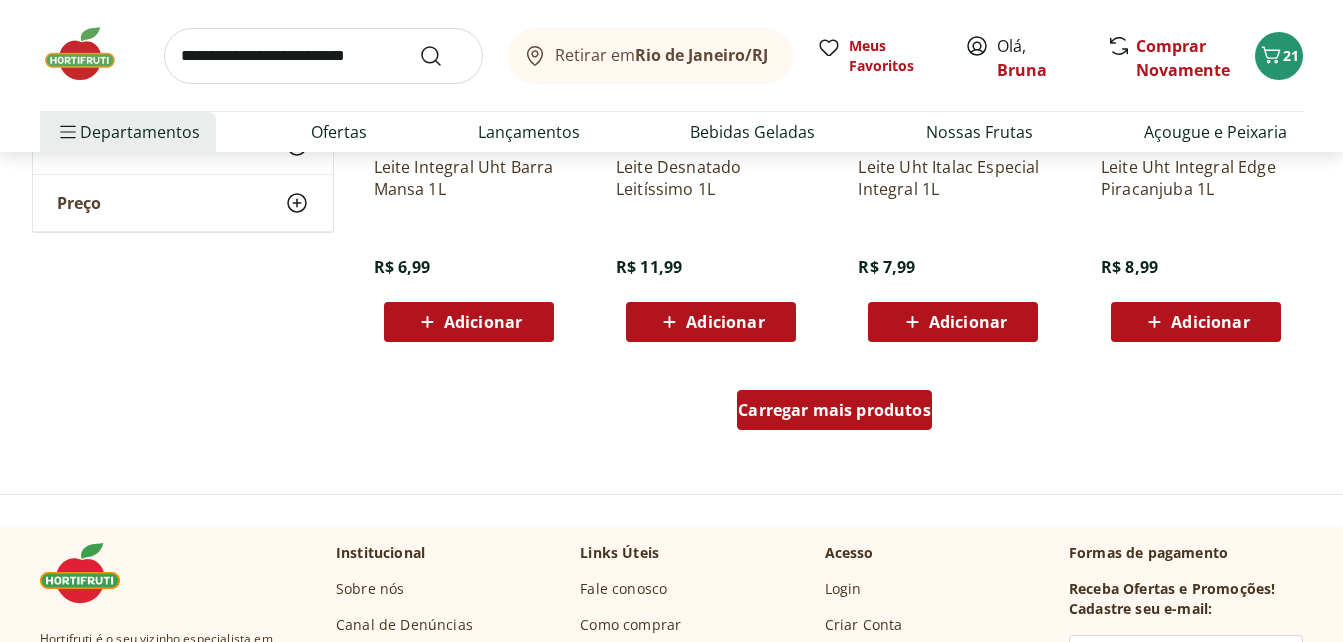 click on "Carregar mais produtos" at bounding box center (834, 410) 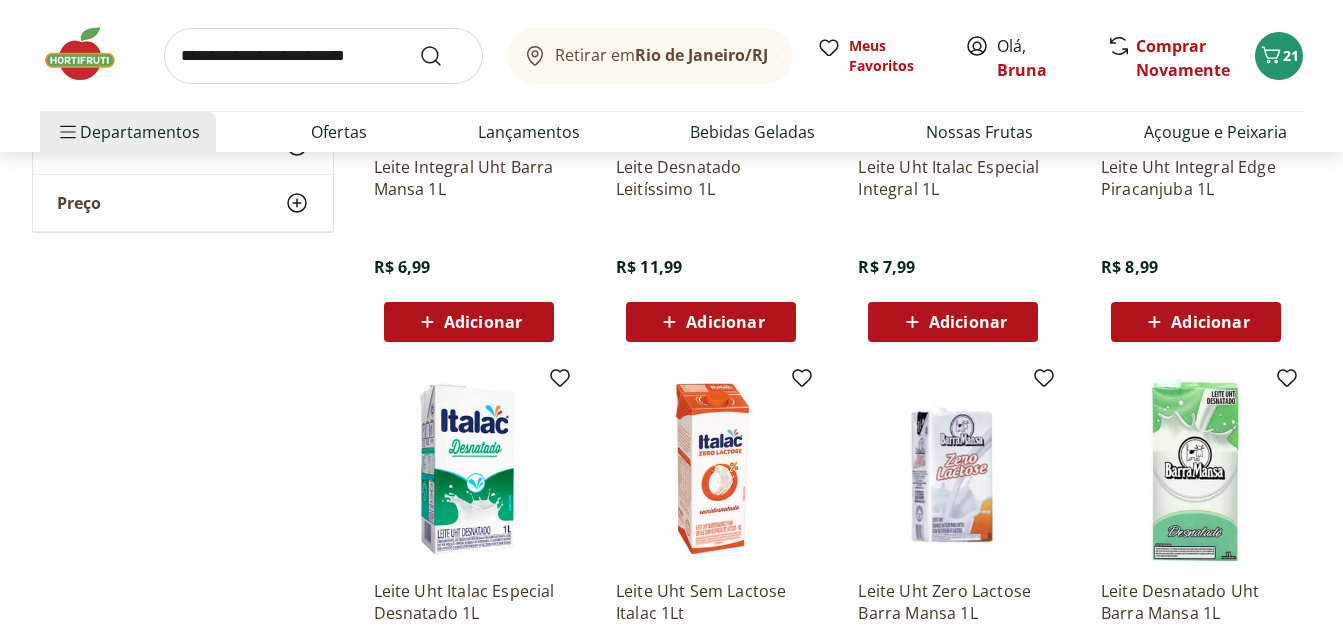click on "**********" at bounding box center (672, 388) 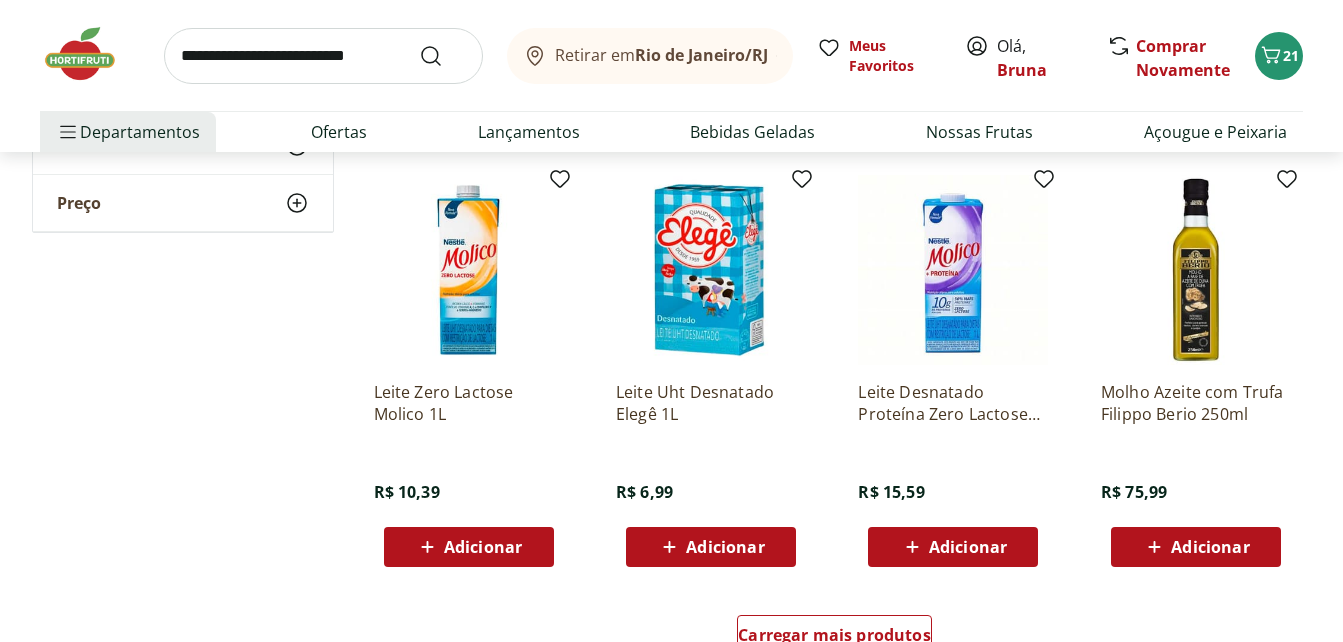 scroll, scrollTop: 2360, scrollLeft: 0, axis: vertical 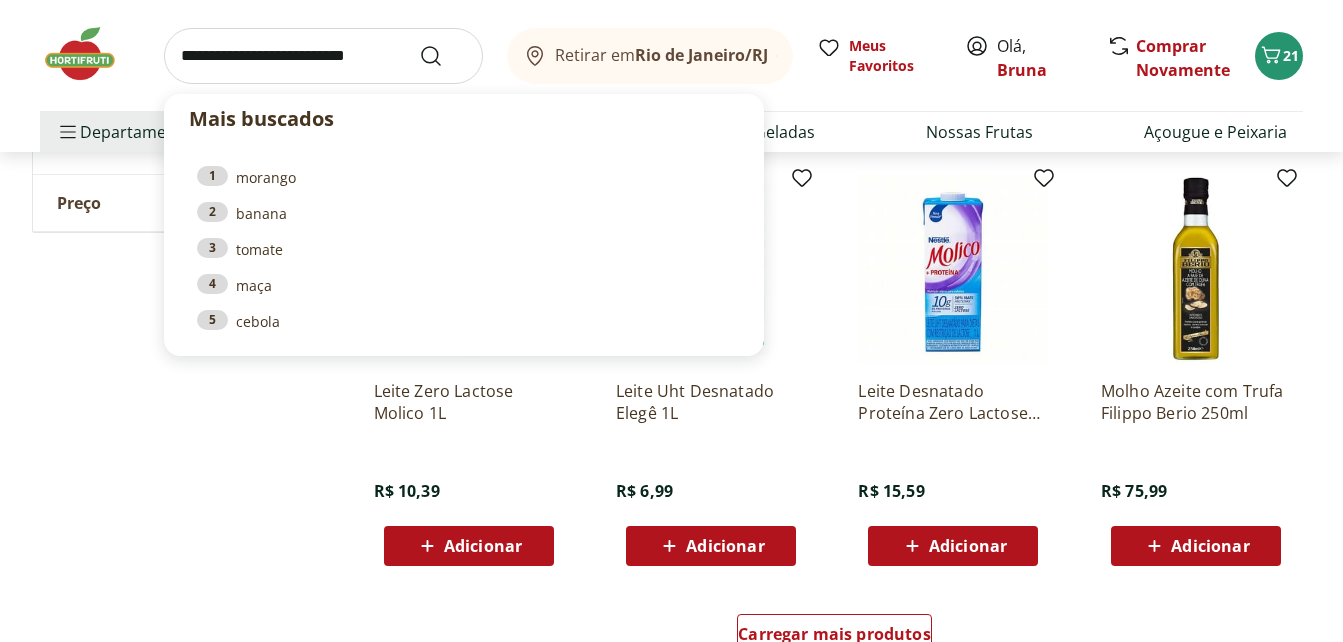 click at bounding box center (323, 56) 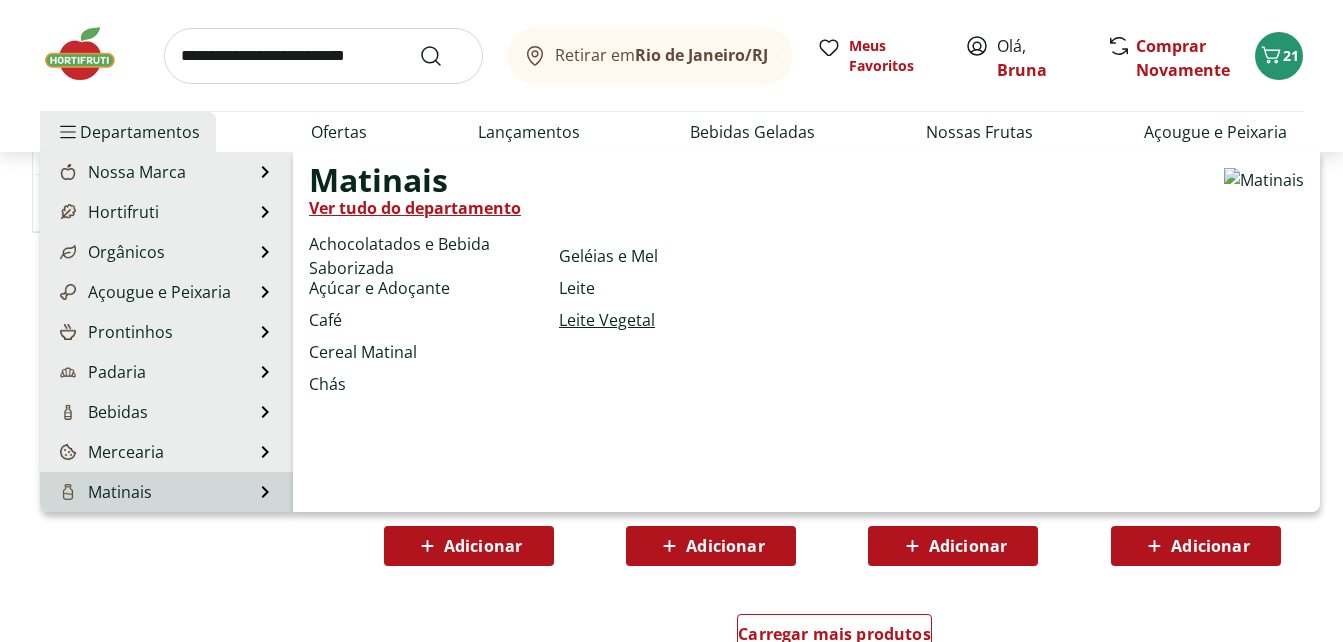 click on "Leite Vegetal" at bounding box center (607, 320) 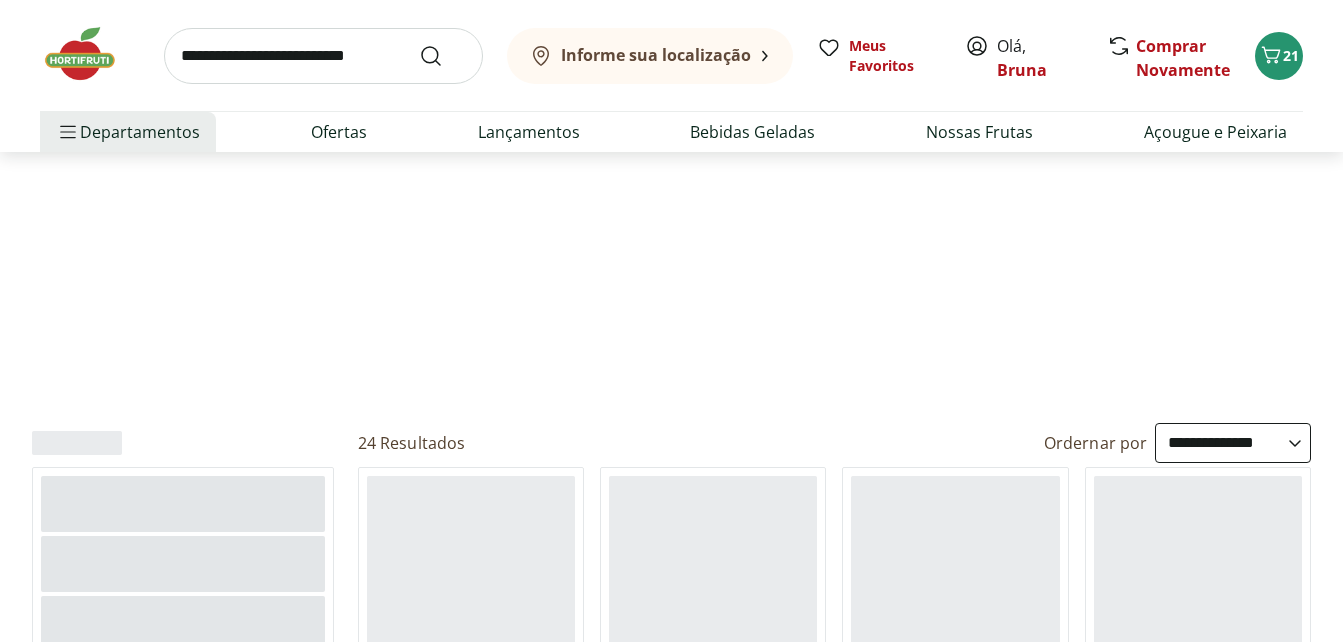 scroll, scrollTop: 0, scrollLeft: 0, axis: both 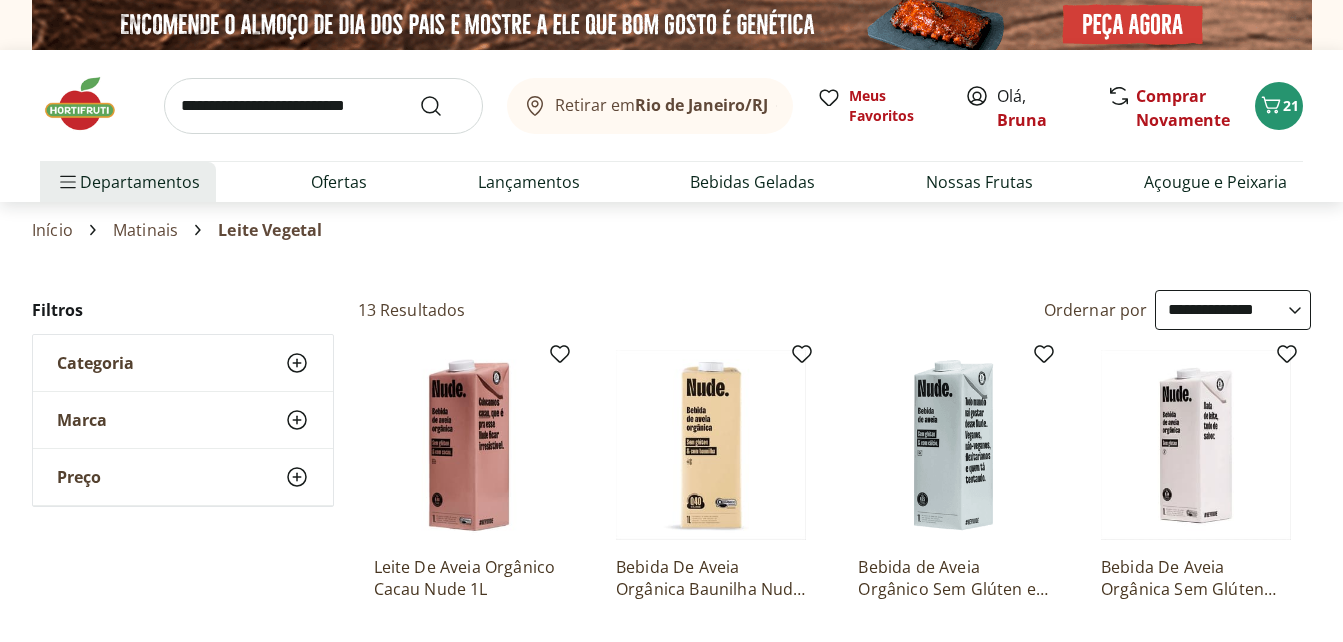 click on "Retirar em  Rio de Janeiro/RJ Olá,  Bruna 21 Retirar em  Rio de Janeiro/RJ Meus Favoritos Olá,  Bruna Comprar Novamente 21  Departamentos Nossa Marca Nossa Marca Ver tudo do departamento Açougue & Peixaria Congelados e Refrigerados Frutas, Legumes e Verduras Orgânicos Mercearia Sorvetes Hortifruti Hortifruti Ver tudo do departamento Cogumelos Frutas Legumes Ovos Temperos Frescos Verduras Orgânicos Orgânicos Ver tudo do departamento Bebidas Orgânicas Frutas Orgânicas Legumes Orgânicos Ovos Orgânicos Perecíveis Orgânicos Verduras Orgânicas Temperos Frescos Açougue e Peixaria Açougue e Peixaria Ver tudo do departamento Aves Bovinos Exóticos Frutos do Mar Linguiça e Salsicha Peixes Salgados e Defumados Suínos Prontinhos Prontinhos Ver tudo do departamento Frutas Cortadinhas Pré Preparados Prontos para Consumo Saladas Sucos e Água de Coco Padaria Padaria Ver tudo do departamento Bolos e Mini Bolos Doces Pão Padaria Própria Salgados Torradas Bebidas Bebidas Ver tudo do departamento Água Café" at bounding box center (671, 3346) 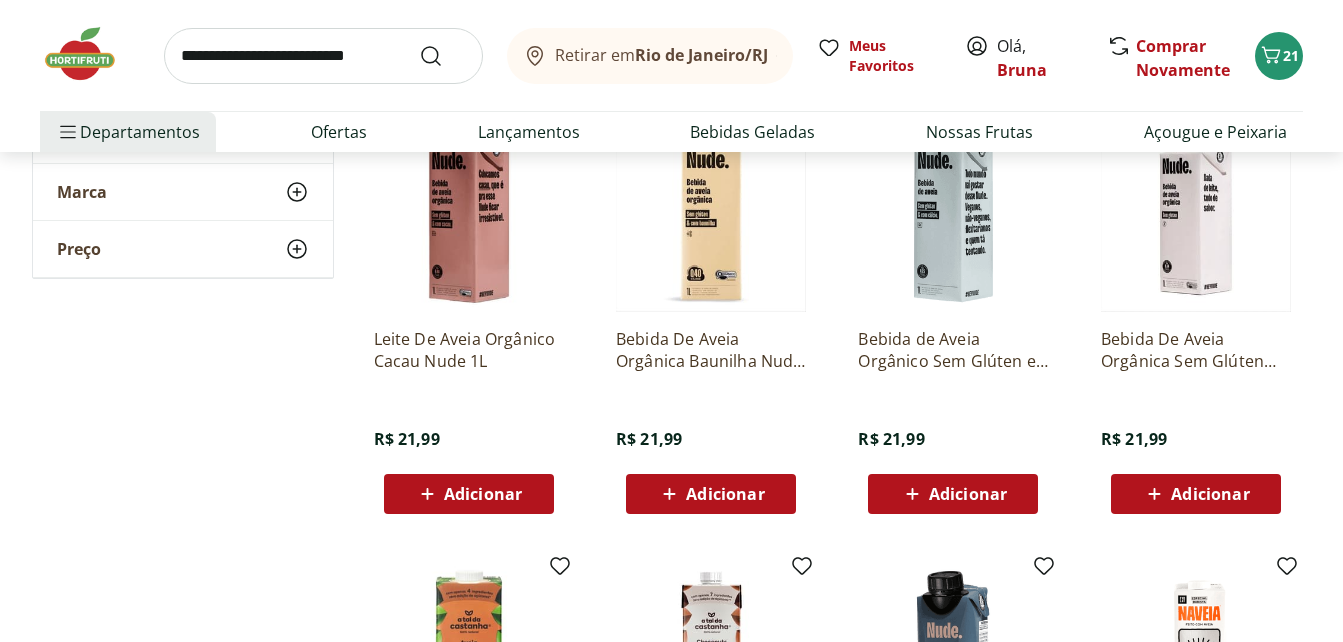scroll, scrollTop: 280, scrollLeft: 0, axis: vertical 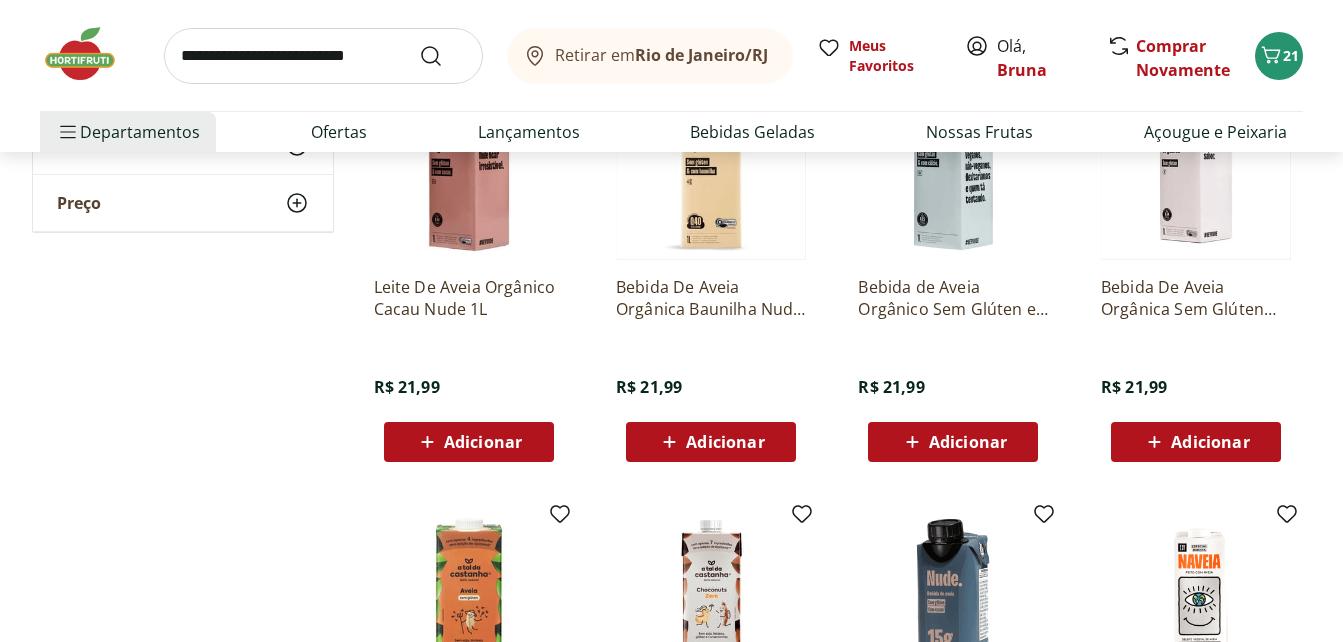 click on "Adicionar" at bounding box center (968, 442) 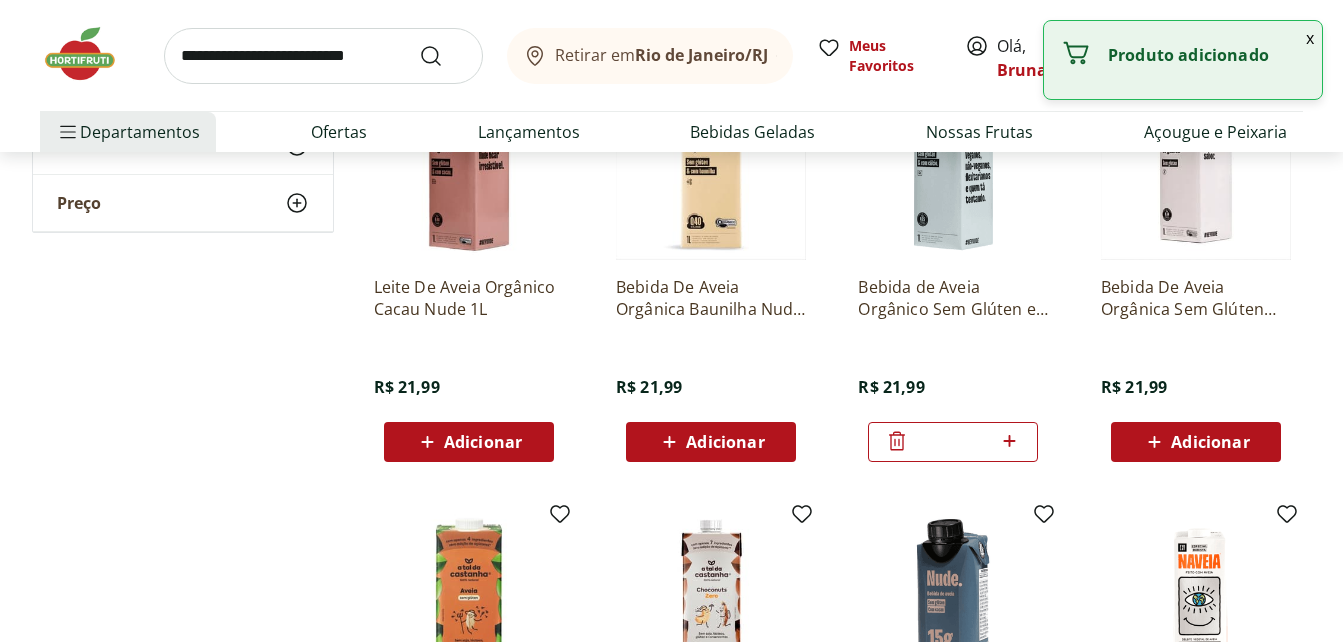 click 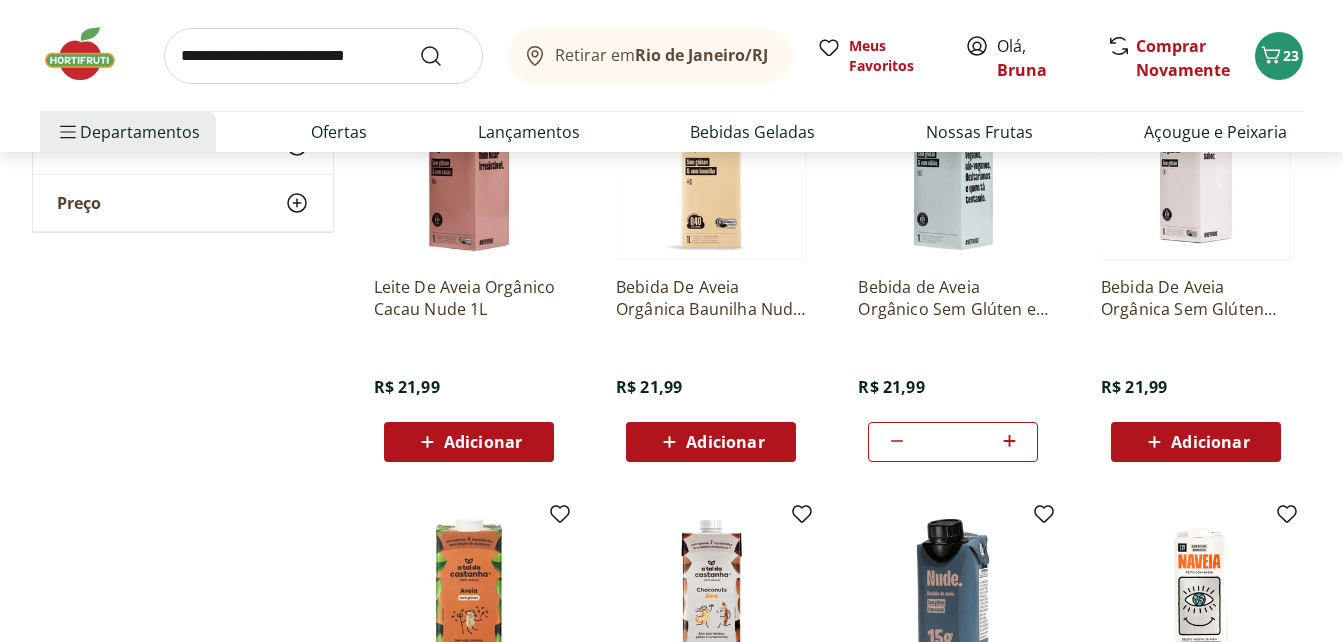 click on "**********" at bounding box center [672, 736] 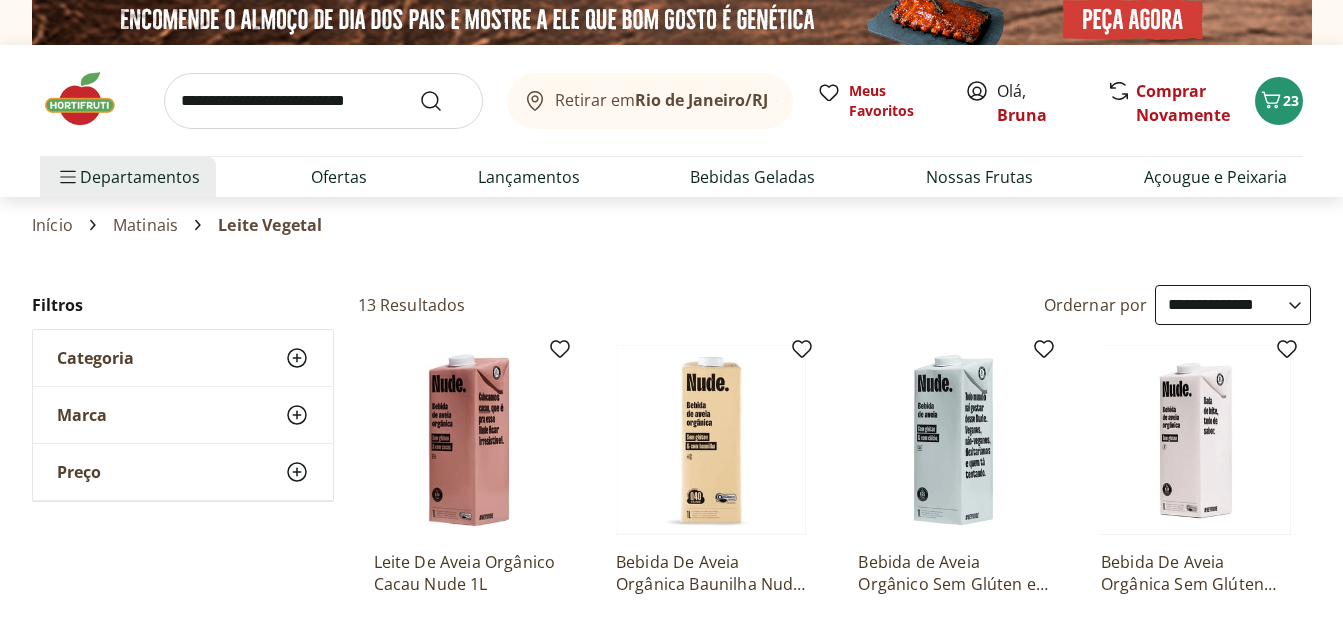 scroll, scrollTop: 0, scrollLeft: 0, axis: both 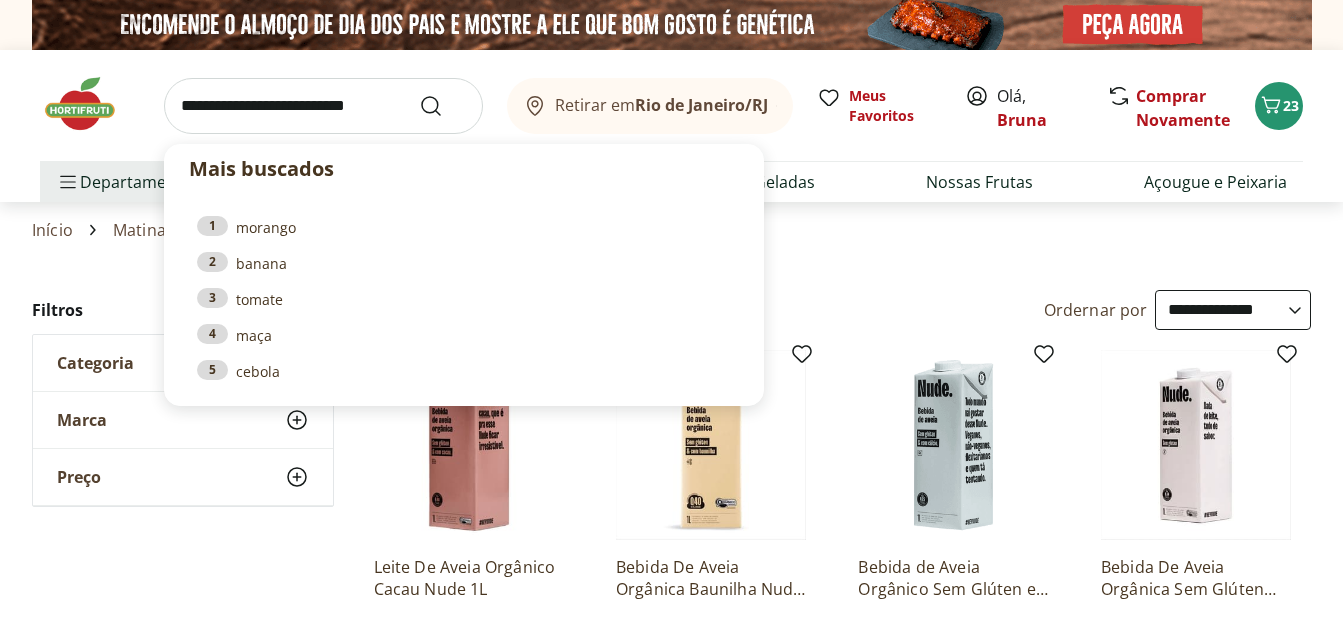 click at bounding box center [323, 106] 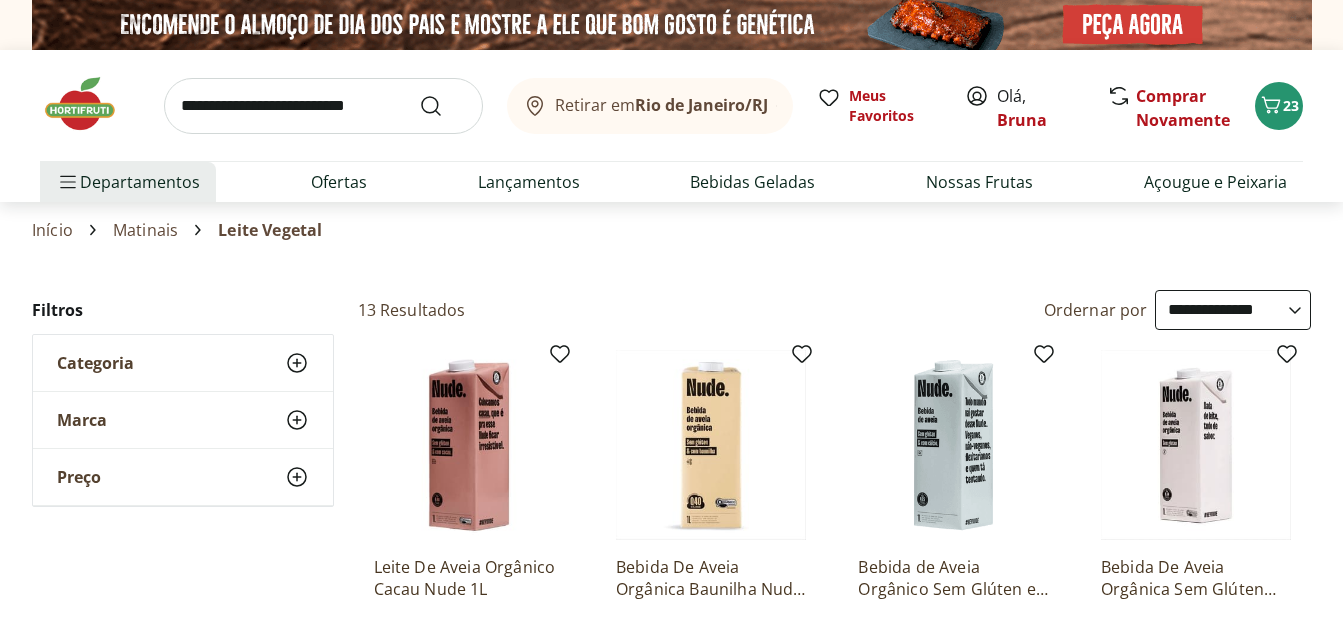 click on "Início Matinais Leite Vegetal" at bounding box center [671, 230] 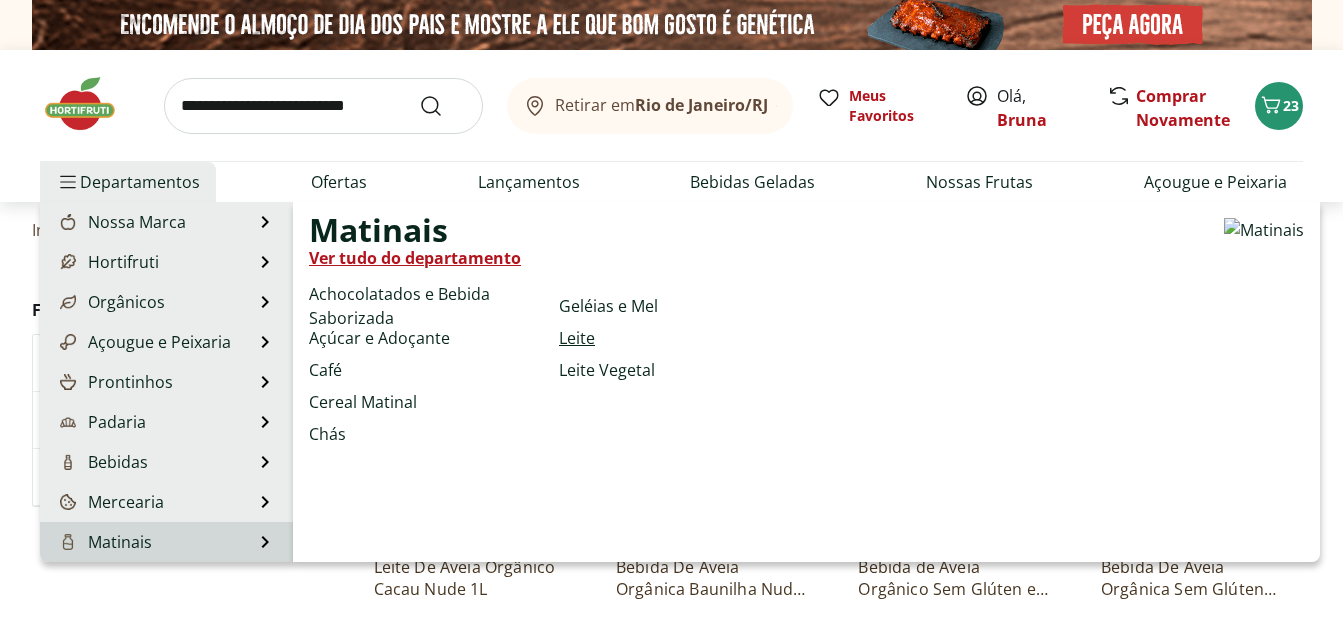 click on "Leite" at bounding box center [577, 338] 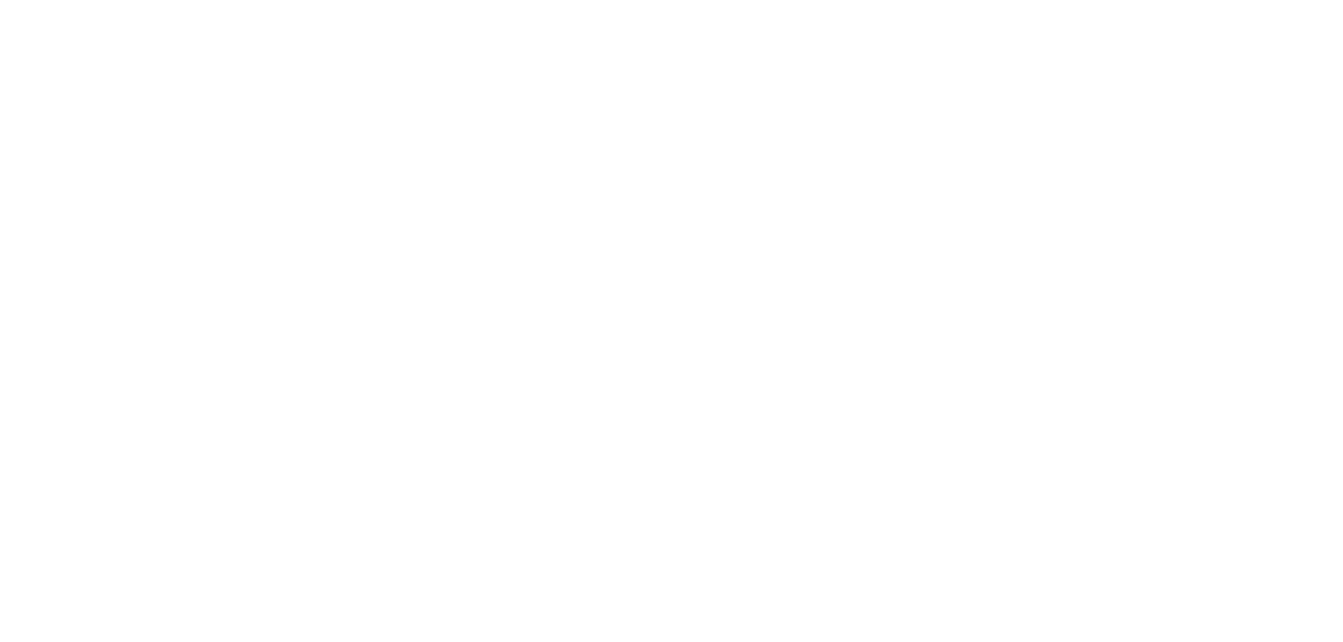 select on "**********" 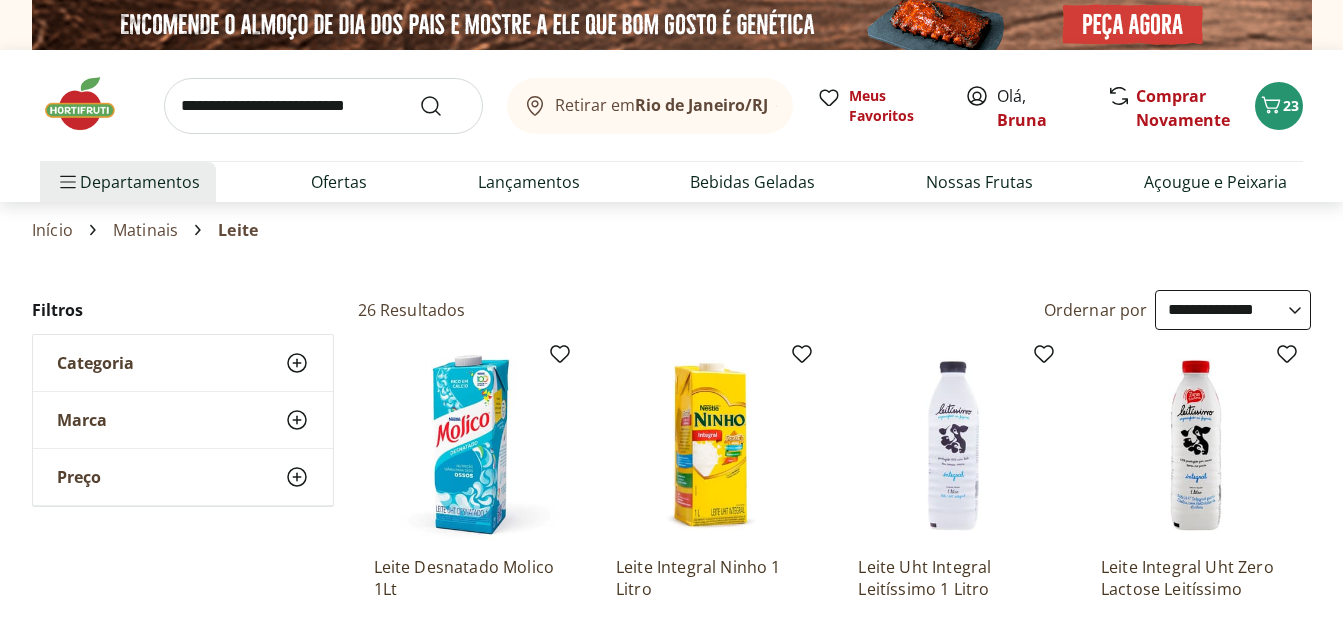 click on "Início Matinais Leite" at bounding box center [671, 230] 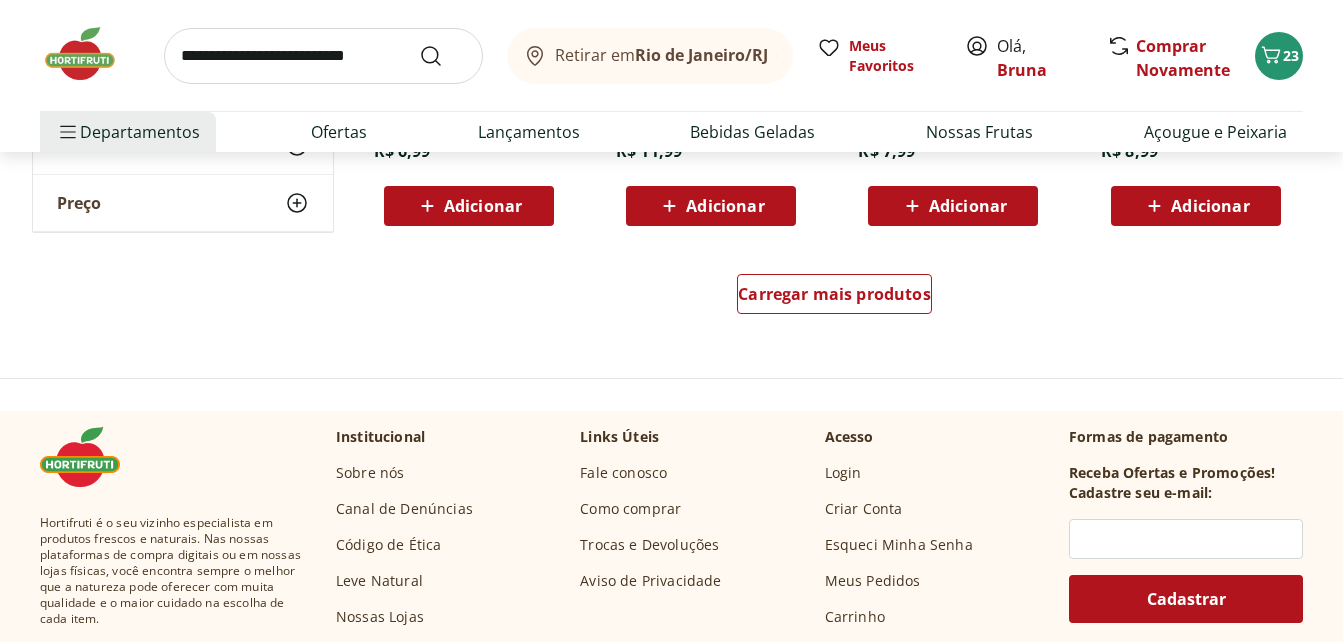 scroll, scrollTop: 1400, scrollLeft: 0, axis: vertical 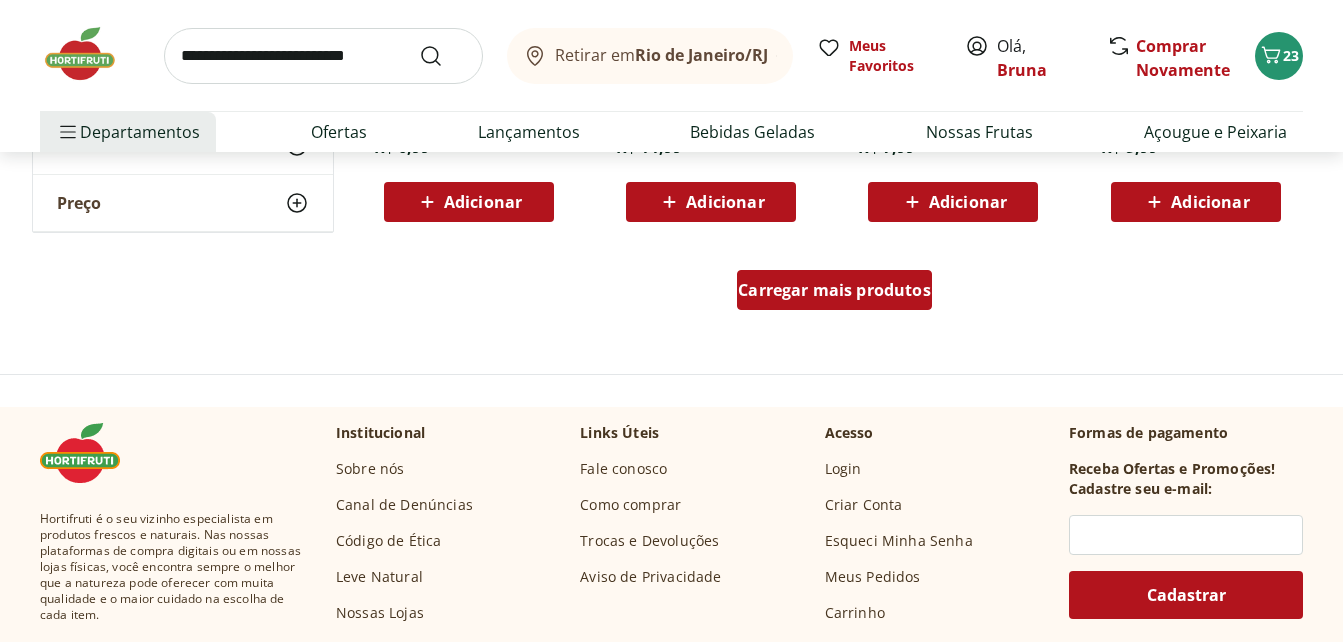click on "Carregar mais produtos" at bounding box center (834, 290) 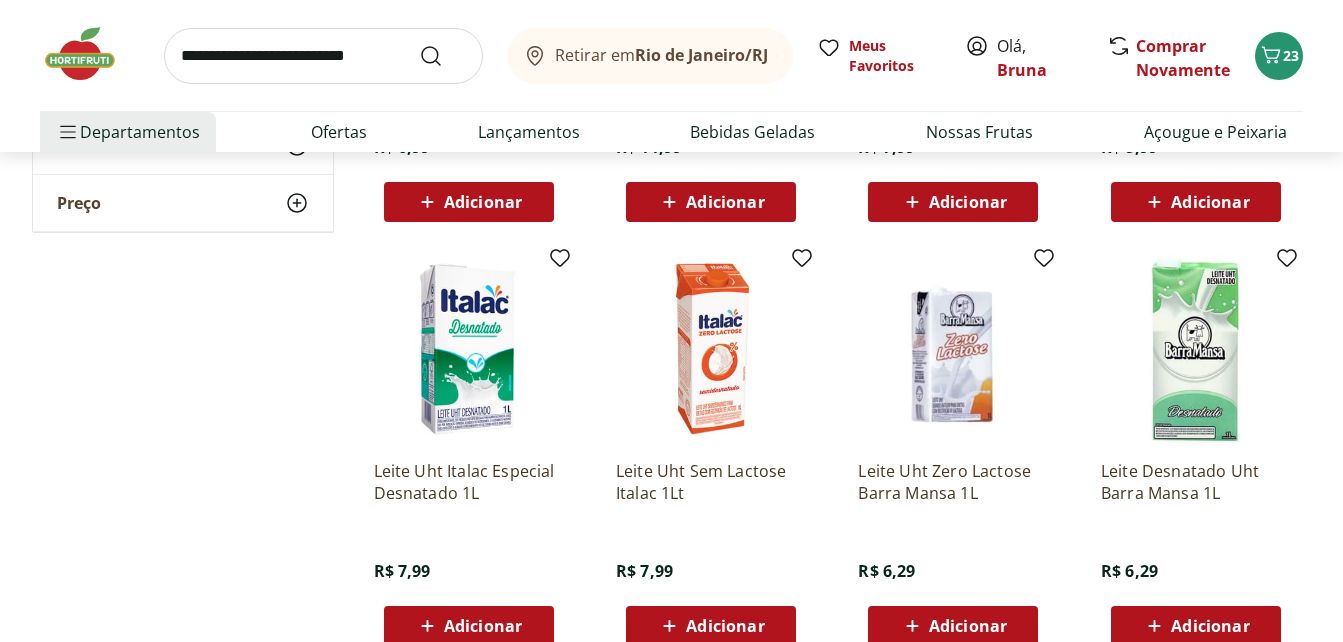 click on "**********" at bounding box center (672, 268) 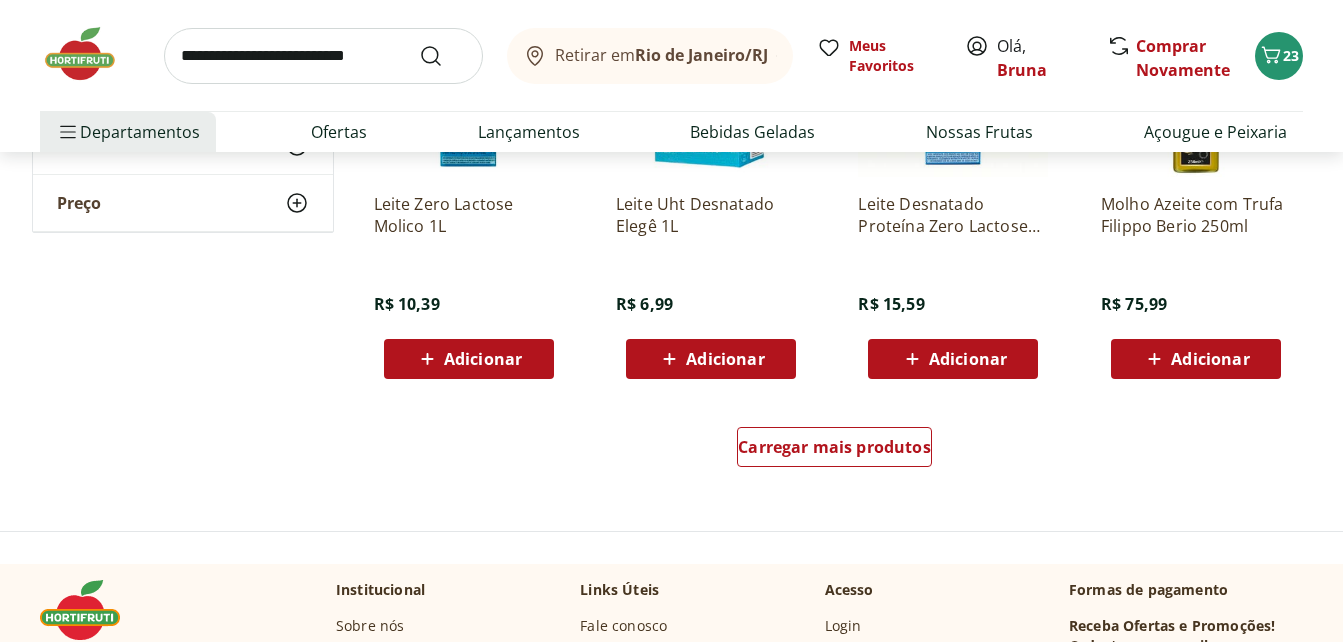 scroll, scrollTop: 2560, scrollLeft: 0, axis: vertical 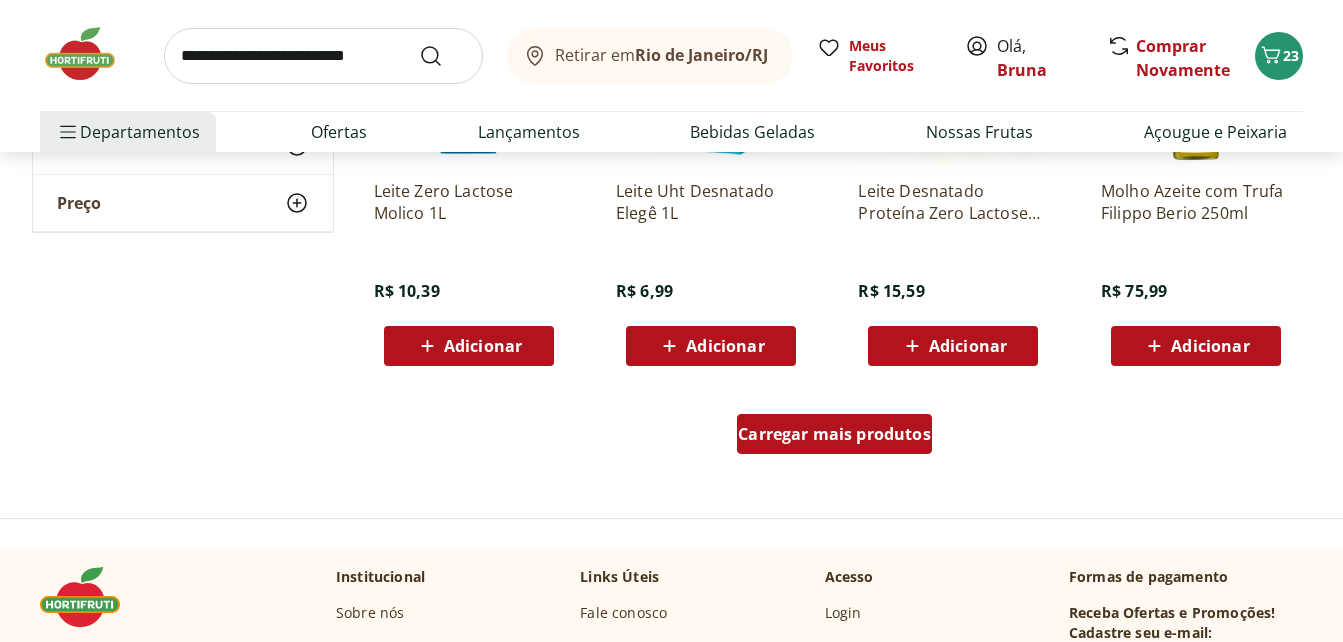click on "Carregar mais produtos" at bounding box center [834, 434] 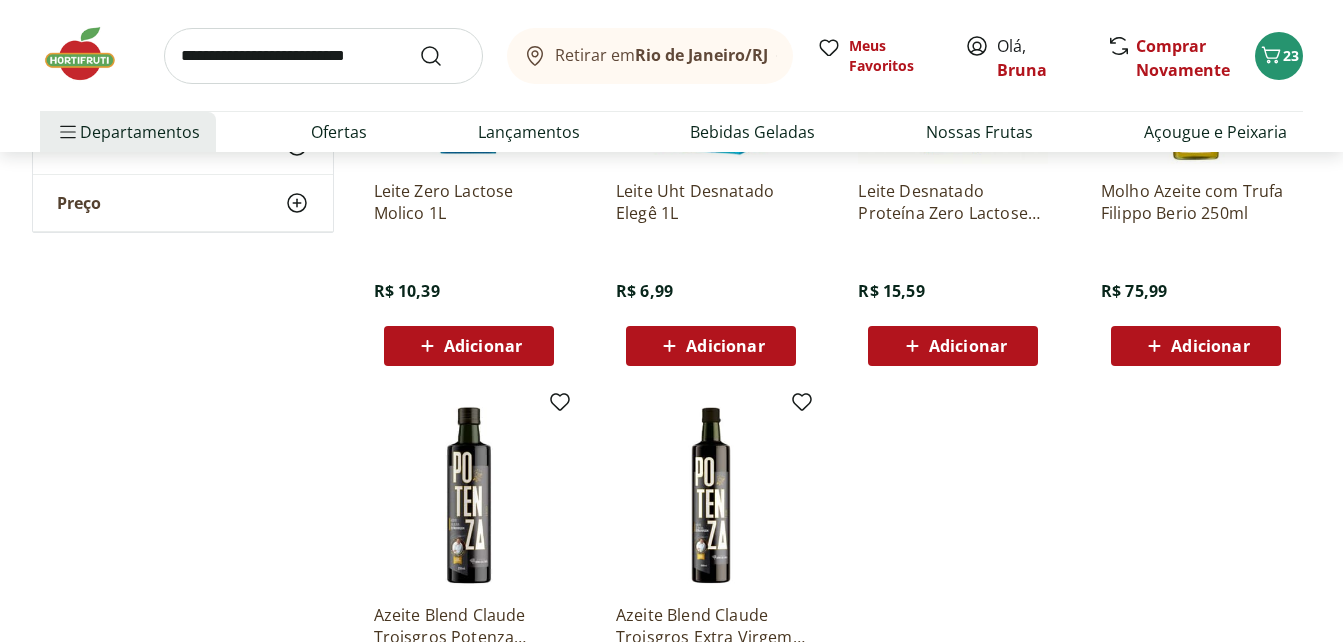 click on "**********" at bounding box center [672, -732] 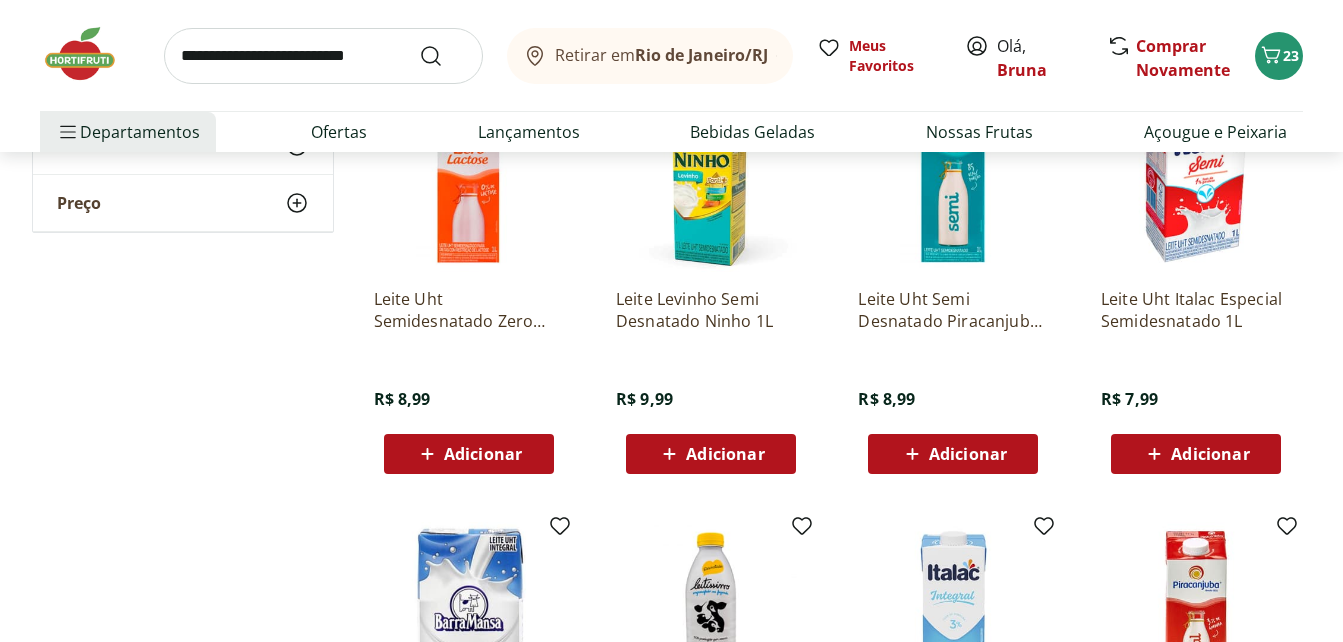 scroll, scrollTop: 1127, scrollLeft: 0, axis: vertical 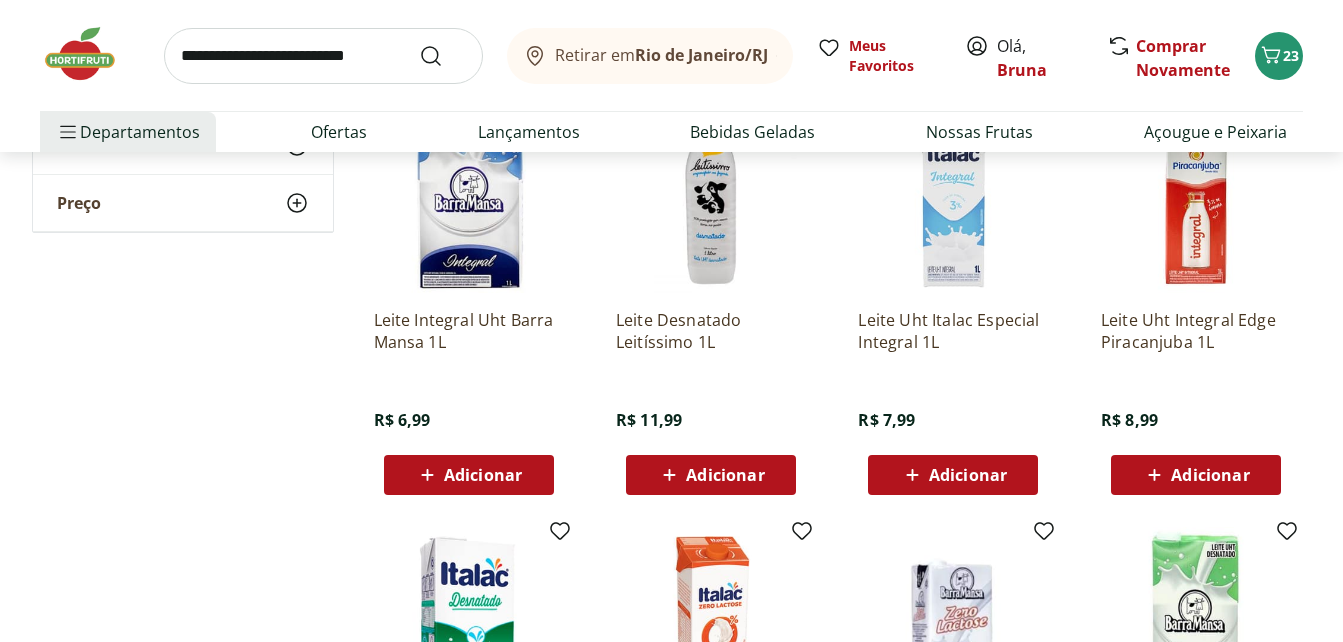 click on "**********" at bounding box center (671, 701) 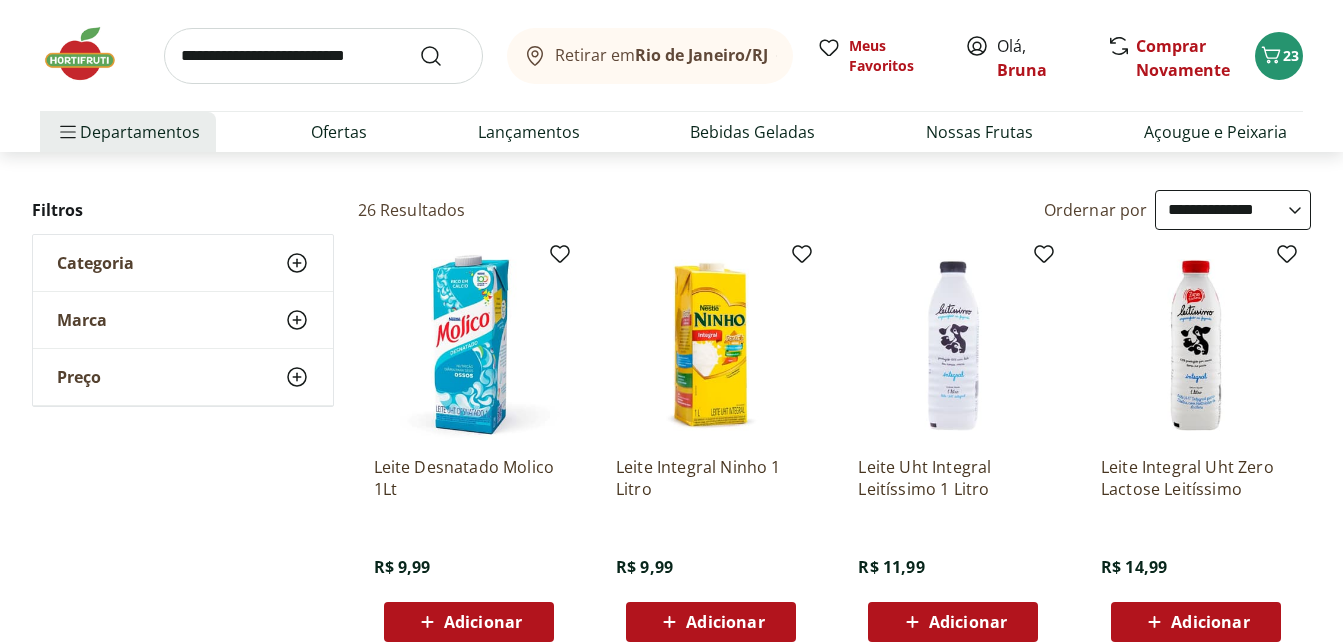 scroll, scrollTop: 200, scrollLeft: 0, axis: vertical 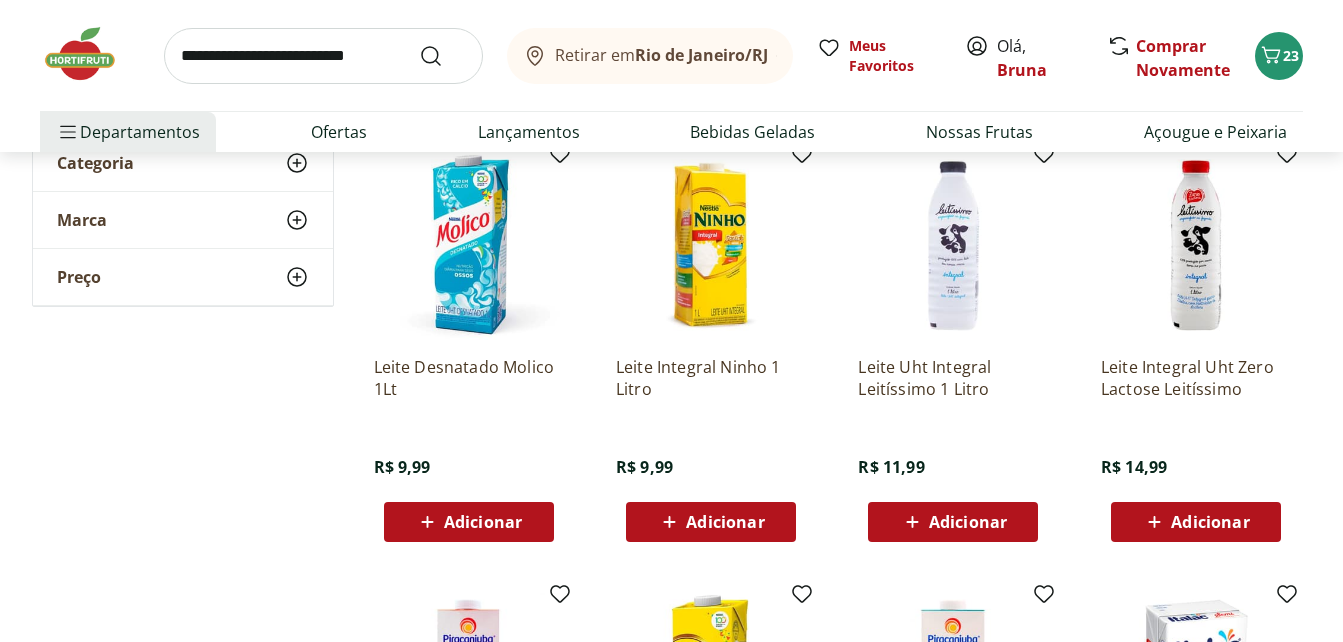 click on "Adicionar" at bounding box center [483, 522] 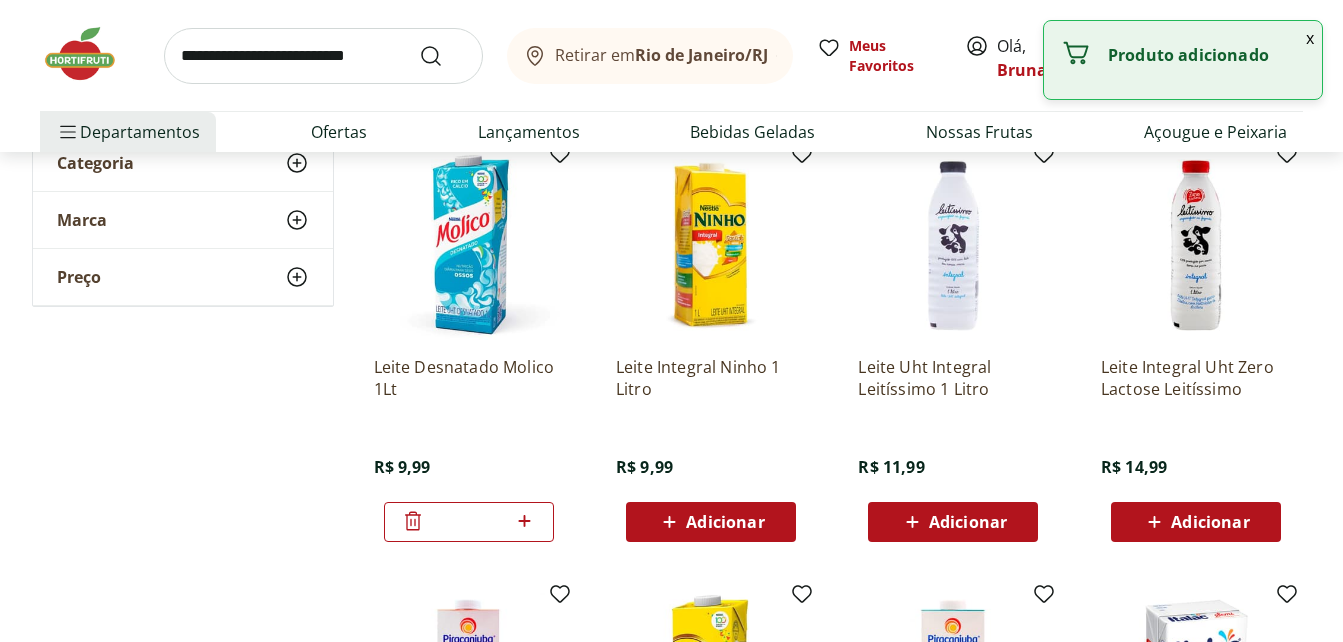 click 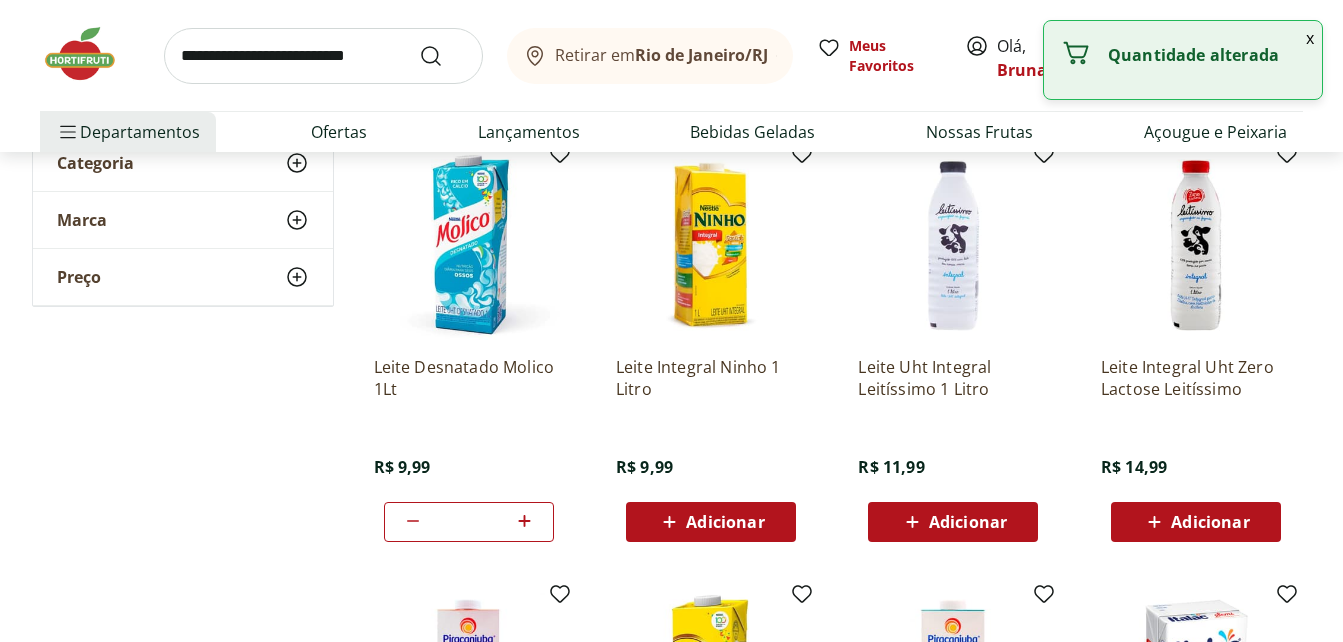 click on "**********" at bounding box center [672, 1628] 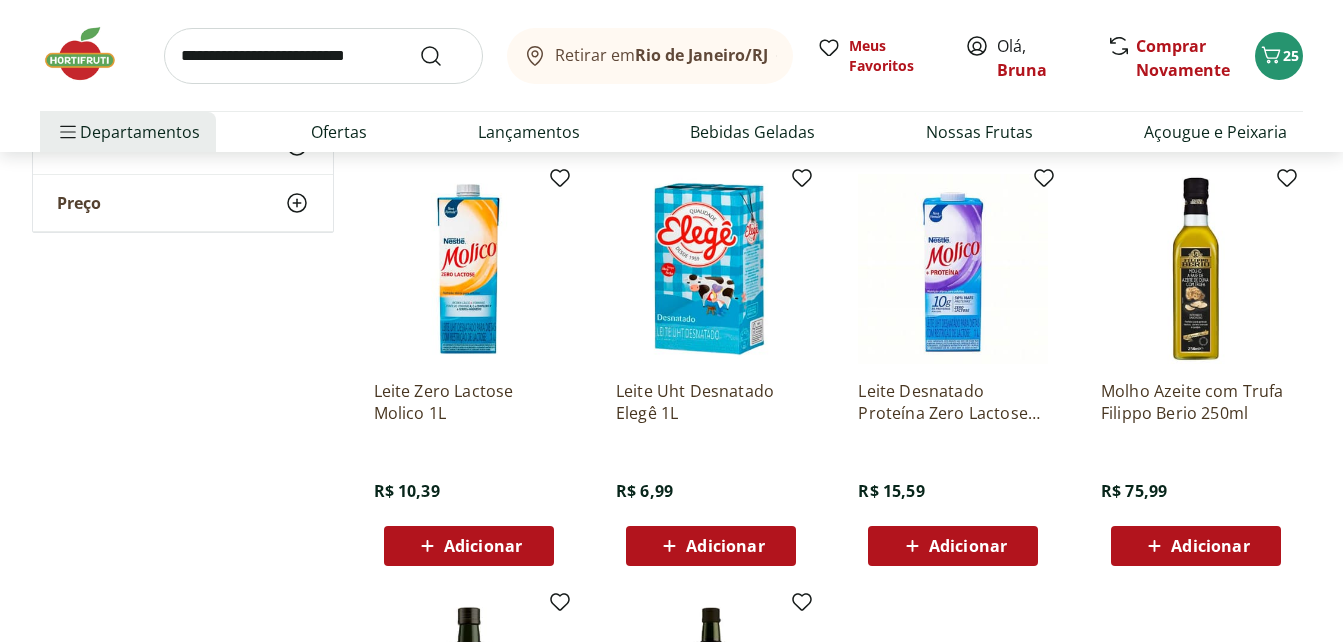 scroll, scrollTop: 2400, scrollLeft: 0, axis: vertical 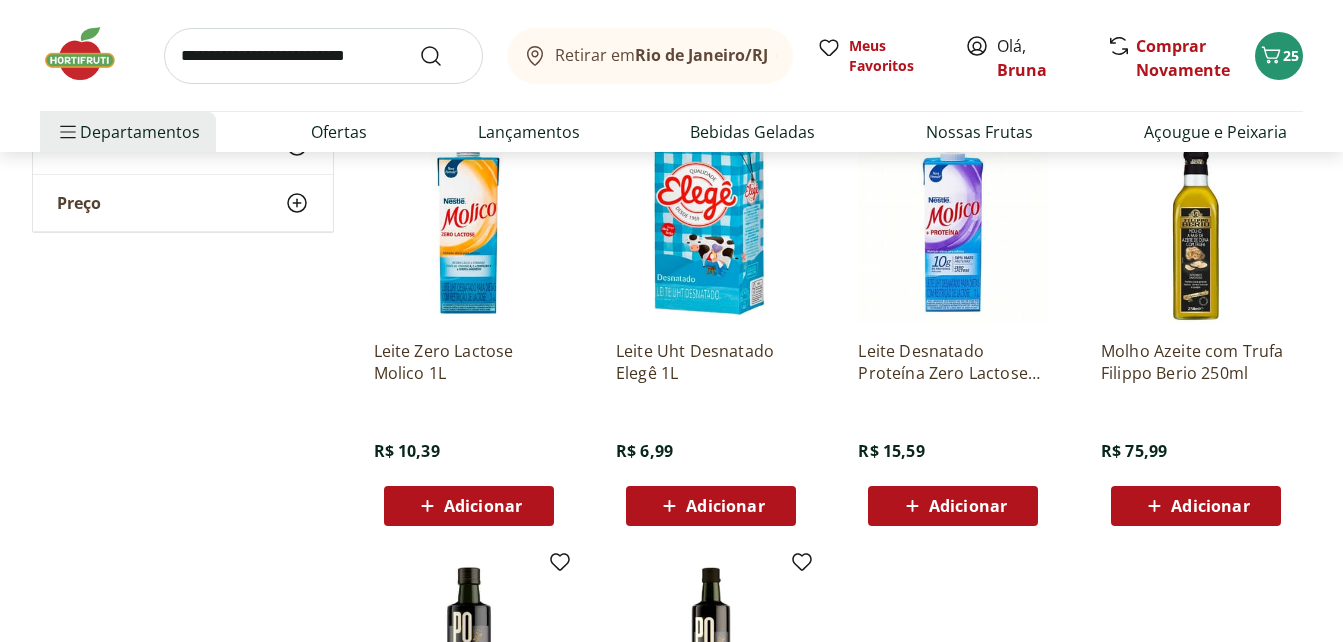 click on "Adicionar" at bounding box center (968, 506) 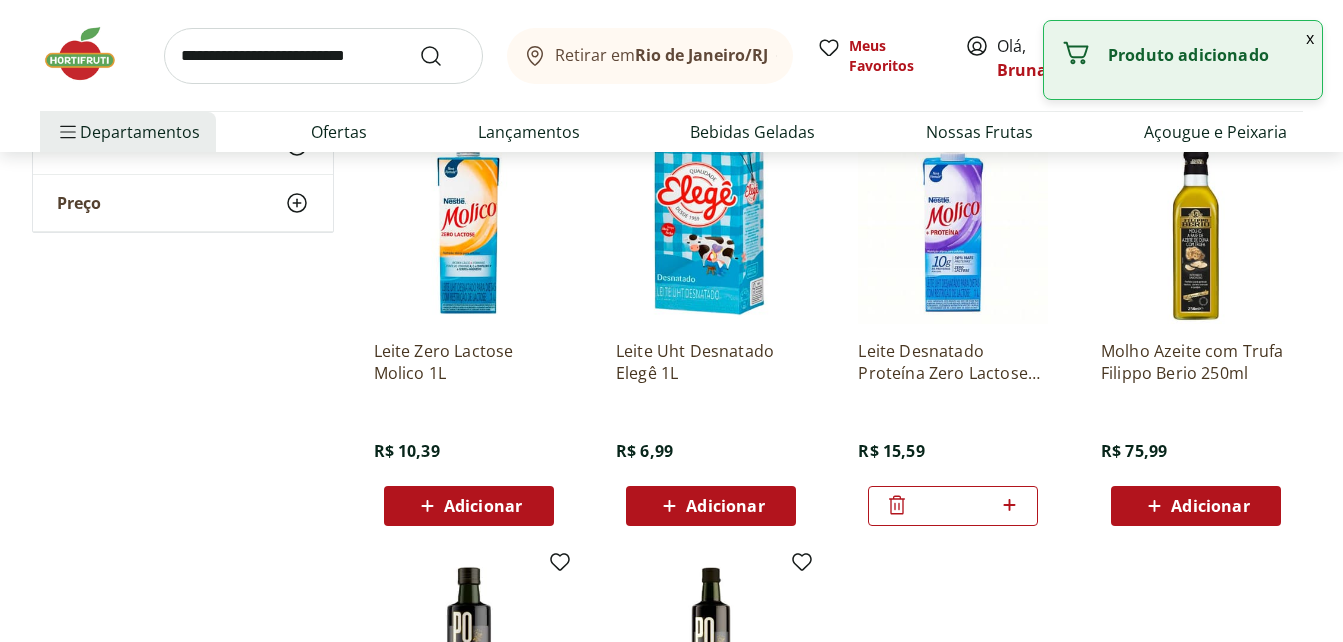 click 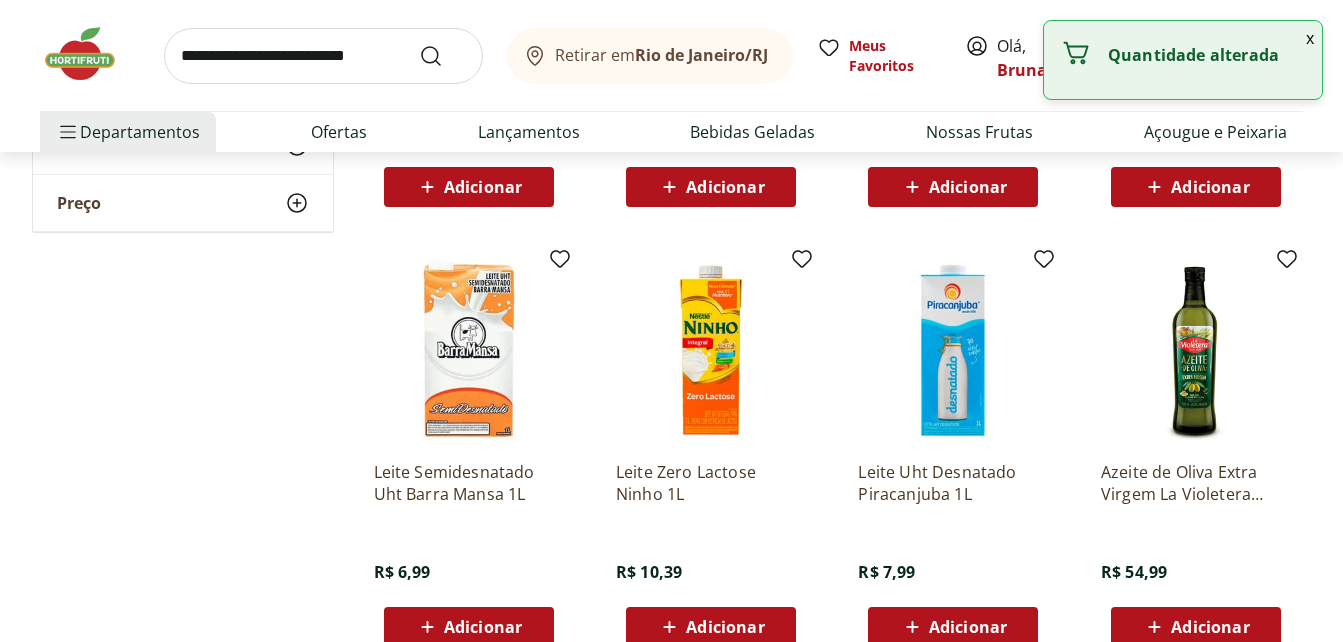 scroll, scrollTop: 1278, scrollLeft: 0, axis: vertical 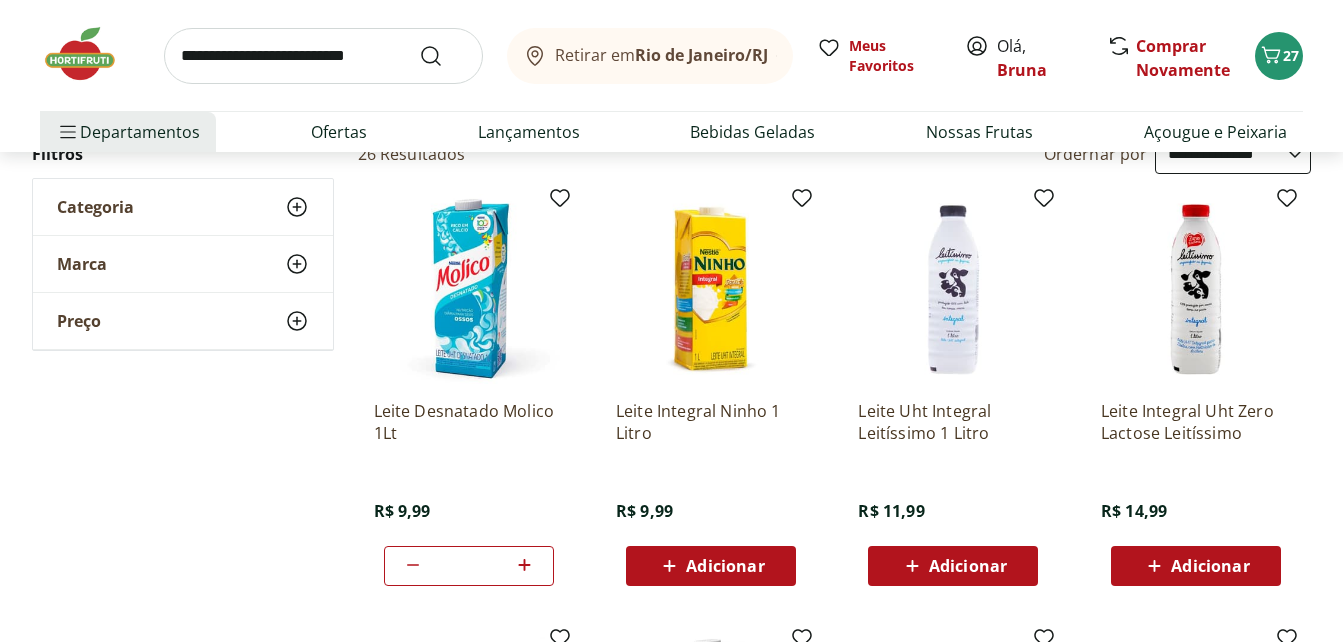 click 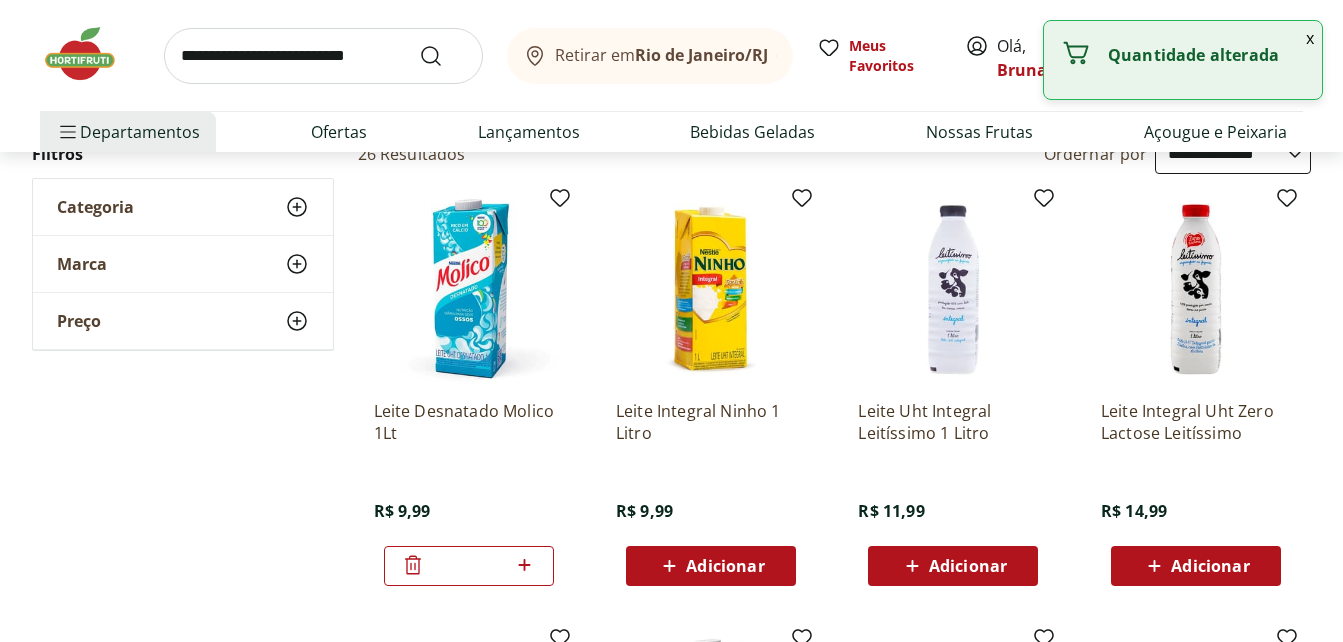 click 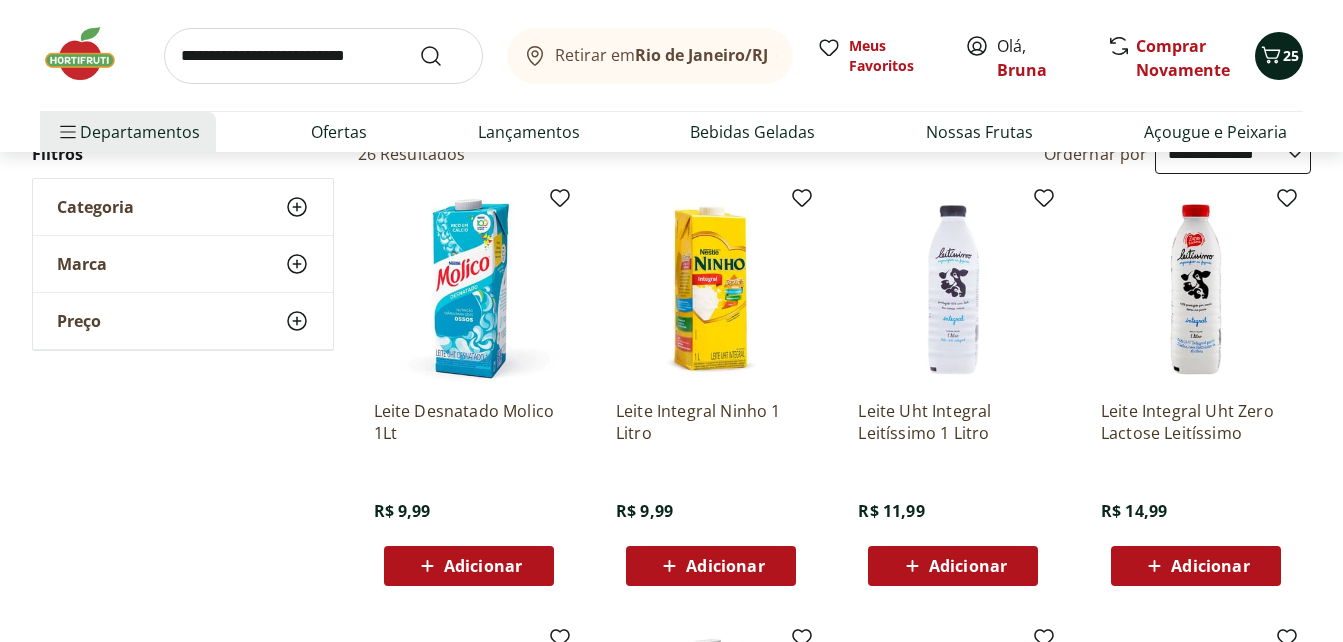 click on "25" at bounding box center [1291, 55] 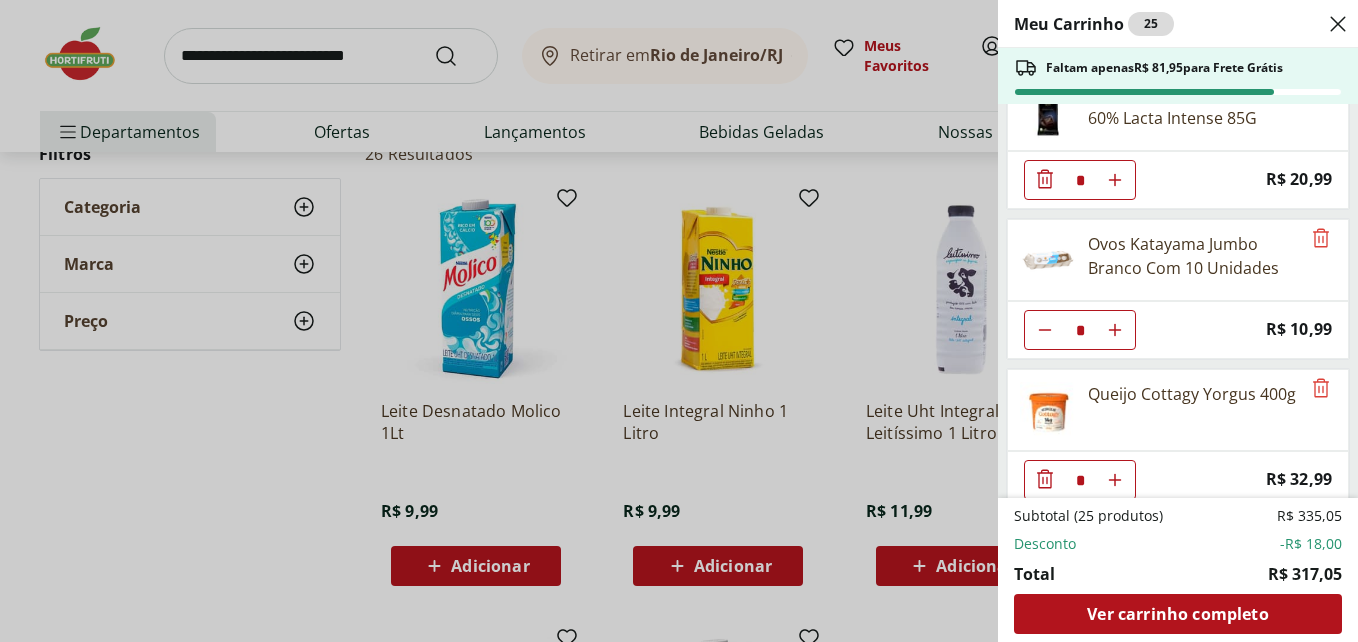 scroll, scrollTop: 345, scrollLeft: 0, axis: vertical 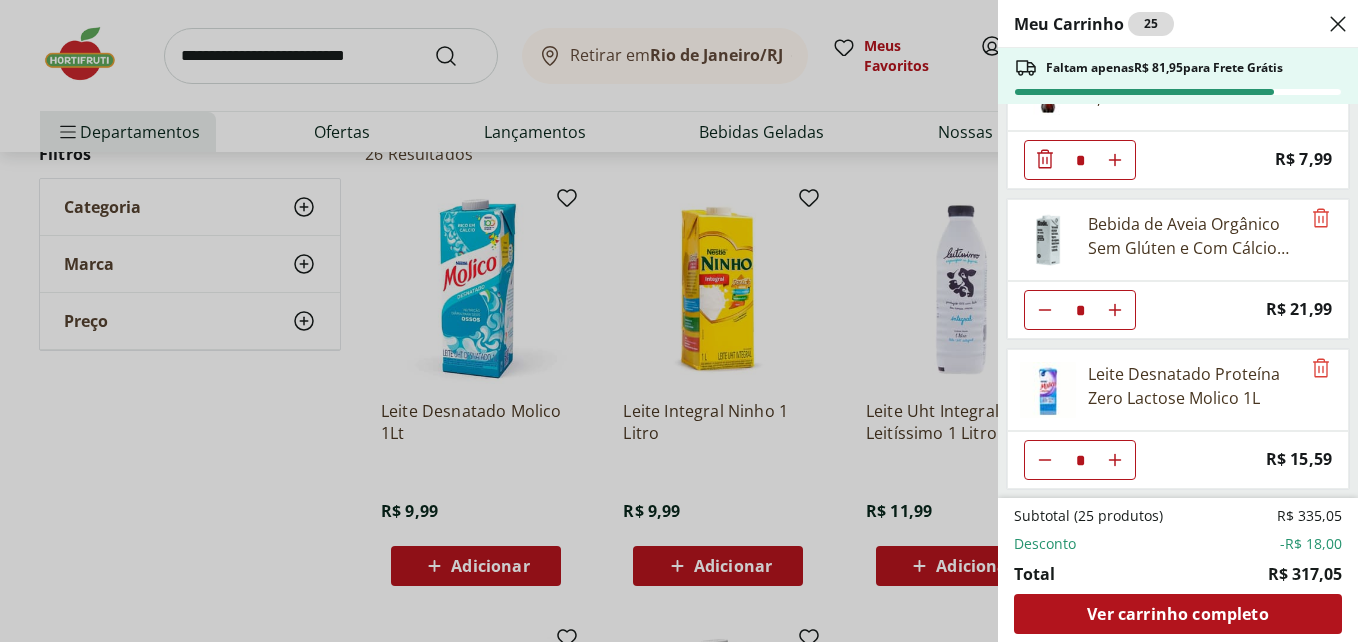 click on "Meu Carrinho 25 Faltam apenas  R$ 81,95  para Frete Grátis Carne Moída Patinho Resfriada Natural da Terra 500g * Original price: R$ 29,99 Price: R$ 20,99 Chocolate ao Leite Lacta 80g * Price: R$ 12,39 Chocolate Cacau Original 60% Lacta Intense 85G * Price: R$ 20,99 Ovos Katayama Jumbo Branco Com 10 Unidades * Price: R$ 10,99 Queijo Cottagy Yorgus 400g * Price: R$ 32,99 Água Miner Crystal com Gás 1,5l * Price: R$ 3,69 Suco Laranja Natural da Terra 1,7L * Price: R$ 29,99 IOGURTE NATURAL NESTLE 170G * Price: R$ 5,29 Café Pilão Tradicional Unidade * Original price: R$ 43,99 Price: R$ 34,99 Refrigerante Coca-Cola Zero 1,5L * Price: R$ 7,99 Bebida de Aveia Orgânico Sem Glúten e Com Cálcio Nude 1L * Price: R$ 21,99 Leite Desnatado Proteína Zero Lactose Molico 1L * Price: R$ 15,59 Subtotal (25 produtos) R$ 335,05 Desconto -R$ 18,00 Total R$ 317,05 Ver carrinho completo" at bounding box center [679, 321] 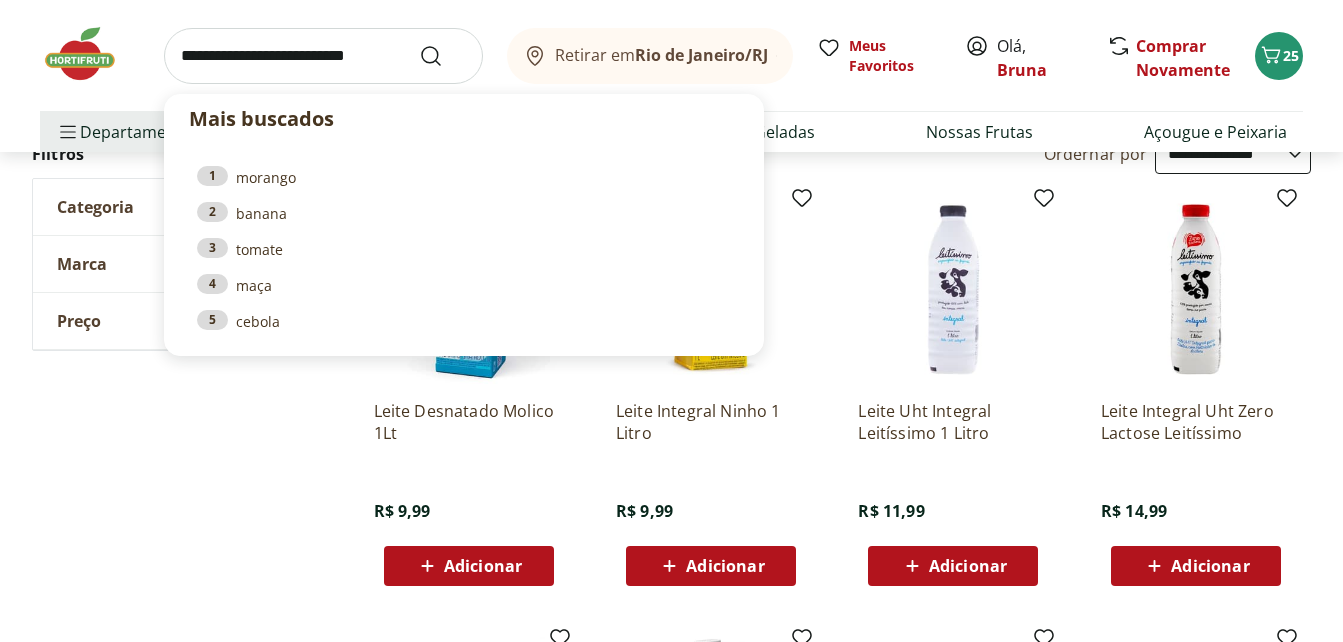 click at bounding box center (323, 56) 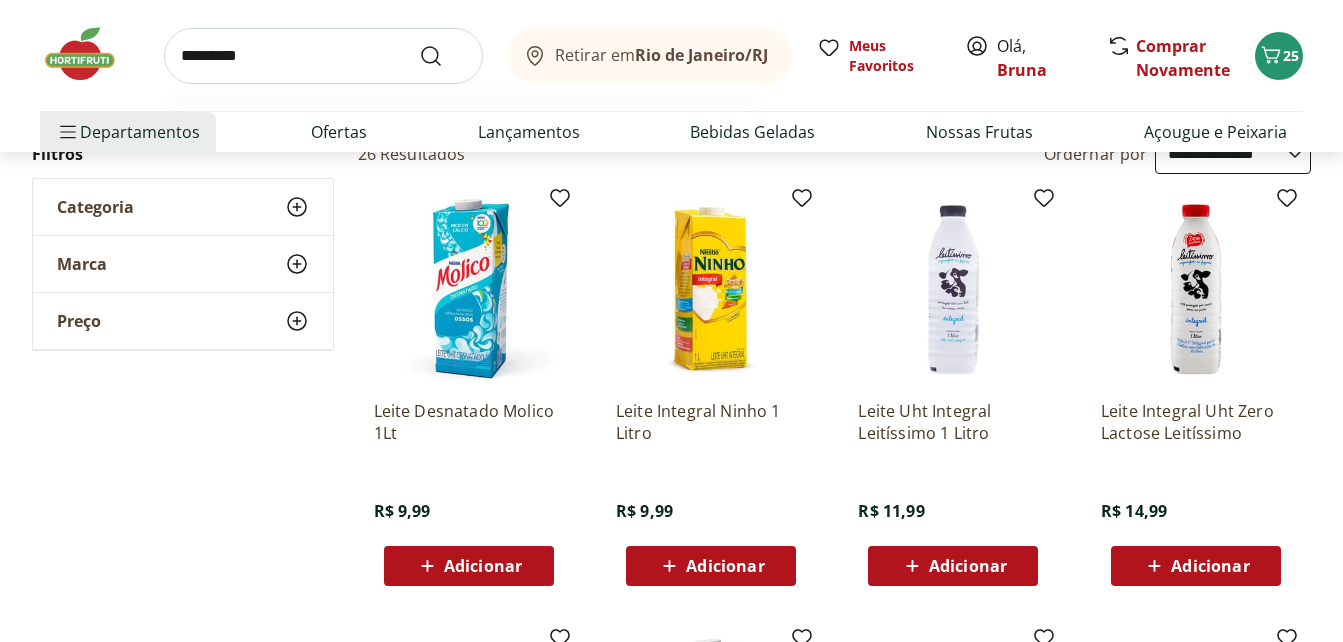 type on "*********" 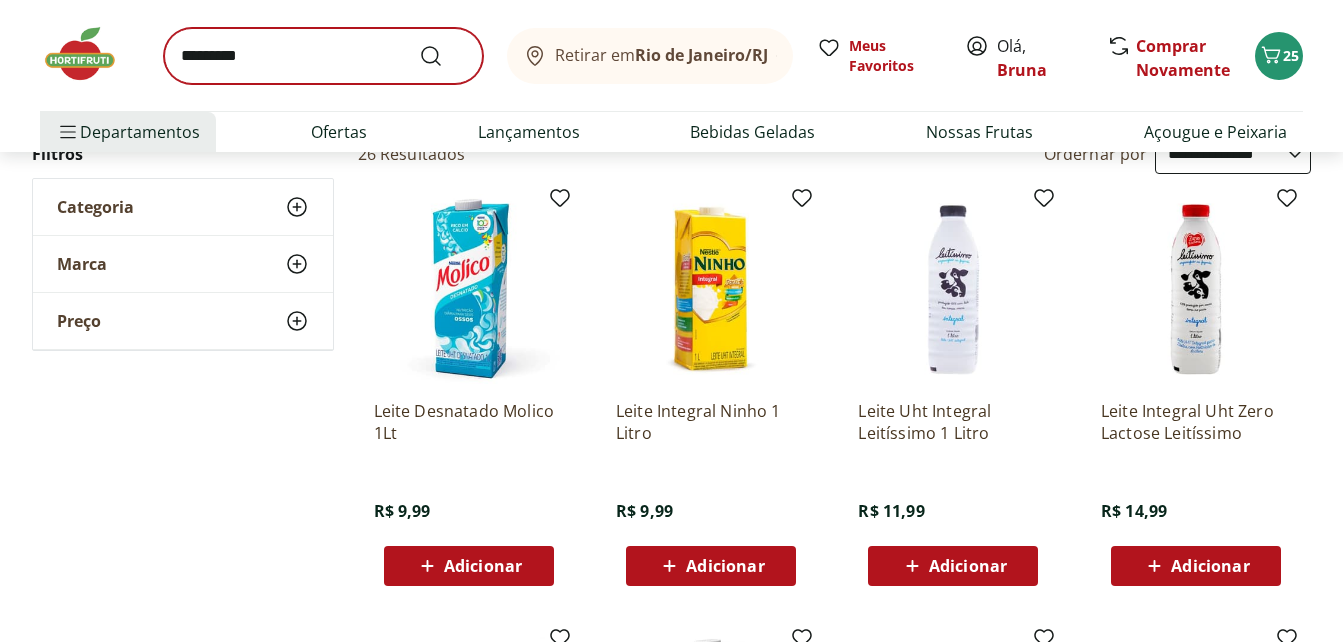 scroll, scrollTop: 0, scrollLeft: 0, axis: both 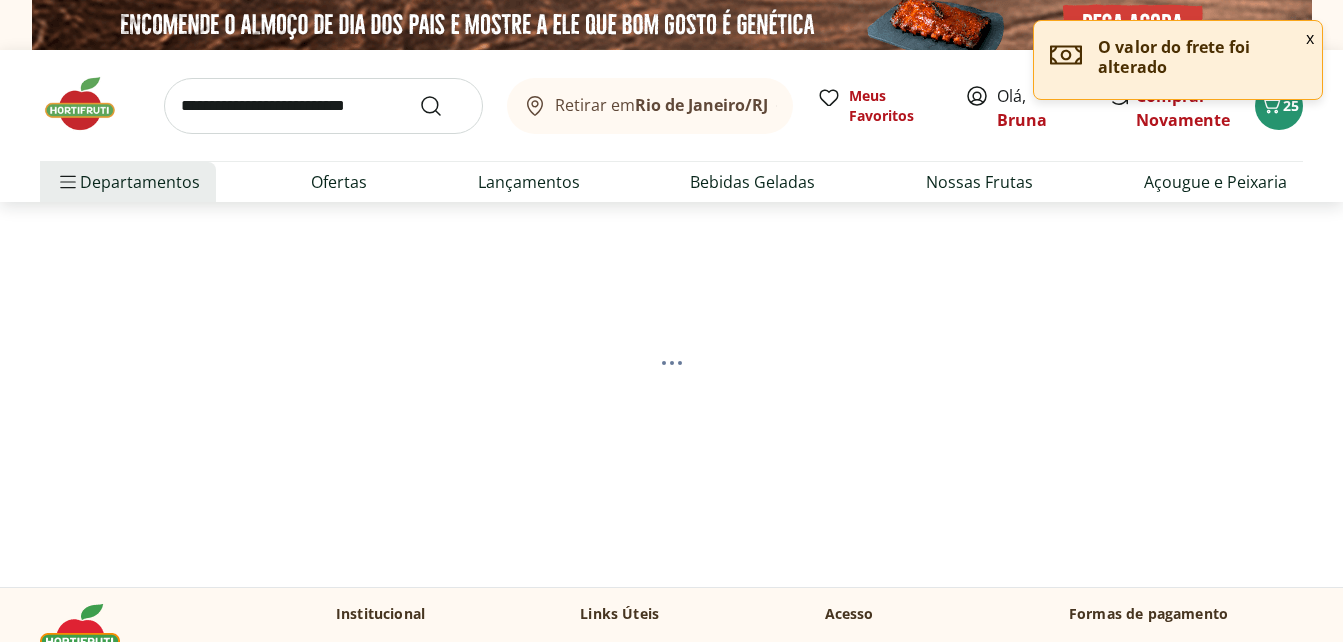 select on "**********" 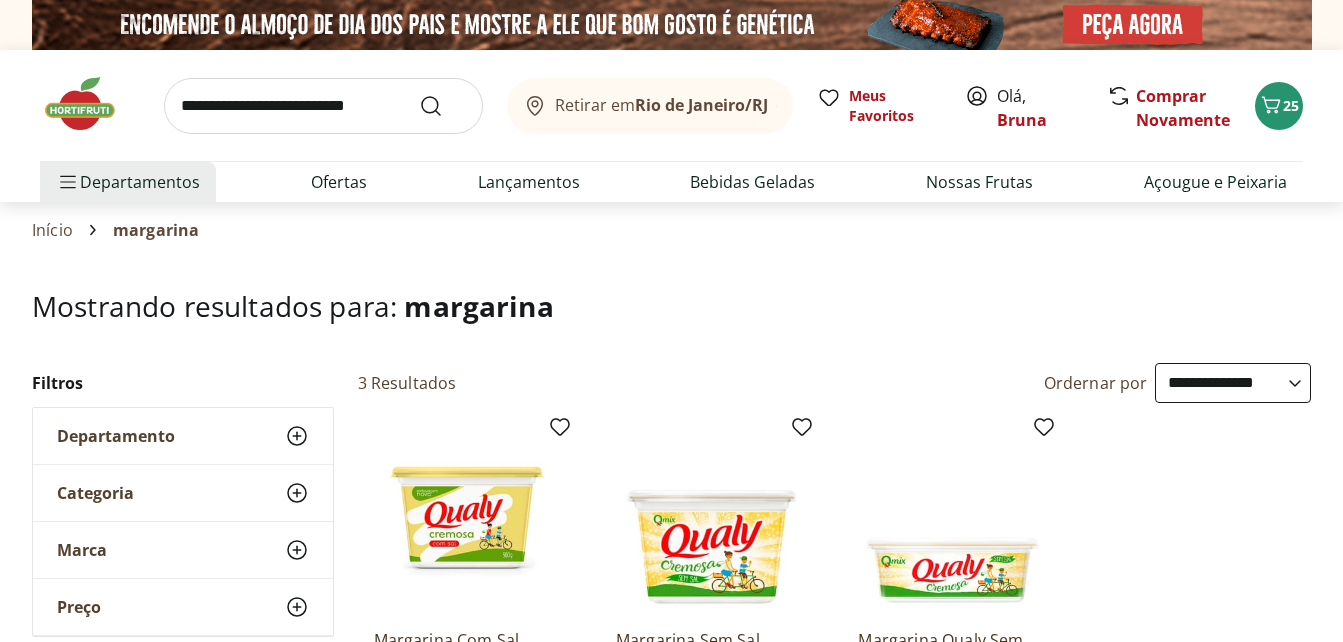 click on "Hortifruti Retirar em  Rio de Janeiro/RJ Olá,  Bruna 25 Retirar em  Rio de Janeiro/RJ Meus Favoritos Olá,  Bruna Comprar Novamente 25  Departamentos Nossa Marca Nossa Marca Ver tudo do departamento Açougue & Peixaria Congelados e Refrigerados Frutas, Legumes e Verduras Orgânicos Mercearia Sorvetes Hortifruti Hortifruti Ver tudo do departamento Cogumelos Frutas Legumes Ovos Temperos Frescos Verduras Orgânicos Orgânicos Ver tudo do departamento Bebidas Orgânicas Frutas Orgânicas Legumes Orgânicos Ovos Orgânicos Perecíveis Orgânicos Verduras Orgânicas Temperos Frescos Açougue e Peixaria Açougue e Peixaria Ver tudo do departamento Aves Bovinos Exóticos Frutos do Mar Linguiça e Salsicha Peixes Salgados e Defumados Suínos Prontinhos Prontinhos Ver tudo do departamento Frutas Cortadinhas Pré Preparados Prontos para Consumo Saladas Sucos e Água de Coco Padaria Padaria Ver tudo do departamento Bolos e Mini Bolos Doces Pão Padaria Própria Salgados Torradas Bebidas Bebidas Ver tudo do departamento" at bounding box center (671, 2067) 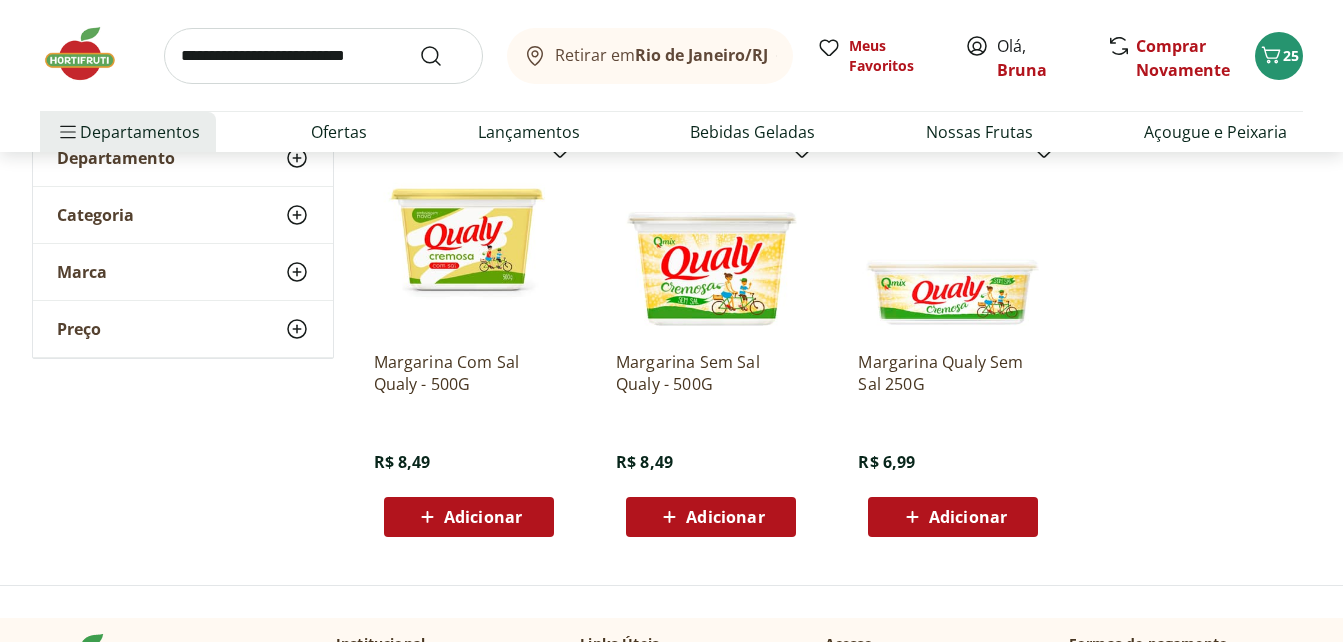 scroll, scrollTop: 280, scrollLeft: 0, axis: vertical 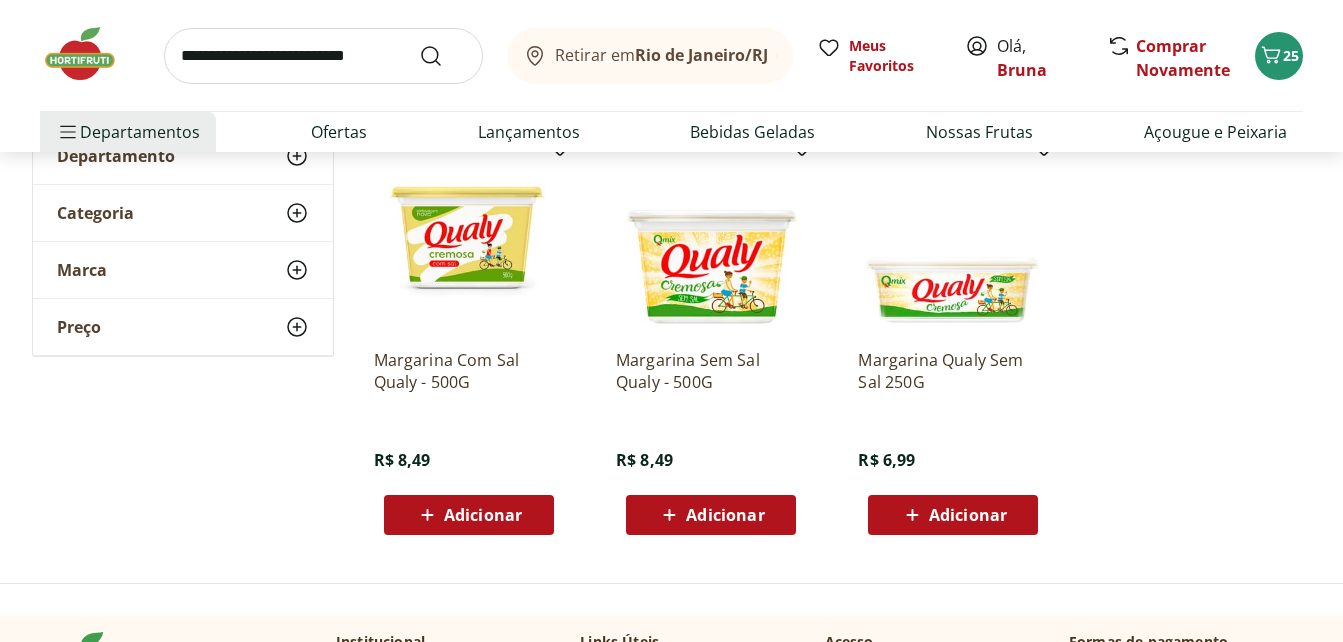 click on "Adicionar" at bounding box center (483, 515) 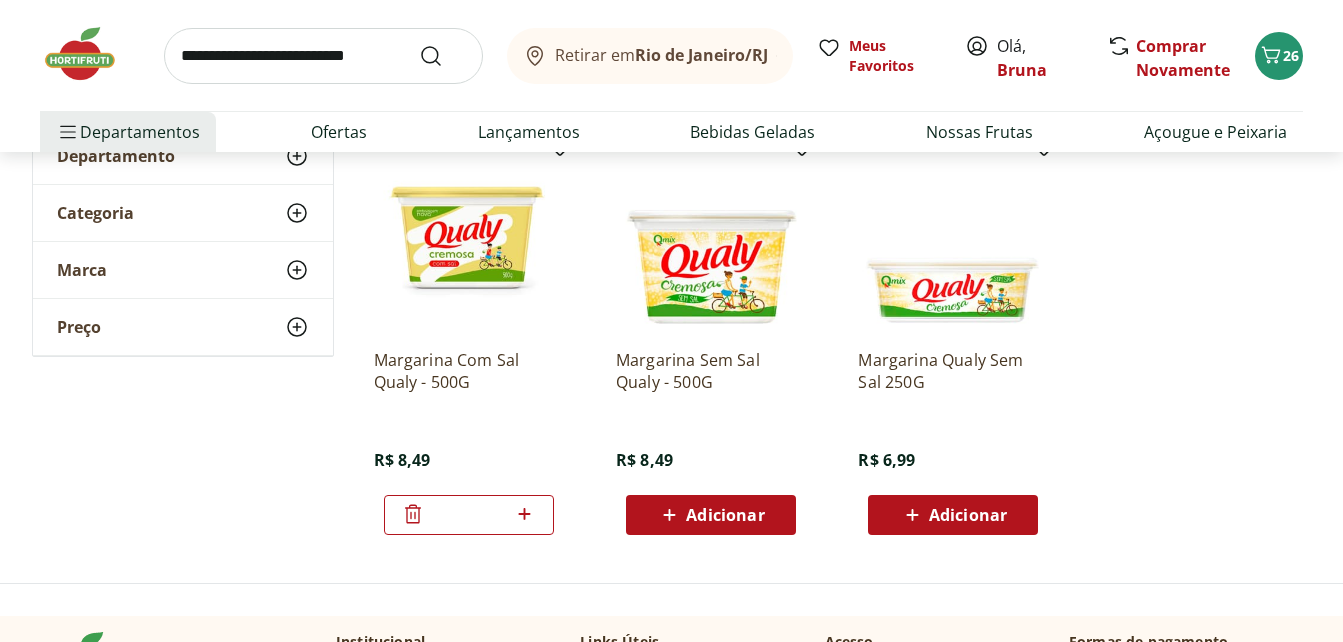 click at bounding box center [323, 56] 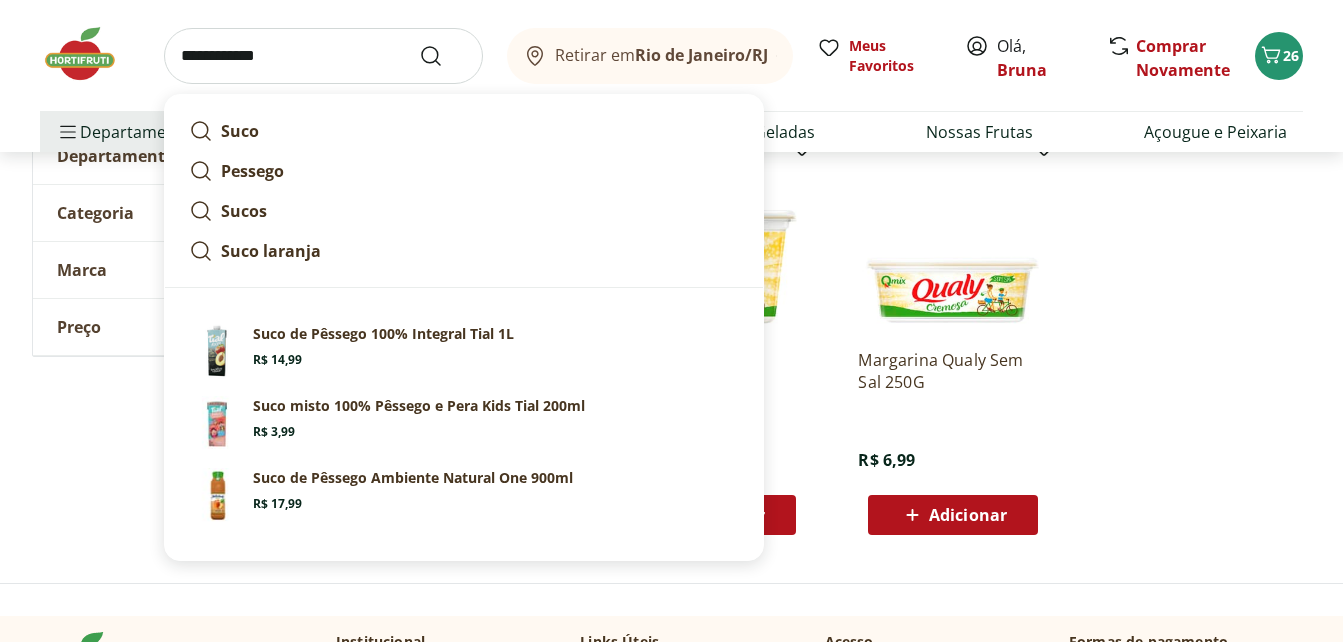 type on "**********" 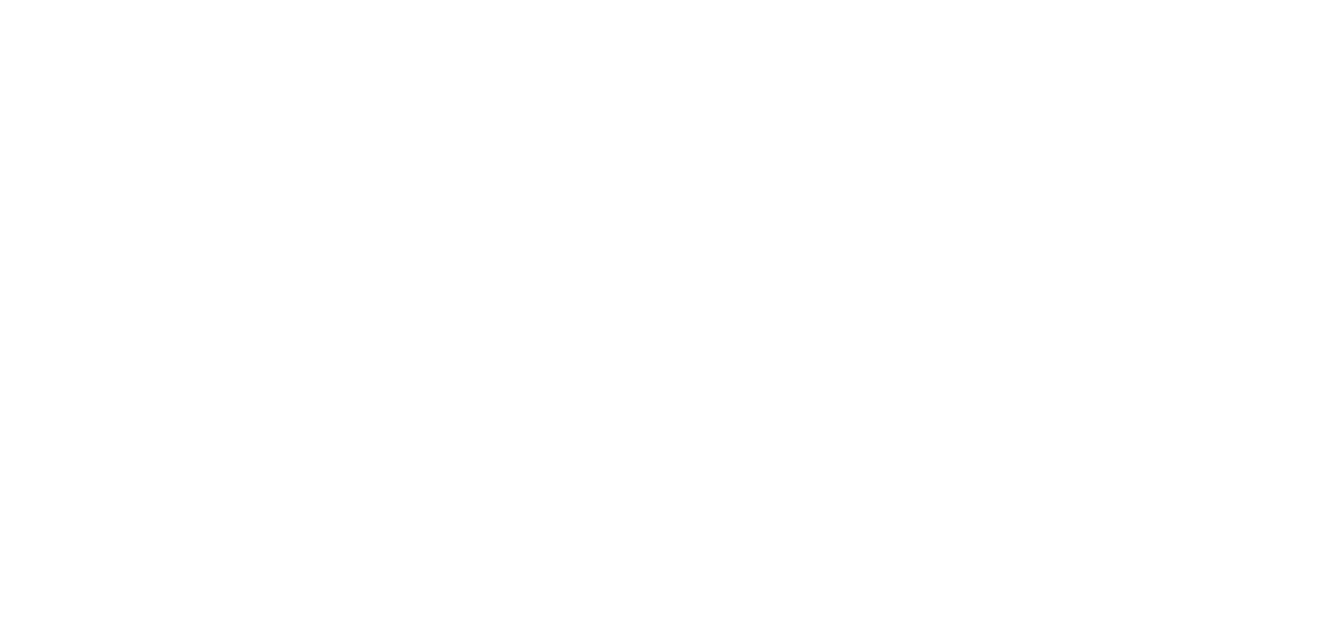 scroll, scrollTop: 0, scrollLeft: 0, axis: both 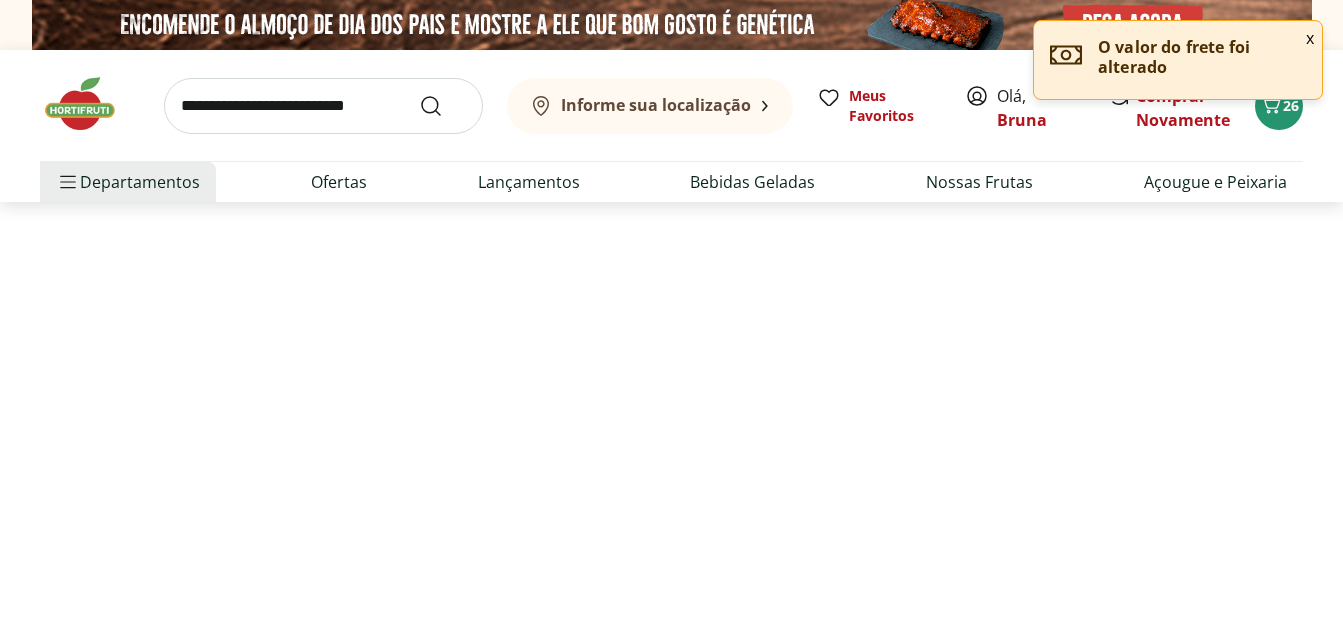 select on "**********" 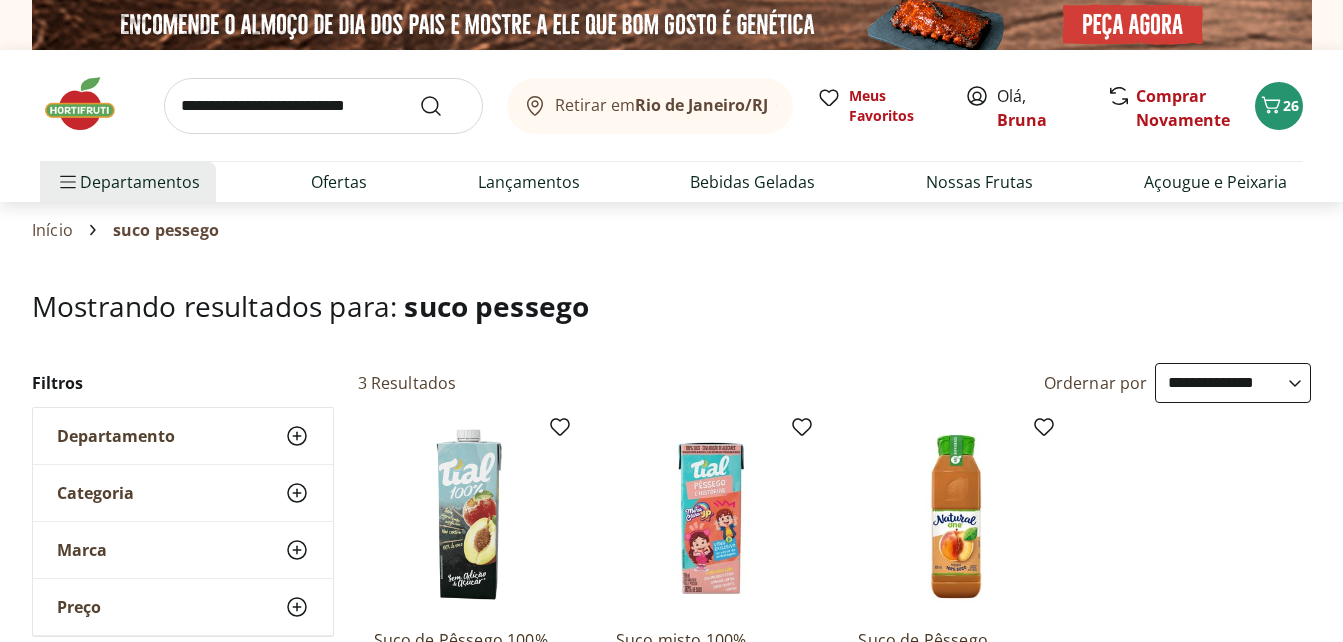 click on "**********" at bounding box center [943, 383] 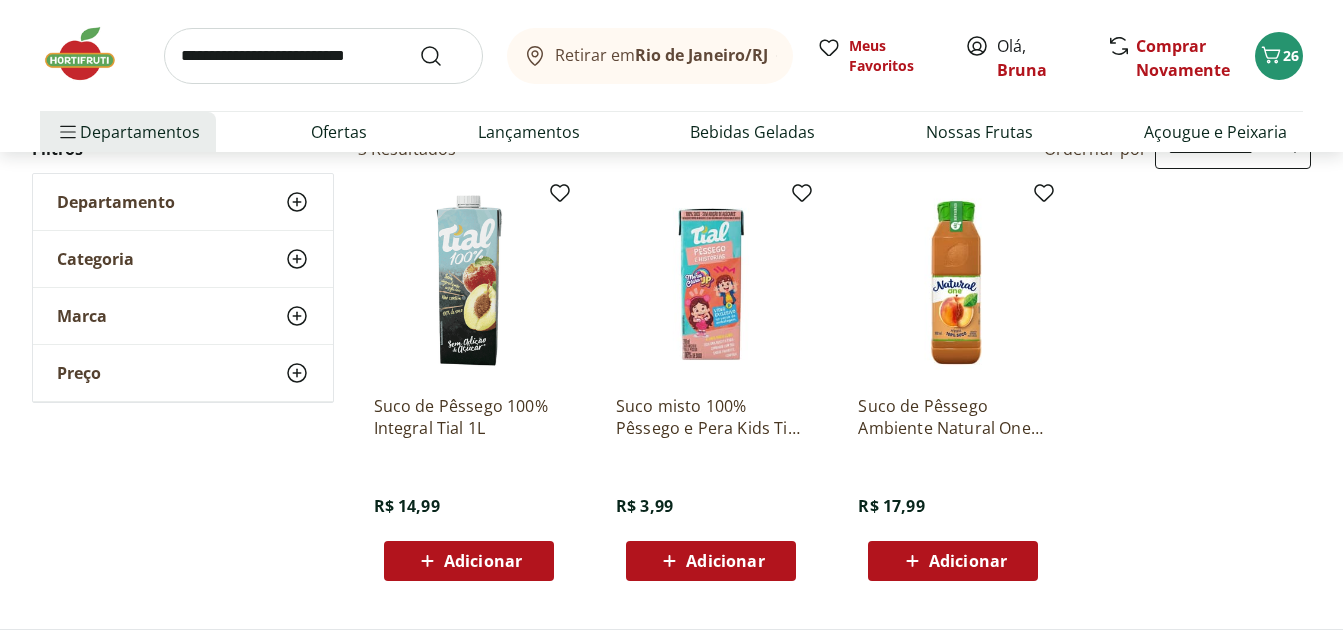 scroll, scrollTop: 280, scrollLeft: 0, axis: vertical 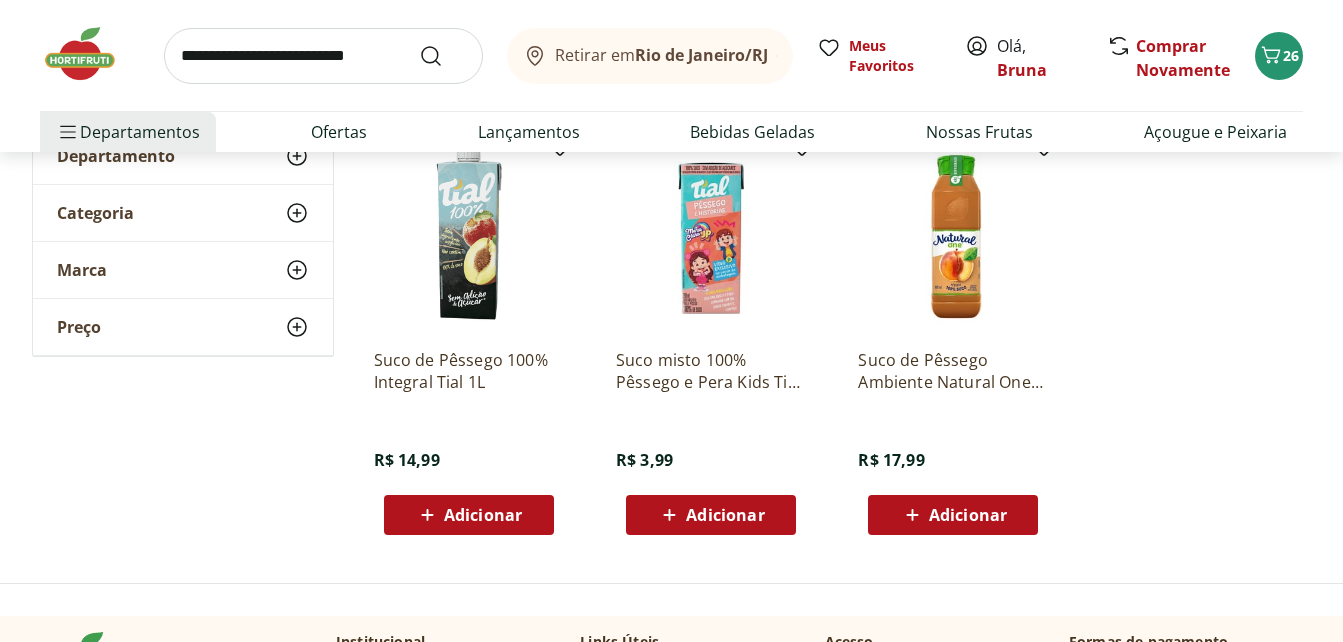 click on "Adicionar" at bounding box center [968, 515] 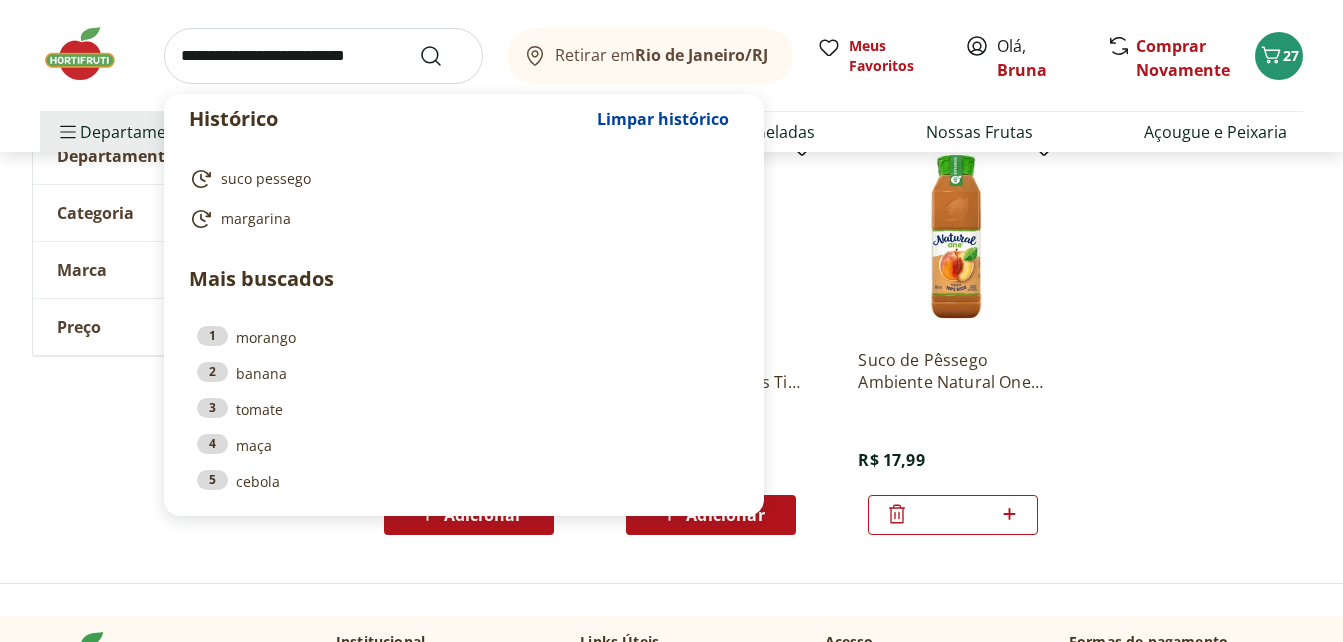 click at bounding box center (323, 56) 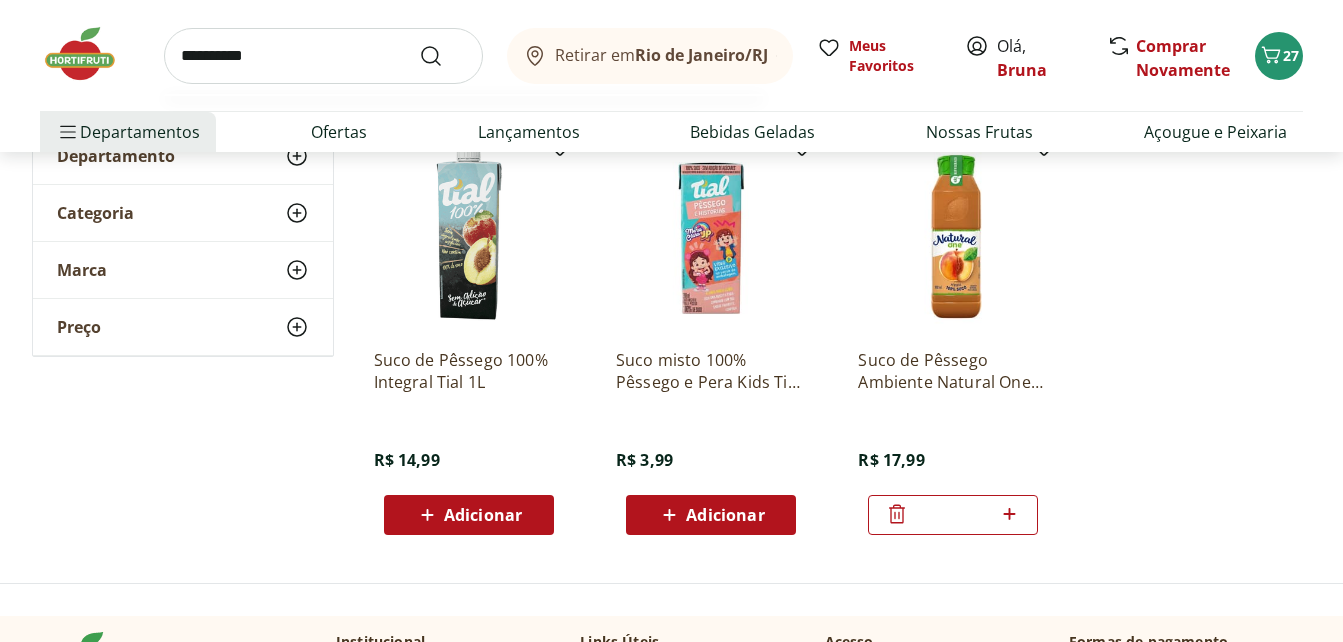 type on "**********" 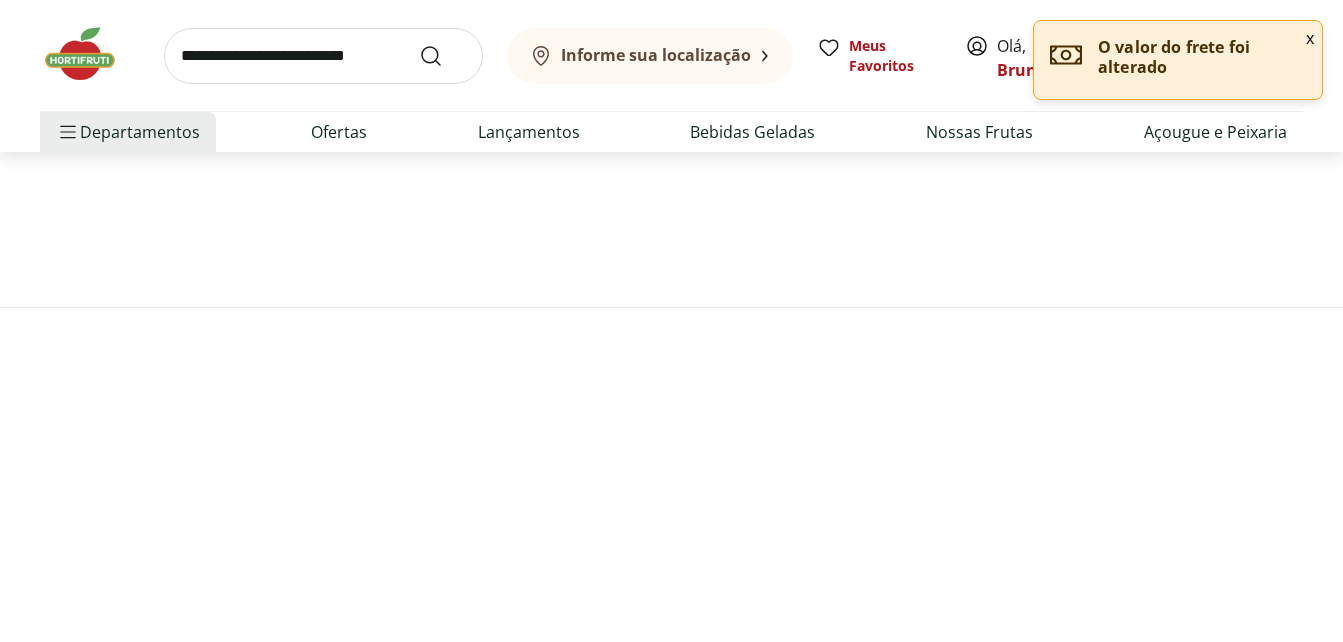 scroll, scrollTop: 0, scrollLeft: 0, axis: both 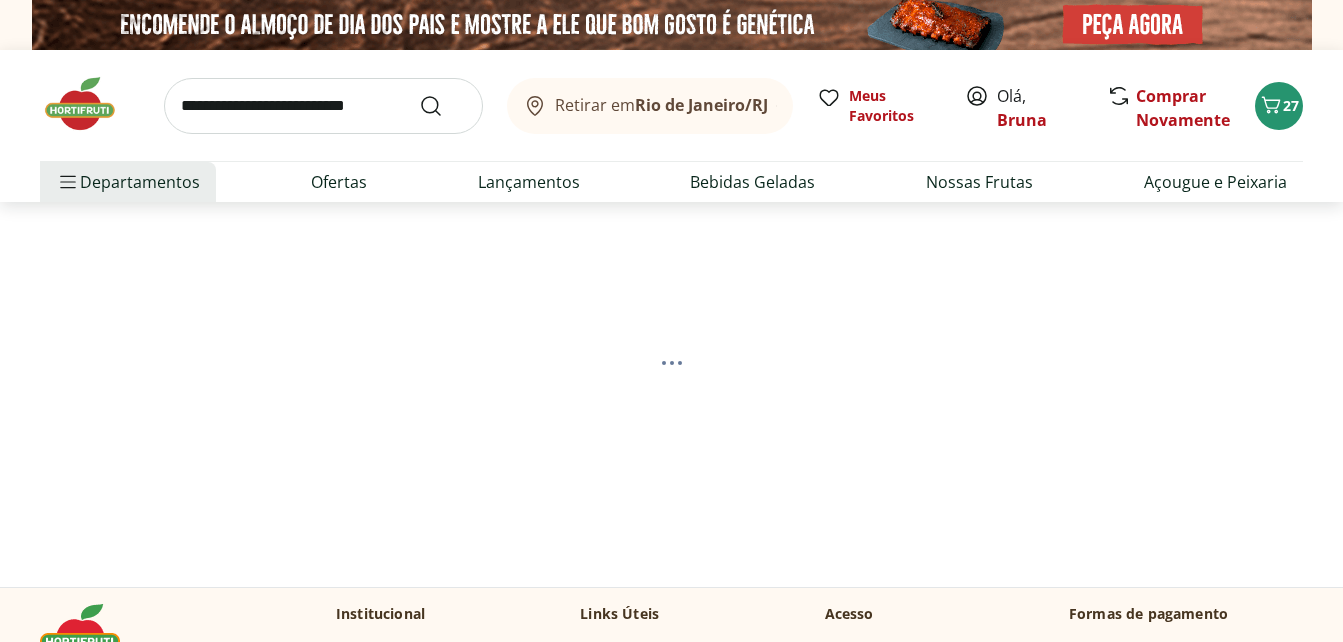 select on "**********" 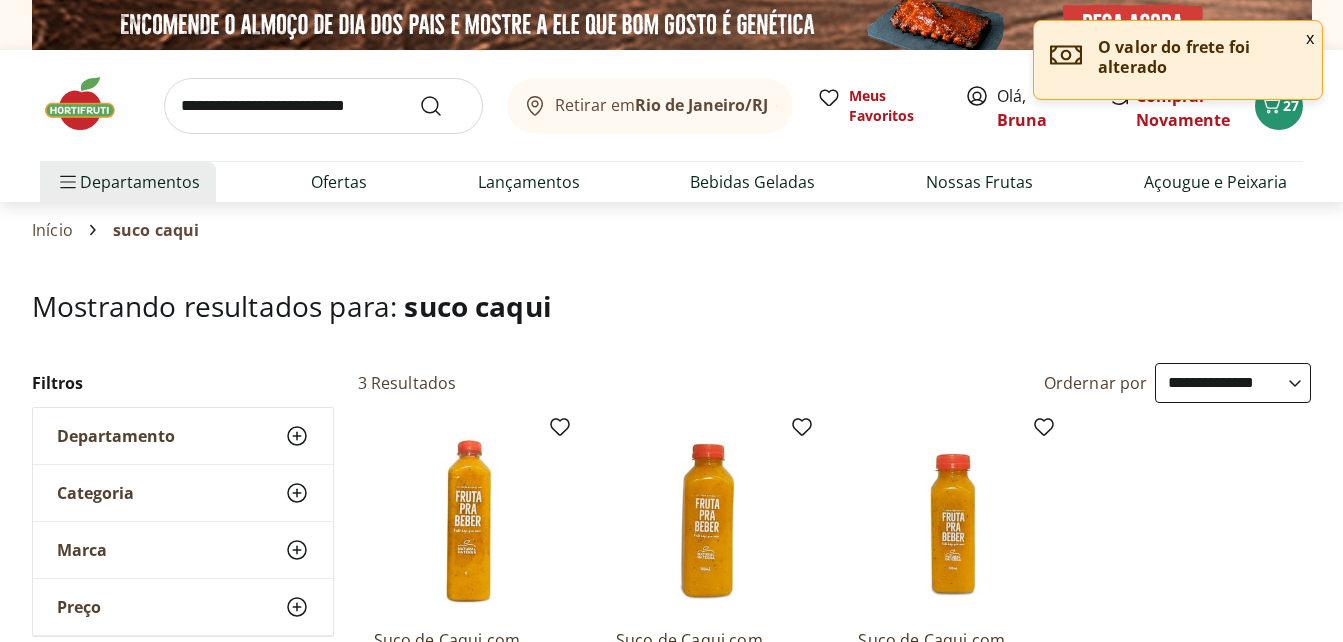 click on "Mostrando resultados para:   suco caqui" at bounding box center [671, 306] 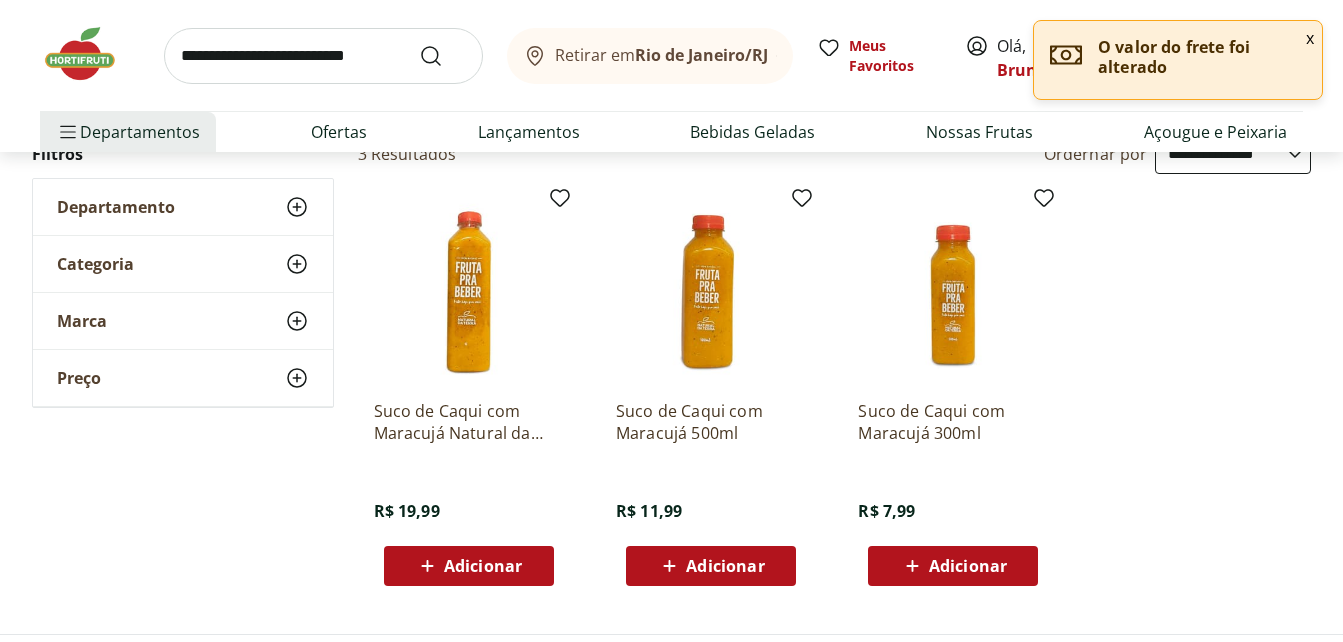 scroll, scrollTop: 280, scrollLeft: 0, axis: vertical 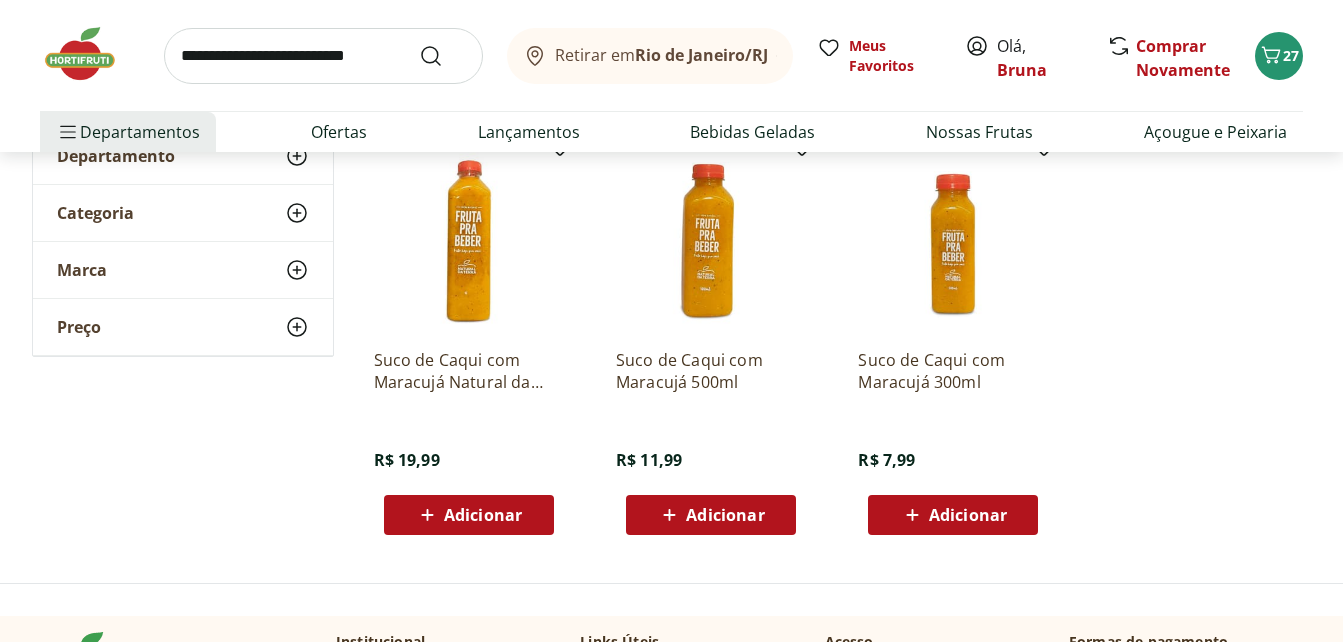 click on "Adicionar" at bounding box center [483, 515] 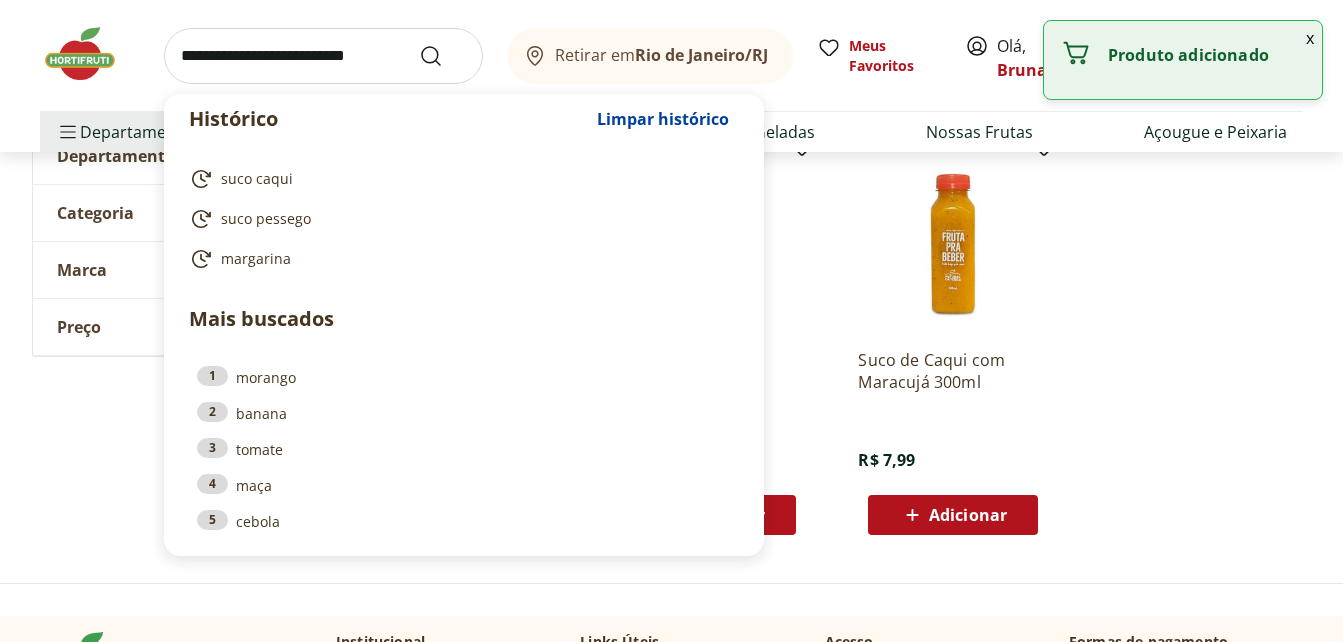 click at bounding box center [323, 56] 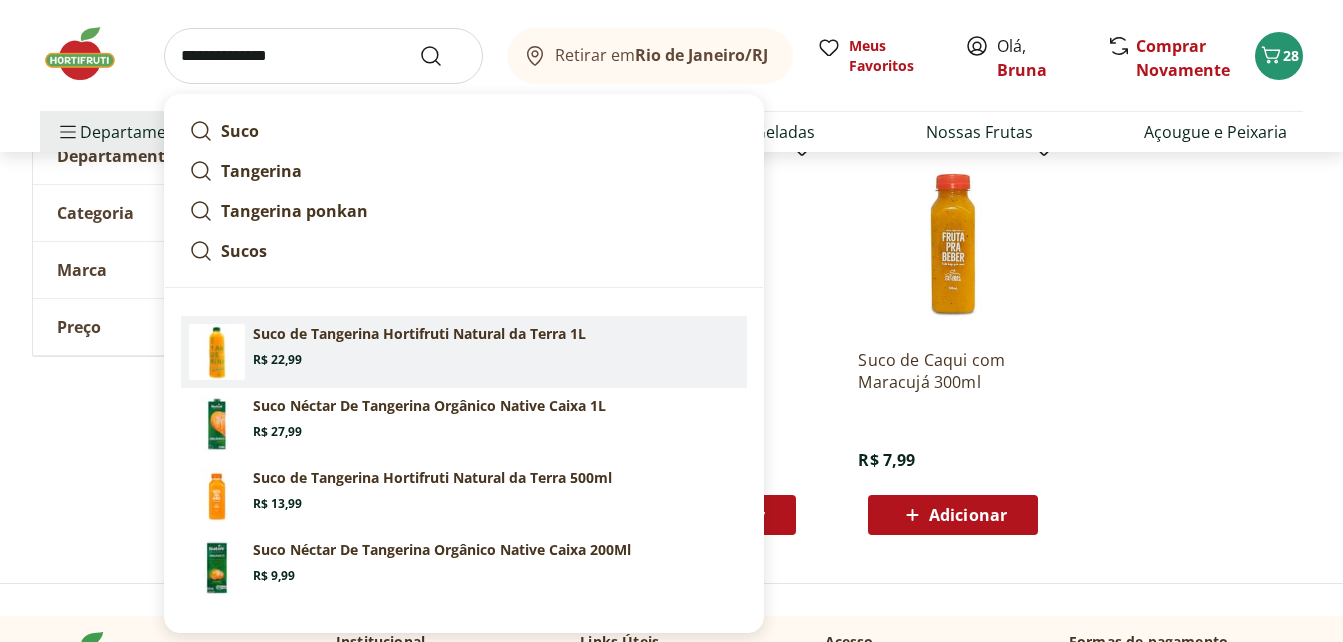 click on "Suco de Tangerina Hortifruti Natural da Terra 1L" at bounding box center [419, 334] 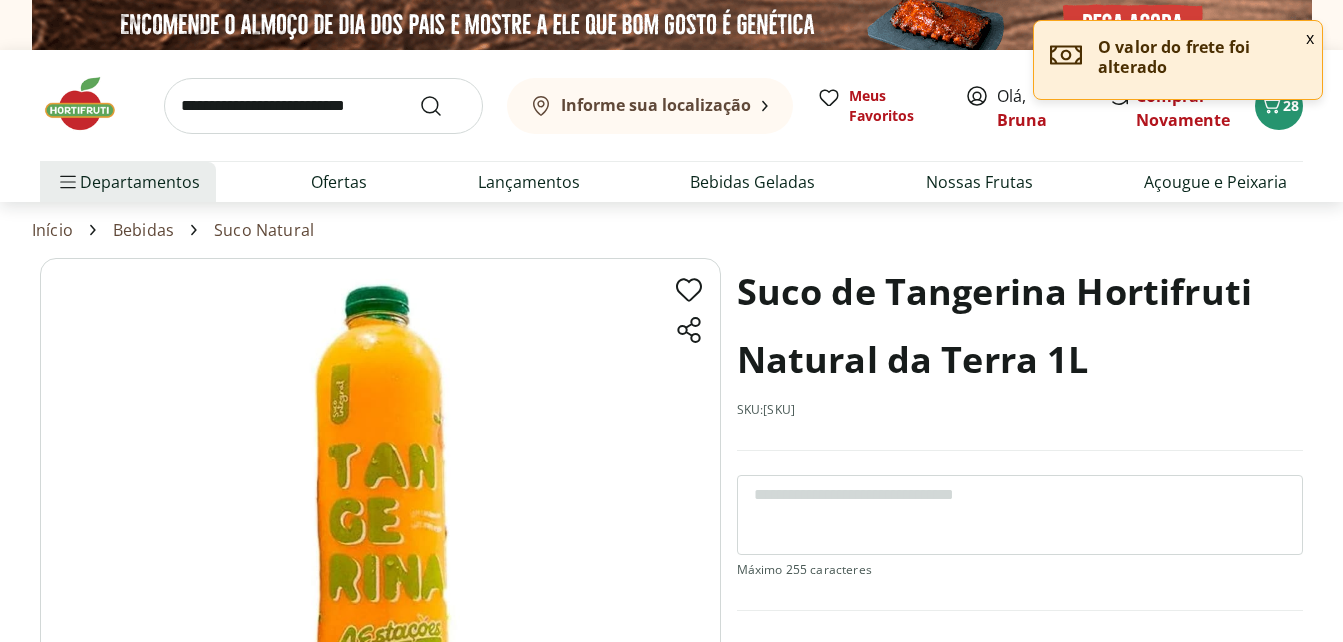 scroll, scrollTop: 0, scrollLeft: 0, axis: both 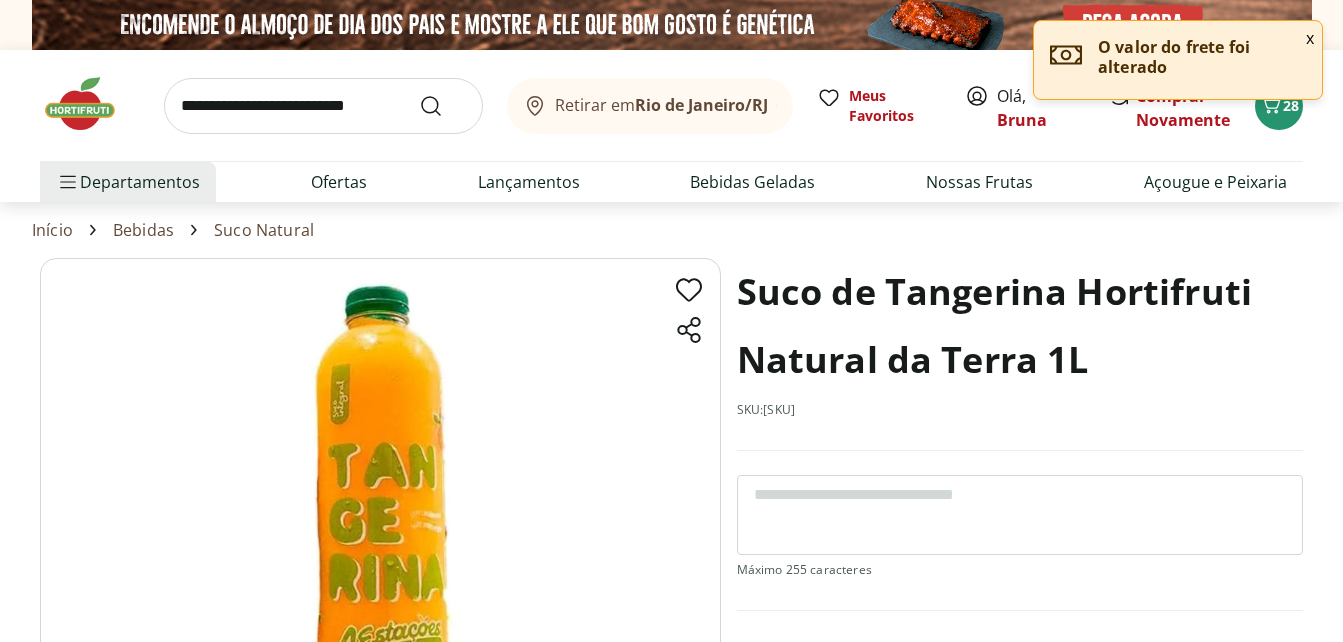 click on "Suco de Tangerina Hortifruti Natural da Terra 1L SKU:  [SKU]" at bounding box center [1020, 354] 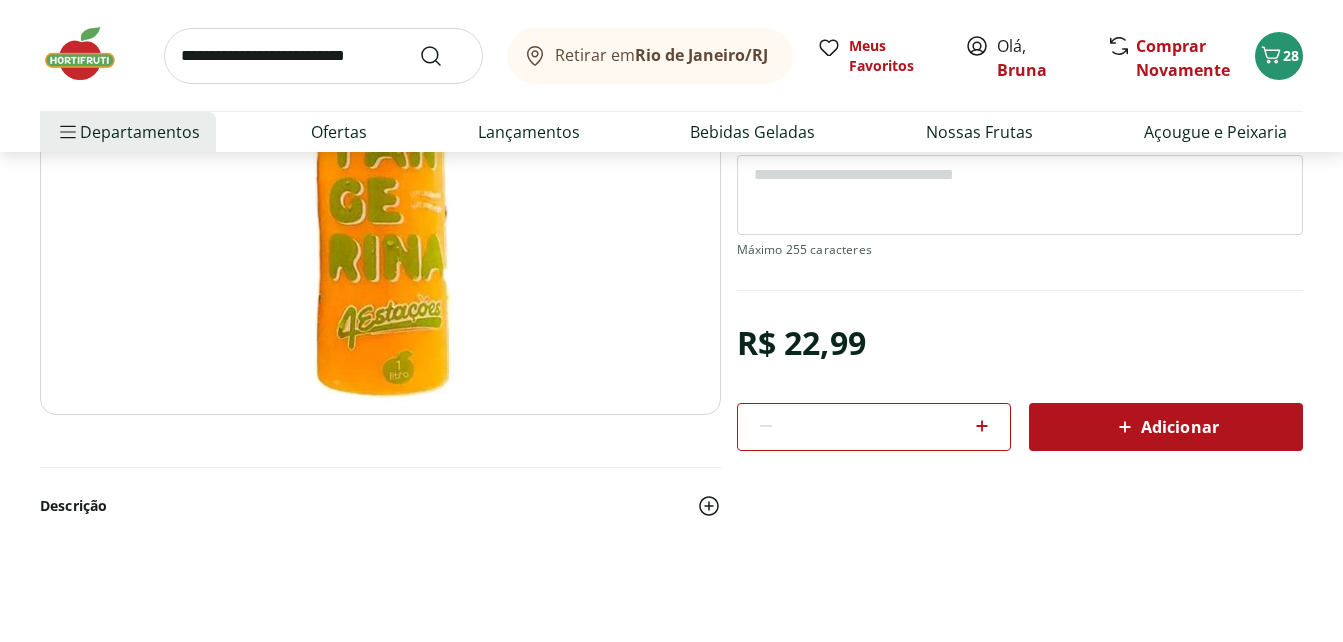 scroll, scrollTop: 360, scrollLeft: 0, axis: vertical 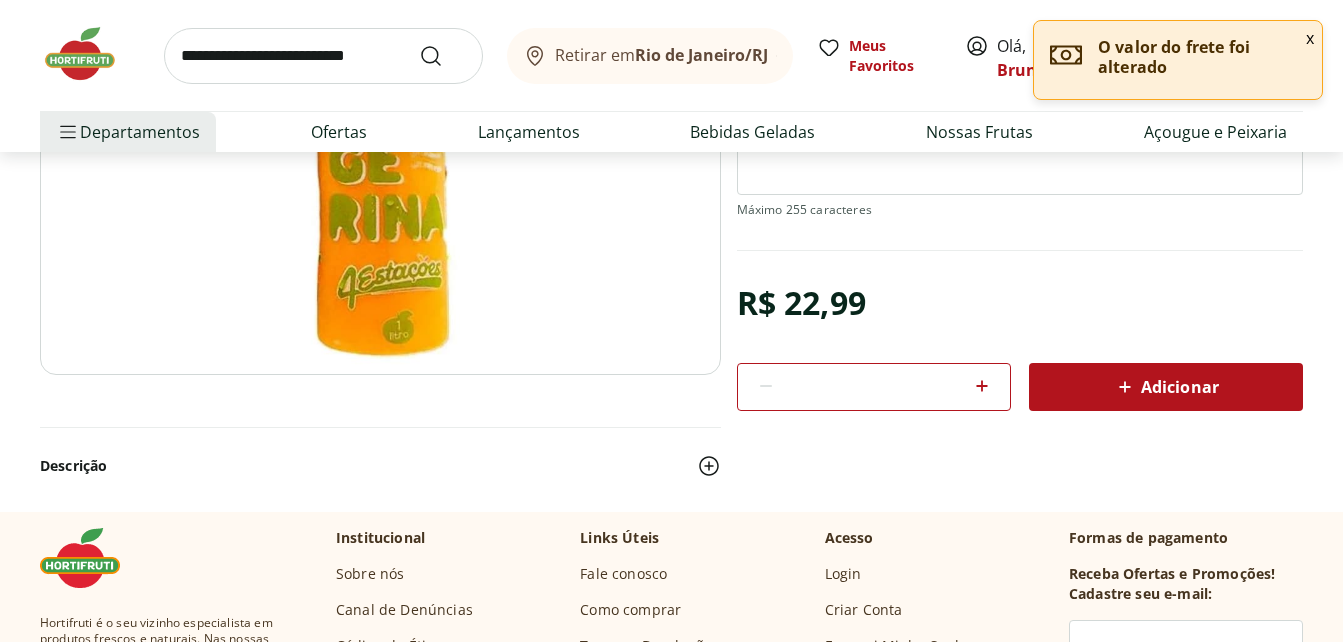 click on "Adicionar" at bounding box center (1166, 387) 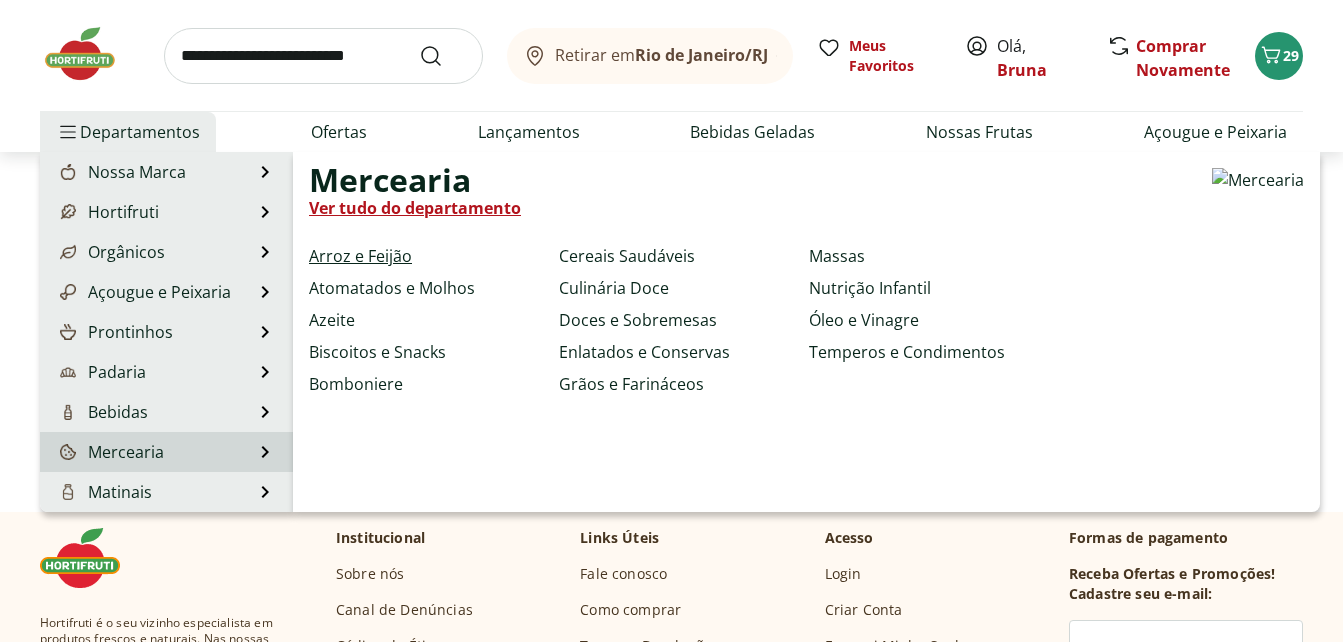 click on "Arroz e Feijão" at bounding box center [360, 256] 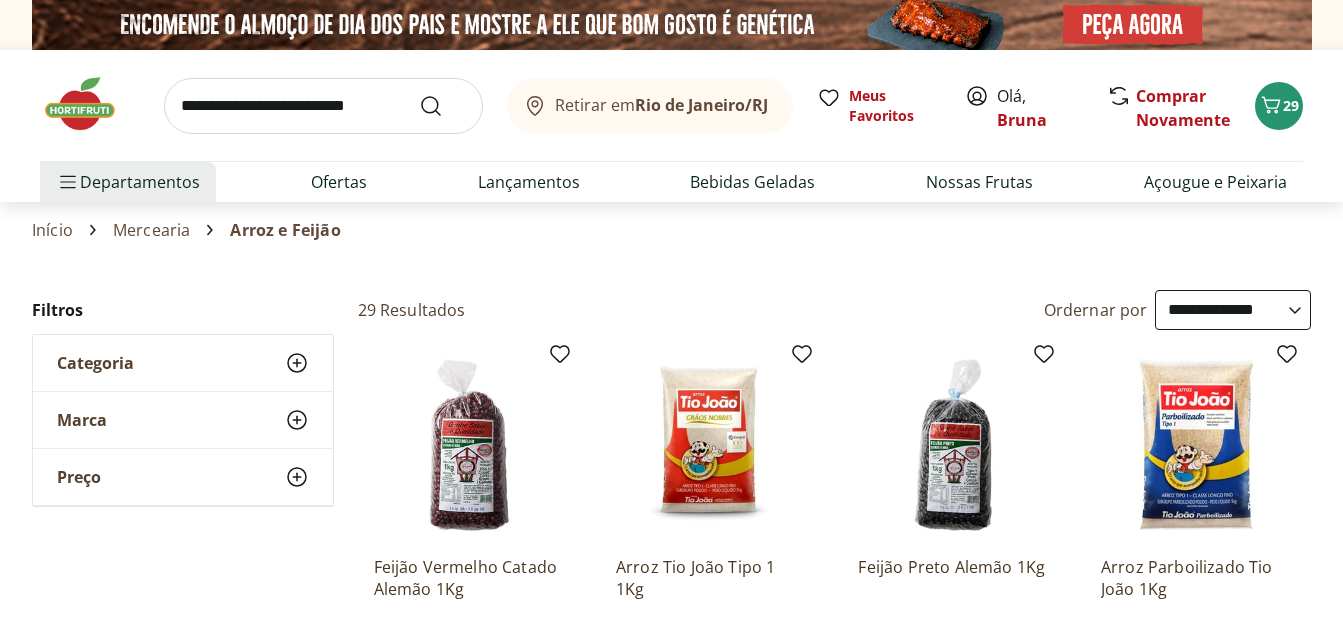 click on "**********" at bounding box center [1233, 310] 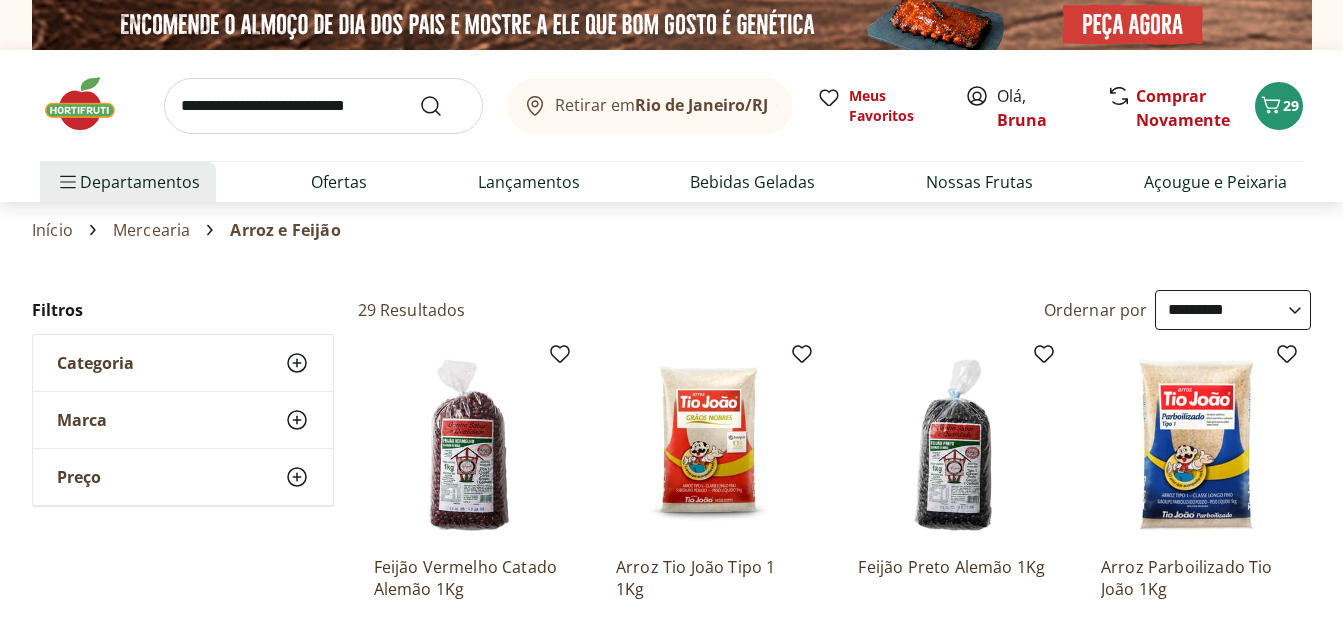 click on "**********" at bounding box center [1233, 310] 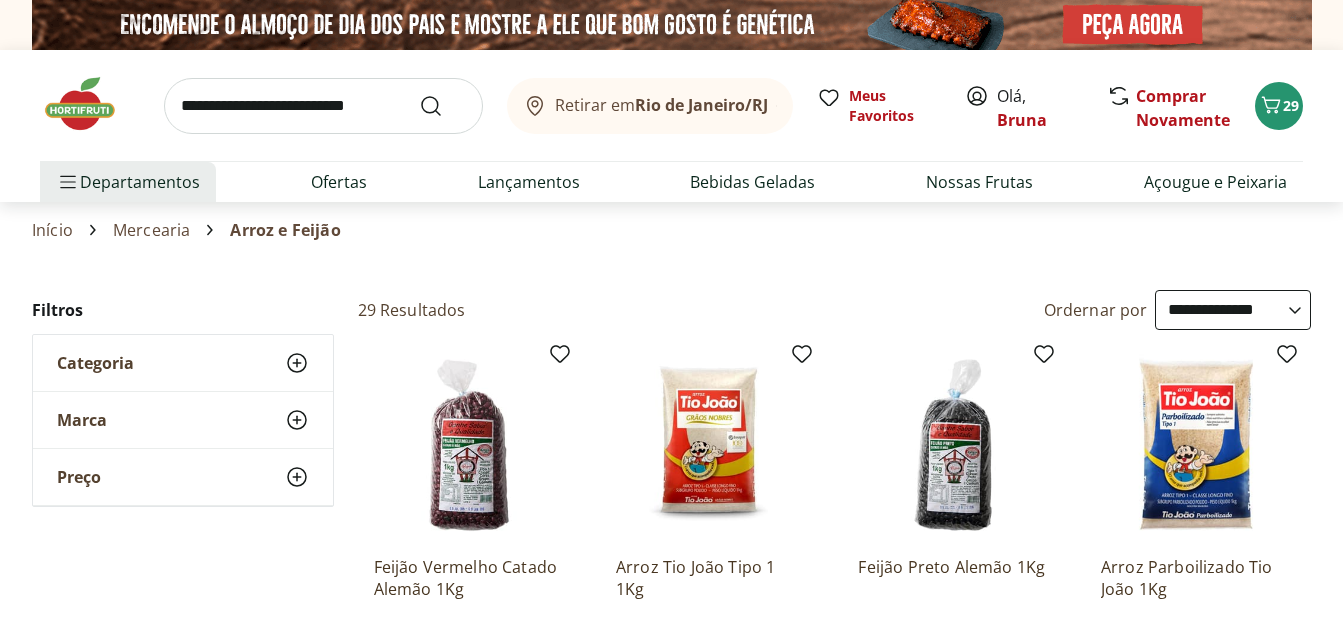 select on "********" 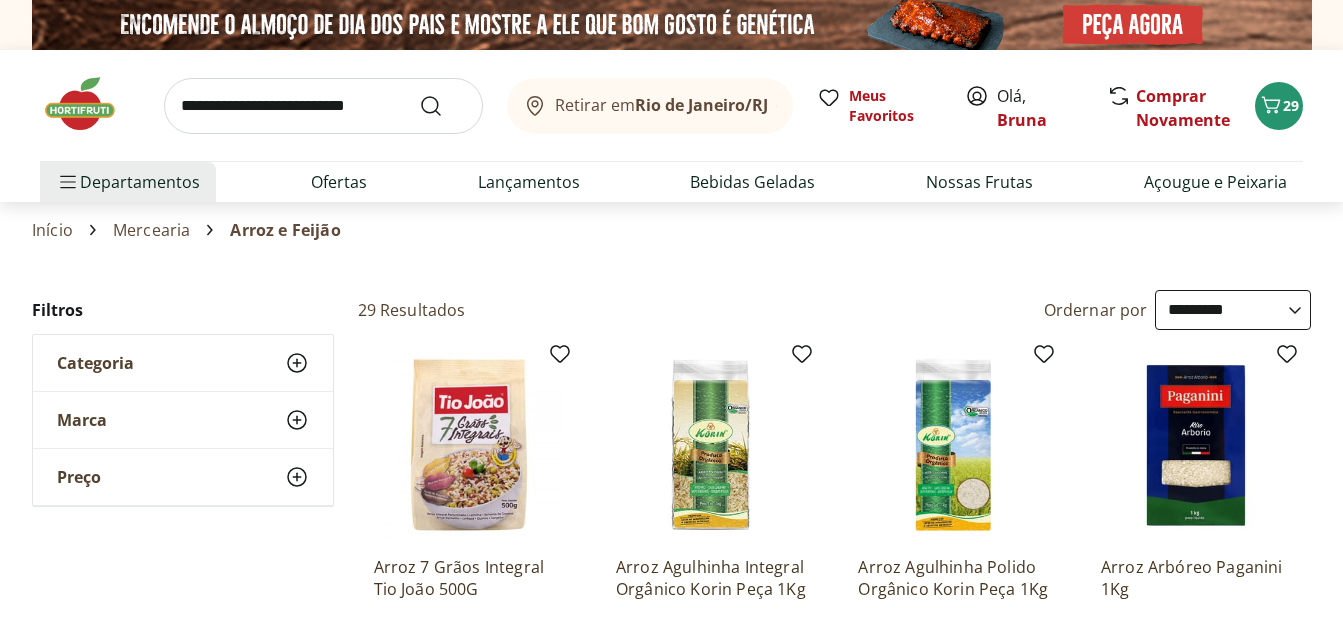 click on "Retirar em  Rio de Janeiro/RJ Olá,  Bruna 29 Retirar em  Rio de Janeiro/RJ Meus Favoritos Olá,  Bruna Comprar Novamente 29  Departamentos Nossa Marca Nossa Marca Ver tudo do departamento Açougue & Peixaria Congelados e Refrigerados Frutas, Legumes e Verduras Orgânicos Mercearia Sorvetes Hortifruti Hortifruti Ver tudo do departamento Cogumelos Frutas Legumes Ovos Temperos Frescos Verduras Orgânicos Orgânicos Ver tudo do departamento Bebidas Orgânicas Frutas Orgânicas Legumes Orgânicos Ovos Orgânicos Perecíveis Orgânicos Verduras Orgânicas Temperos Frescos Açougue e Peixaria Açougue e Peixaria Ver tudo do departamento Aves Bovinos Exóticos Frutos do Mar Linguiça e Salsicha Peixes Salgados e Defumados Suínos Prontinhos Prontinhos Ver tudo do departamento Frutas Cortadinhas Pré Preparados Prontos para Consumo Saladas Sucos e Água de Coco Padaria Padaria Ver tudo do departamento Bolos e Mini Bolos Doces Pão Padaria Própria Salgados Torradas Bebidas Bebidas Ver tudo do departamento Água Café" at bounding box center (671, 3346) 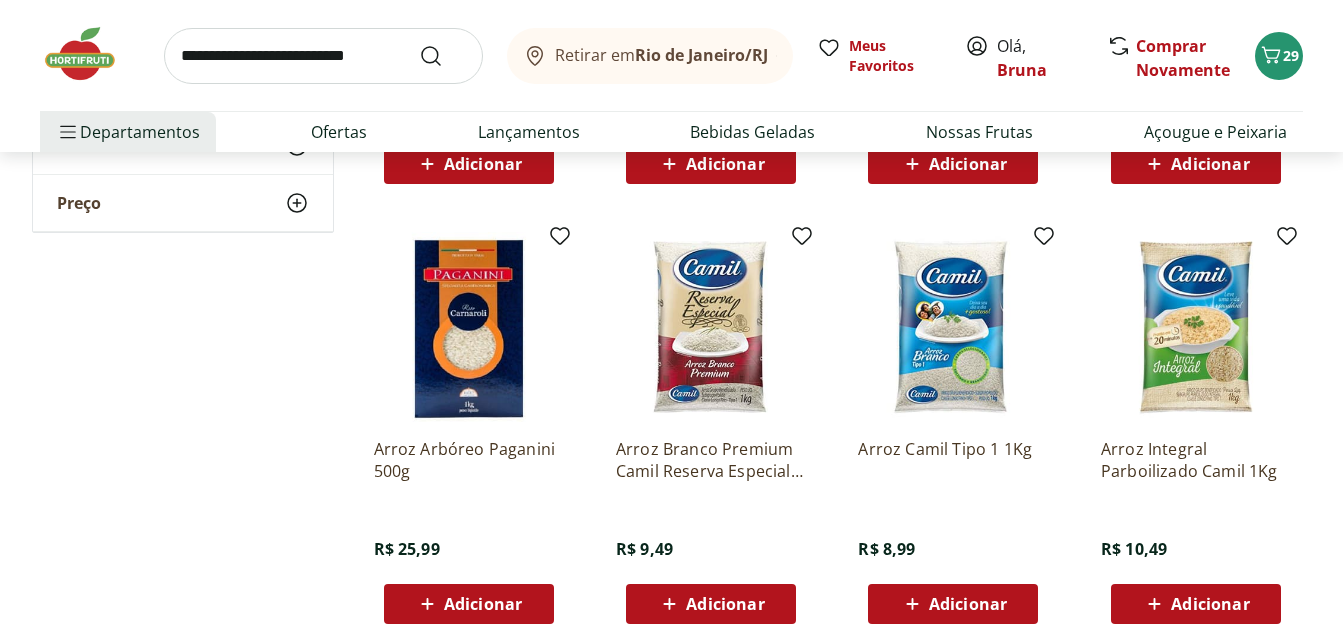 scroll, scrollTop: 560, scrollLeft: 0, axis: vertical 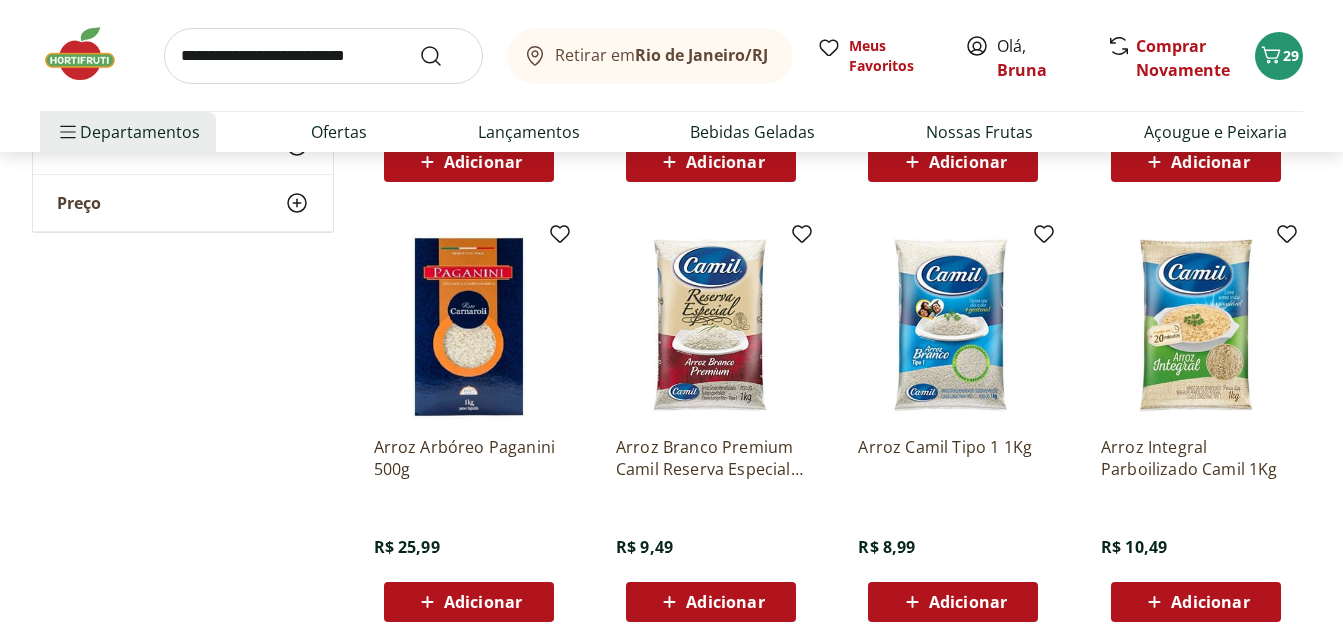 click on "**********" at bounding box center [672, 456] 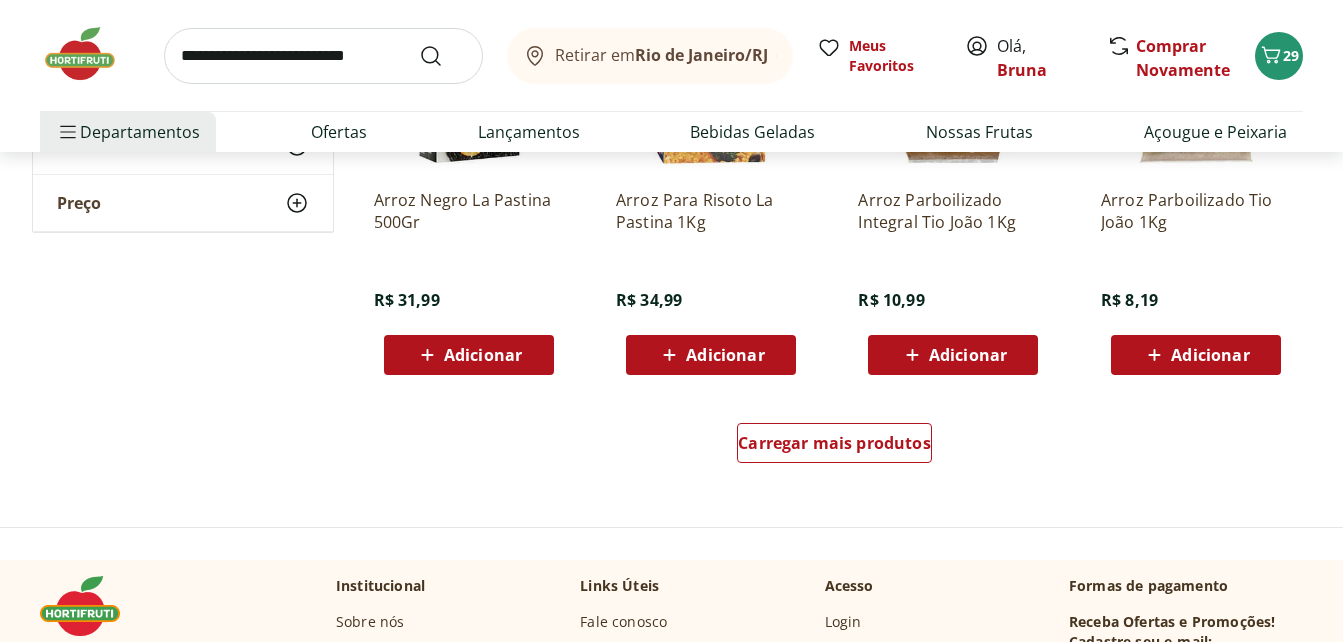 scroll, scrollTop: 1240, scrollLeft: 0, axis: vertical 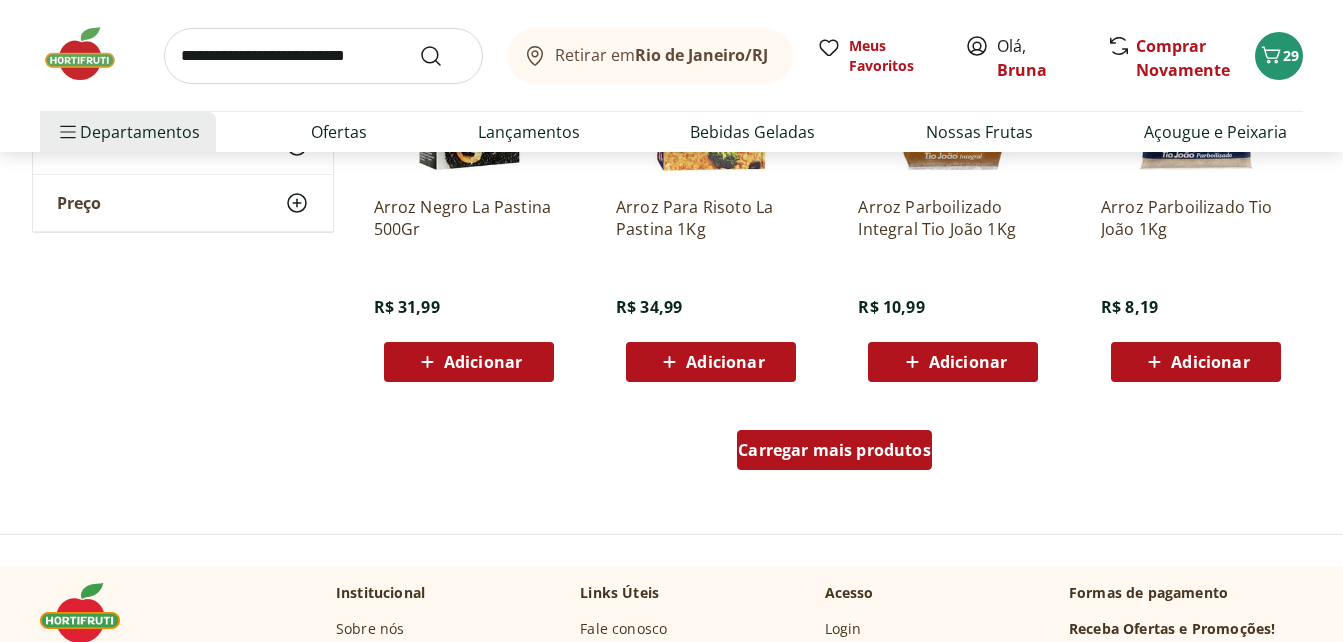 click on "Carregar mais produtos" at bounding box center [834, 450] 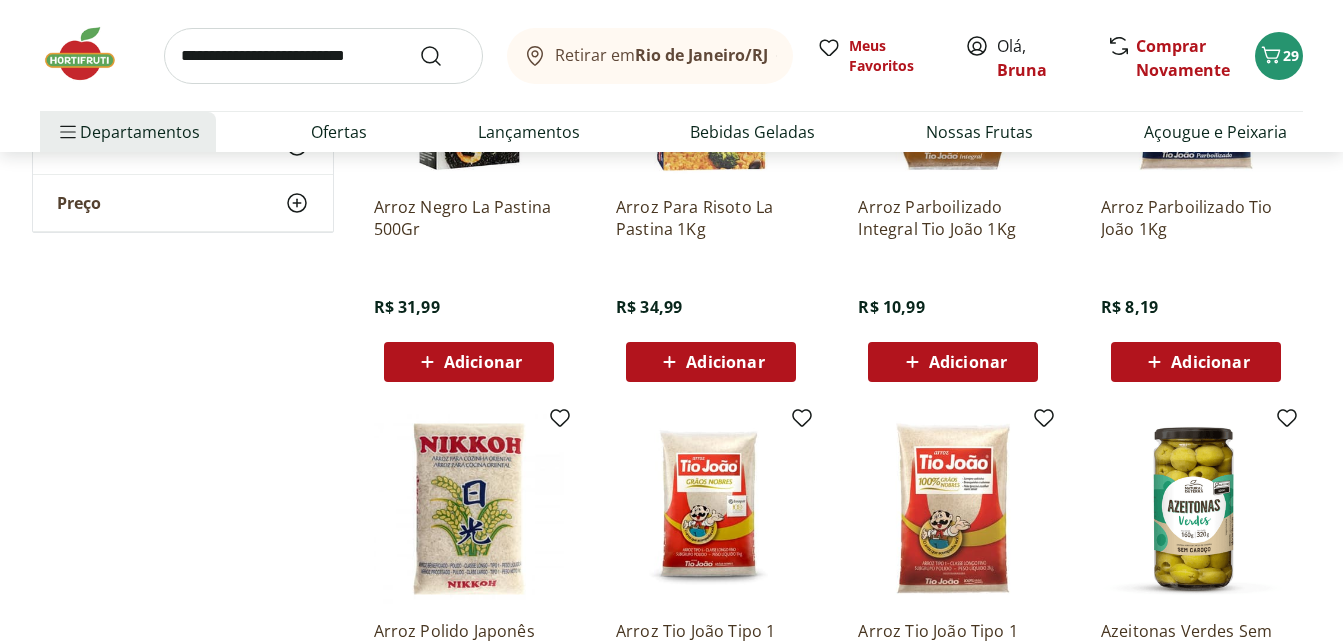 click on "**********" at bounding box center (672, 428) 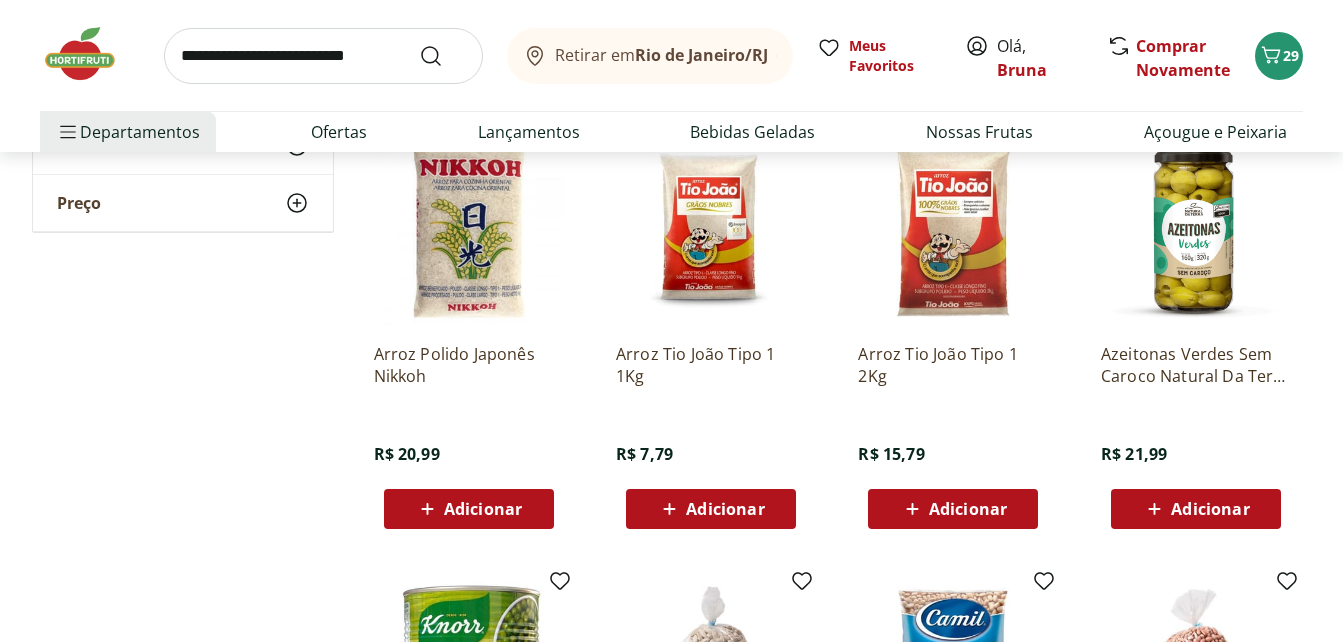 scroll, scrollTop: 1520, scrollLeft: 0, axis: vertical 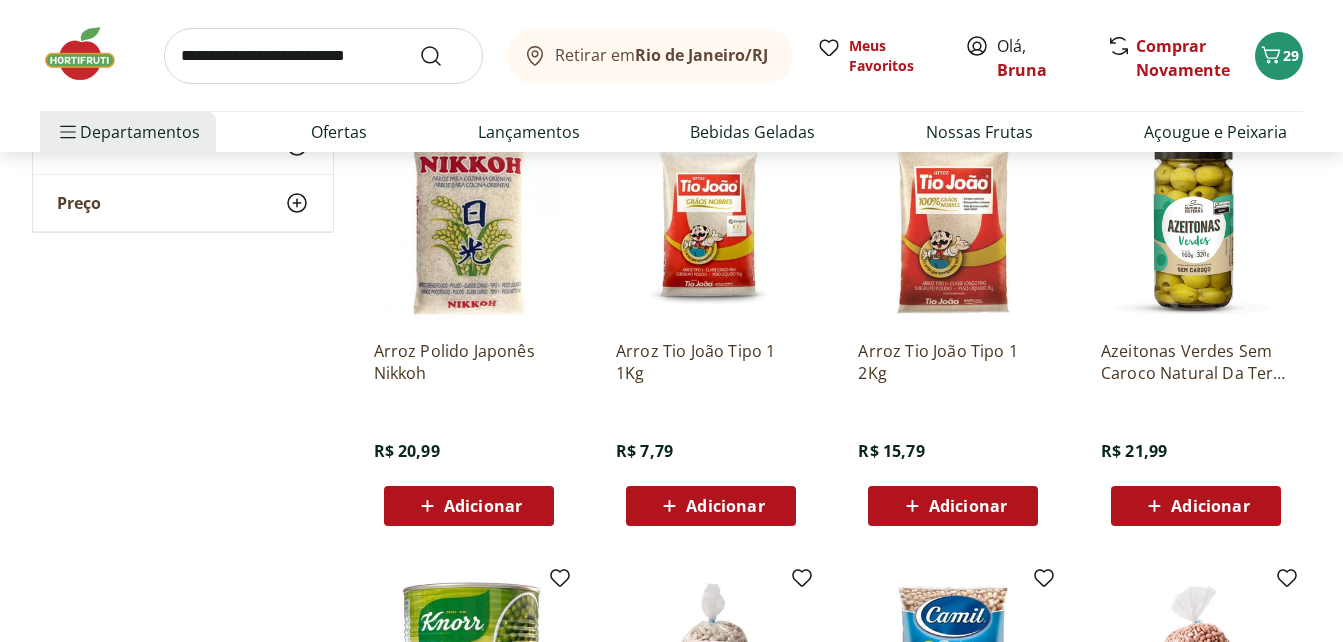 click on "Adicionar" at bounding box center (725, 506) 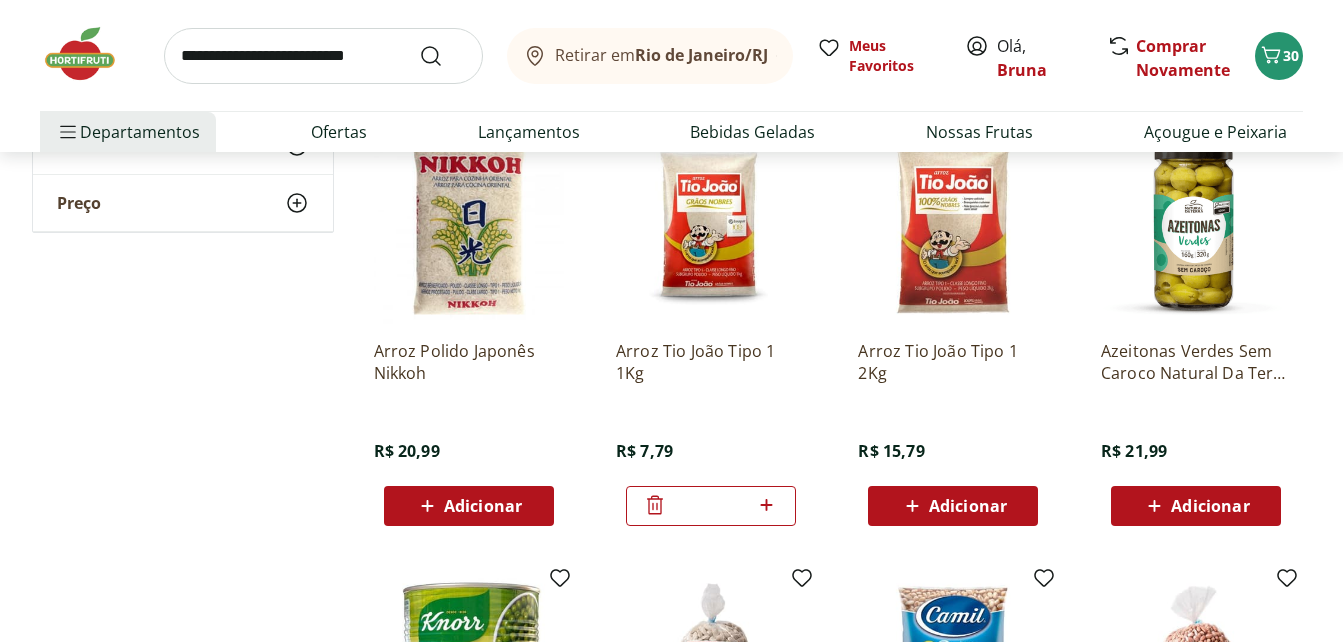 click on "**********" at bounding box center [672, 148] 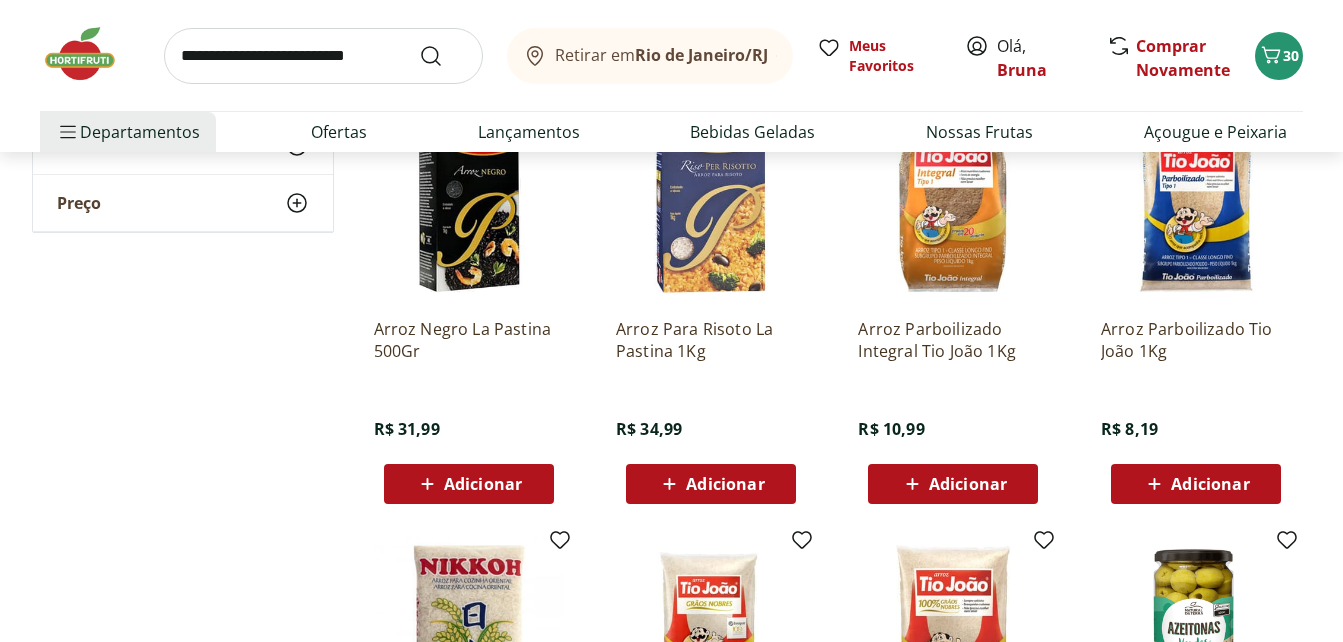 scroll, scrollTop: 1080, scrollLeft: 0, axis: vertical 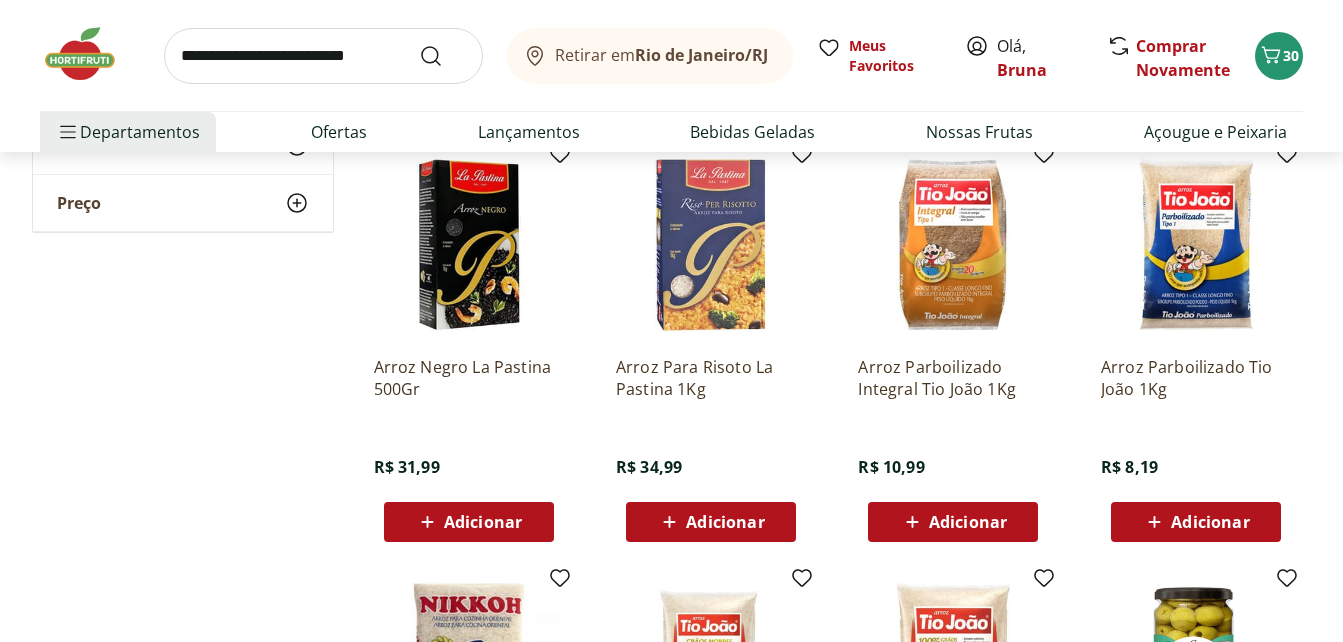 click on "Adicionar" at bounding box center [1210, 522] 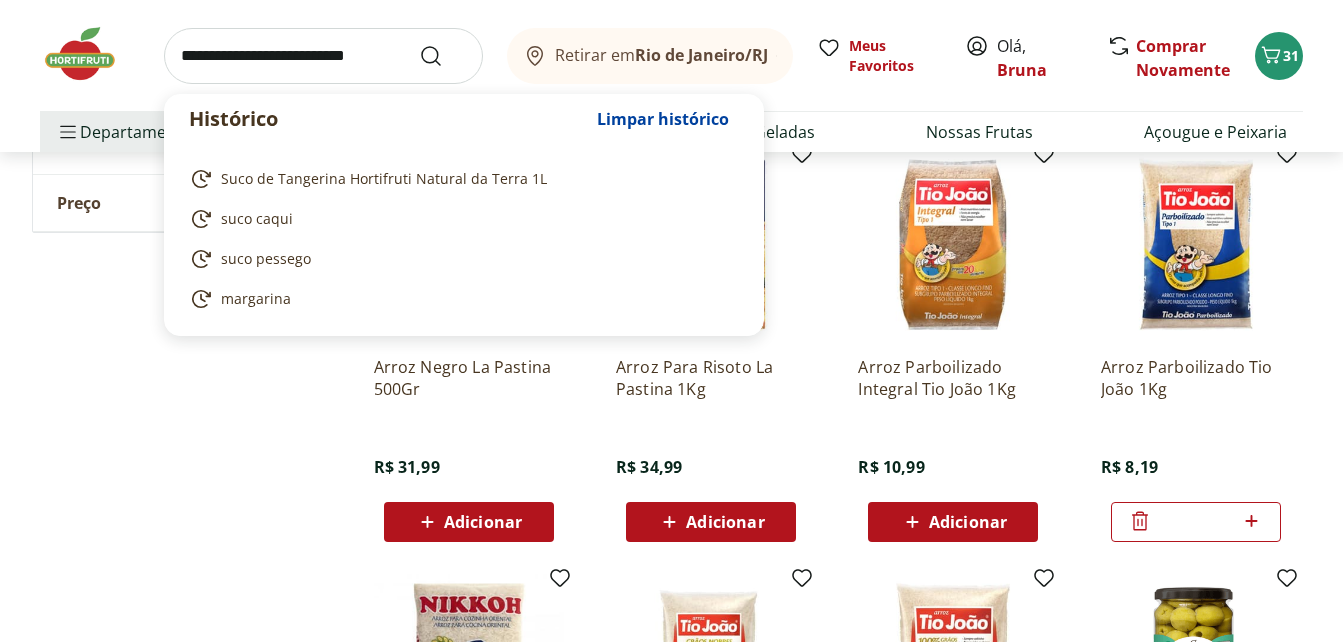 click at bounding box center (323, 56) 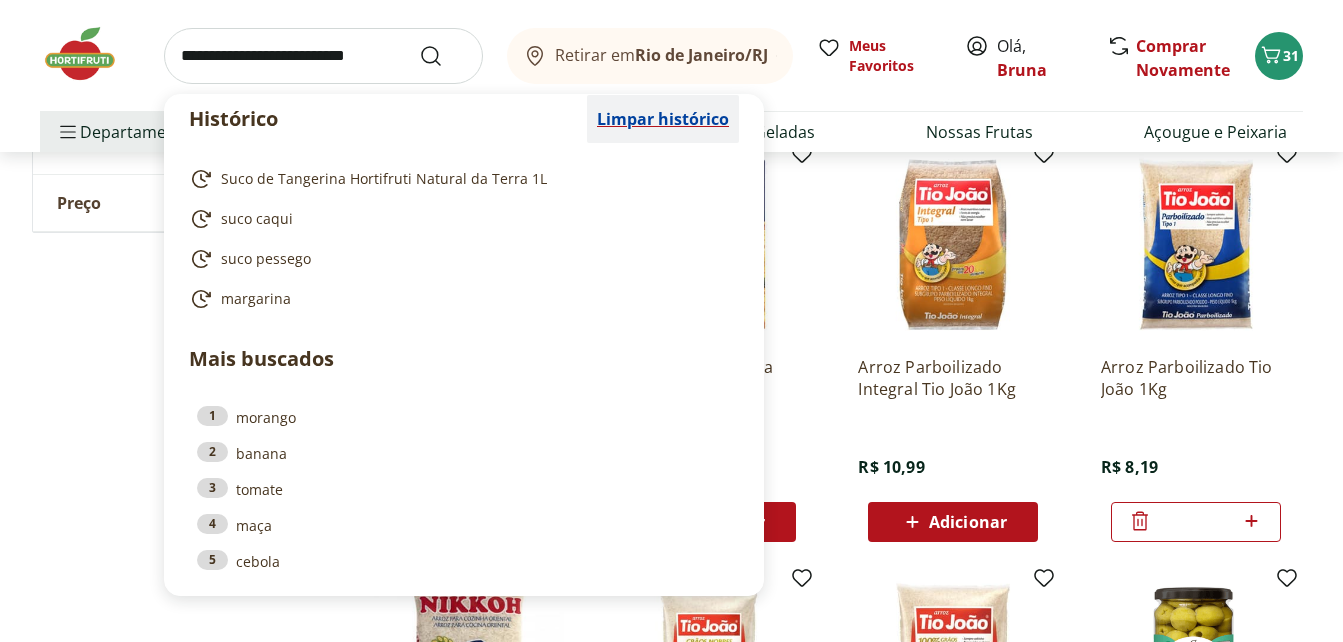 click on "Limpar histórico" at bounding box center (663, 119) 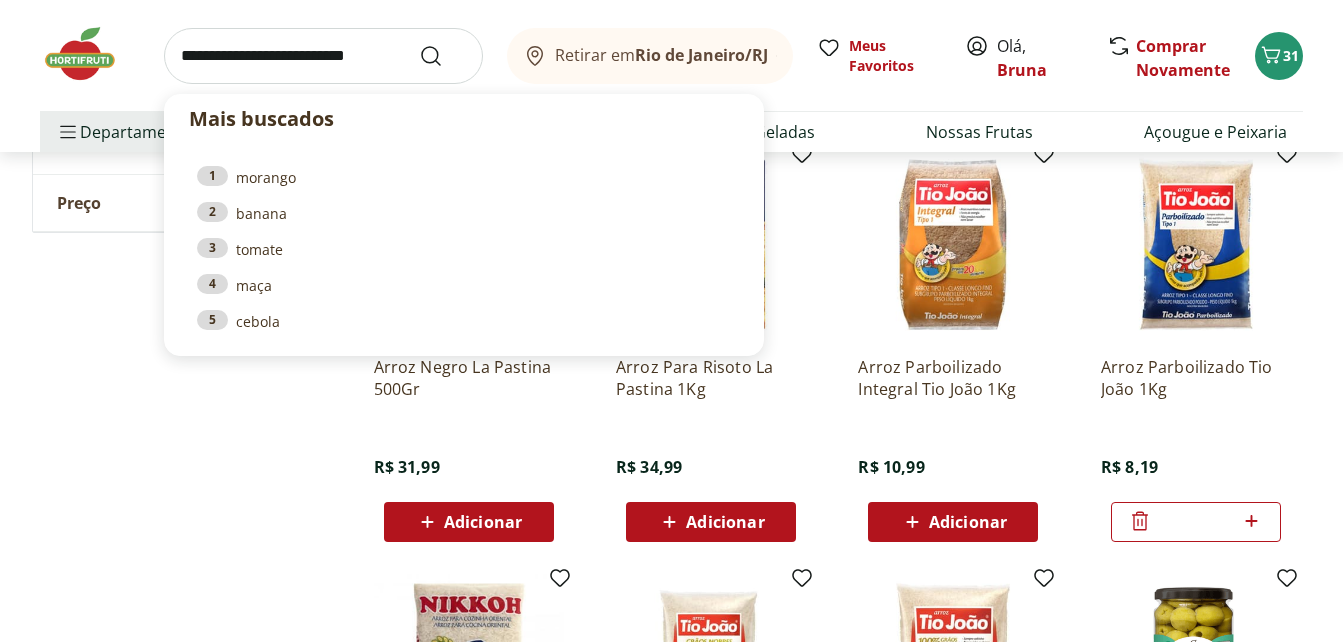 click at bounding box center [323, 56] 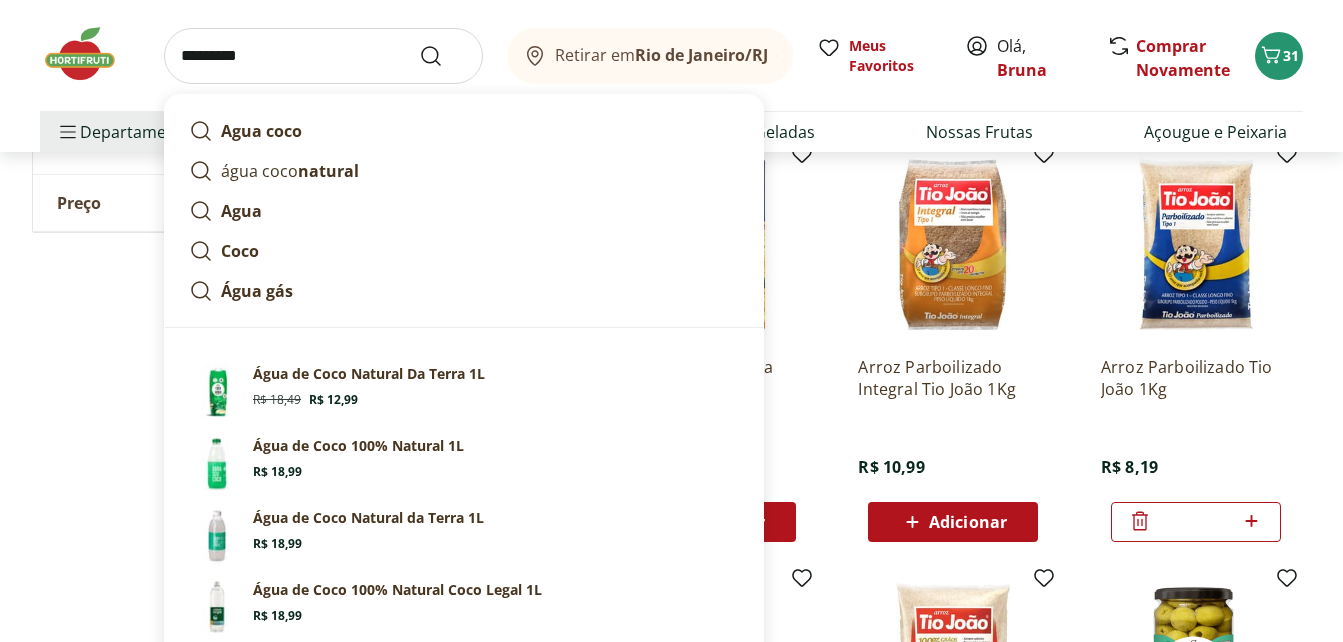 type on "*********" 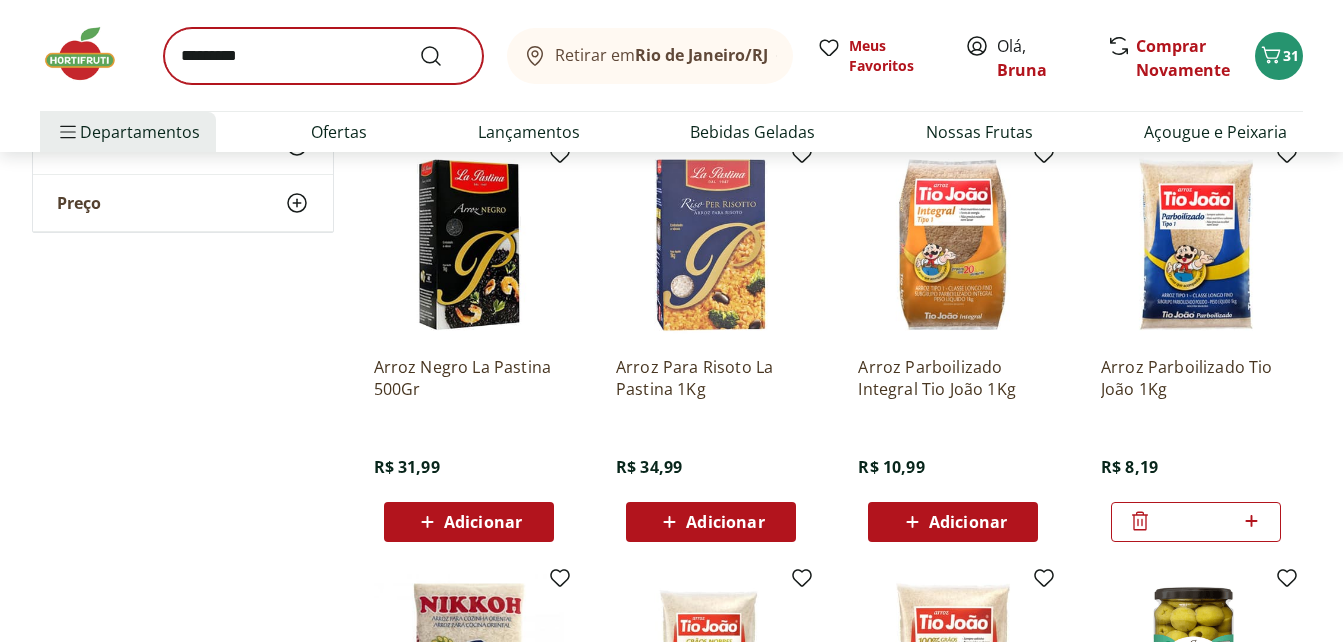 scroll, scrollTop: 0, scrollLeft: 0, axis: both 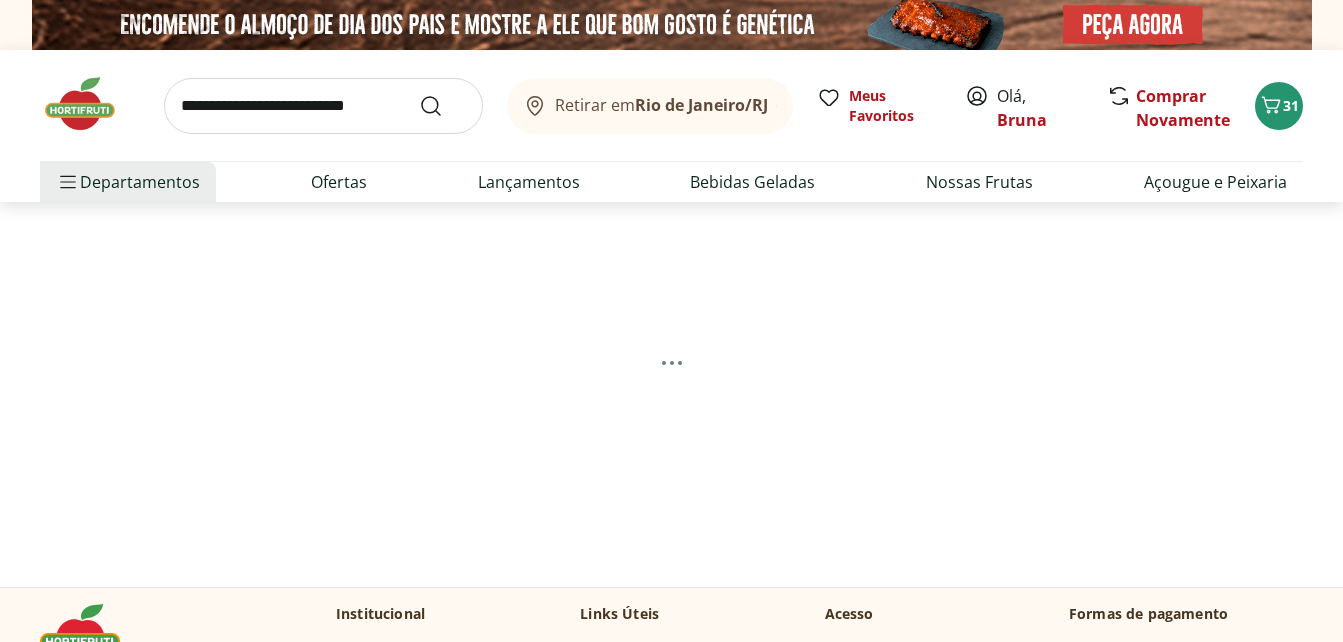 select on "**********" 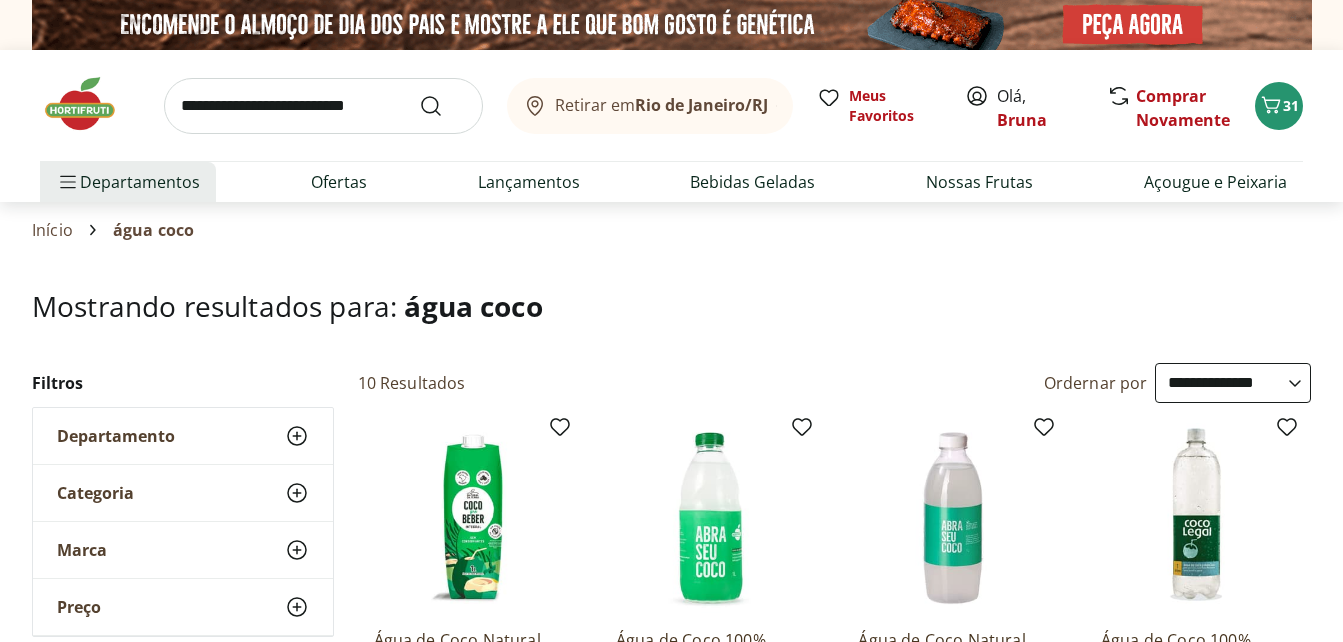 click on "Mostrando resultados para:   água coco" at bounding box center (671, 306) 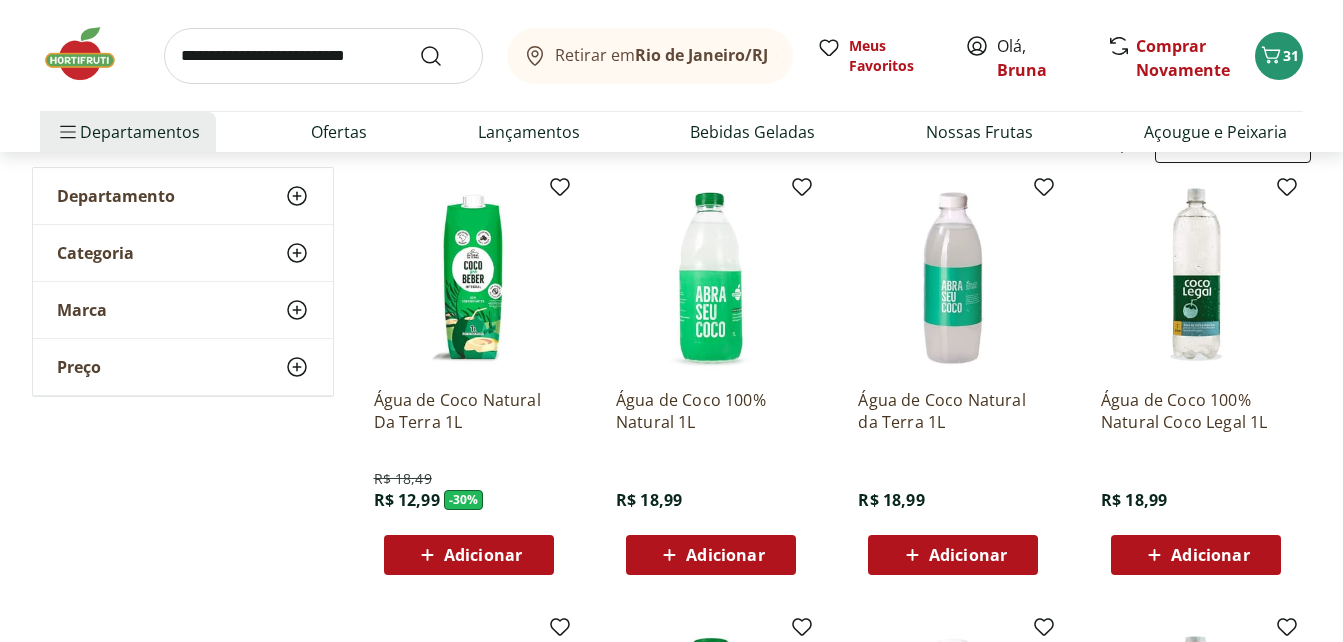 scroll, scrollTop: 280, scrollLeft: 0, axis: vertical 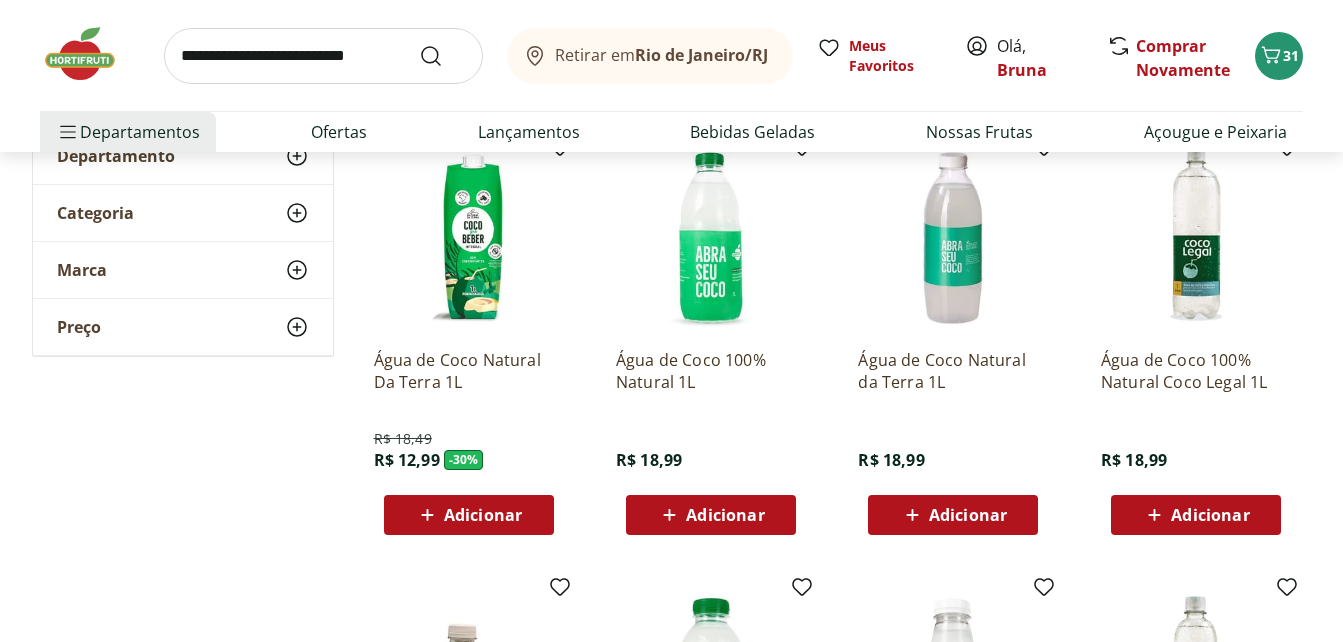 click on "Adicionar" at bounding box center [725, 515] 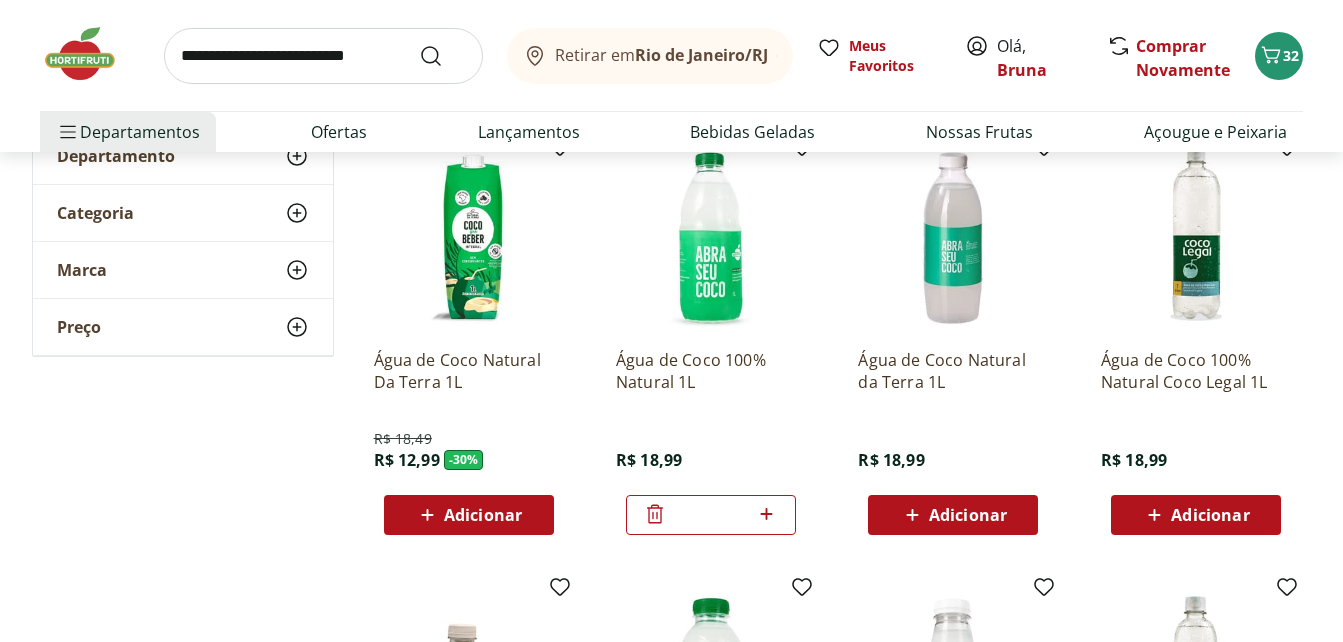 click at bounding box center [323, 56] 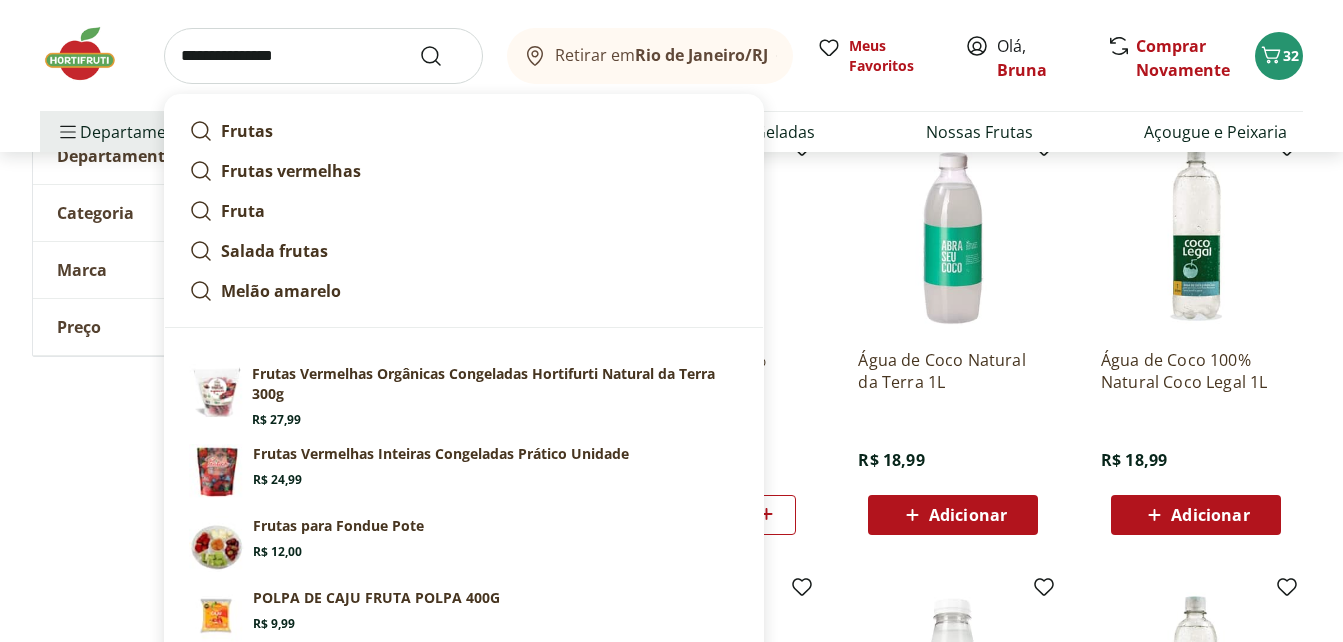 type on "**********" 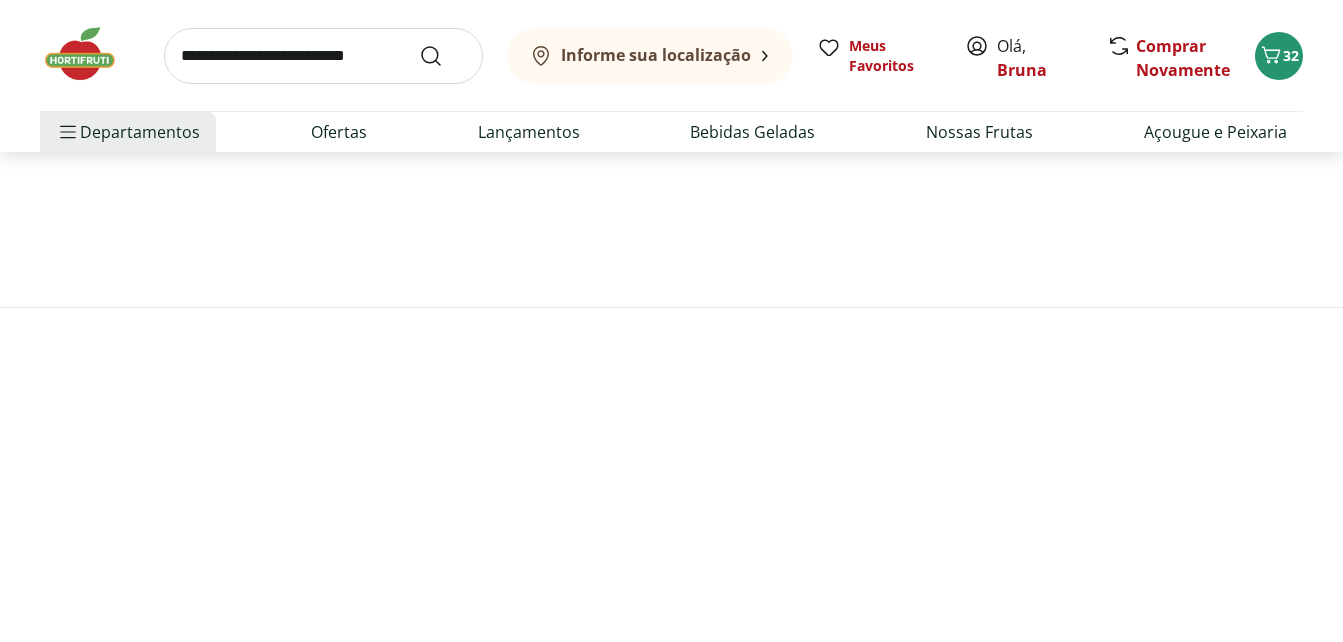 scroll, scrollTop: 0, scrollLeft: 0, axis: both 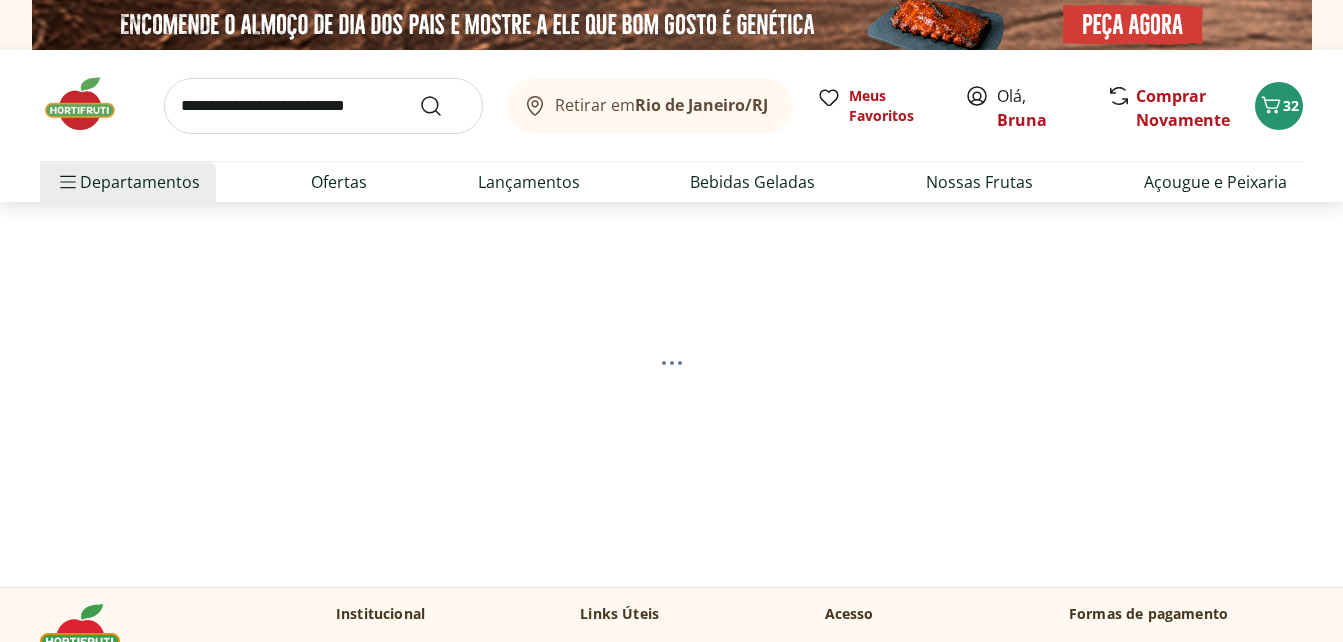 select on "**********" 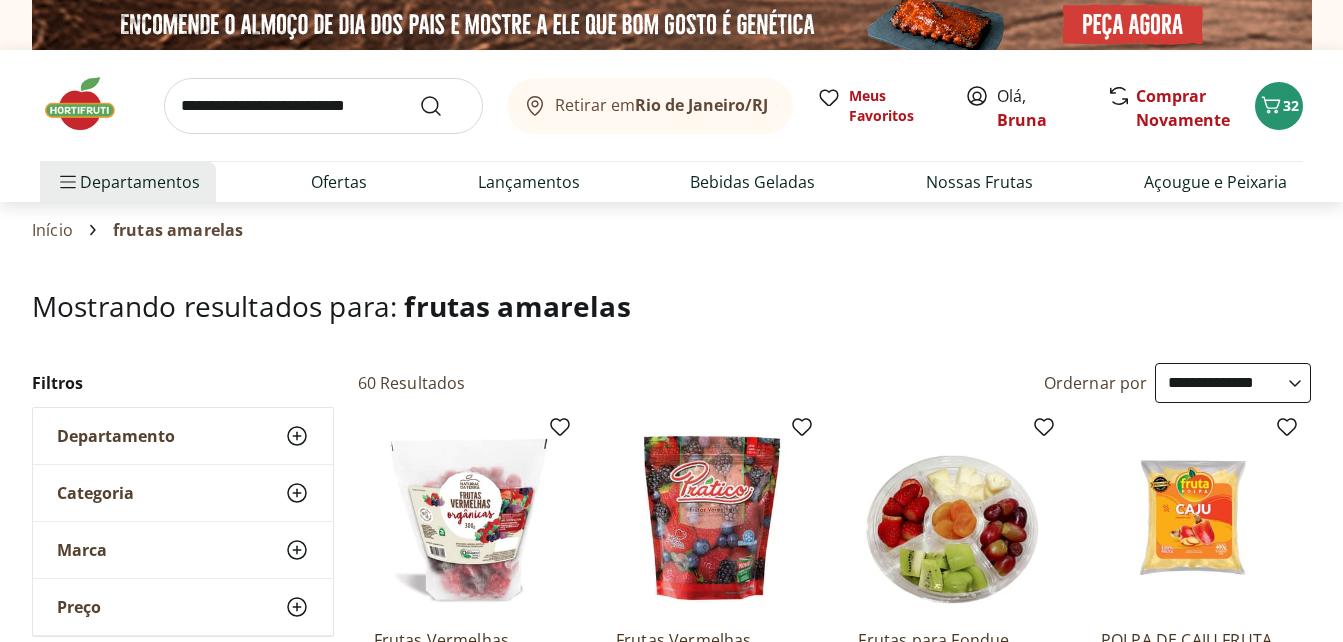 click on "Mostrando resultados para:   frutas amarelas" at bounding box center [671, 326] 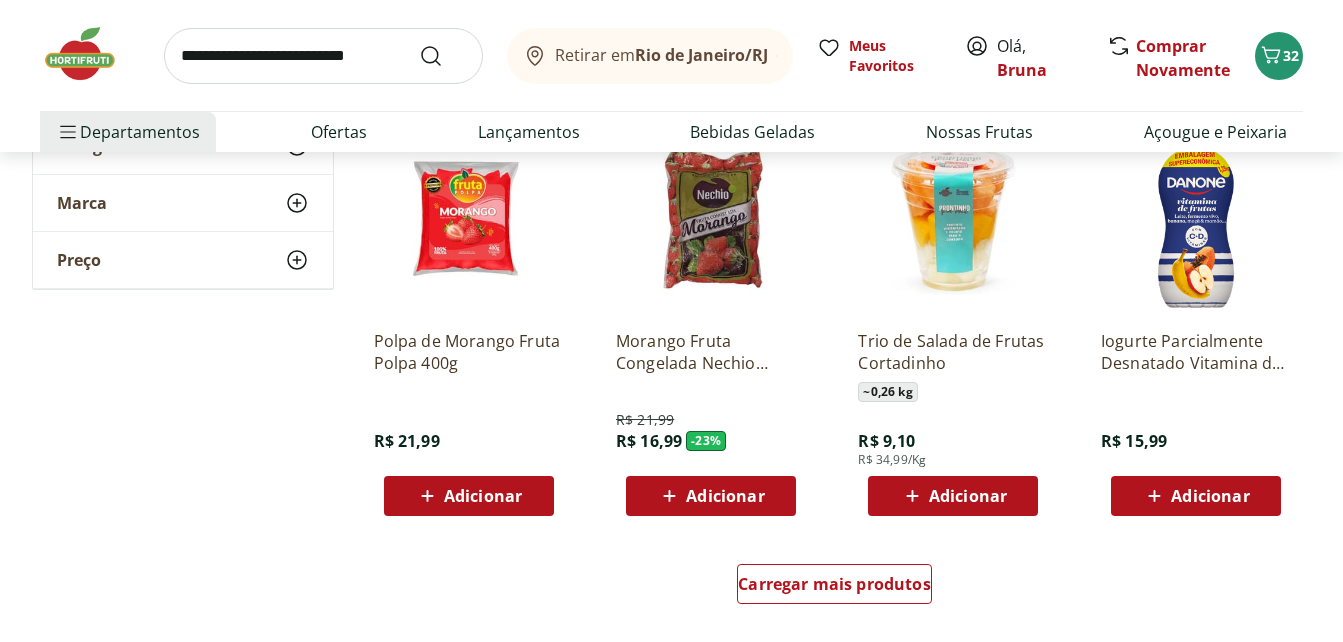 scroll, scrollTop: 1120, scrollLeft: 0, axis: vertical 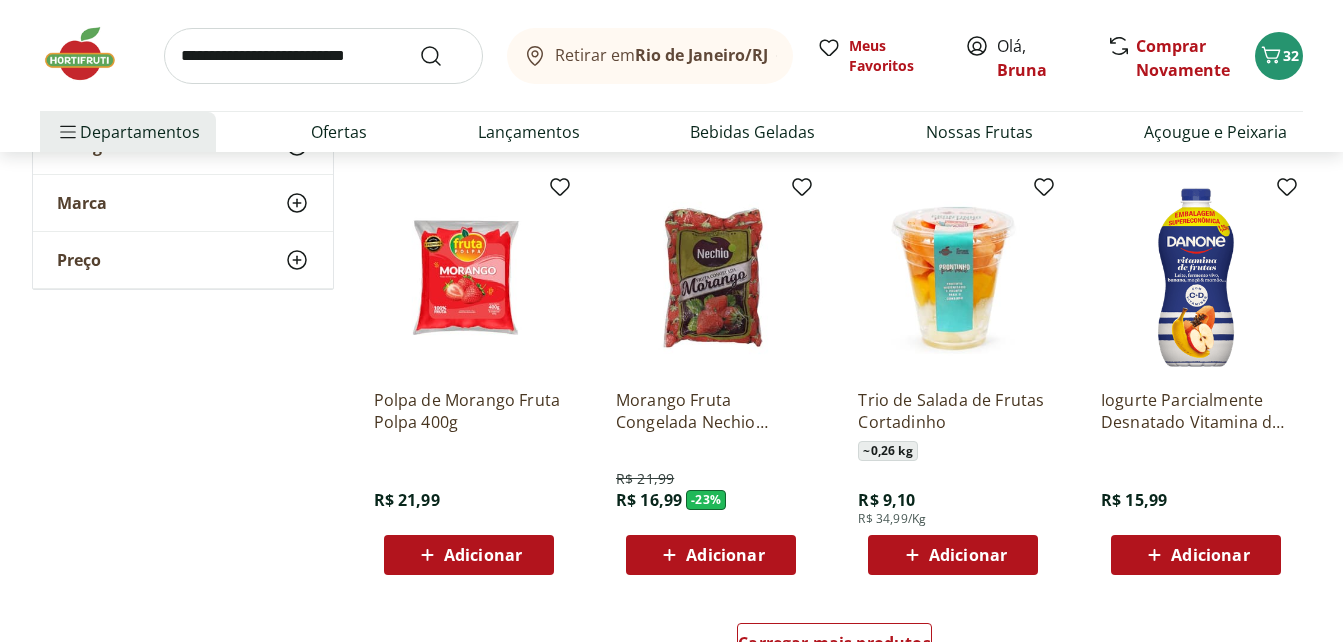 click on "Adicionar" at bounding box center [968, 555] 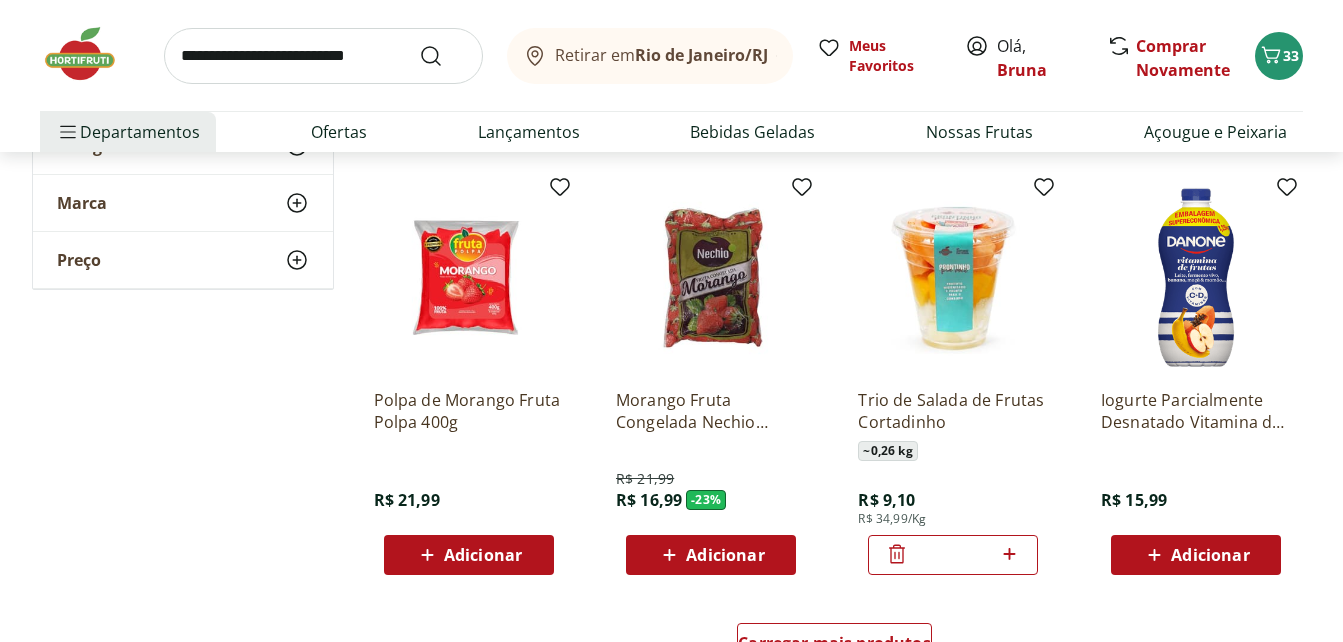 click 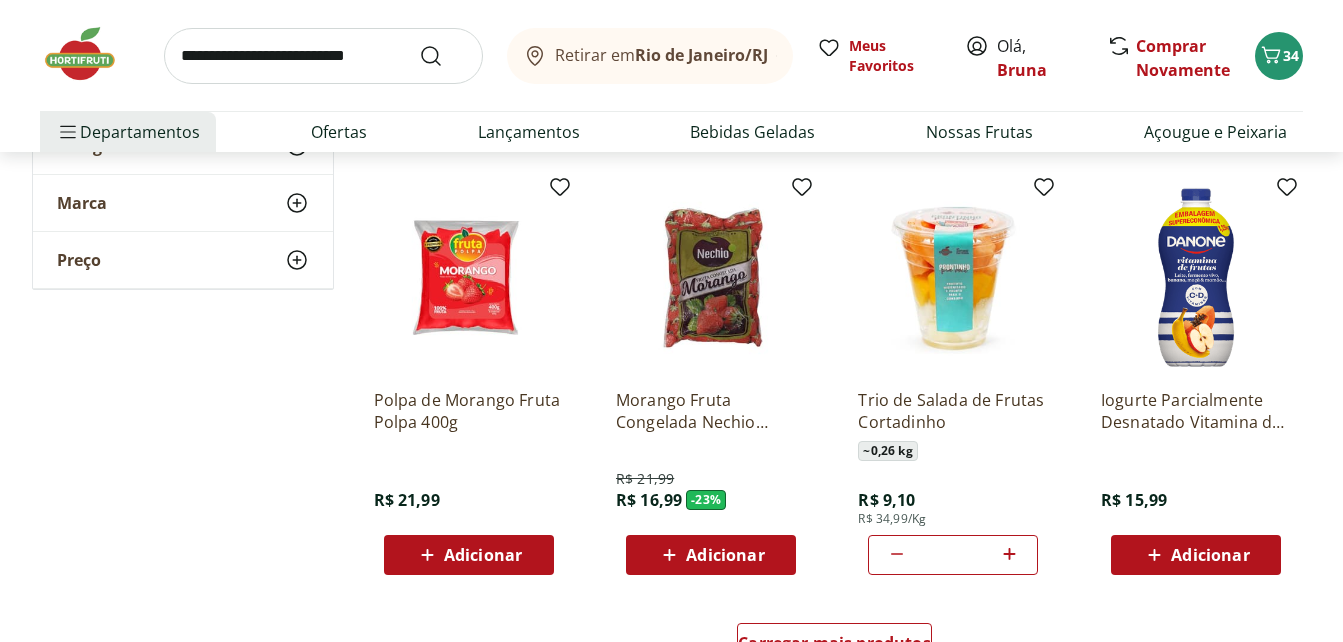 click 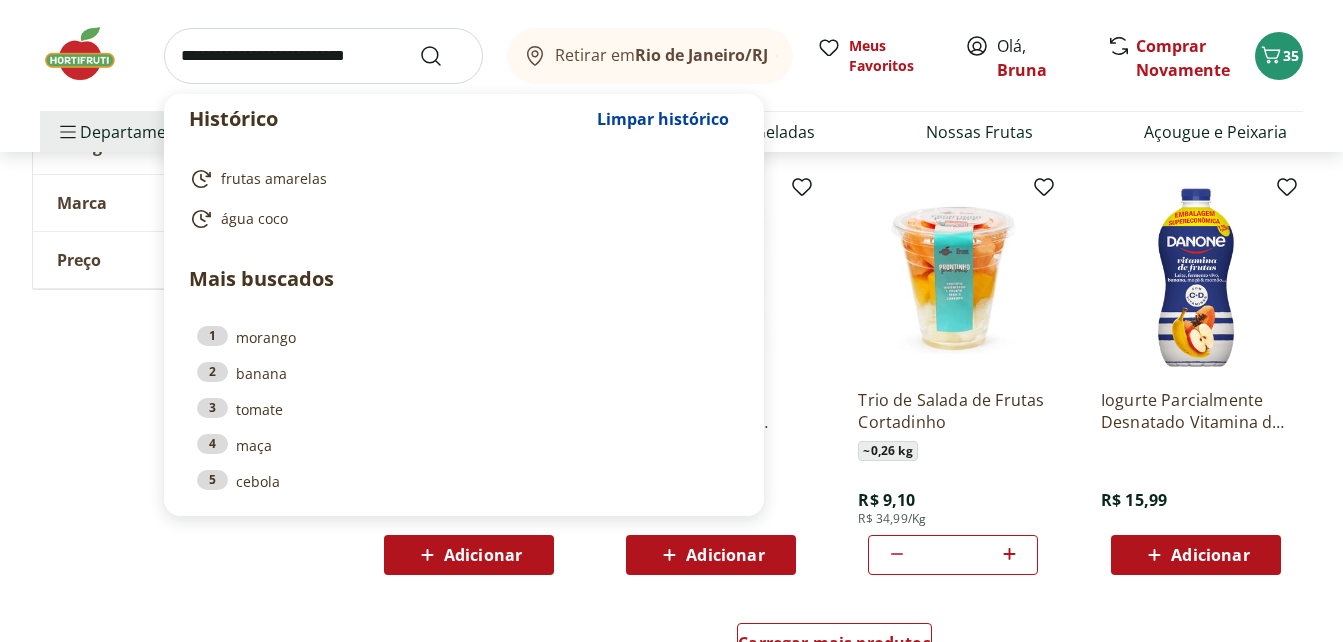 click at bounding box center [323, 56] 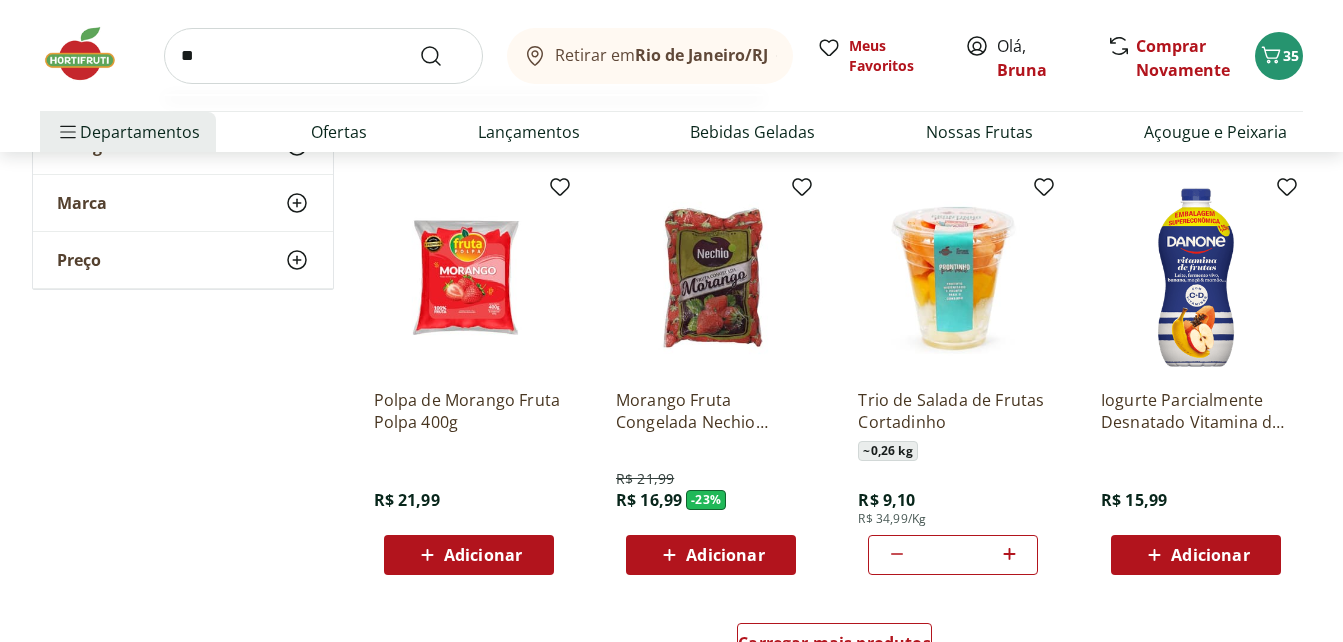 type on "*" 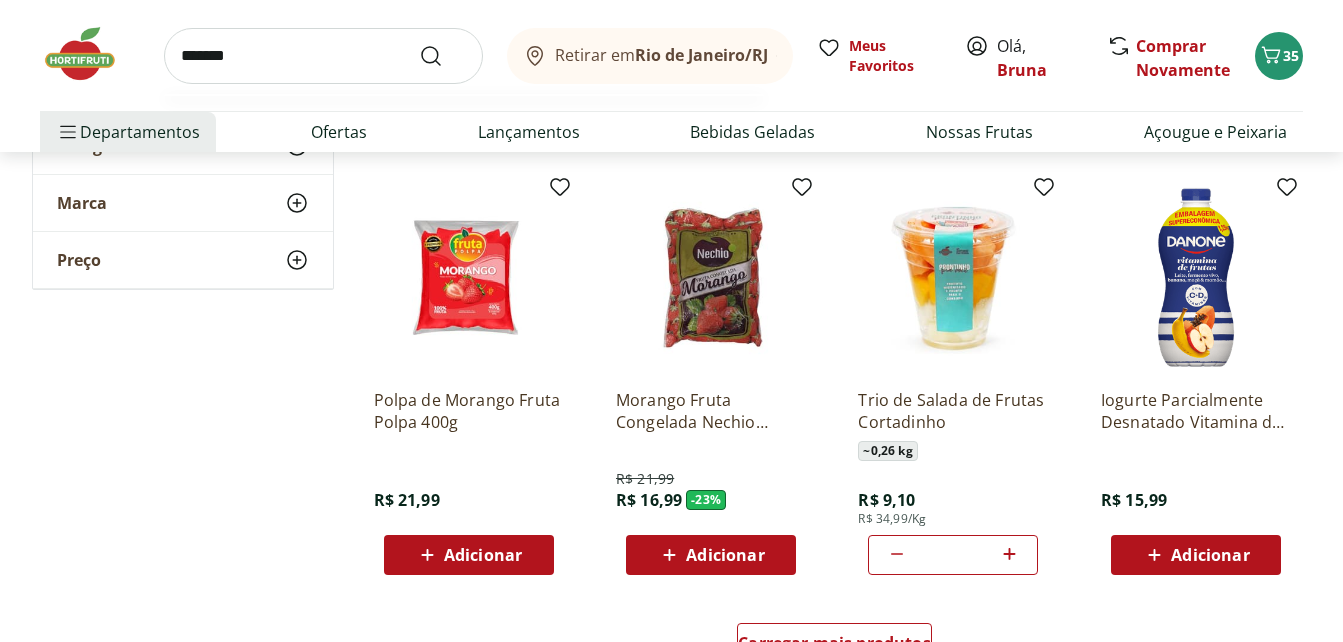type on "*******" 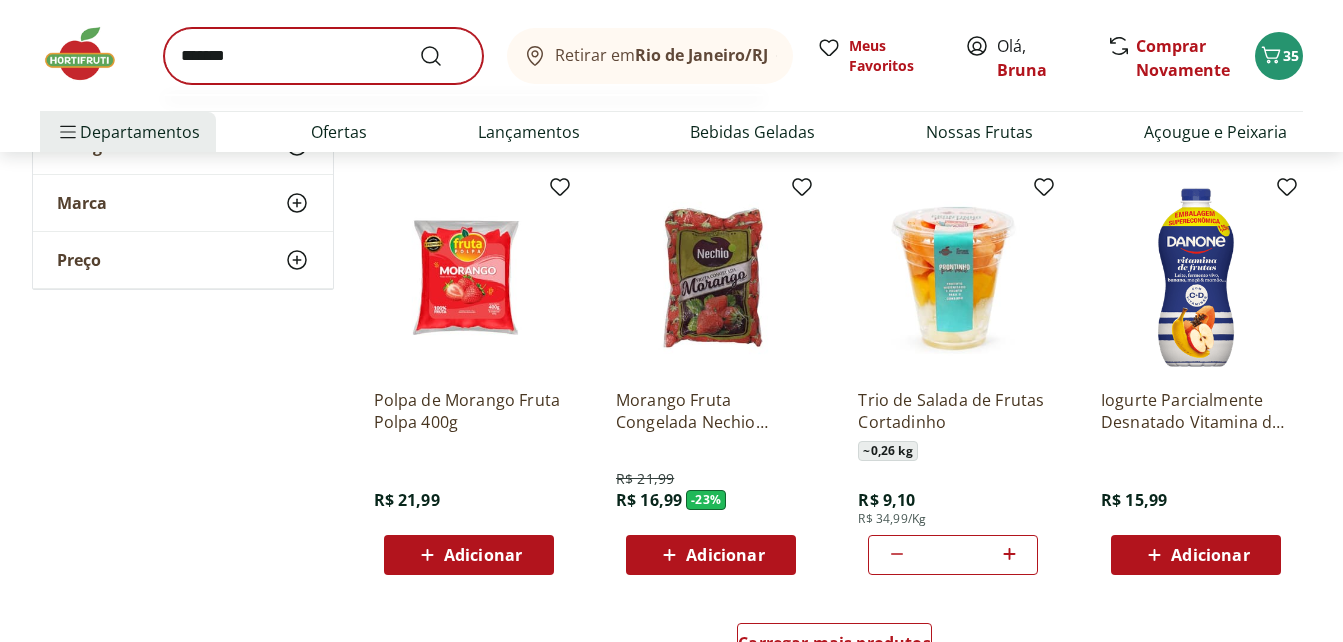 scroll, scrollTop: 0, scrollLeft: 0, axis: both 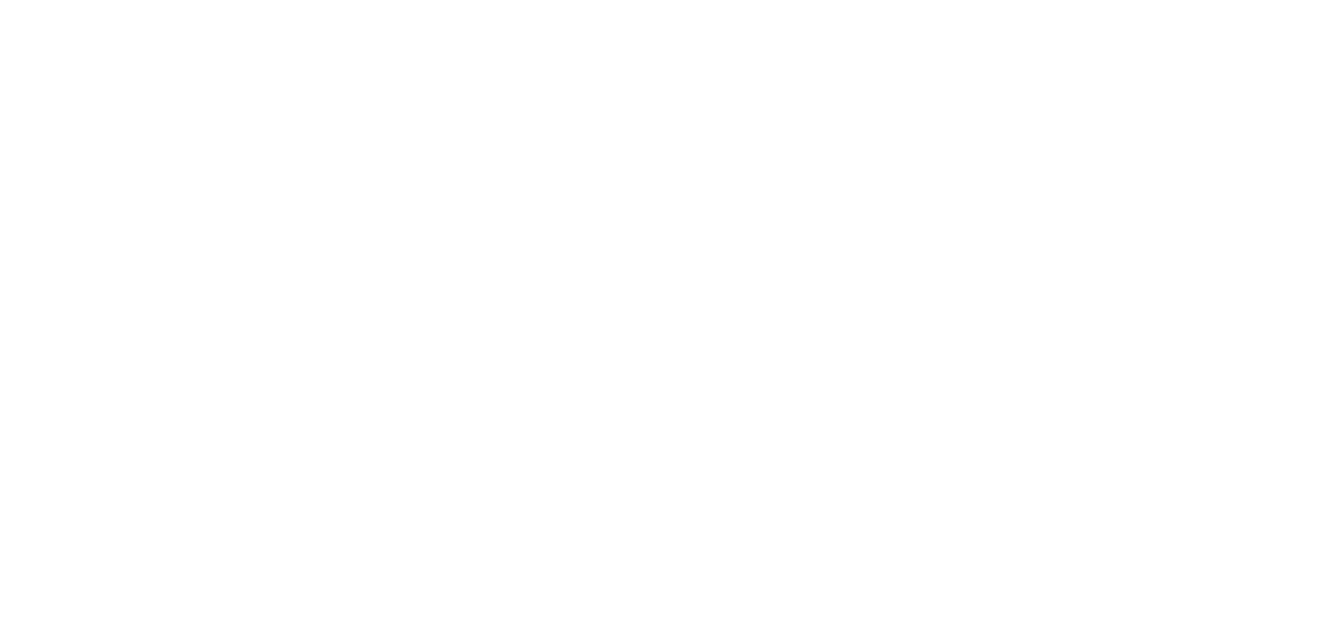 select on "**********" 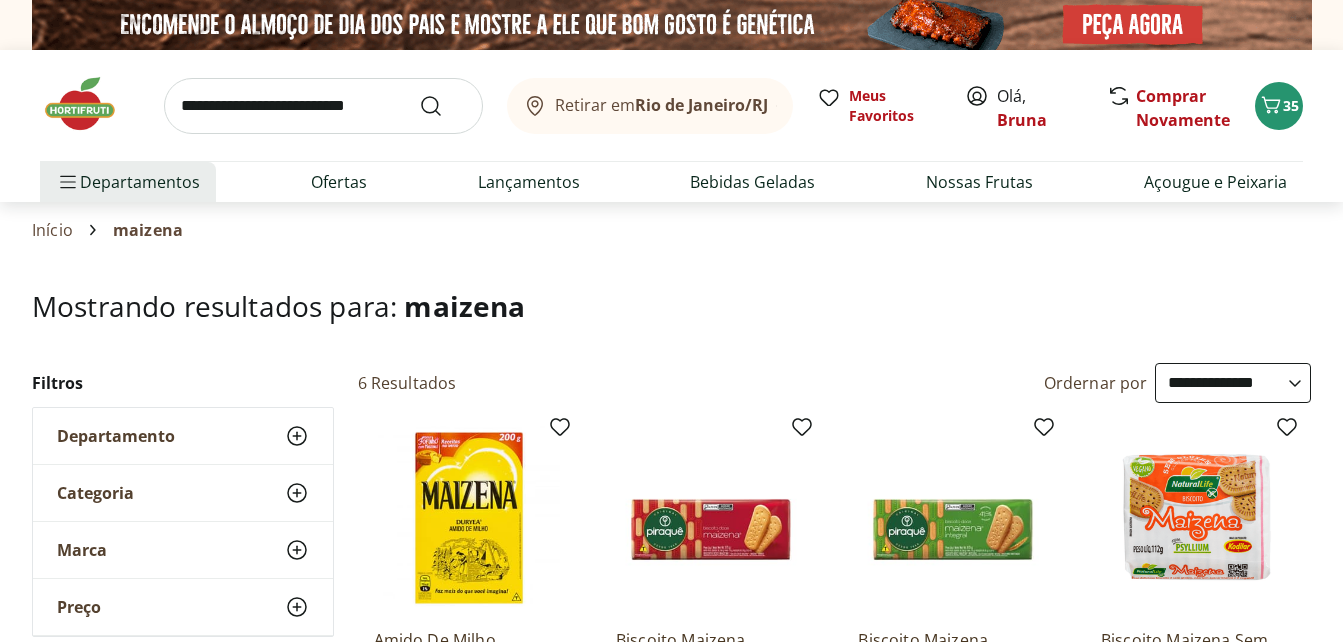 click on "Mostrando resultados para:   maizena" at bounding box center (671, 306) 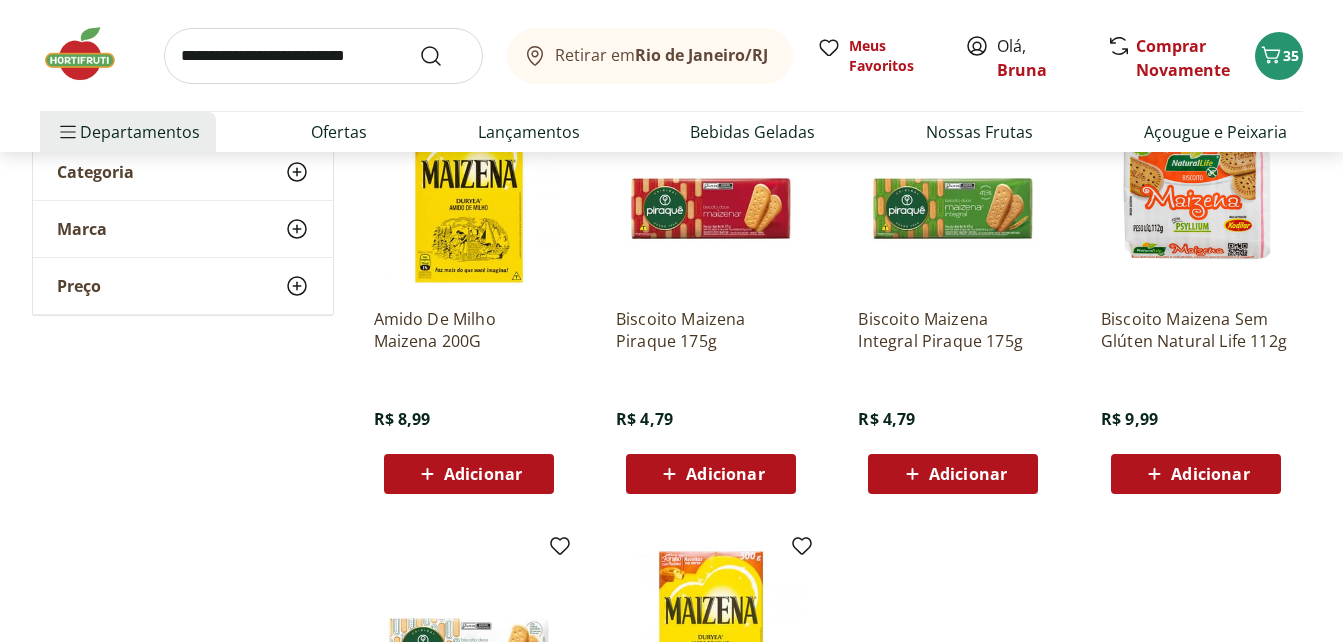 scroll, scrollTop: 320, scrollLeft: 0, axis: vertical 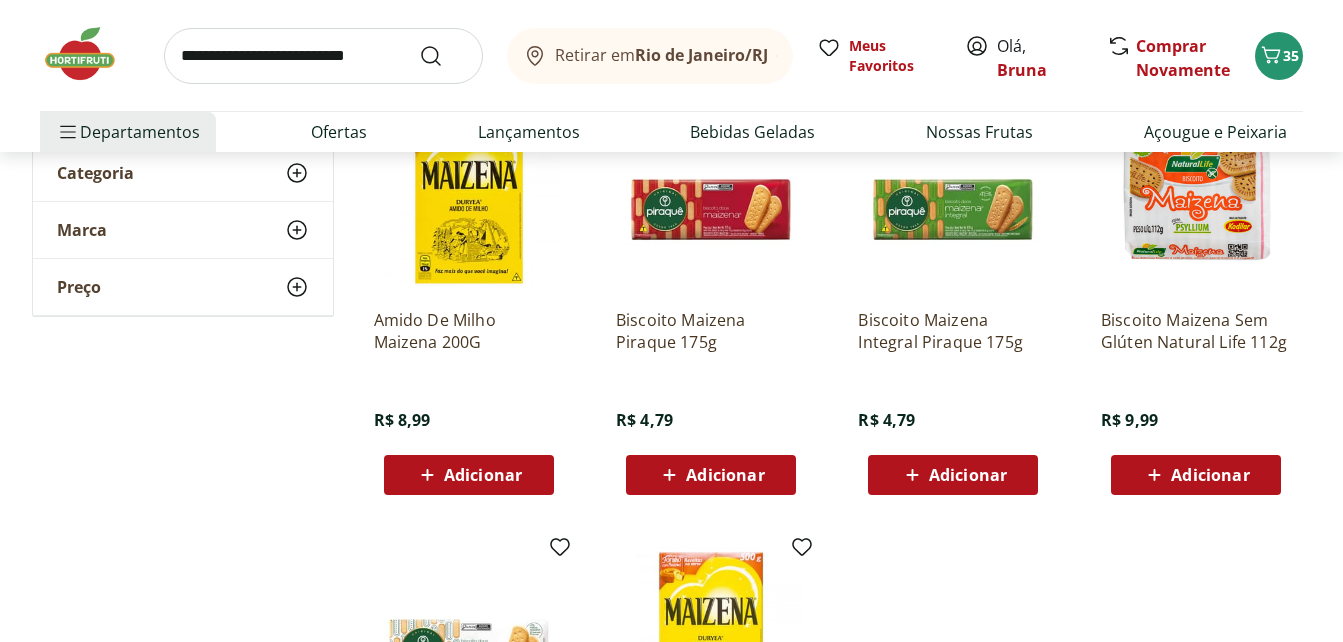 click on "Adicionar" at bounding box center (725, 475) 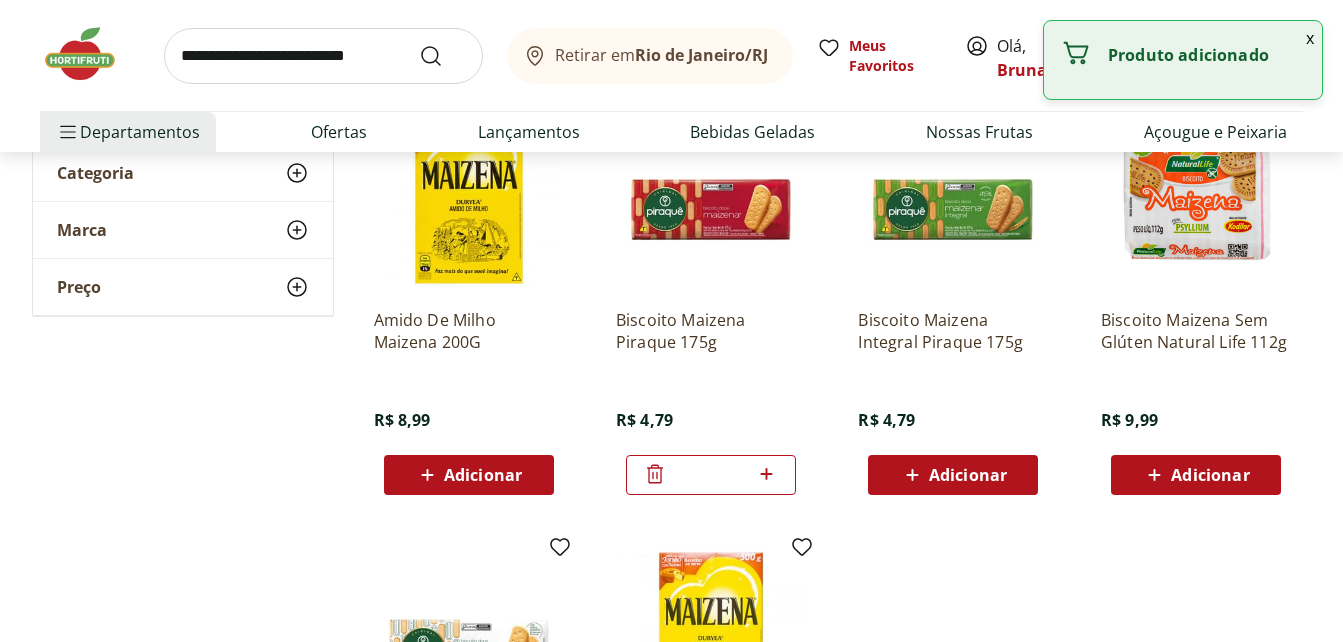 click 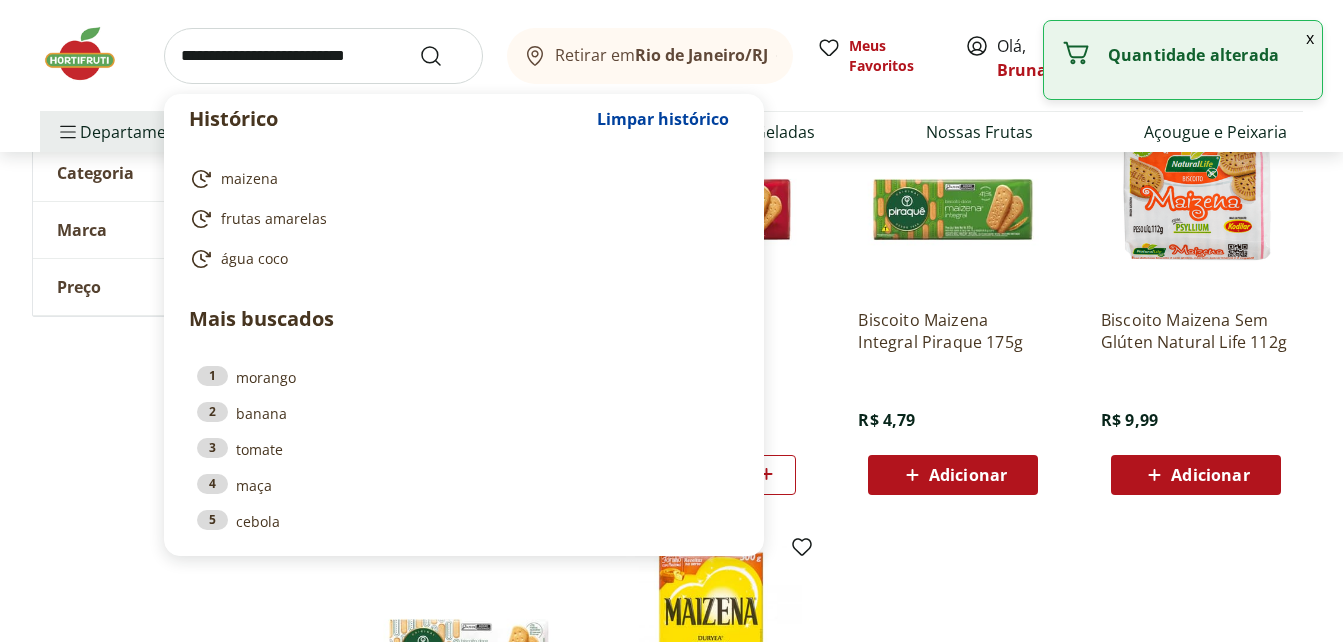 click at bounding box center [323, 56] 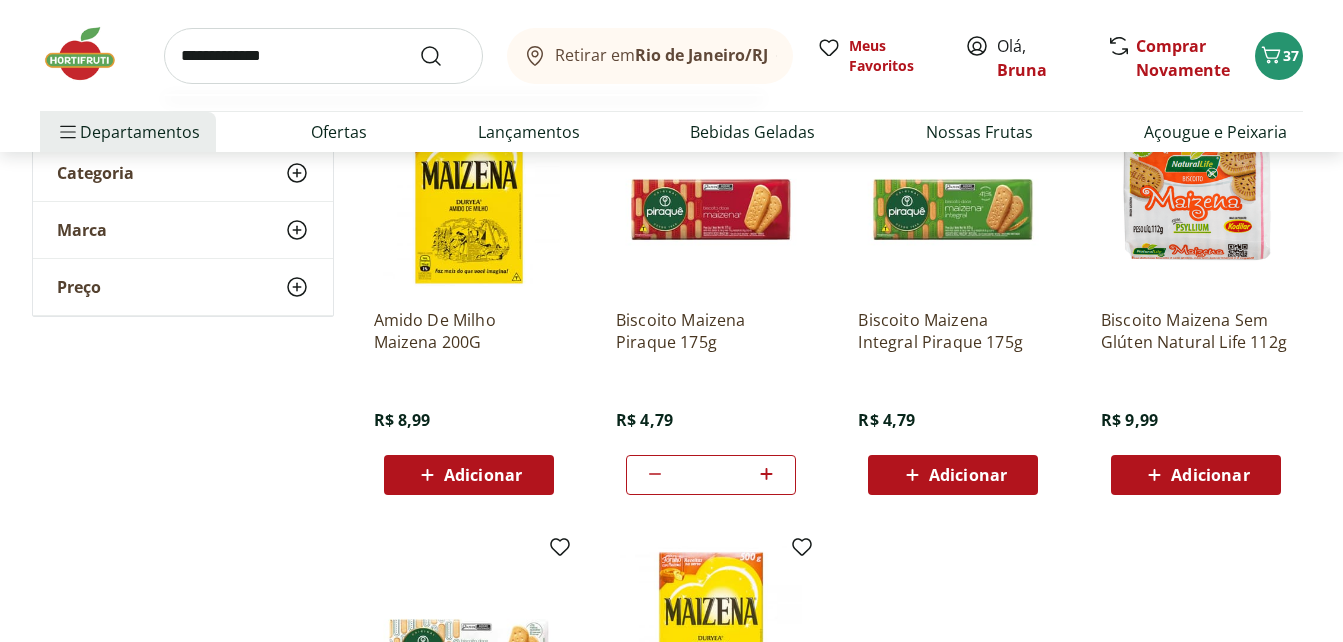 type on "**********" 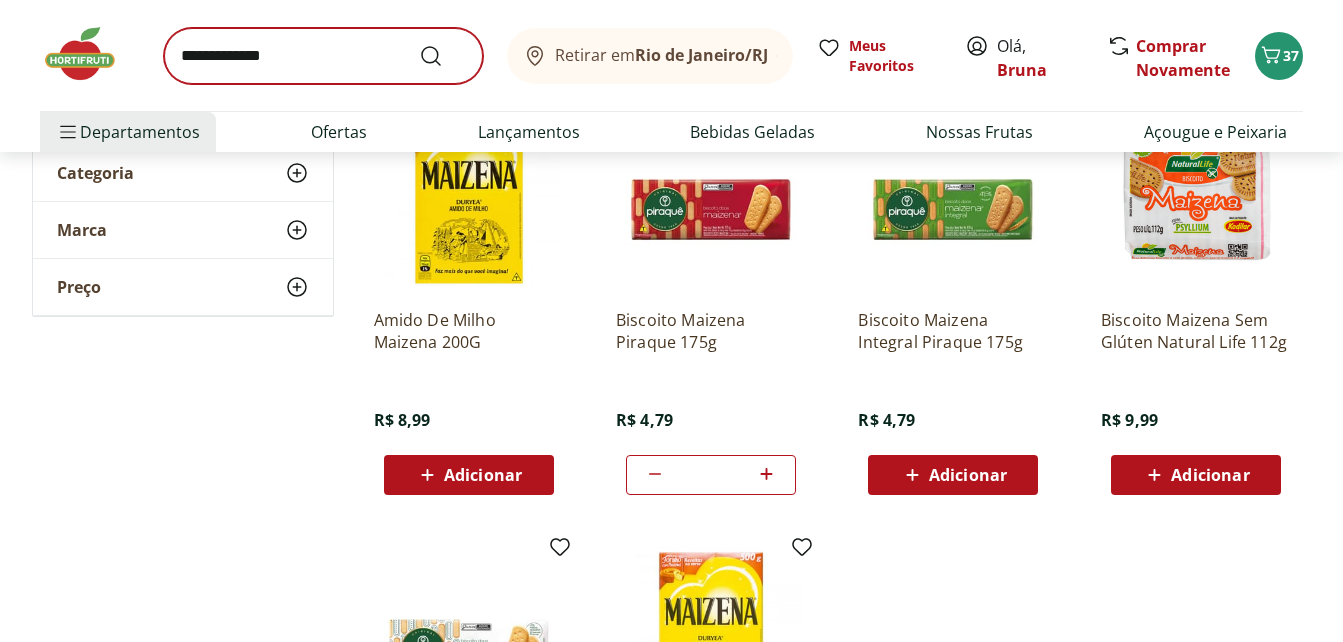 scroll, scrollTop: 0, scrollLeft: 0, axis: both 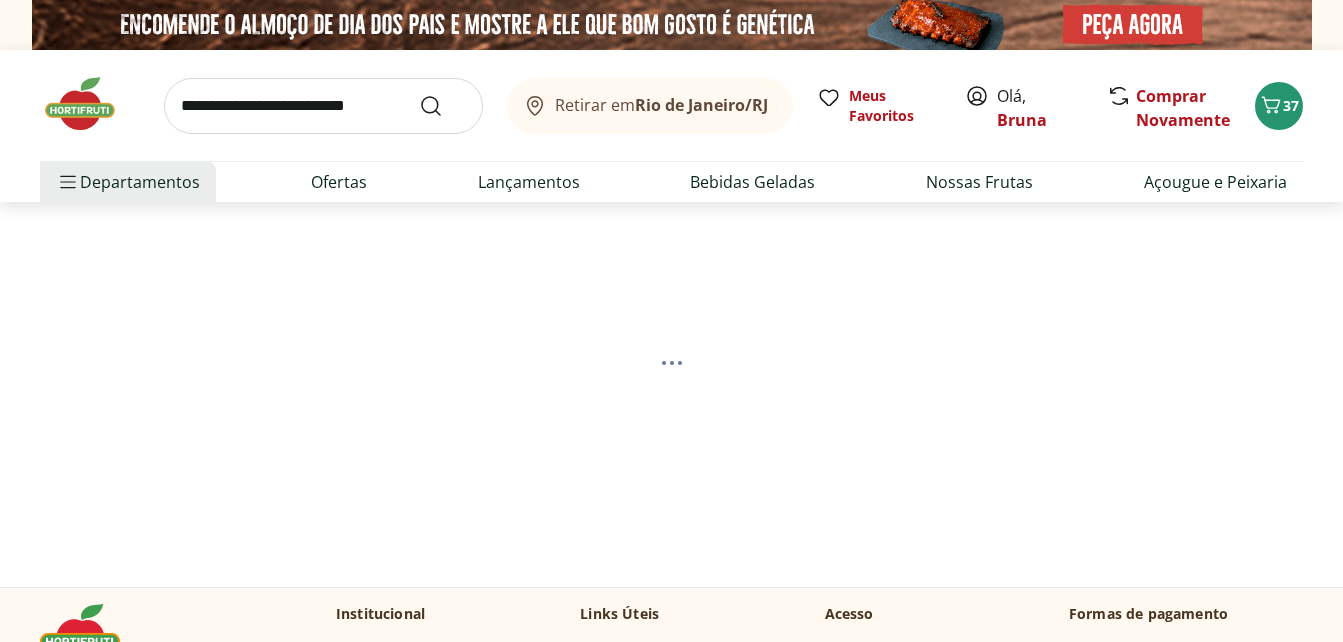 select on "**********" 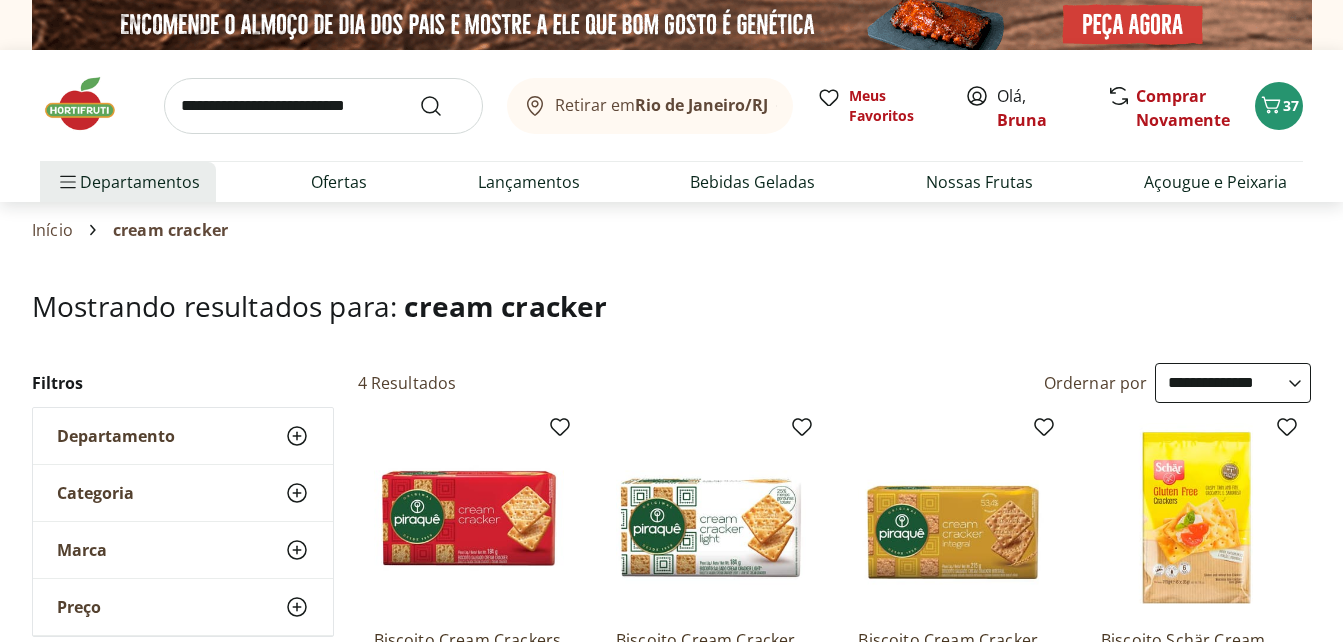 click on "Hortifruti Retirar em  Rio de Janeiro/RJ Olá,  Bruna 37 Retirar em  Rio de Janeiro/RJ Meus Favoritos Olá,  Bruna Comprar Novamente 37  Departamentos Nossa Marca Nossa Marca Ver tudo do departamento Açougue & Peixaria Congelados e Refrigerados Frutas, Legumes e Verduras Orgânicos Mercearia Sorvetes Hortifruti Hortifruti Ver tudo do departamento Cogumelos Frutas Legumes Ovos Temperos Frescos Verduras Orgânicos Orgânicos Ver tudo do departamento Bebidas Orgânicas Frutas Orgânicas Legumes Orgânicos Ovos Orgânicos Perecíveis Orgânicos Verduras Orgânicas Temperos Frescos Açougue e Peixaria Açougue e Peixaria Ver tudo do departamento Aves Bovinos Exóticos Frutos do Mar Linguiça e Salsicha Peixes Salgados e Defumados Suínos Prontinhos Prontinhos Ver tudo do departamento Frutas Cortadinhas Pré Preparados Prontos para Consumo Saladas Sucos e Água de Coco Padaria Padaria Ver tudo do departamento Bolos e Mini Bolos Doces Pão Padaria Própria Salgados Torradas Bebidas Bebidas Ver tudo do departamento" at bounding box center (671, 2067) 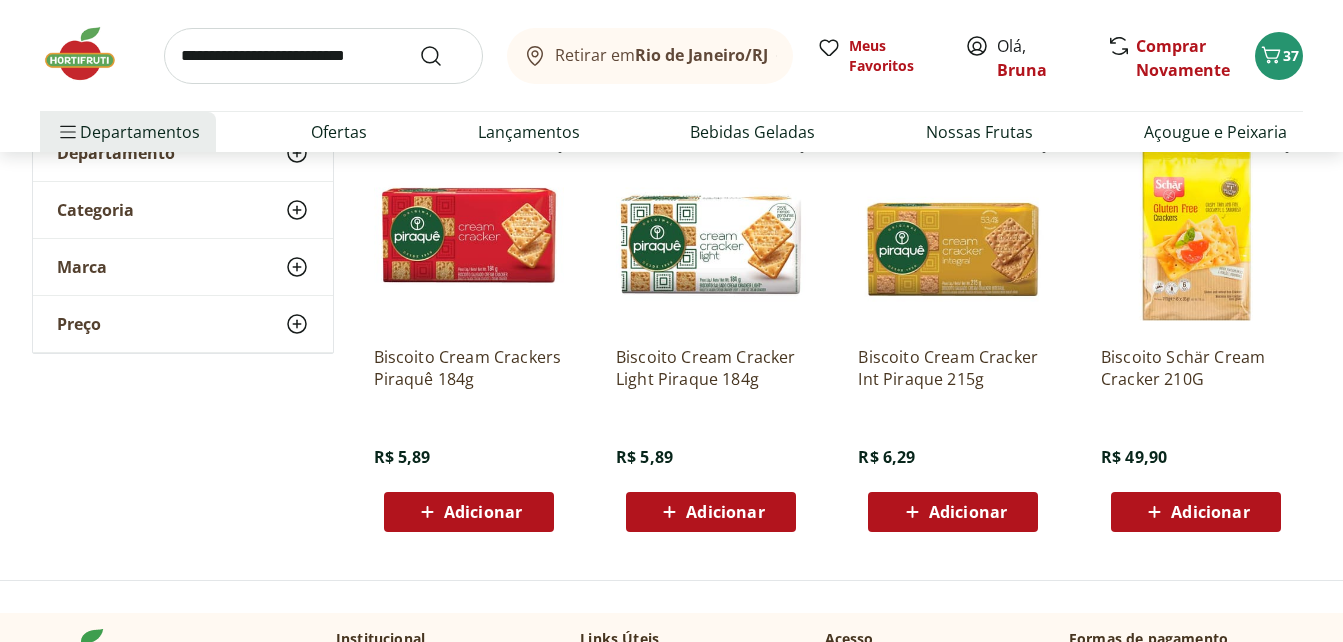 scroll, scrollTop: 280, scrollLeft: 0, axis: vertical 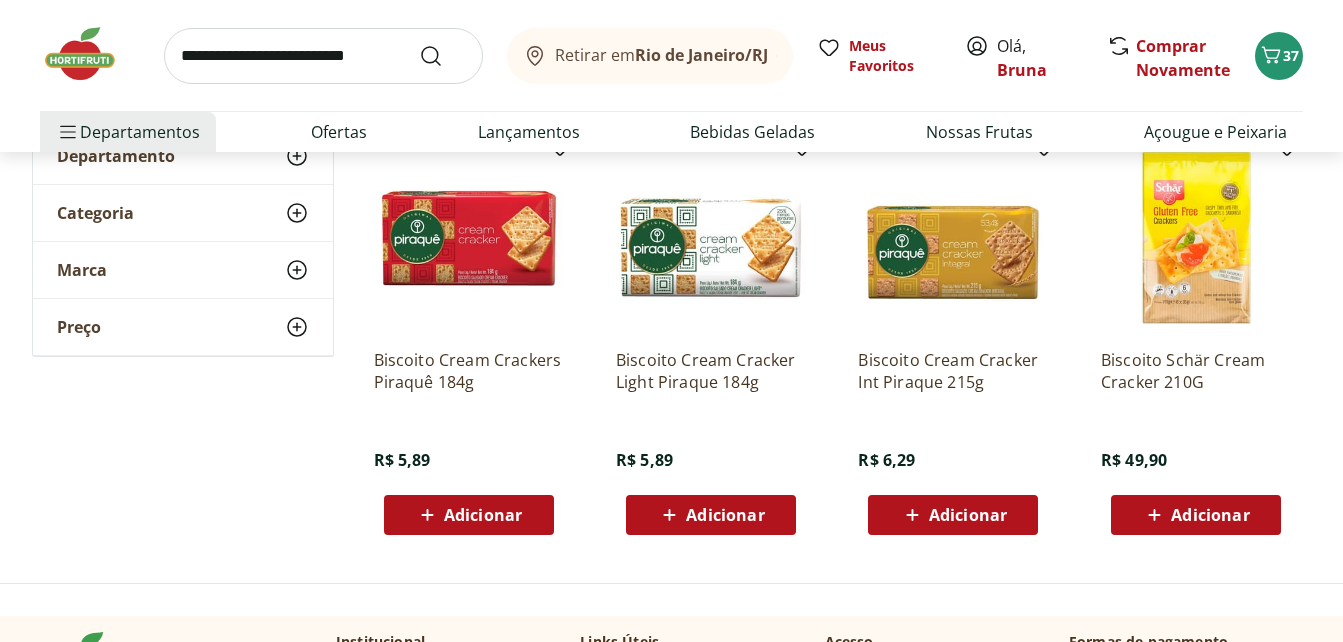 click on "Adicionar" at bounding box center [483, 515] 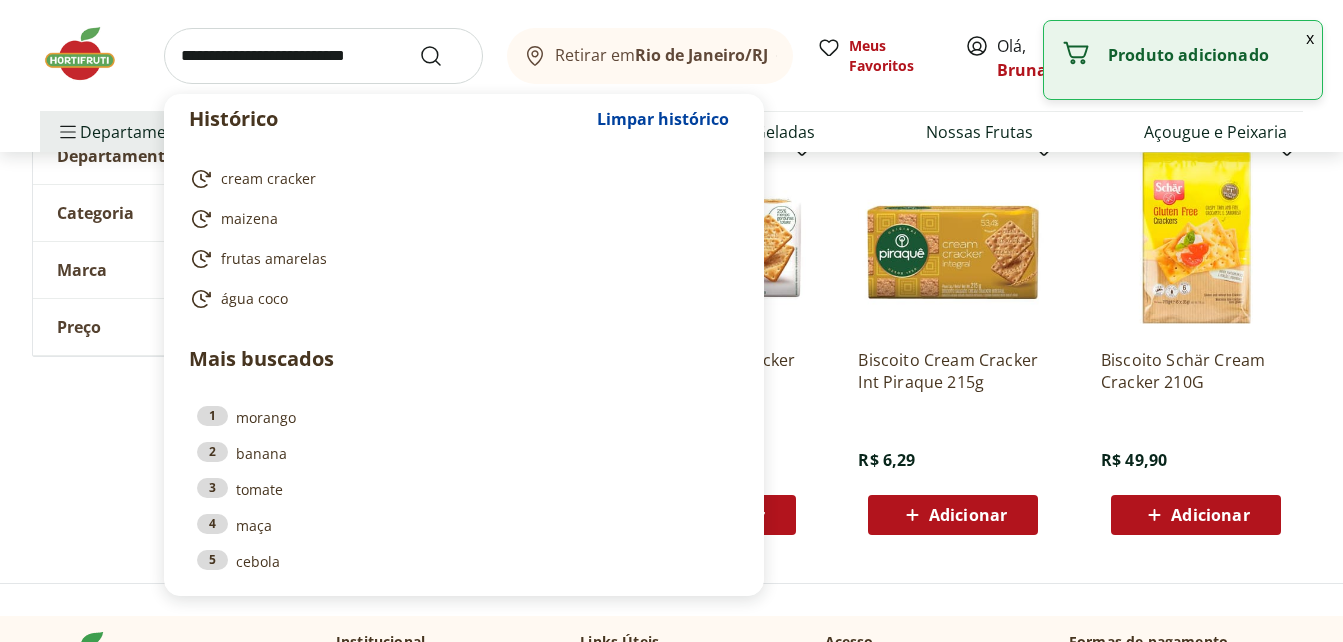 click at bounding box center [323, 56] 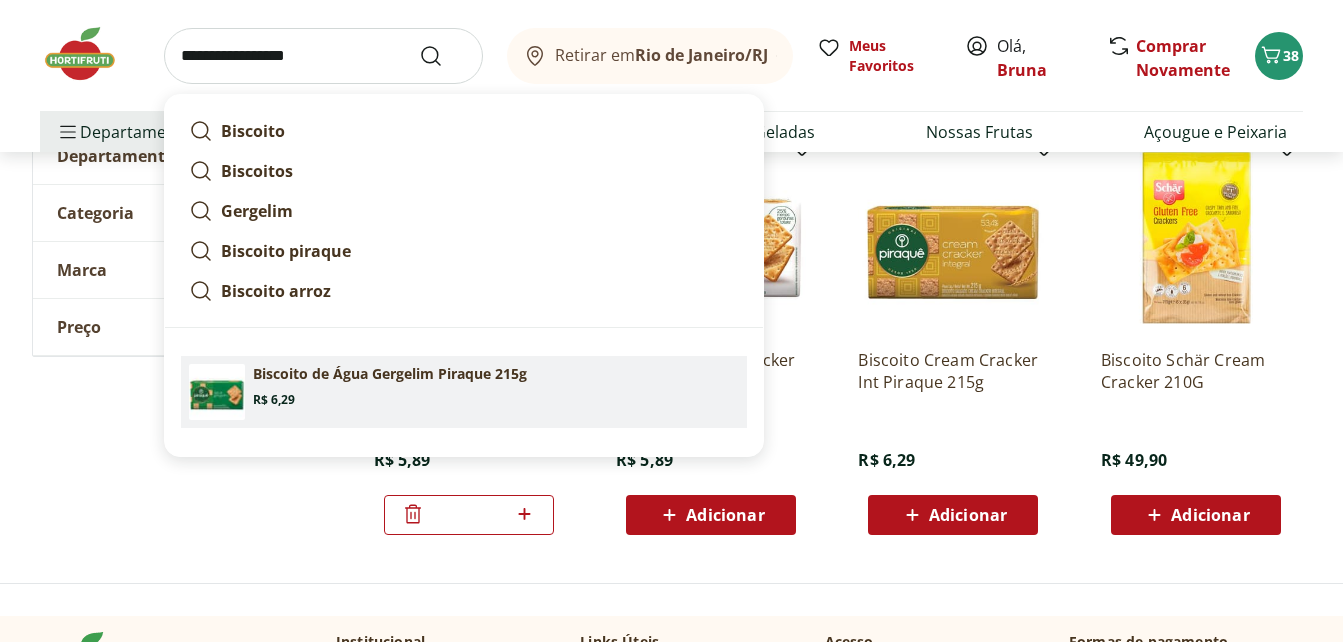 click on "Biscoito de Água Gergelim Piraque 215g Price: R$ 6,29" at bounding box center [496, 386] 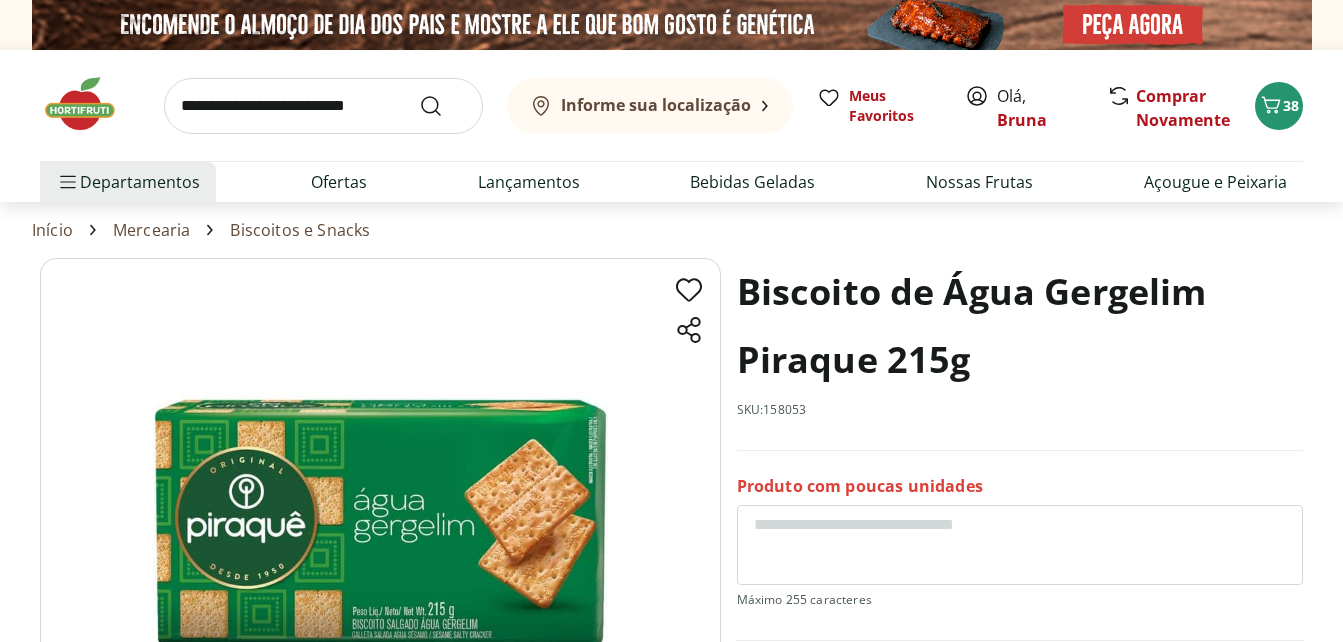 scroll, scrollTop: 0, scrollLeft: 0, axis: both 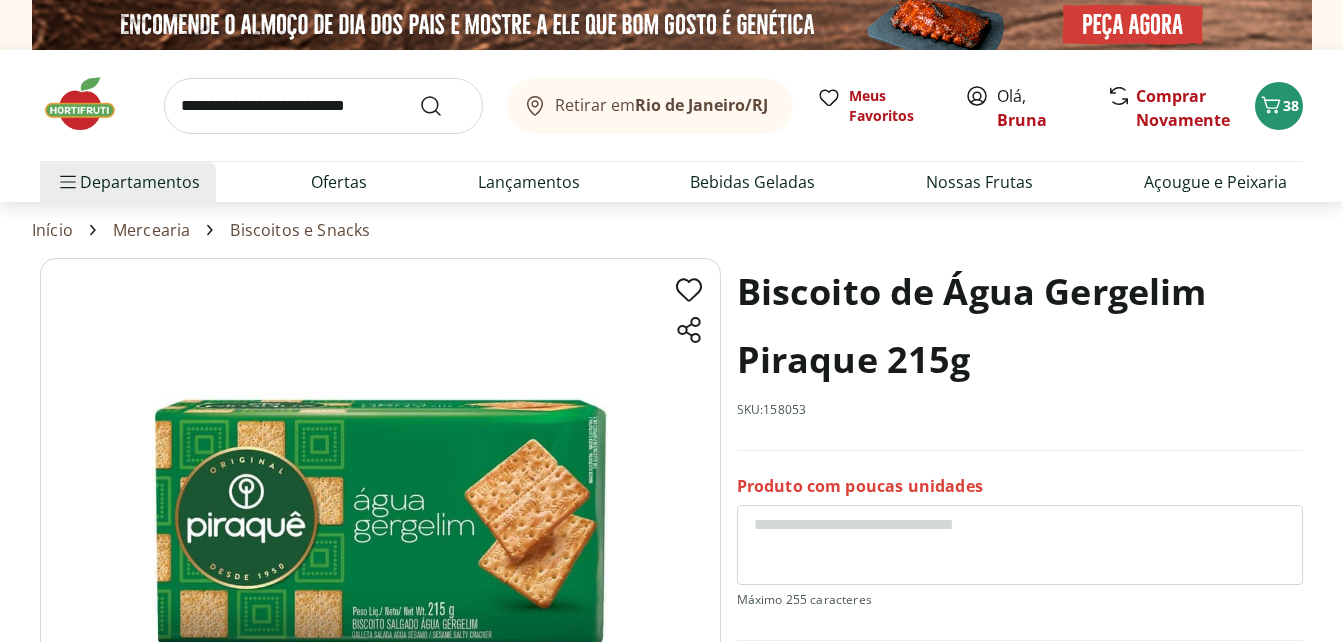 click on "Biscoito de Água Gergelim Piraque 215g" at bounding box center [1020, 326] 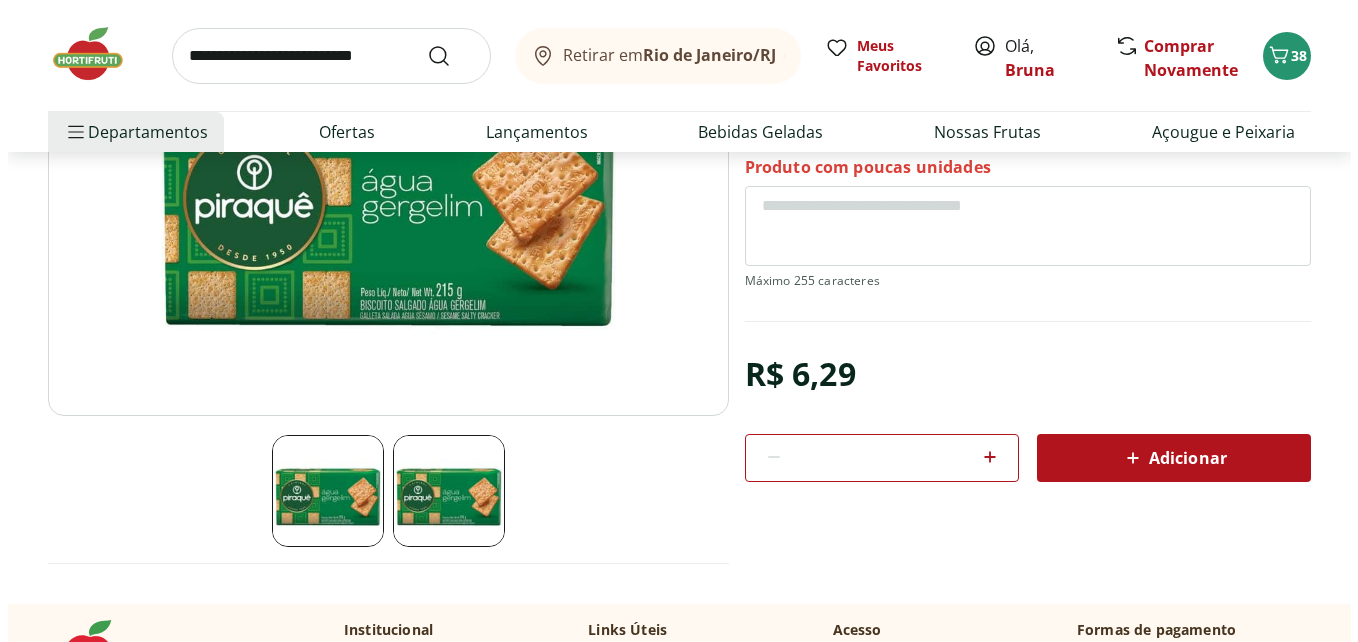 scroll, scrollTop: 320, scrollLeft: 0, axis: vertical 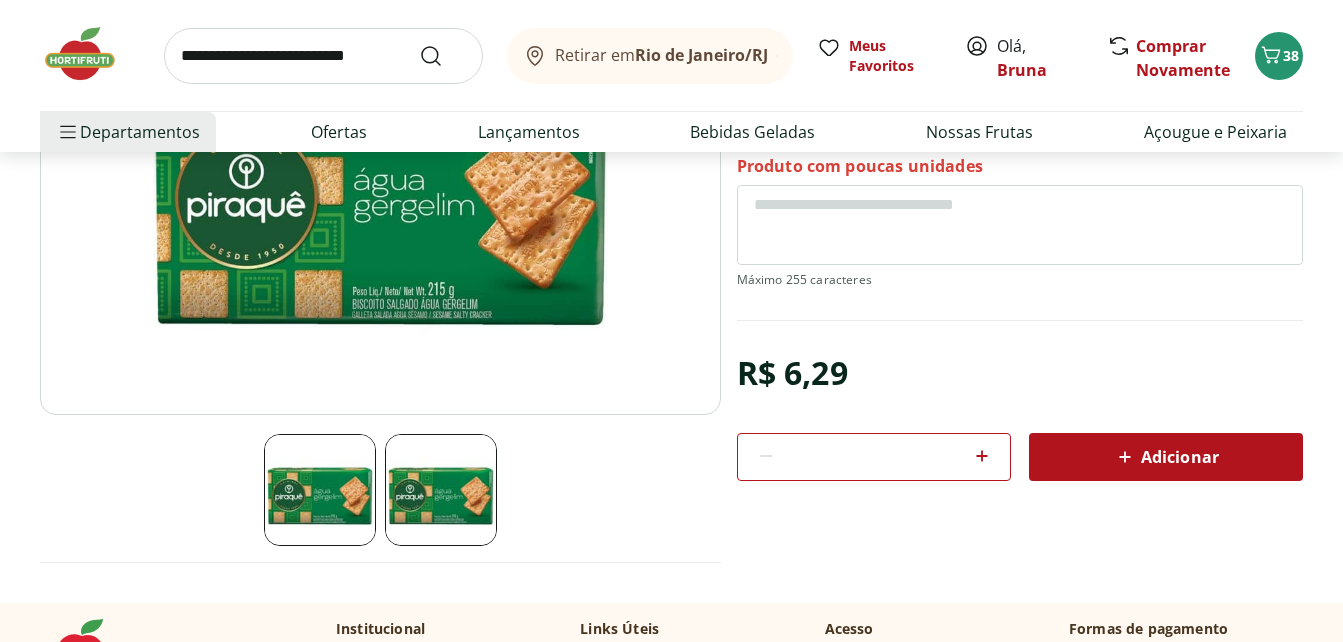 click on "Adicionar" at bounding box center [1166, 457] 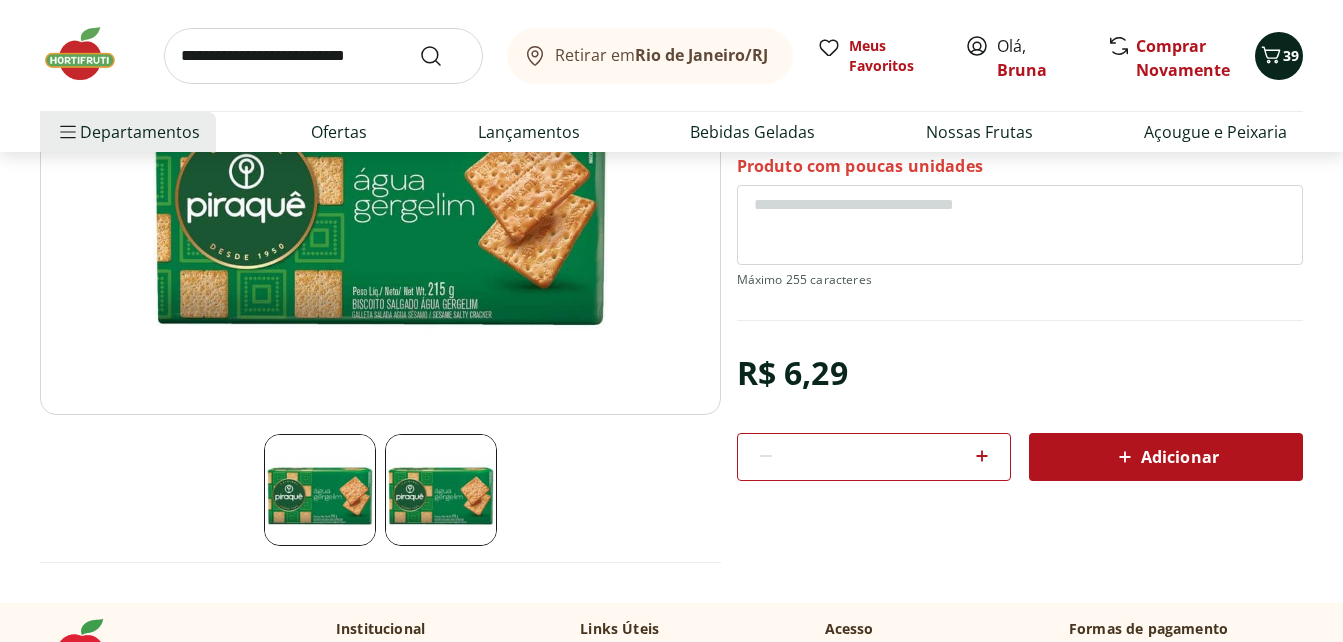 click 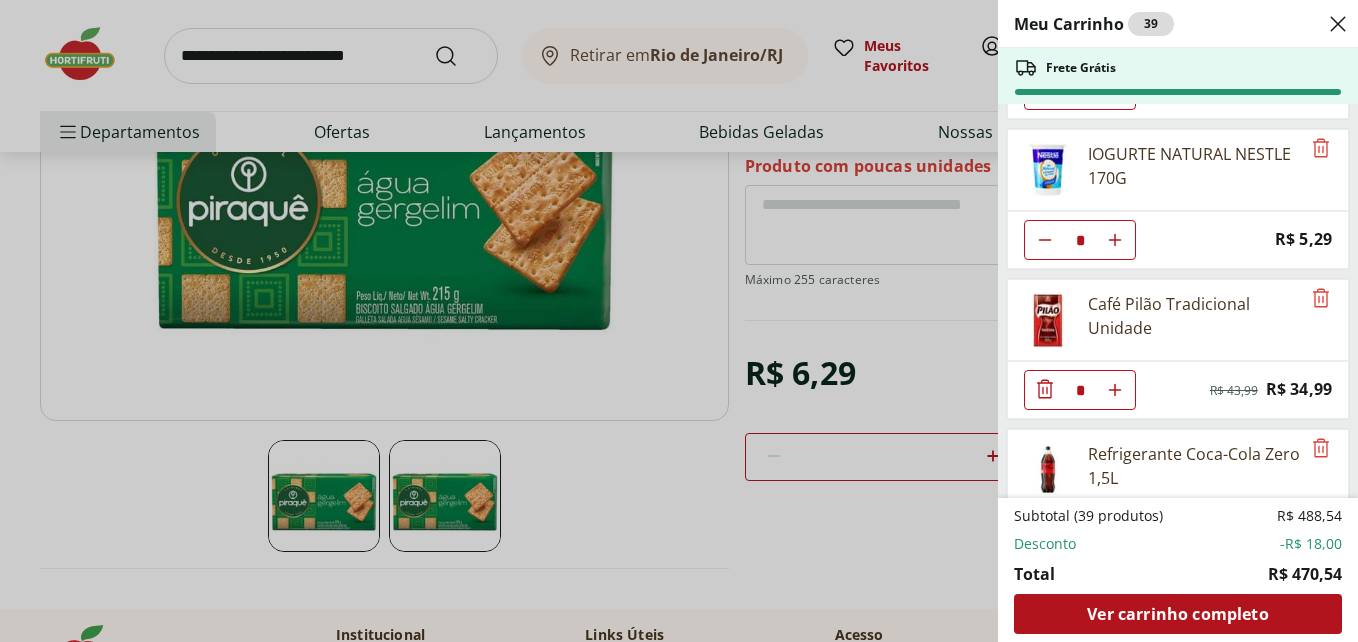 scroll, scrollTop: 1379, scrollLeft: 0, axis: vertical 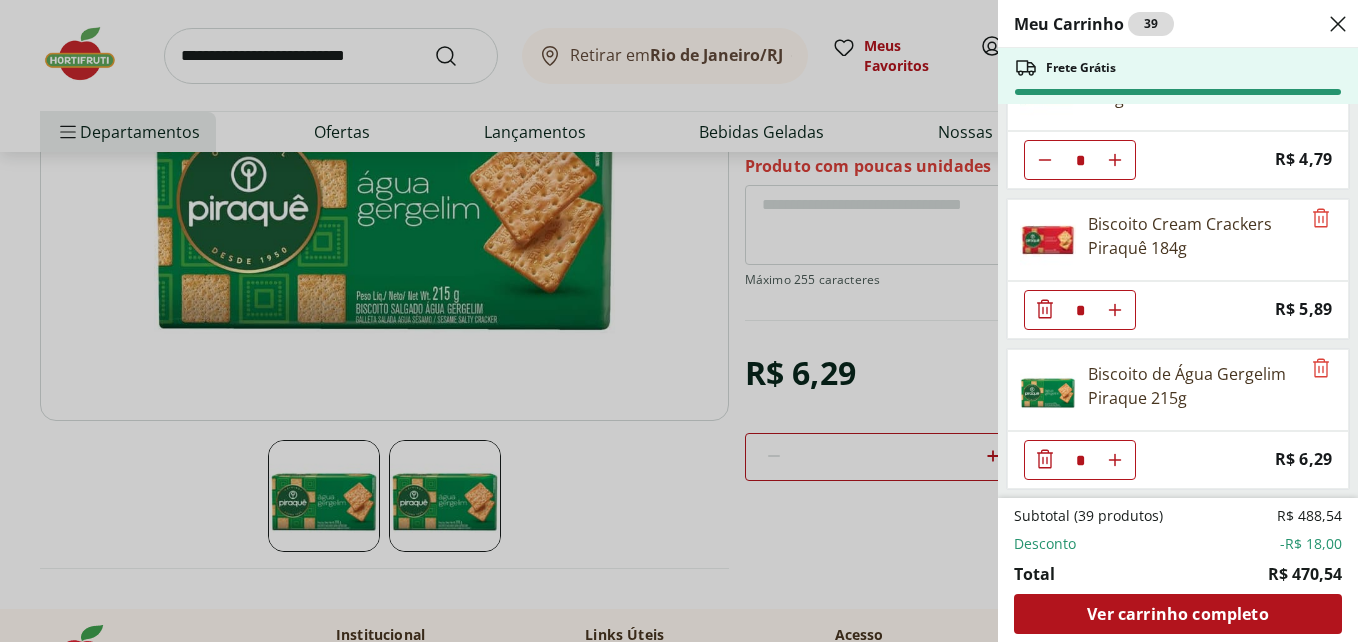 click on "Meu Carrinho 39 Frete Grátis Carne Moída Patinho Resfriada Natural da Terra 500g * Original price: R$ 29,99 Price: R$ 20,99 Chocolate ao Leite Lacta 80g * Price: R$ 12,39 Chocolate Cacau Original 60% Lacta Intense 85G * Price: R$ 20,99 Ovos Katayama Jumbo Branco Com 10 Unidades * Price: R$ 10,99 Queijo Cottagy Yorgus 400g * Price: R$ 32,99 Água Miner Crystal com Gás 1,5l * Price: R$ 3,69 Suco Laranja Natural da Terra 1,7L * Price: R$ 29,99 IOGURTE NATURAL NESTLE 170G * Price: R$ 5,29 Café Pilão Tradicional Unidade * Original price: R$ 43,99 Price: R$ 34,99 Refrigerante Coca-Cola Zero 1,5L * Price: R$ 7,99 Bebida de Aveia Orgânico Sem Glúten e Com Cálcio Nude 1L * Price: R$ 21,99 Leite Desnatado Proteína Zero Lactose Molico 1L * Price: R$ 15,59 Margarina Com Sal Qualy - 500G * Price: R$ 8,49 Suco de Pêssego Ambiente Natural One 900ml * Price: R$ 17,99 Suco de Caqui com Maracujá Natural da Terra 1L * Price: R$ 19,99 Suco de Tangerina Hortifruti Natural da Terra 1L * Price: R$ 22,99" at bounding box center (679, 321) 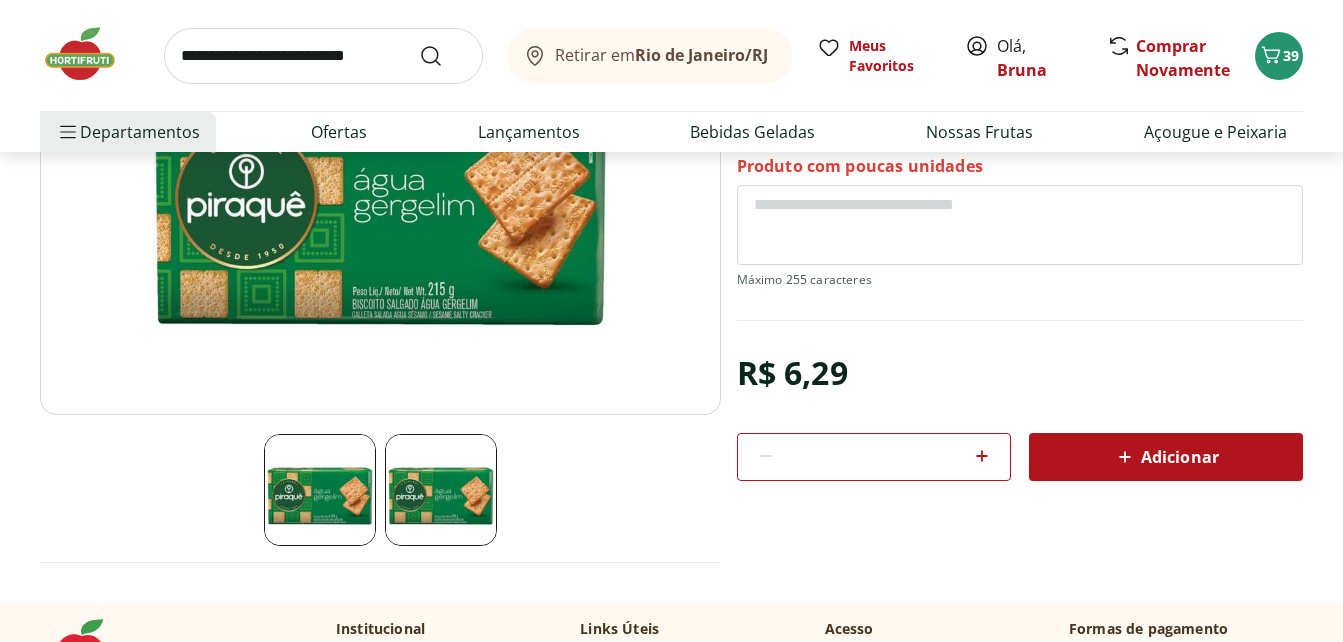 click at bounding box center (323, 56) 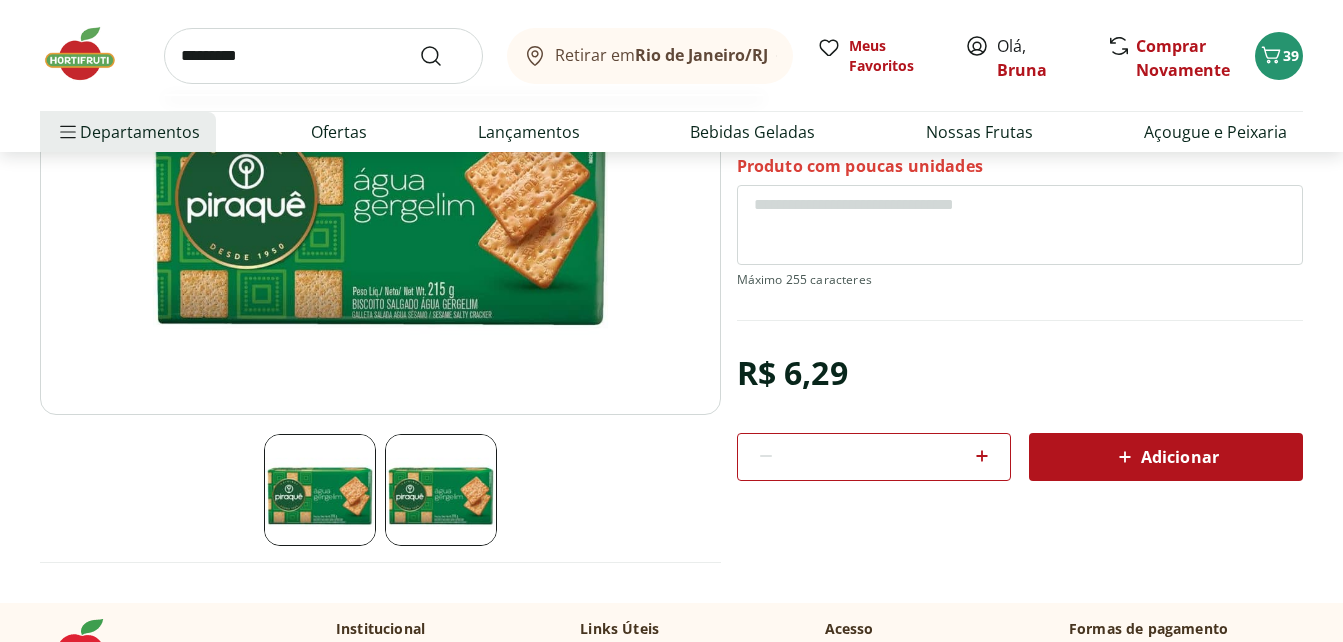 type on "*********" 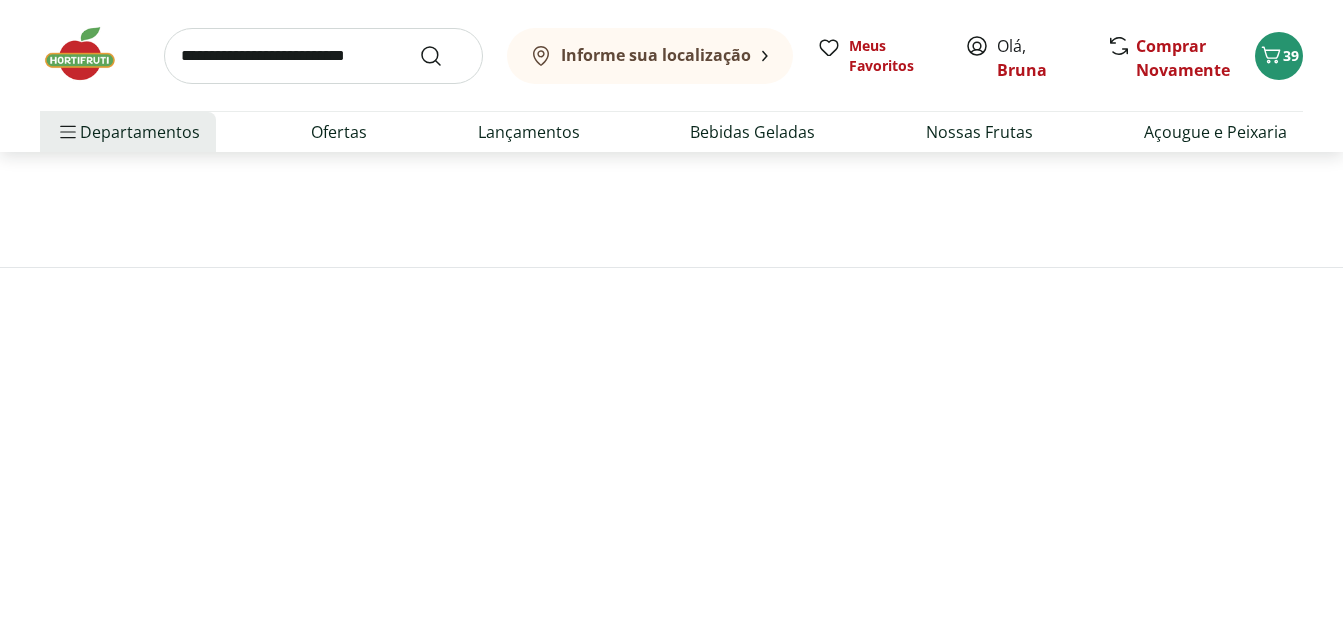 scroll, scrollTop: 0, scrollLeft: 0, axis: both 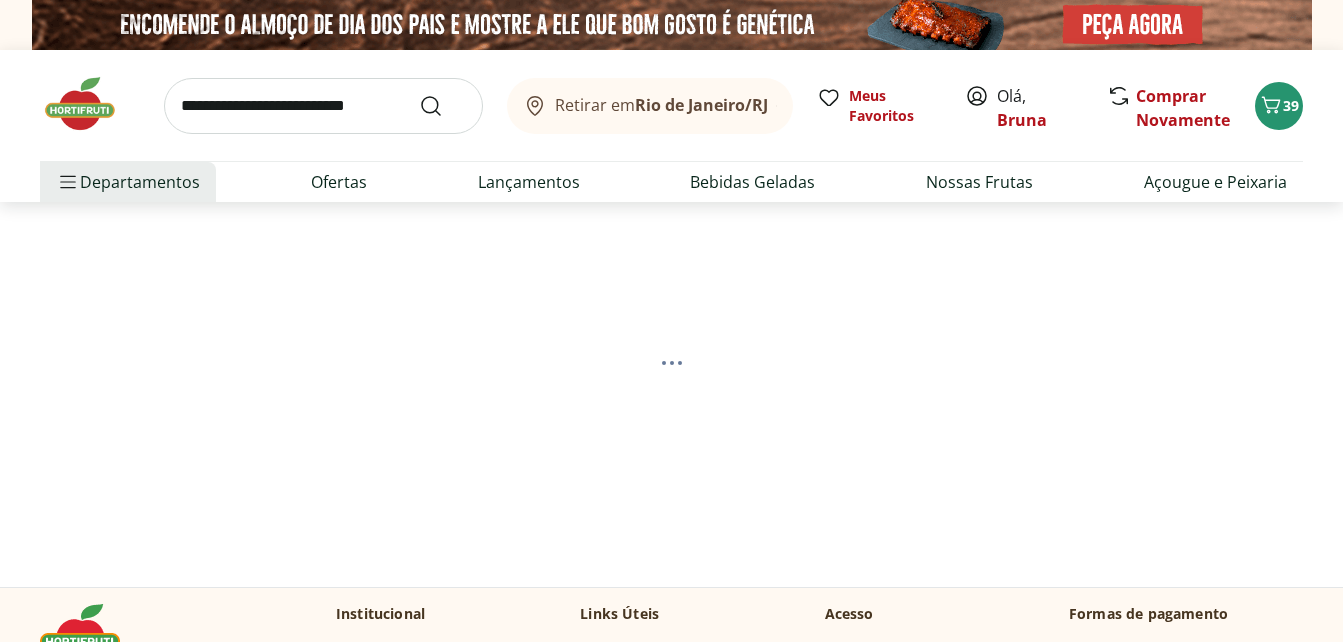 select on "**********" 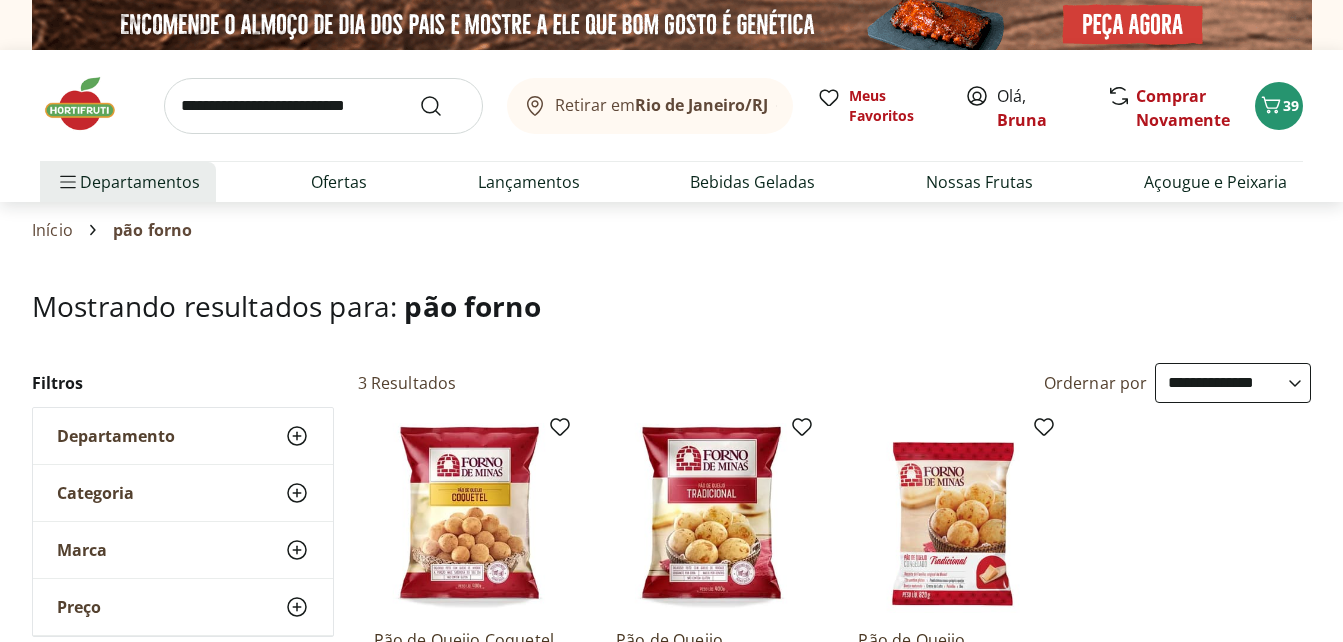 click on "Hortifruti Retirar em  Rio de Janeiro/RJ Olá,  Bruna 39 Retirar em  Rio de Janeiro/RJ Meus Favoritos Olá,  Bruna Comprar Novamente 39  Departamentos Nossa Marca Nossa Marca Ver tudo do departamento Açougue & Peixaria Congelados e Refrigerados Frutas, Legumes e Verduras Orgânicos Mercearia Sorvetes Hortifruti Hortifruti Ver tudo do departamento Cogumelos Frutas Legumes Ovos Temperos Frescos Verduras Orgânicos Orgânicos Ver tudo do departamento Bebidas Orgânicas Frutas Orgânicas Legumes Orgânicos Ovos Orgânicos Perecíveis Orgânicos Verduras Orgânicas Temperos Frescos Açougue e Peixaria Açougue e Peixaria Ver tudo do departamento Aves Bovinos Exóticos Frutos do Mar Linguiça e Salsicha Peixes Salgados e Defumados Suínos Prontinhos Prontinhos Ver tudo do departamento Frutas Cortadinhas Pré Preparados Prontos para Consumo Saladas Sucos e Água de Coco Padaria Padaria Ver tudo do departamento Bolos e Mini Bolos Doces Pão Padaria Própria Salgados Torradas Bebidas Bebidas Ver tudo do departamento" at bounding box center (671, 2067) 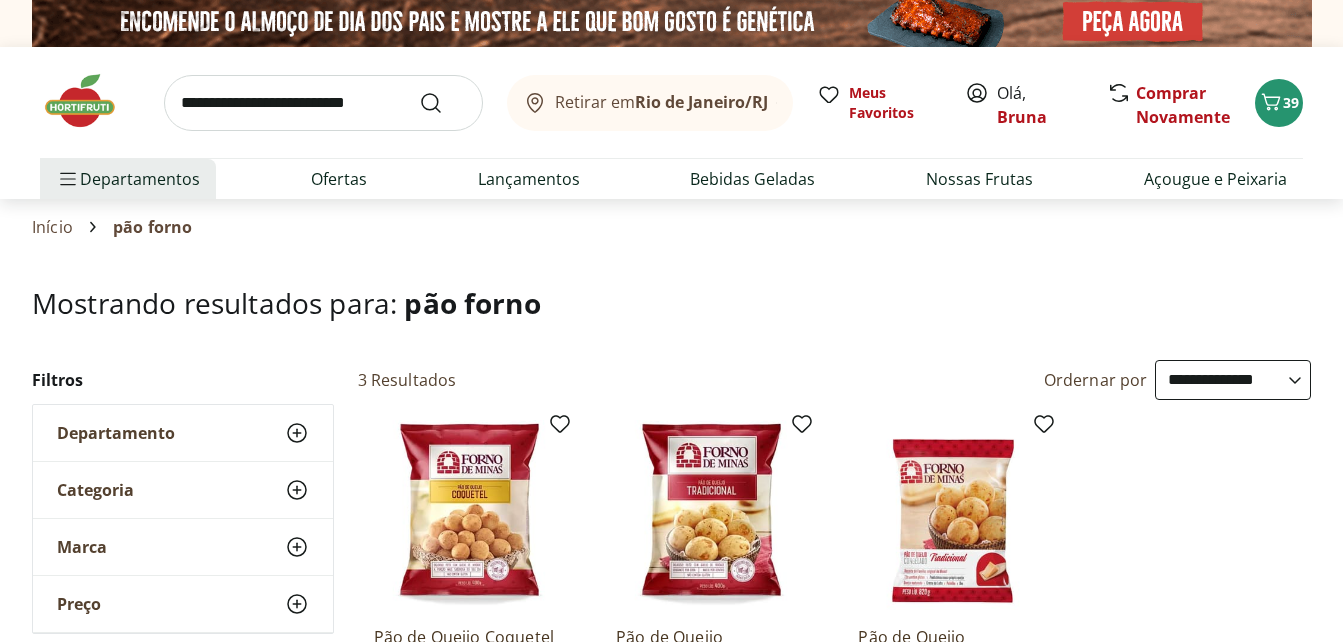 scroll, scrollTop: 0, scrollLeft: 0, axis: both 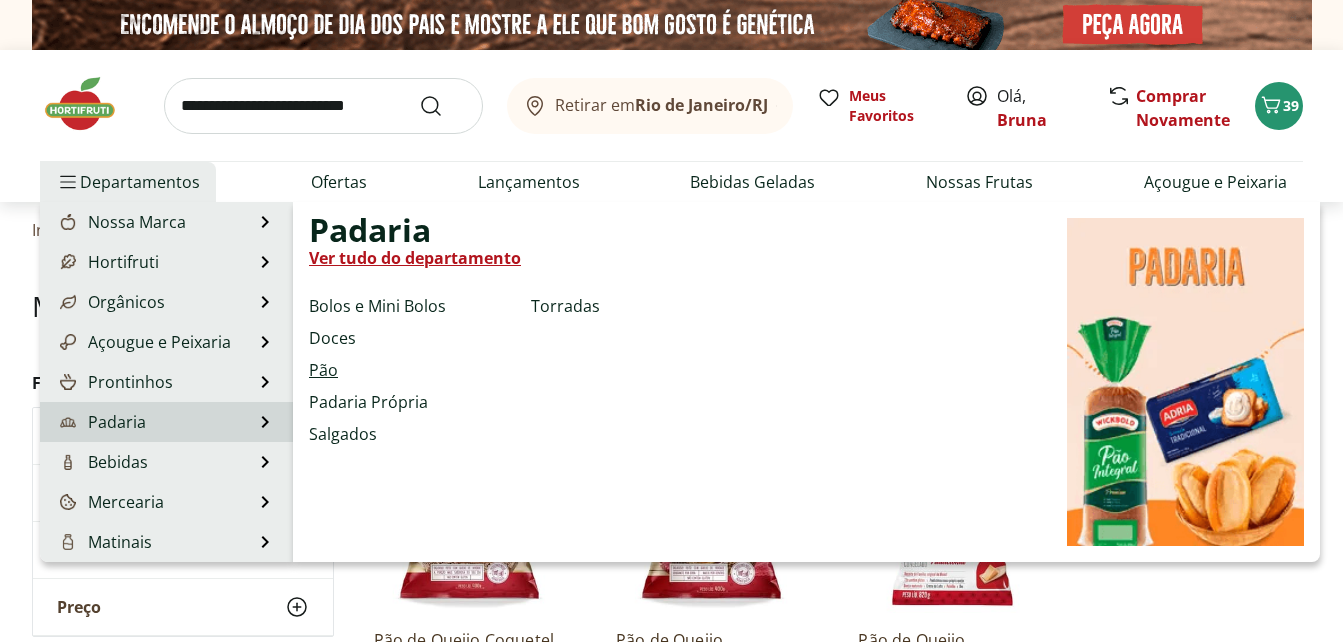 click on "Pão" at bounding box center (323, 370) 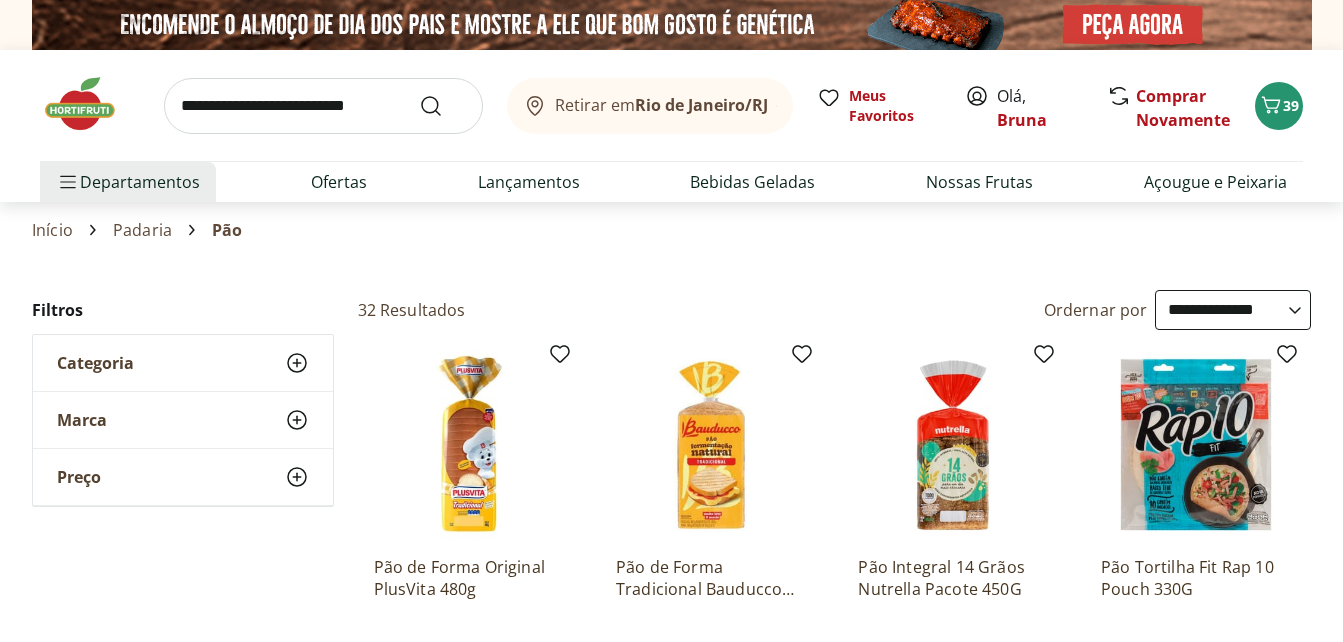 click on "Retirar em  Rio de Janeiro/RJ Olá,  Bruna 39 Retirar em  Rio de Janeiro/RJ Meus Favoritos Olá,  Bruna Comprar Novamente 39  Departamentos Nossa Marca Nossa Marca Ver tudo do departamento Açougue & Peixaria Congelados e Refrigerados Frutas, Legumes e Verduras Orgânicos Mercearia Sorvetes Hortifruti Hortifruti Ver tudo do departamento Cogumelos Frutas Legumes Ovos Temperos Frescos Verduras Orgânicos Orgânicos Ver tudo do departamento Bebidas Orgânicas Frutas Orgânicas Legumes Orgânicos Ovos Orgânicos Perecíveis Orgânicos Verduras Orgânicas Temperos Frescos Açougue e Peixaria Açougue e Peixaria Ver tudo do departamento Aves Bovinos Exóticos Frutos do Mar Linguiça e Salsicha Peixes Salgados e Defumados Suínos Prontinhos Prontinhos Ver tudo do departamento Frutas Cortadinhas Pré Preparados Prontos para Consumo Saladas Sucos e Água de Coco Padaria Padaria Ver tudo do departamento Bolos e Mini Bolos Doces Pão Padaria Própria Salgados Torradas Bebidas Bebidas Ver tudo do departamento Água Café" at bounding box center [671, 3346] 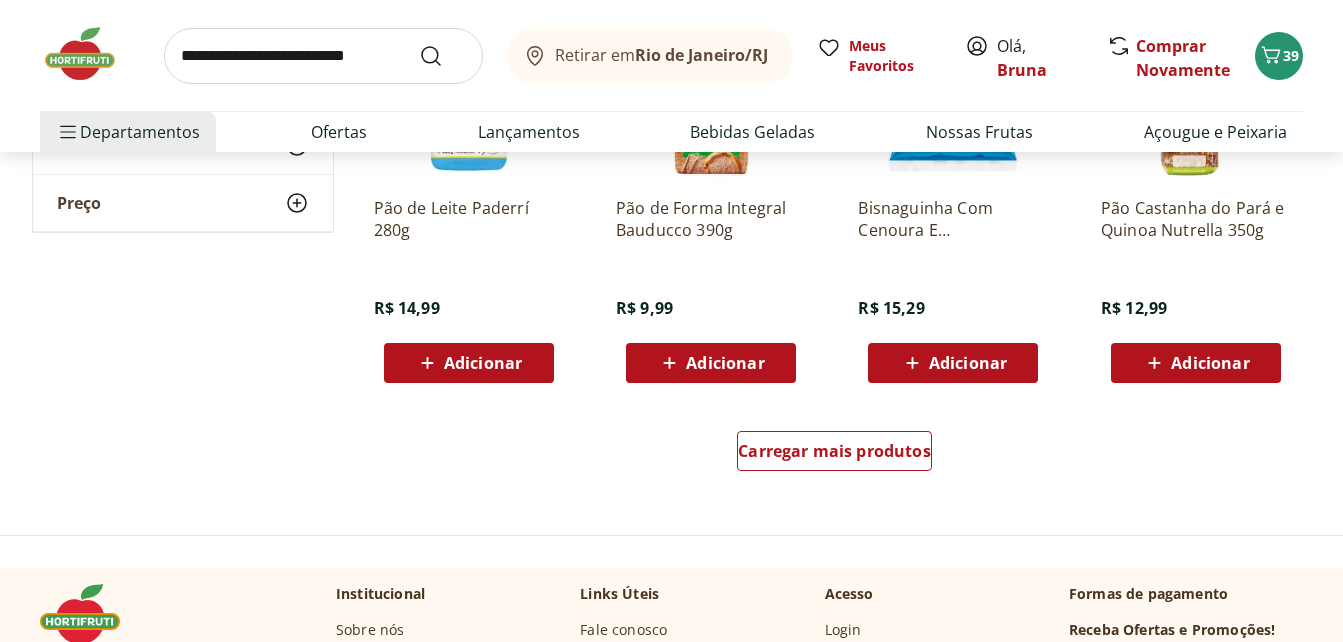 scroll, scrollTop: 1240, scrollLeft: 0, axis: vertical 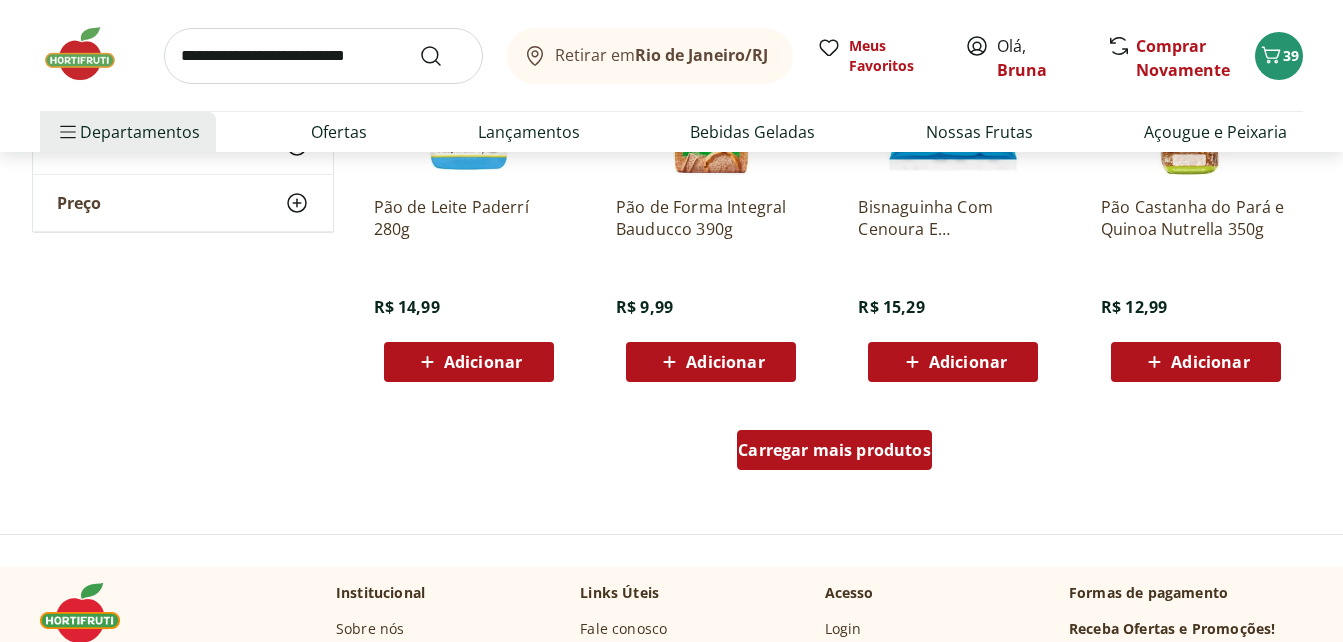 click on "Carregar mais produtos" at bounding box center (834, 450) 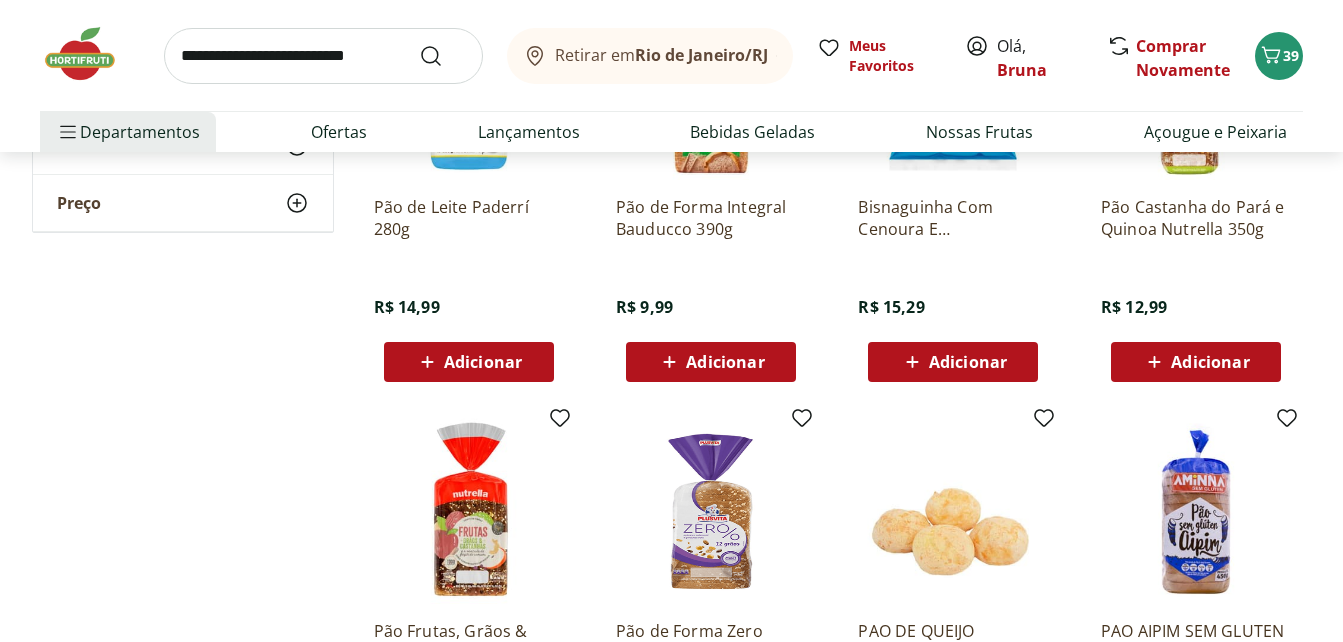 click on "**********" at bounding box center (672, 428) 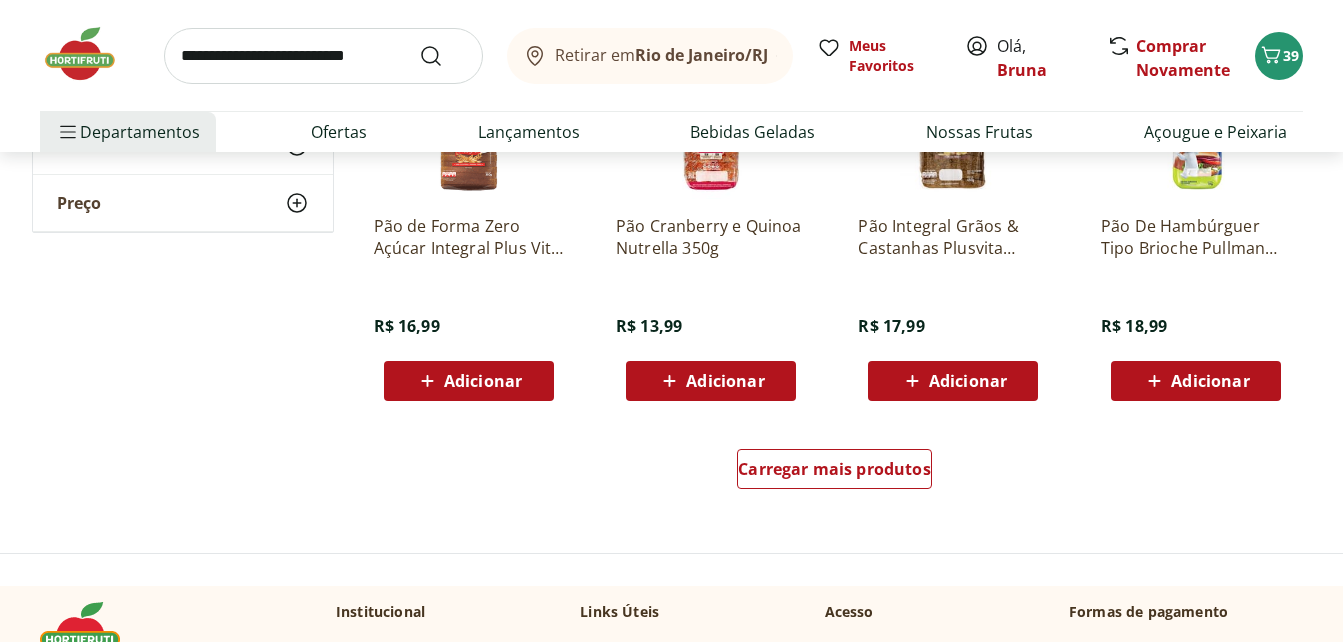 scroll, scrollTop: 2480, scrollLeft: 0, axis: vertical 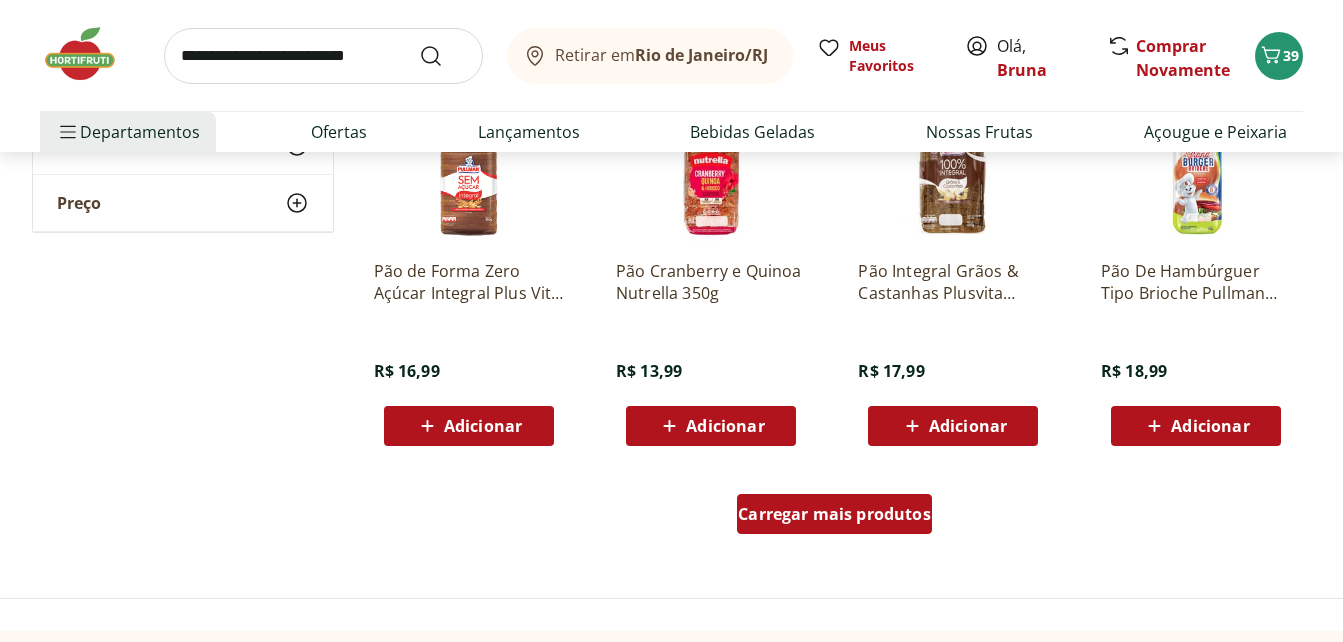 click on "Carregar mais produtos" at bounding box center [834, 514] 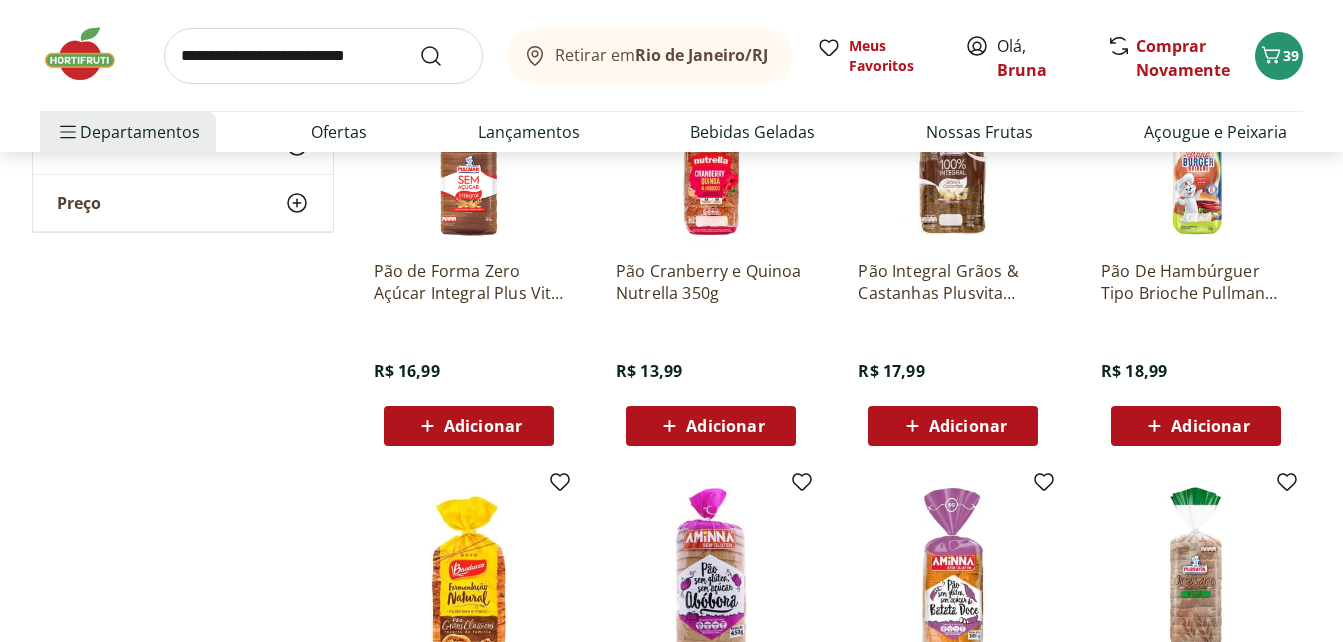 click on "**********" at bounding box center (672, -432) 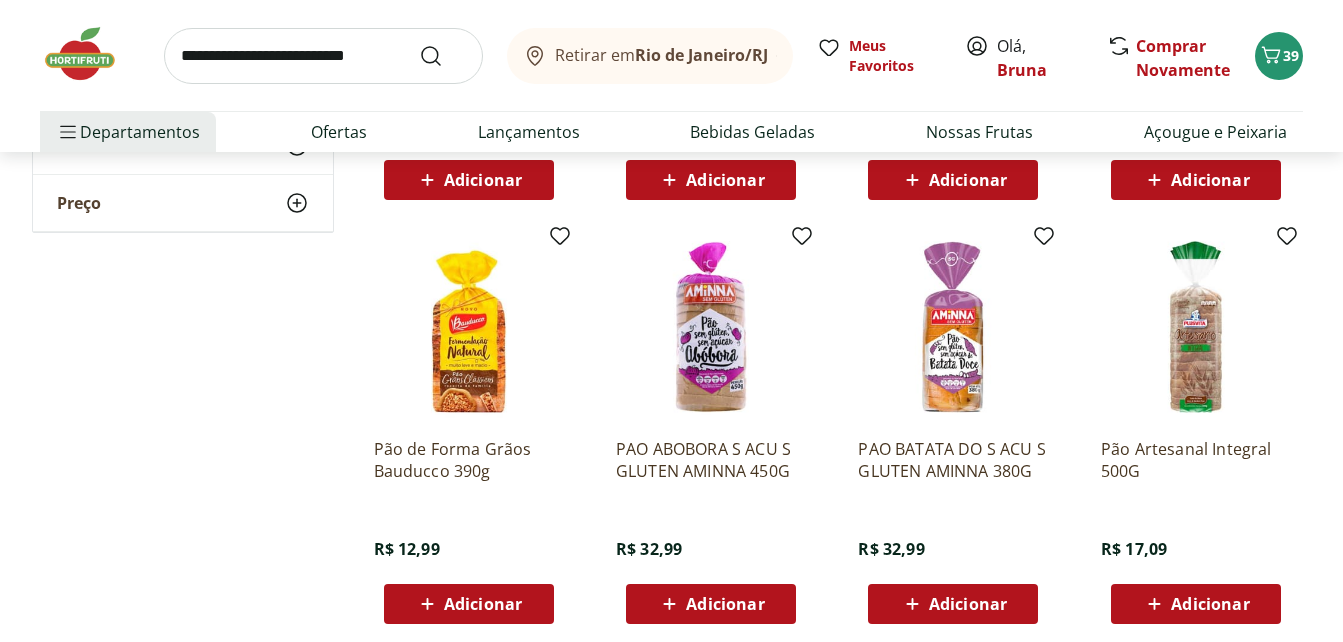 scroll, scrollTop: 2840, scrollLeft: 0, axis: vertical 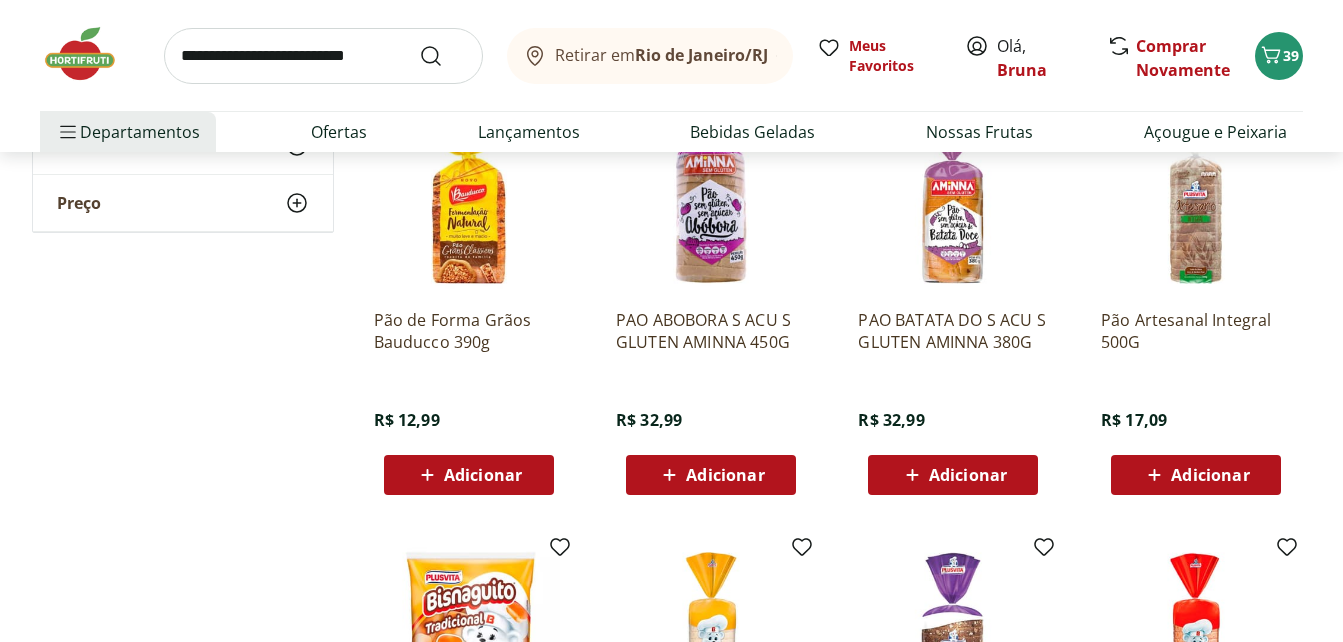 click 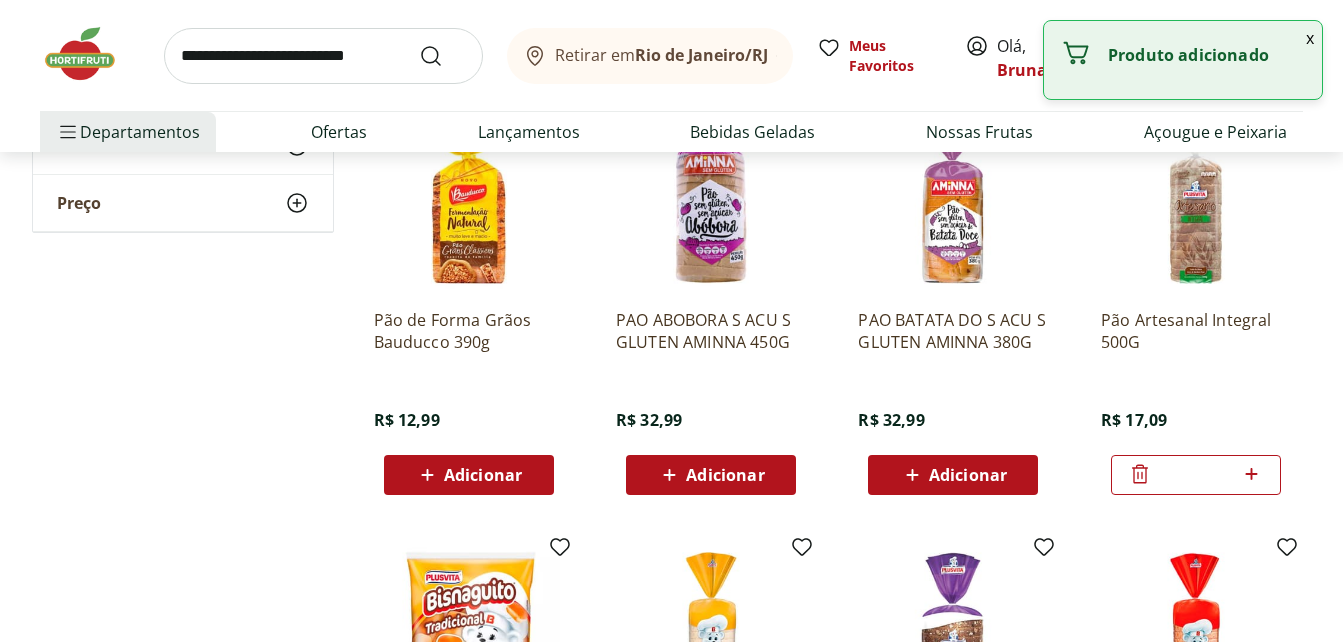 click on "x" at bounding box center (1310, 38) 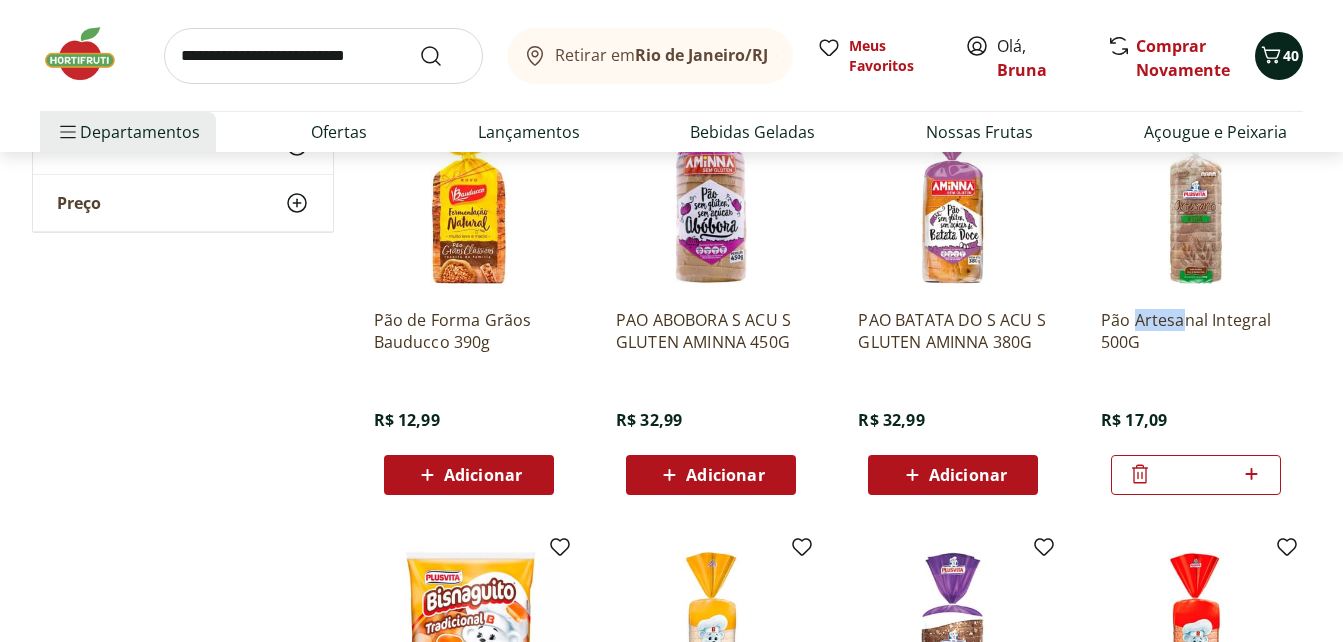 click 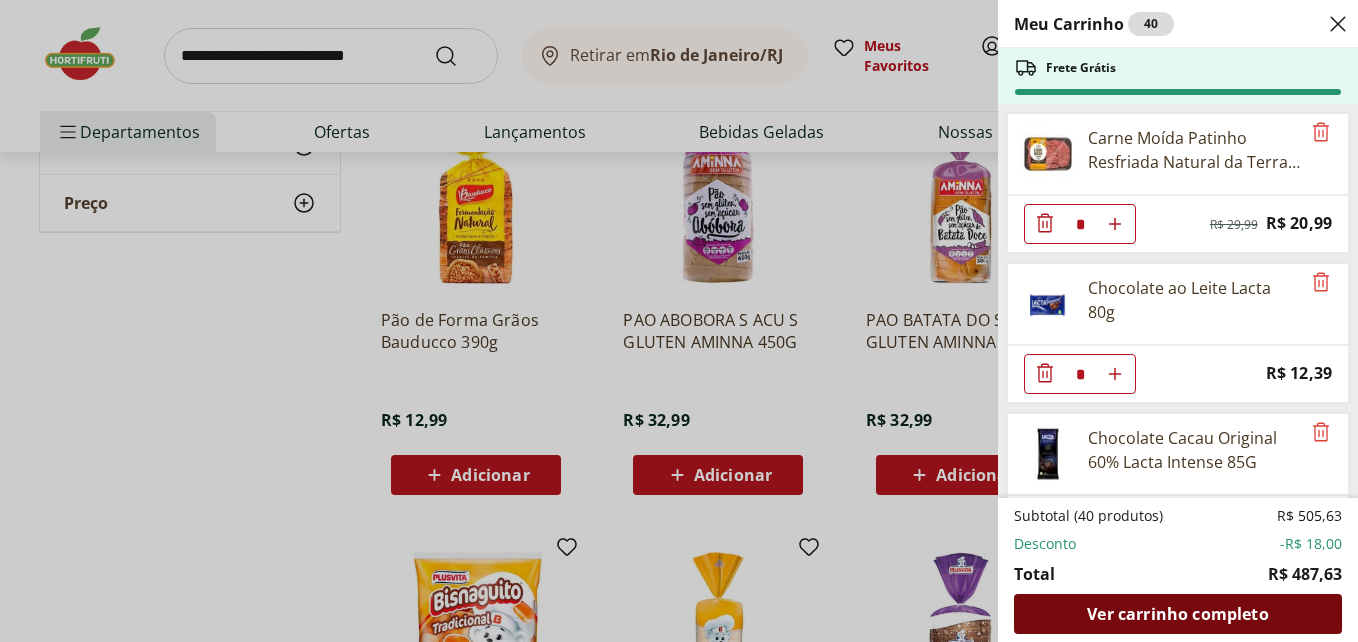 click on "Ver carrinho completo" at bounding box center [1177, 614] 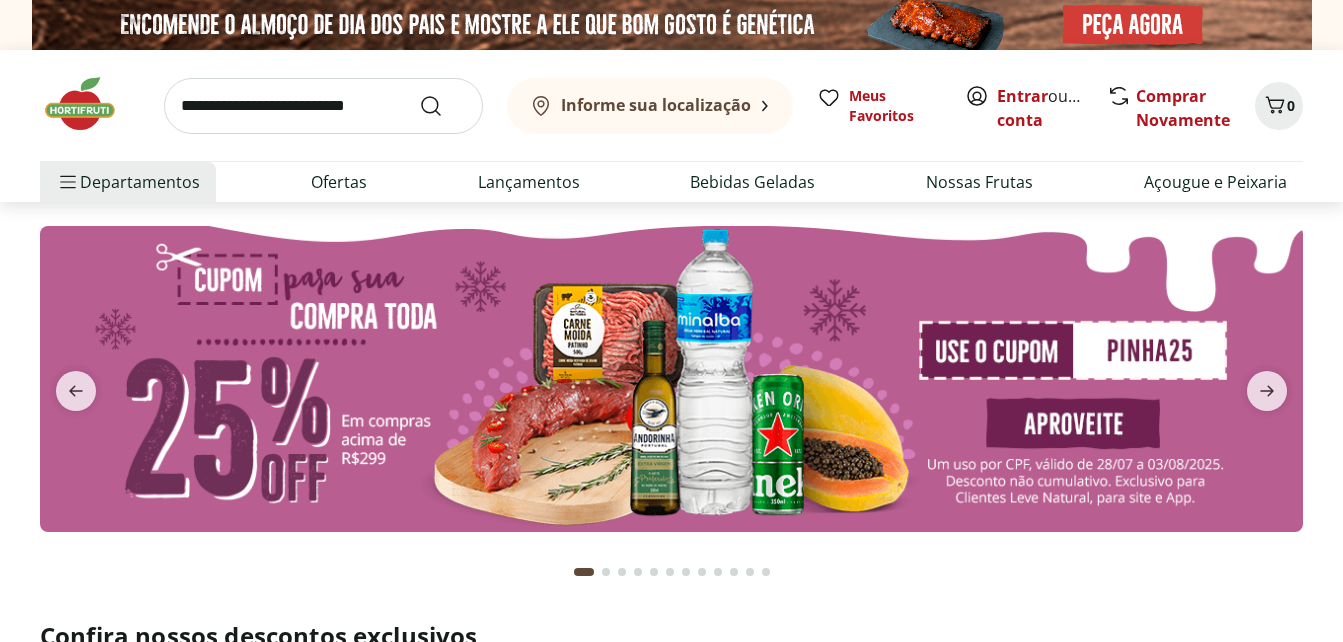 scroll, scrollTop: 0, scrollLeft: 0, axis: both 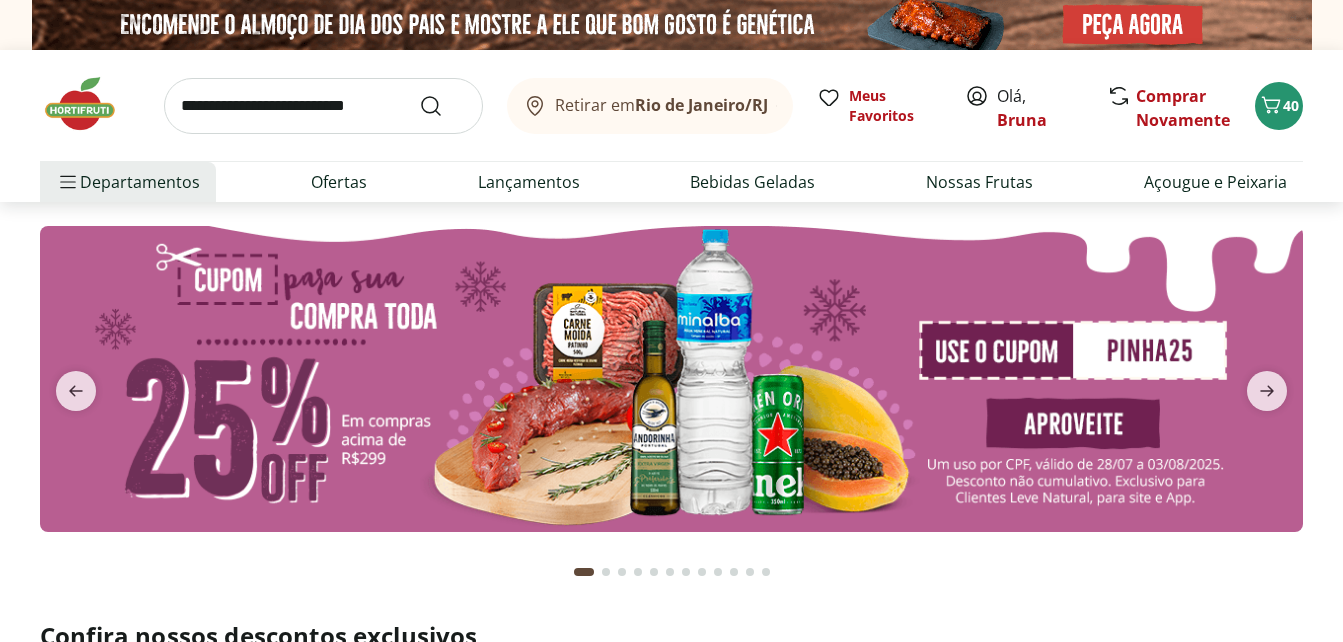 click at bounding box center (323, 106) 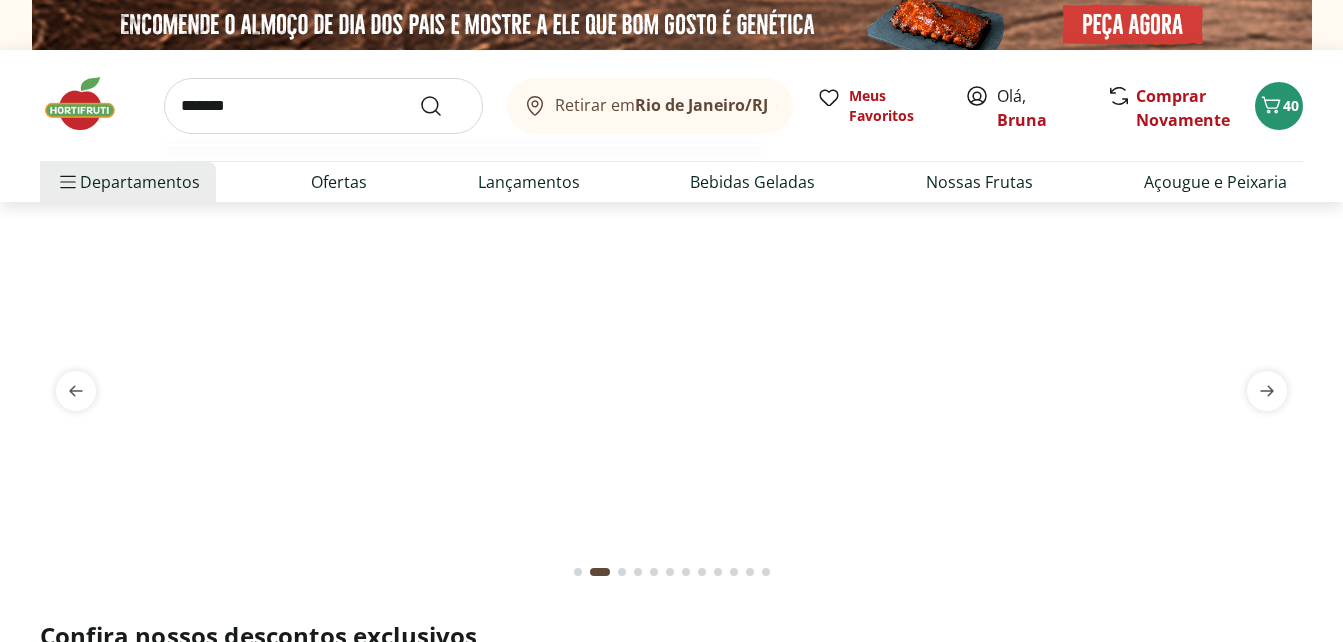 type on "*******" 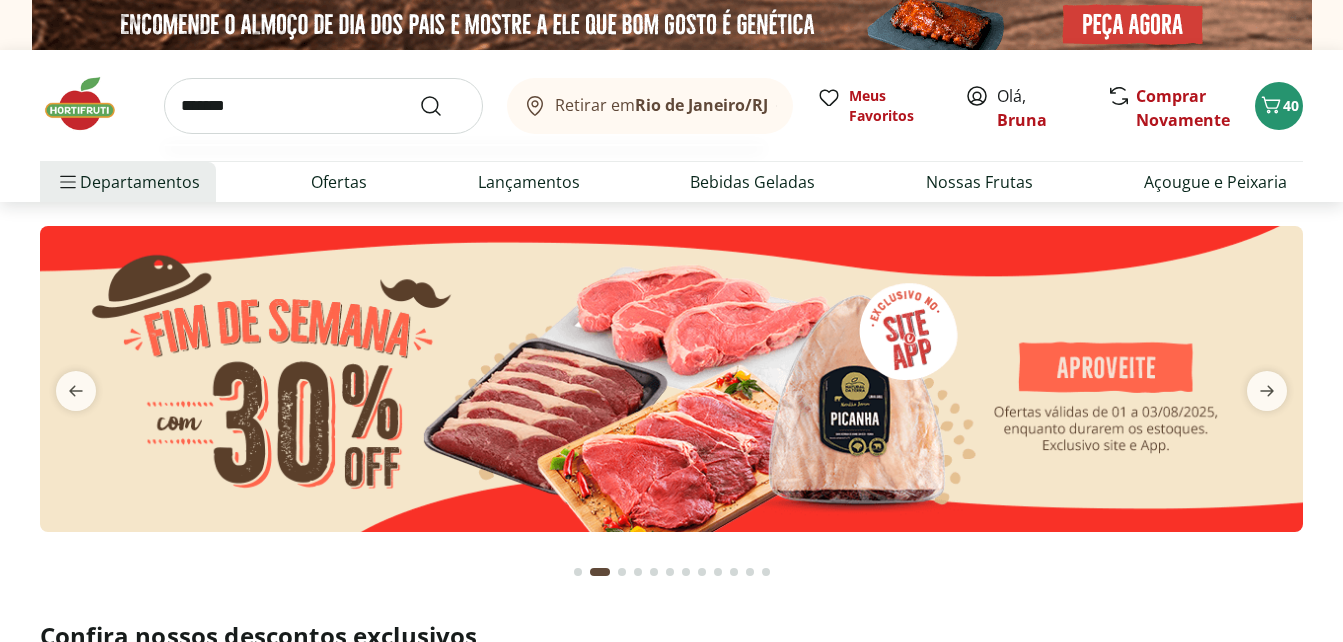click at bounding box center (443, 106) 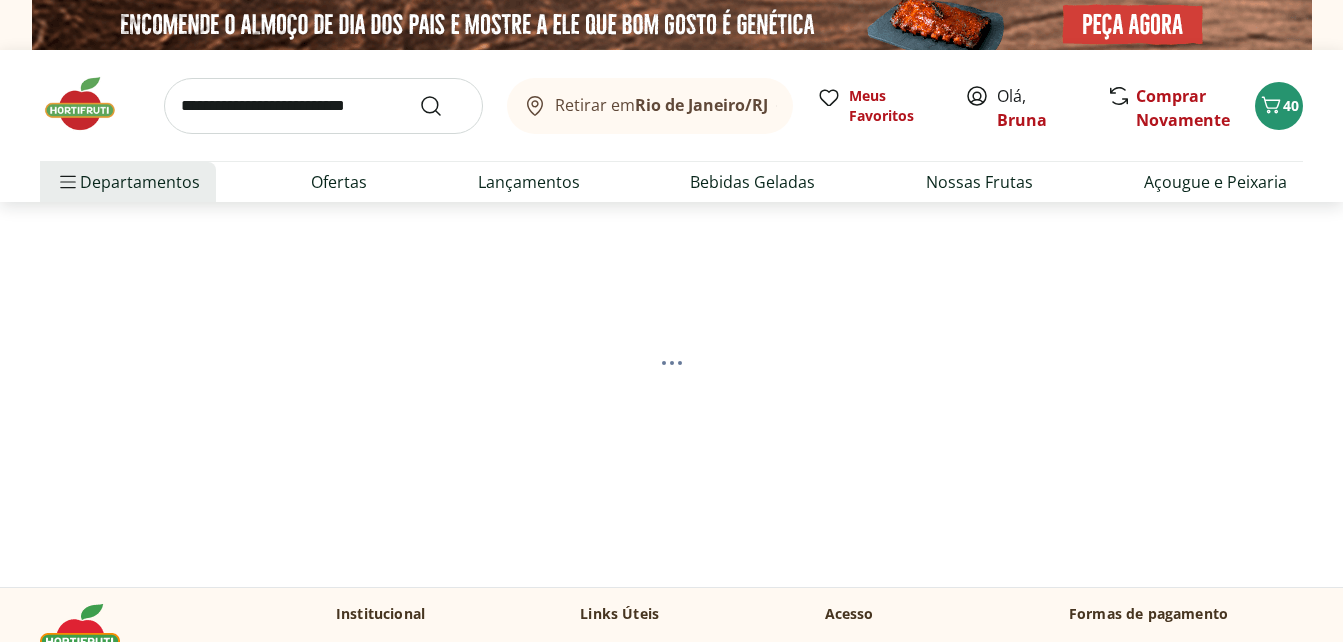 select on "**********" 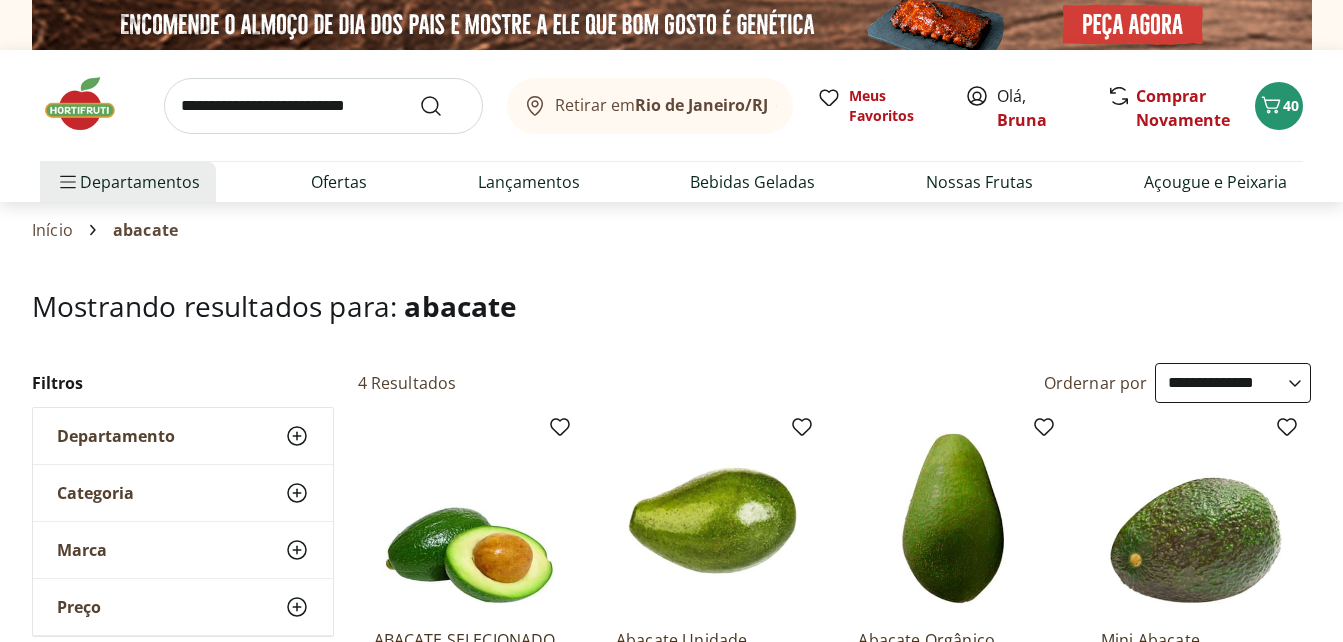 click on "Hortifruti Retirar em [CITY]/[STATE] Olá, [FIRST] [NUMBER] Retirar em [CITY]/[STATE] Meus Favoritos Olá, [FIRST] Comprar Novamente [NUMBER] Departamentos Nossa Marca Nossa Marca Ver tudo do departamento Açougue & Peixaria Congelados e Refrigerados Frutas, Legumes e Verduras Orgânicos Mercearia Sorvetes Hortifruti Hortifruti Ver tudo do departamento Cogumelos Frutas Legumes Ovos Temperos Frescos Verduras Orgânicos Orgânicos Ver tudo do departamento Bebidas Orgânicos Frutas Orgânicas Legumes Orgânicos Ovos Orgânicos Perecíveis Orgânicos Verduras Orgânicas Temperos Frescos Açougue e Peixaria Açougue e Peixaria Ver tudo do departamento Aves Bovinos Exóticos Frutos do Mar Linguiça e Salsicha Peixes Salgados e Defumados Suínos Prontinhos Prontinhos Ver tudo do departamento Frutas Cortadinhas Pré Preparados Prontos para Consumo Saladas Sucos e Água de Coco Padaria Padaria Ver tudo do departamento Bolos e Mini Bolos Doces Pão Padaria Própria Salgados Torradas Bebidas Bebidas Ver tudo do departamento" at bounding box center (671, 2067) 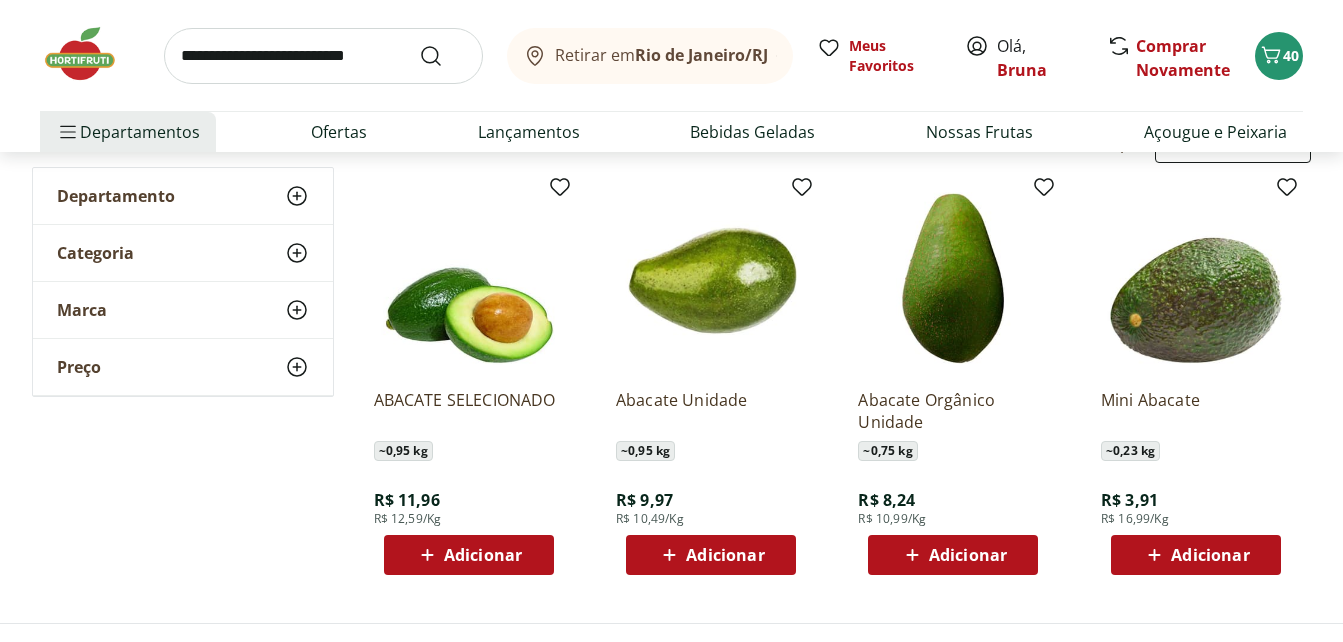 scroll, scrollTop: 280, scrollLeft: 0, axis: vertical 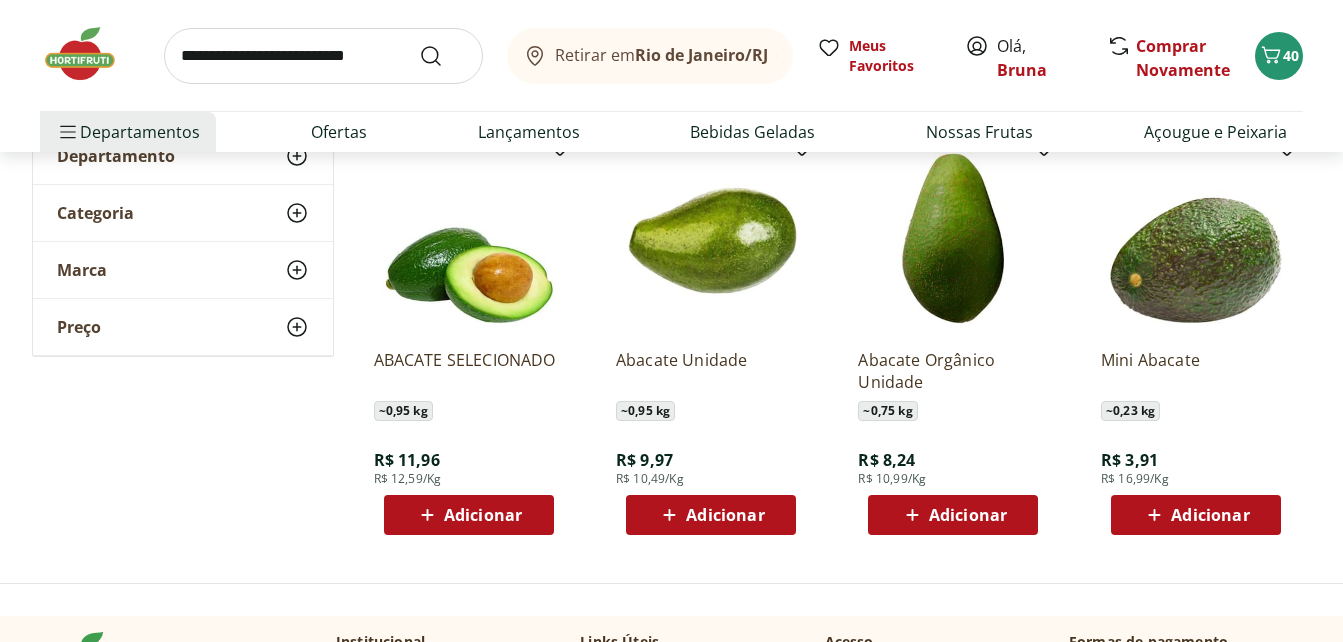 click on "Adicionar" at bounding box center [483, 515] 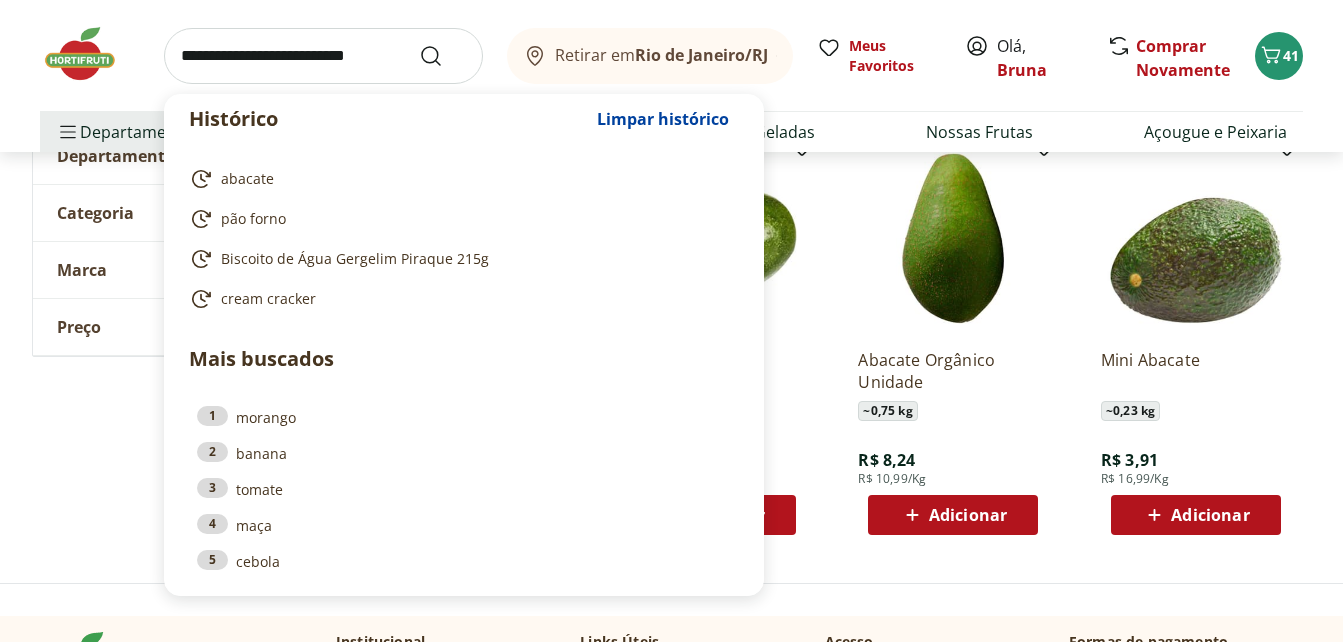 click at bounding box center (323, 56) 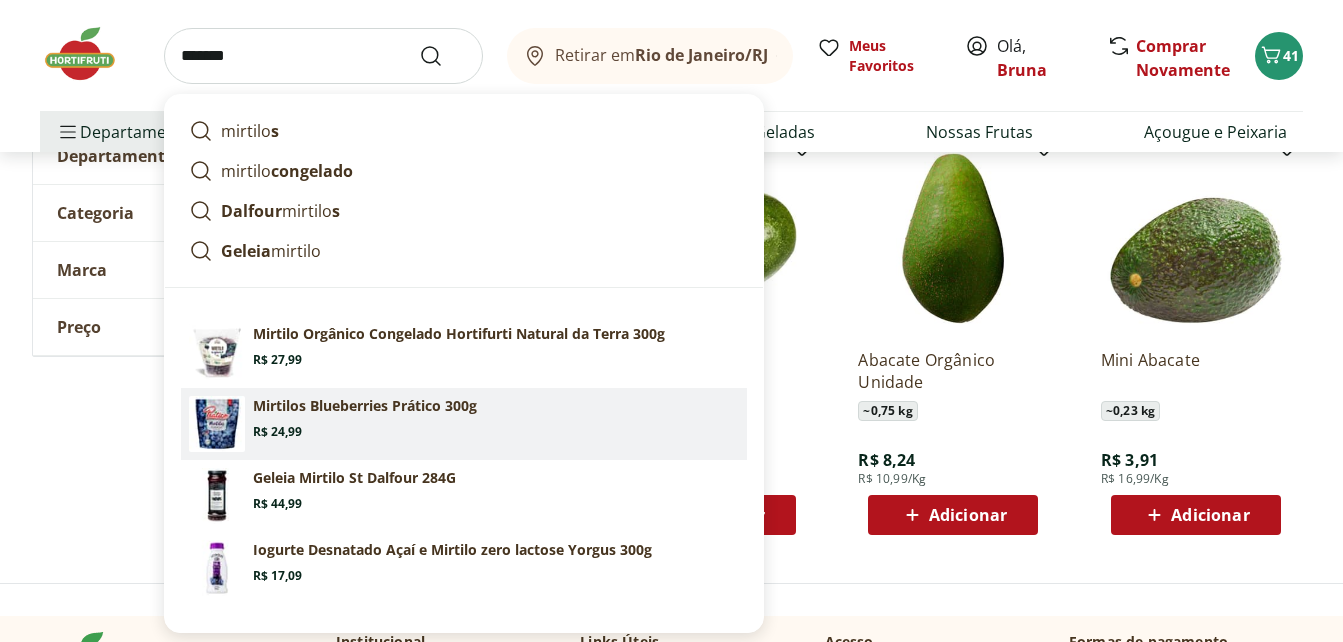 type on "*******" 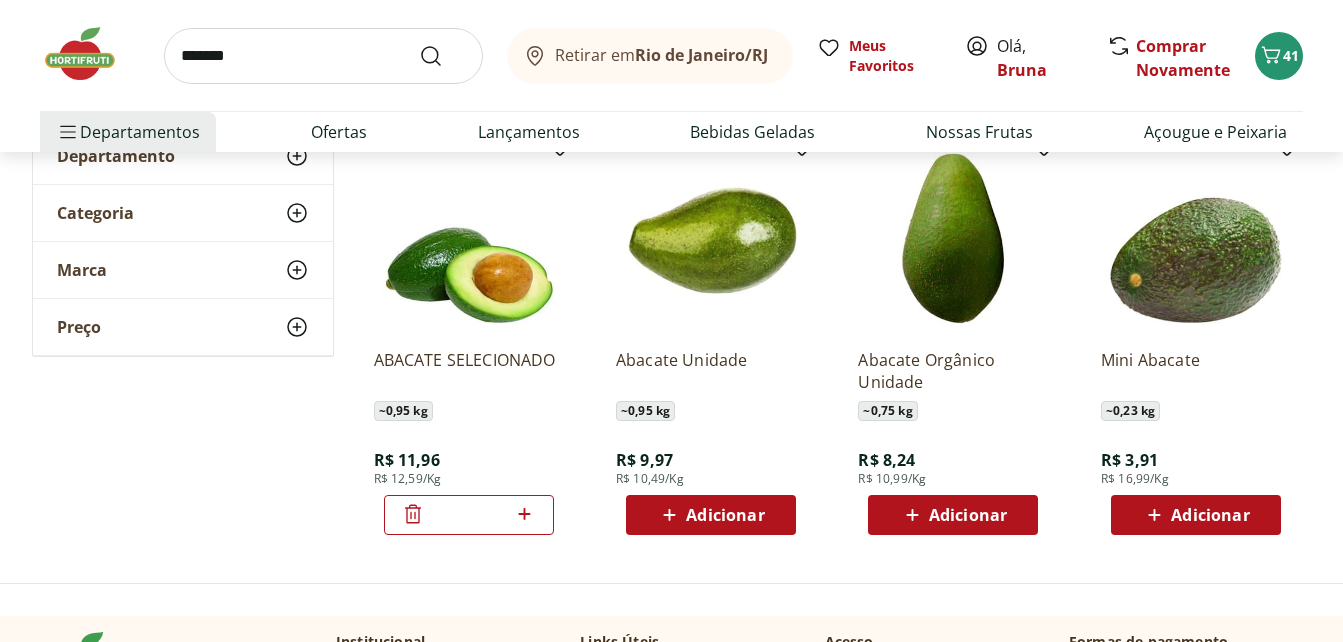scroll, scrollTop: 0, scrollLeft: 0, axis: both 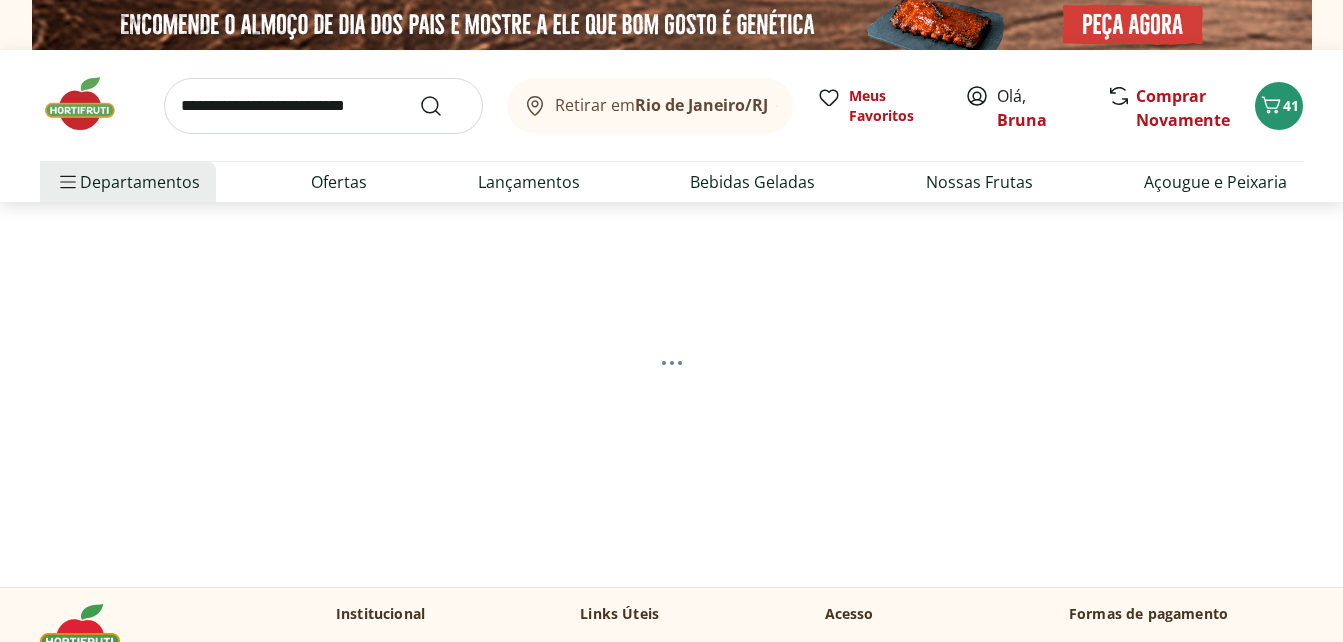 select on "**********" 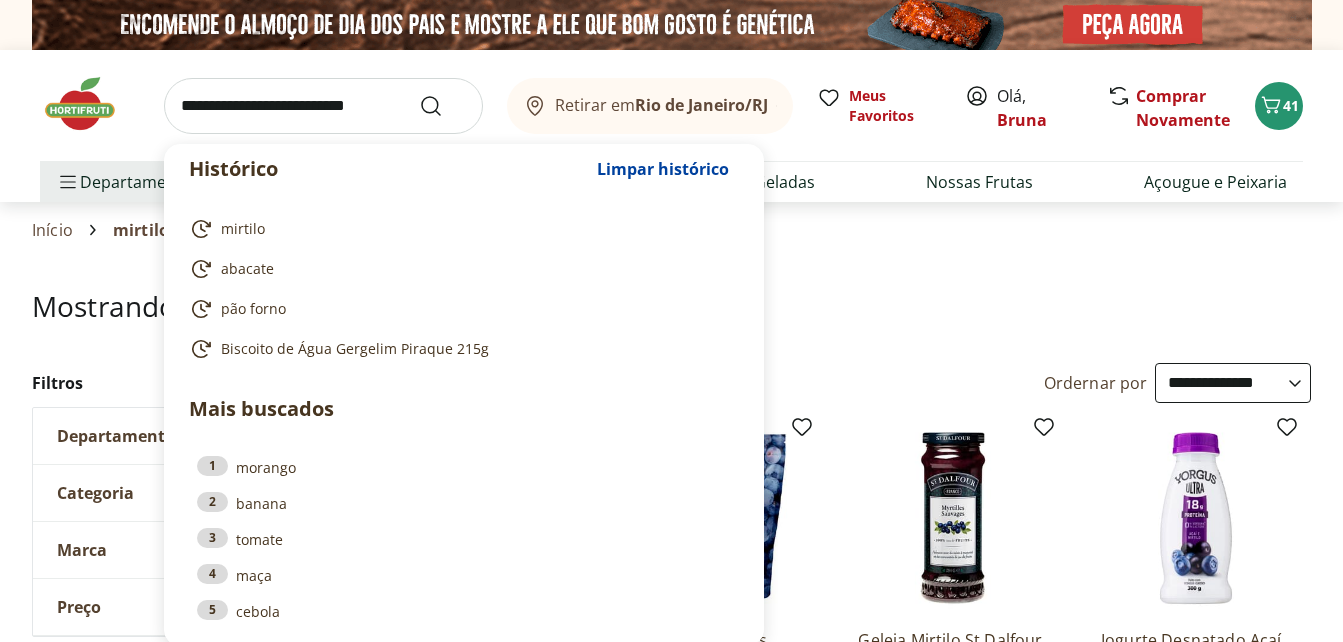 click at bounding box center (323, 106) 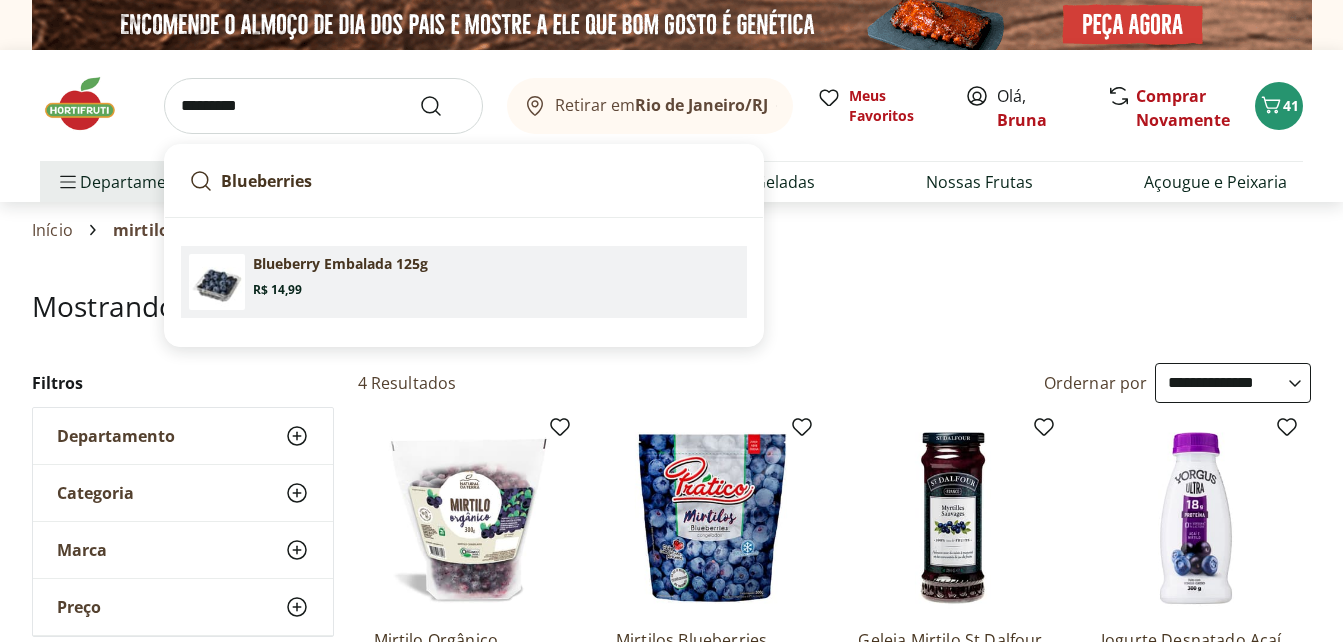 click at bounding box center [217, 282] 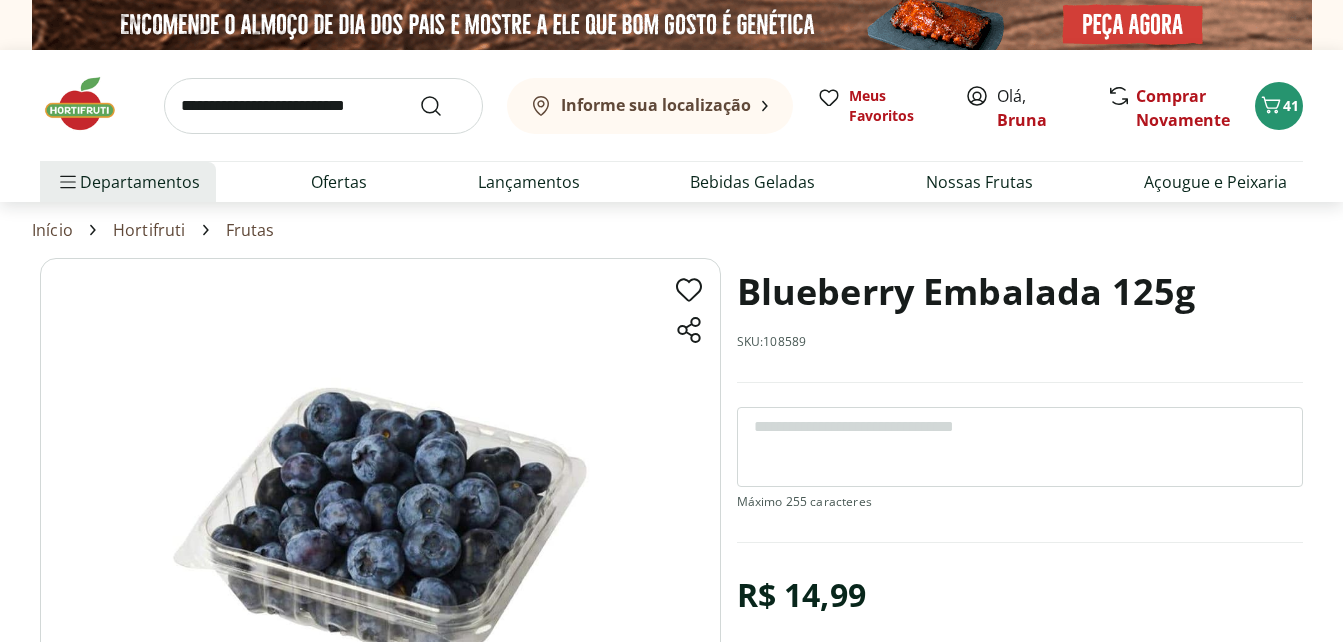 scroll, scrollTop: 0, scrollLeft: 0, axis: both 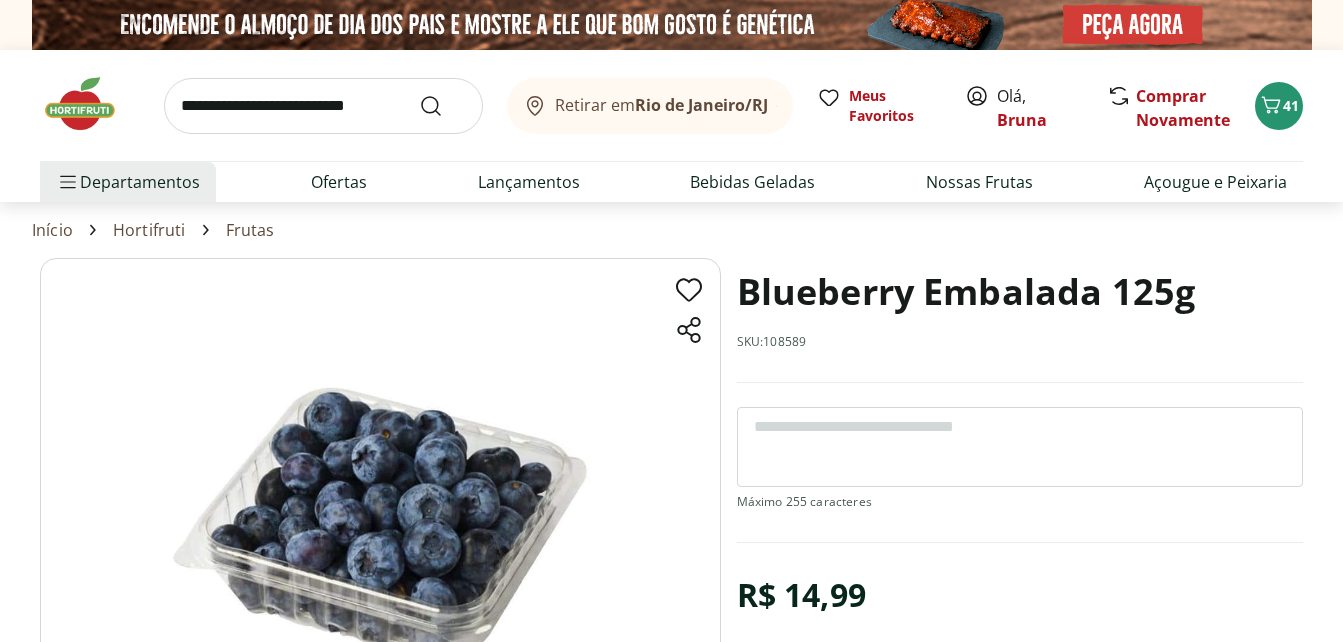 click on "Blueberry Embalada 125g SKU:  108589" at bounding box center (1020, 320) 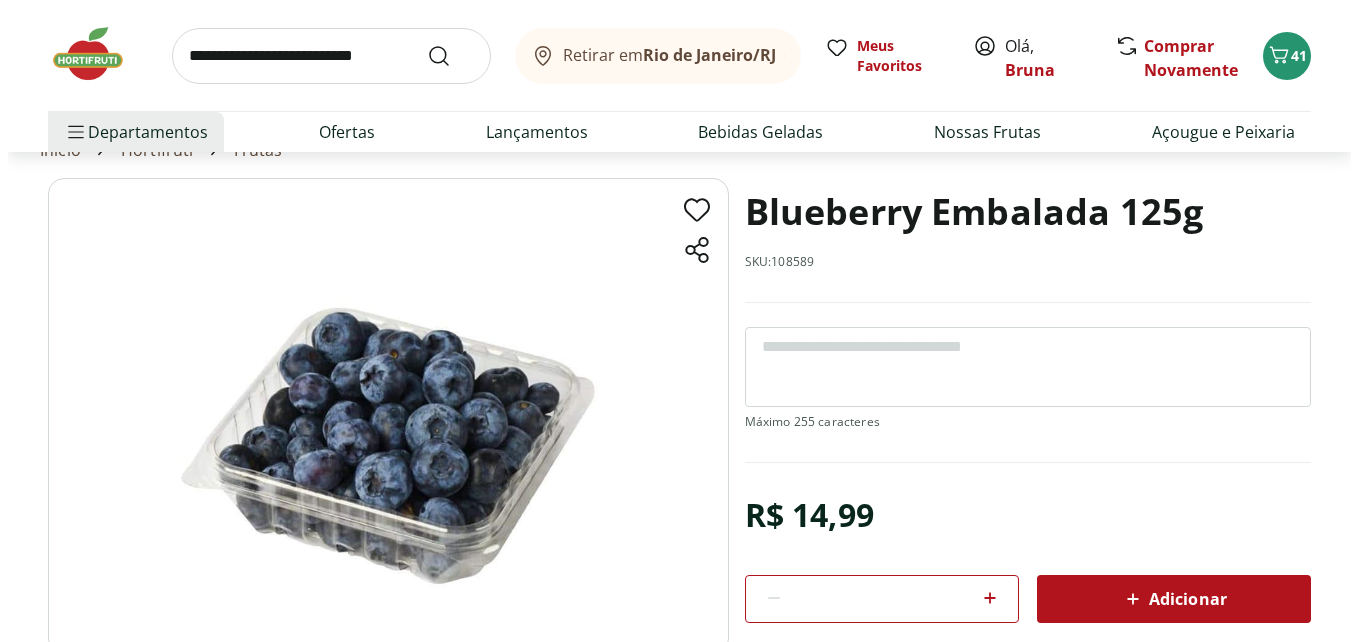 scroll, scrollTop: 120, scrollLeft: 0, axis: vertical 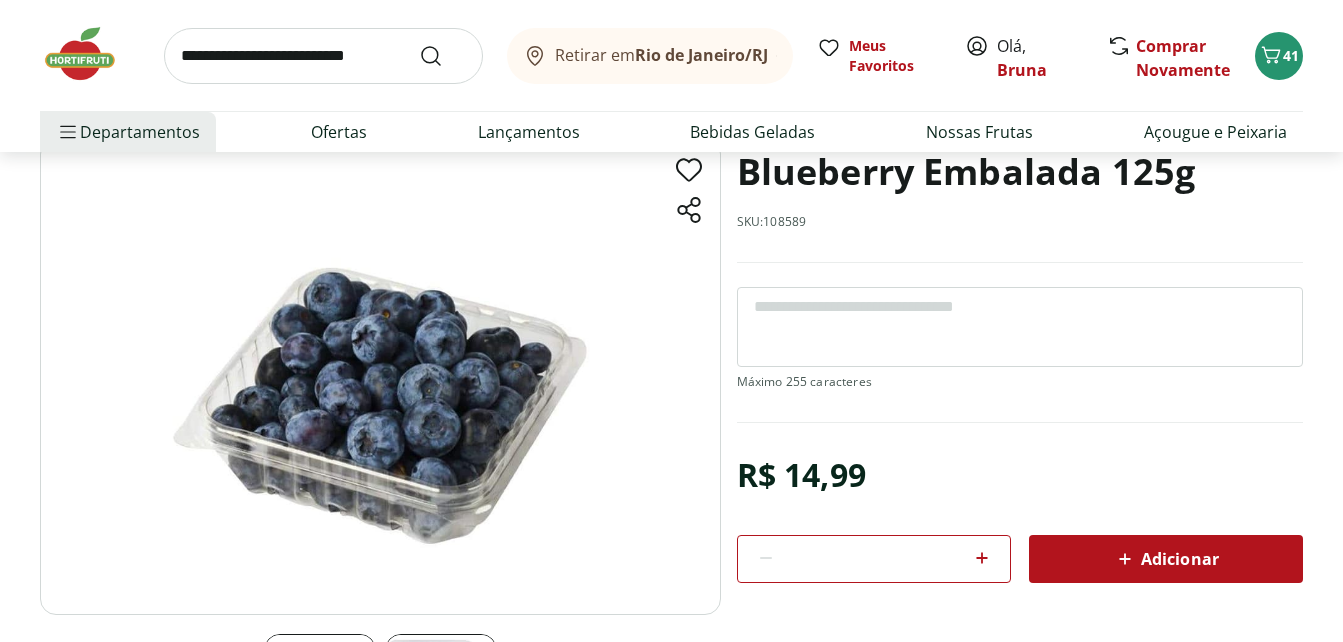 click on "Adicionar" at bounding box center (1166, 559) 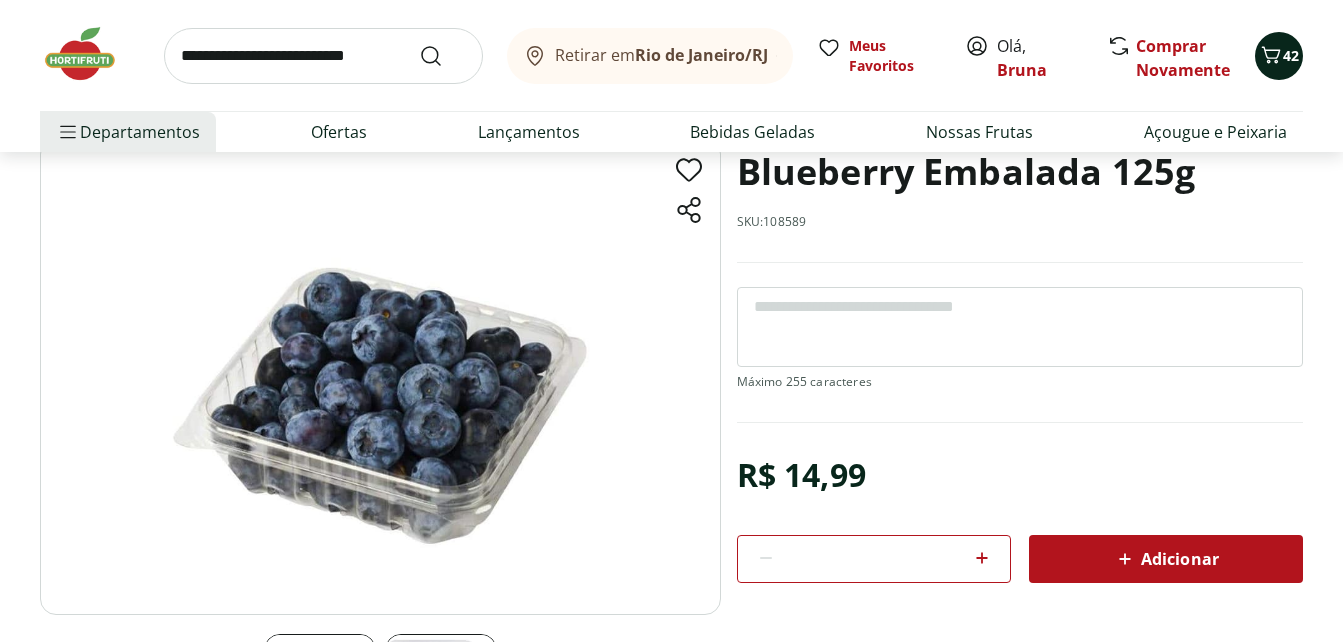 click on "42" at bounding box center [1291, 55] 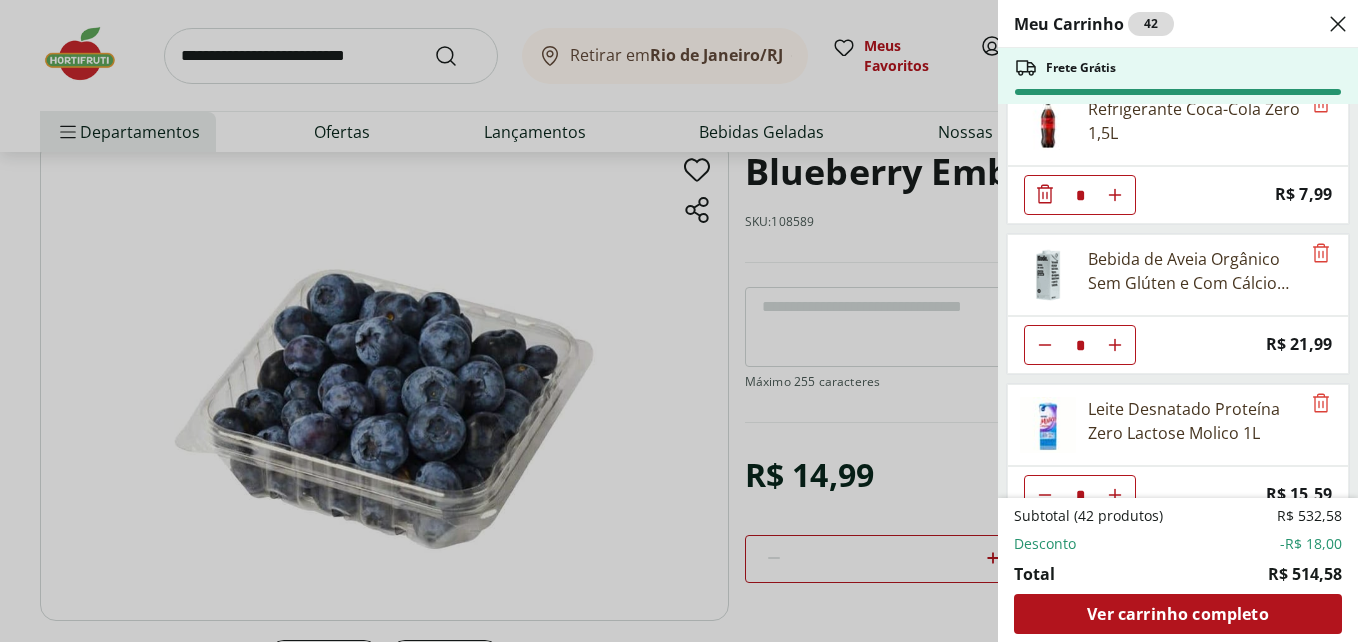 scroll, scrollTop: 1633, scrollLeft: 0, axis: vertical 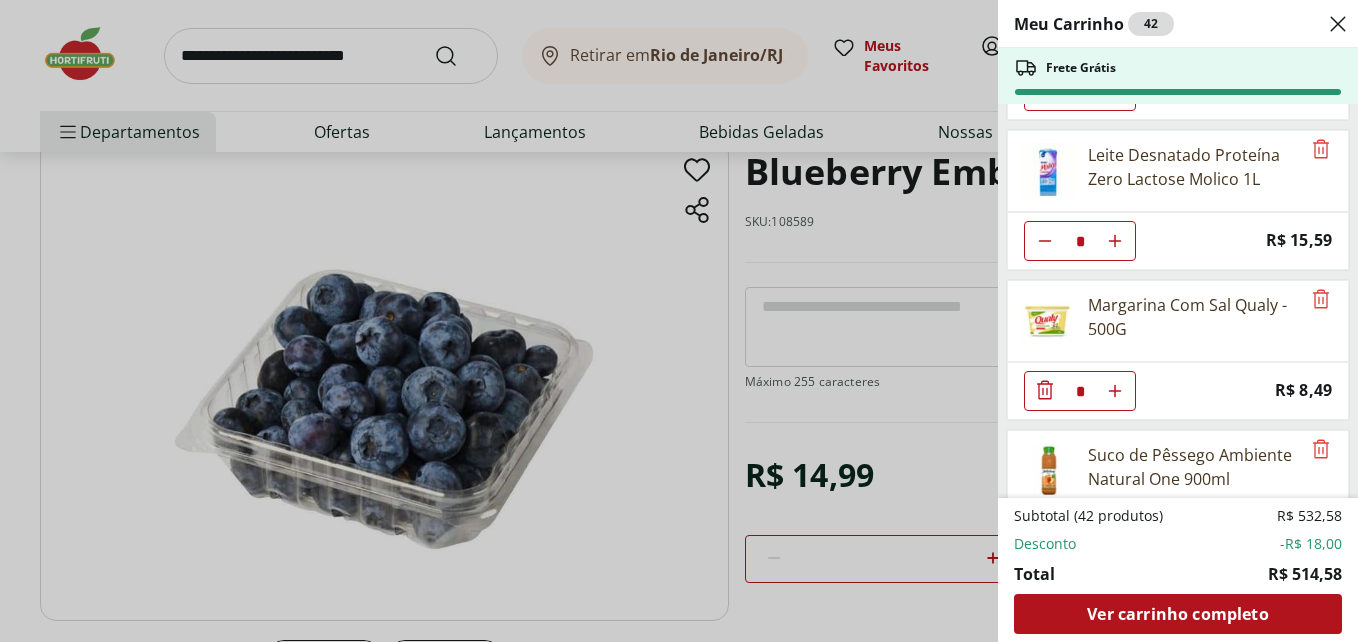 click on "Meu Carrinho 42 Frete Grátis Carne Moída Patinho Resfriada Natural da Terra 500g * Original price: R$ 29,99 Price: R$ 20,99 Chocolate ao Leite Lacta 80g * Price: R$ 12,39 Chocolate Cacau Original 60% Lacta Intense 85G * Price: R$ 20,99 Ovos Katayama Jumbo Branco Com 10 Unidades * Price: R$ 10,99 Queijo Cottagy Yorgus 400g * Price: R$ 32,99 Água Miner Crystal com Gás 1,5l * Price: R$ 3,69 Suco Laranja Natural da Terra 1,7L * Price: R$ 29,99 IOGURTE NATURAL NESTLE 170G * Price: R$ 5,29 Café Pilão Tradicional Unidade * Original price: R$ 43,99 Price: R$ 34,99 Refrigerante Coca-Cola Zero 1,5L * Price: R$ 7,99 Bebida de Aveia Orgânico Sem Glúten e Com Cálcio Nude 1L * Price: R$ 21,99 Leite Desnatado Proteína Zero Lactose Molico 1L * Price: R$ 15,59 Margarina Com Sal Qualy - 500G * Price: R$ 8,49 Suco de Pêssego Ambiente Natural One 900ml * Price: R$ 17,99 Suco de Caqui com Maracujá Natural da Terra 1L * Price: R$ 19,99 Suco de Tangerina Hortifruti Natural da Terra 1L * Price: R$ 22,99" at bounding box center [1178, 321] 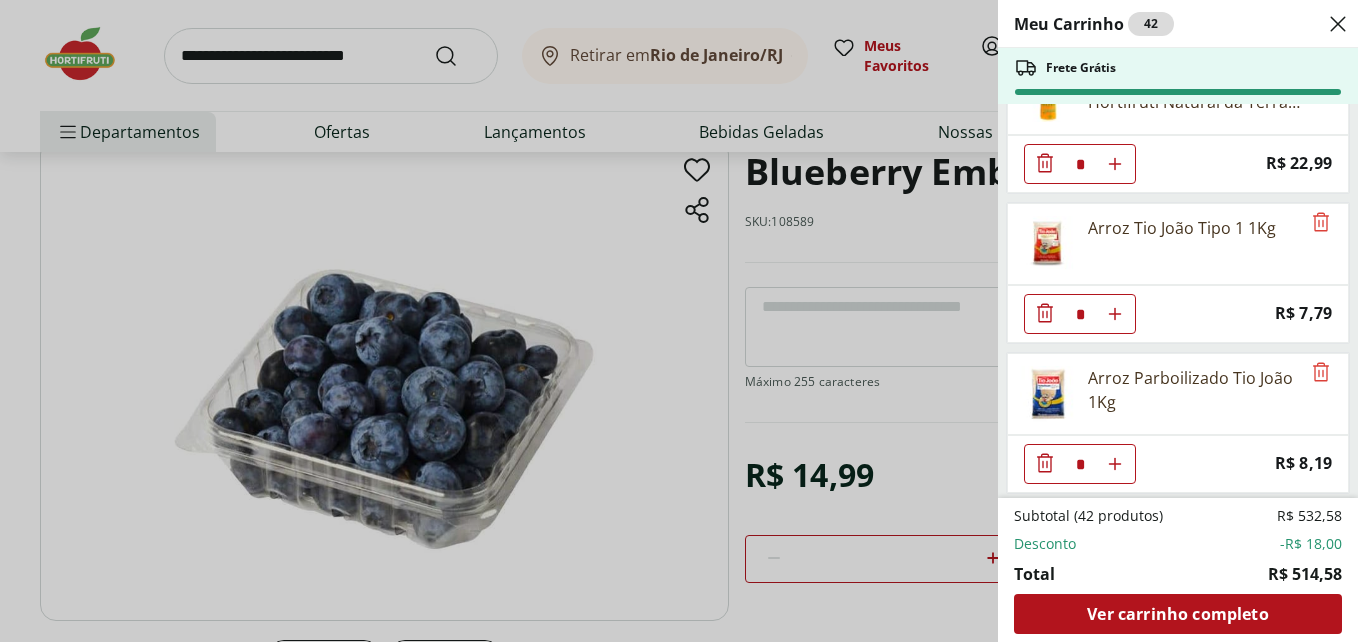 scroll, scrollTop: 2322, scrollLeft: 0, axis: vertical 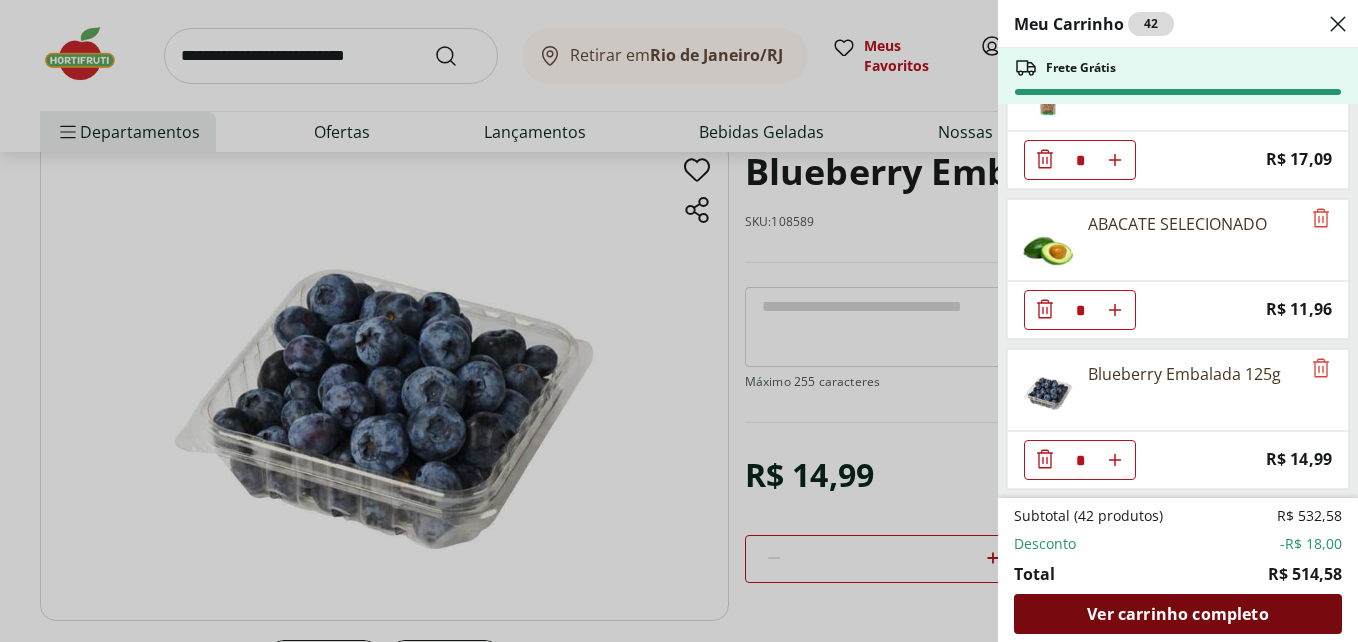 click on "Ver carrinho completo" at bounding box center [1177, 614] 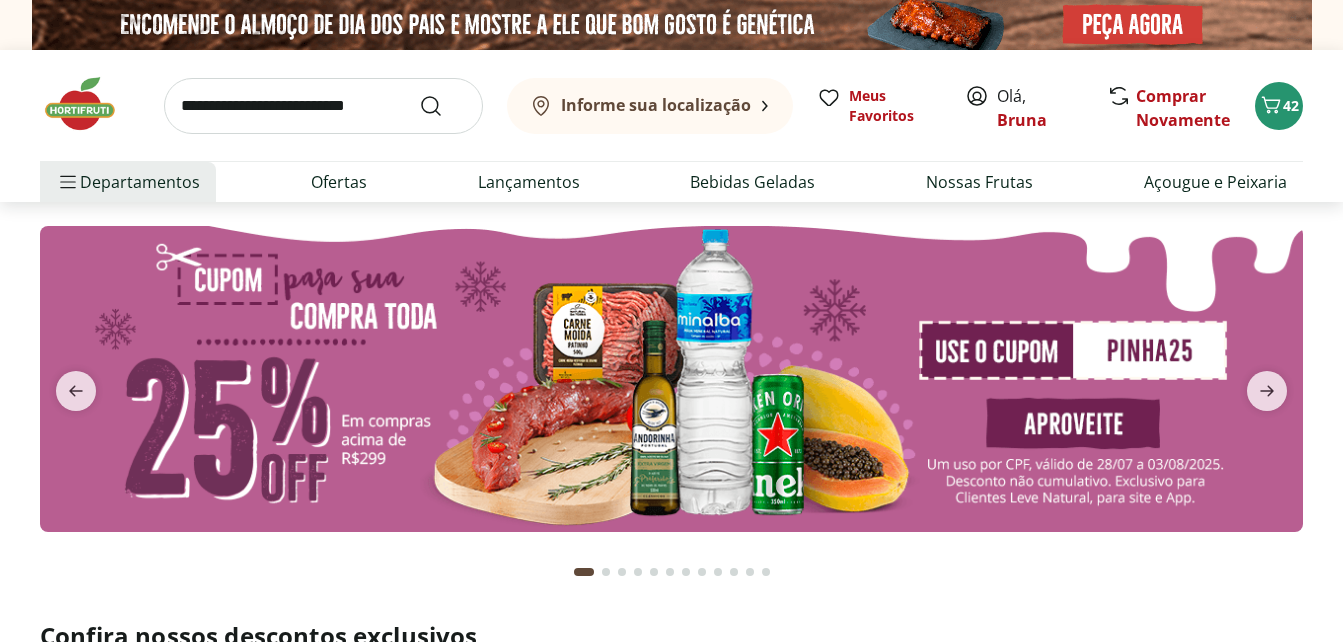 scroll, scrollTop: 0, scrollLeft: 0, axis: both 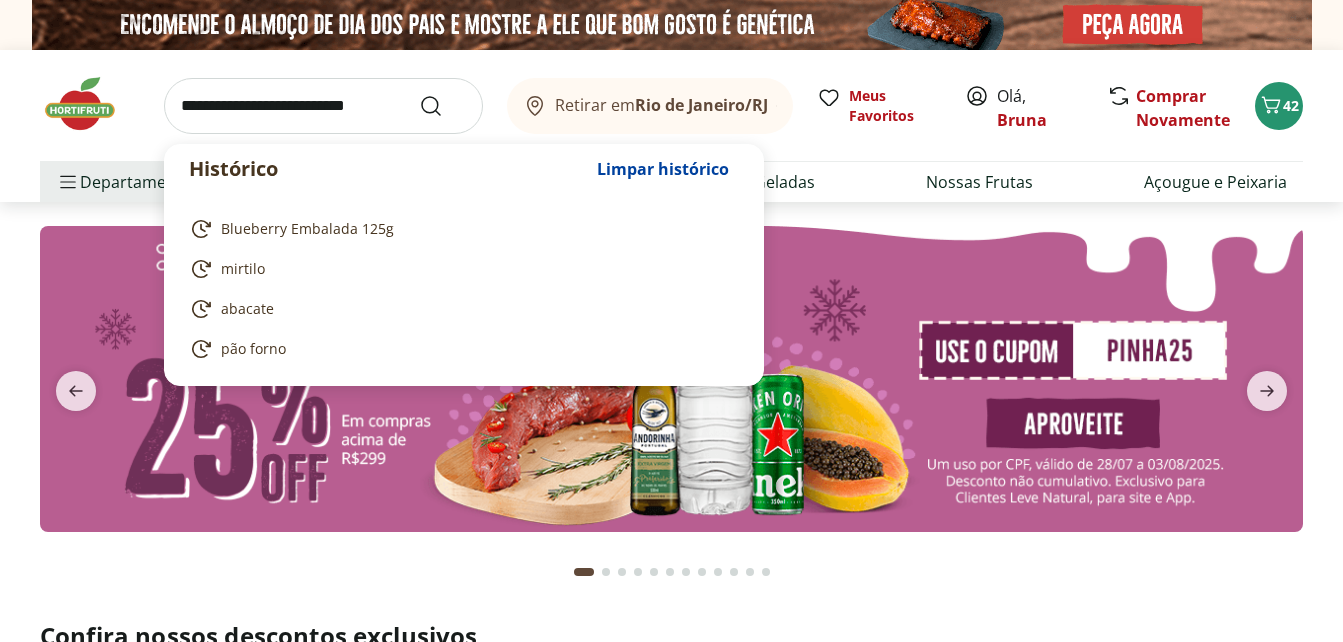 click at bounding box center [323, 106] 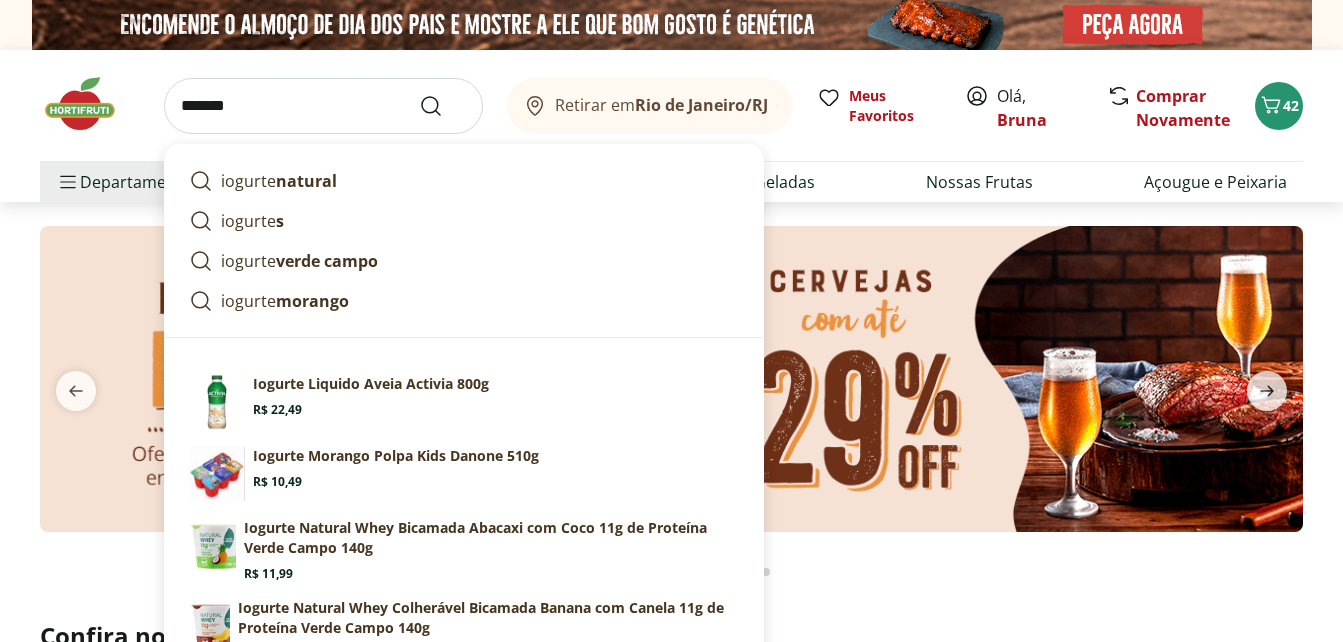 type on "*******" 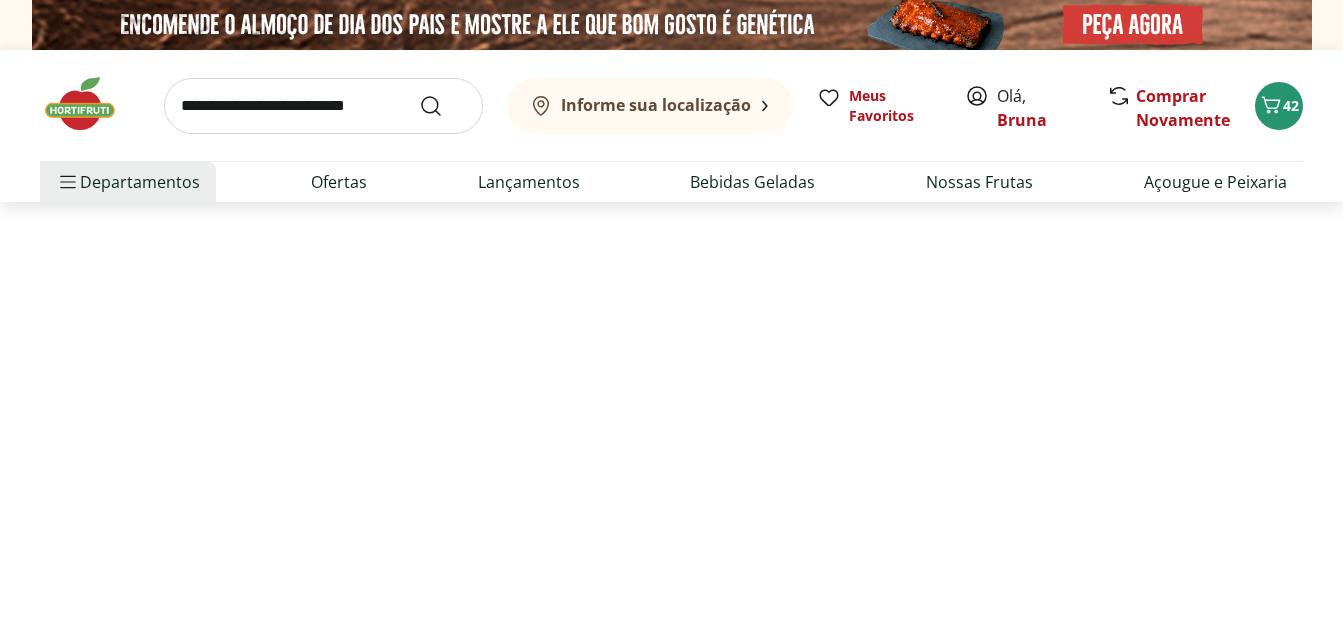 select on "**********" 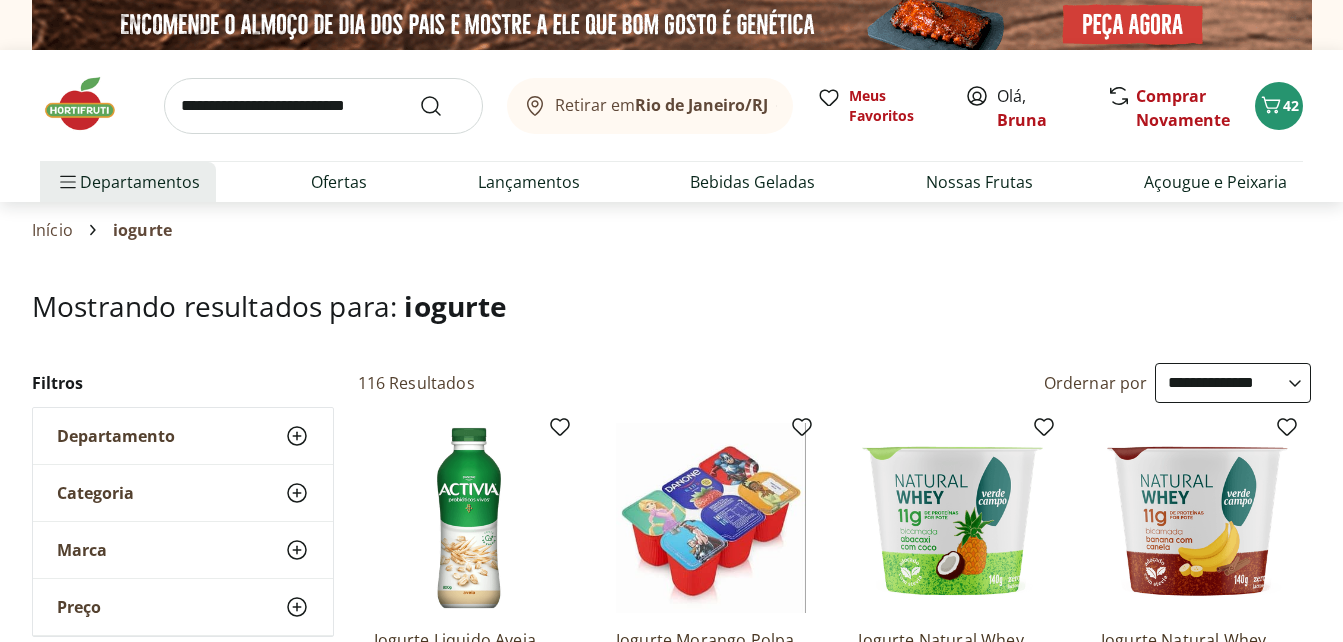 click on "Início iogurte" at bounding box center [671, 230] 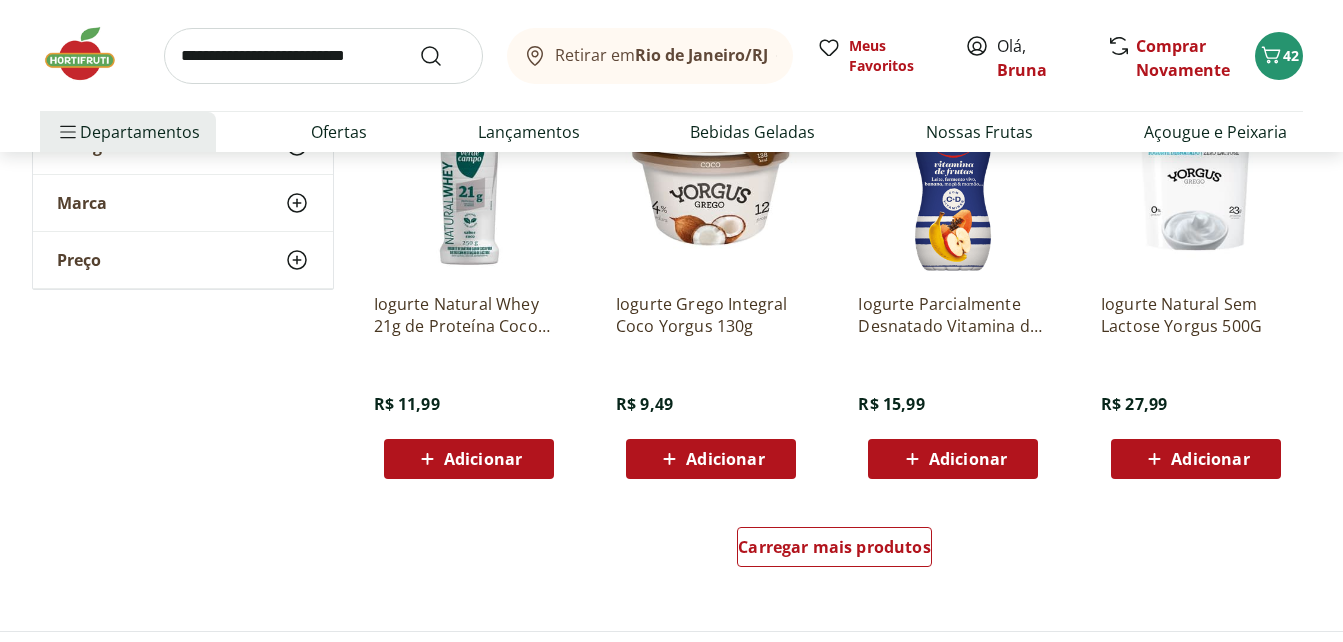 scroll, scrollTop: 1240, scrollLeft: 0, axis: vertical 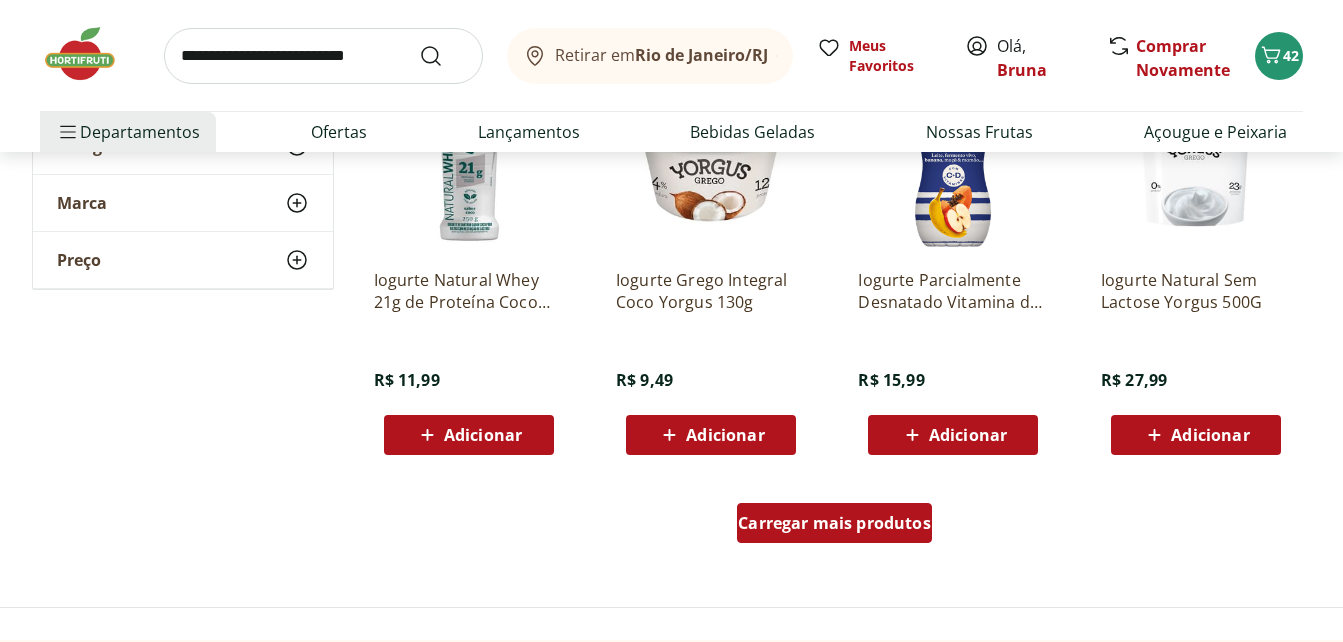 click on "Carregar mais produtos" at bounding box center [834, 523] 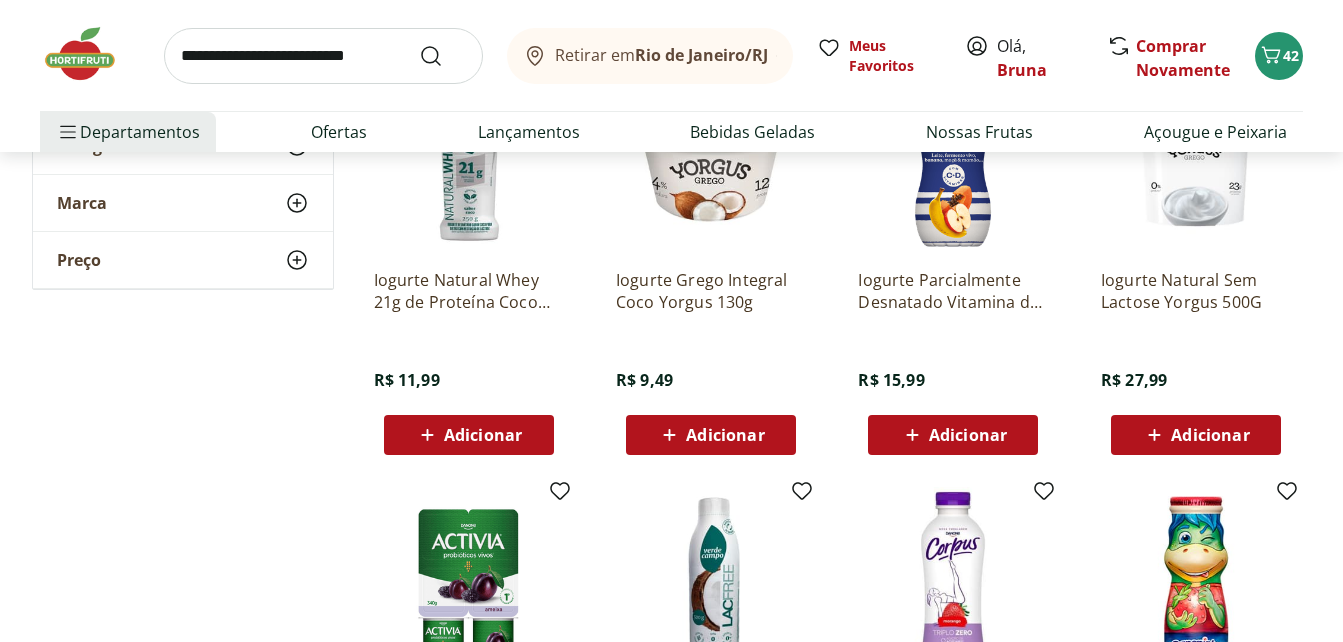 click on "**********" at bounding box center [672, 501] 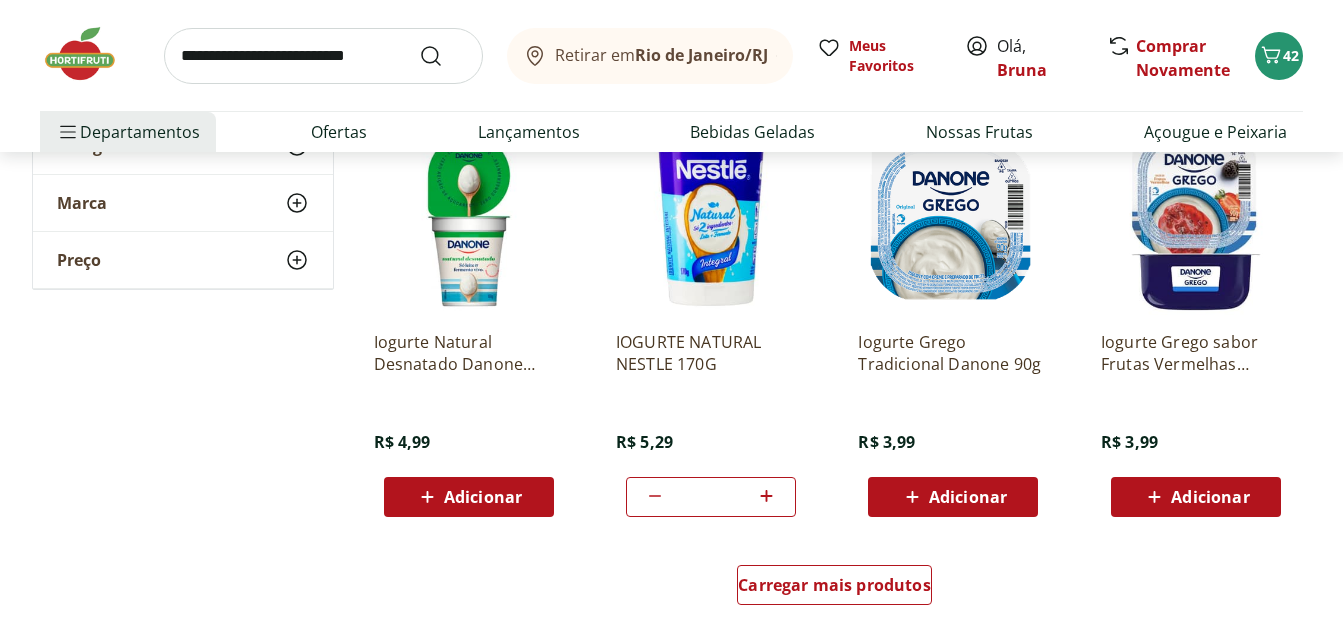 scroll, scrollTop: 2520, scrollLeft: 0, axis: vertical 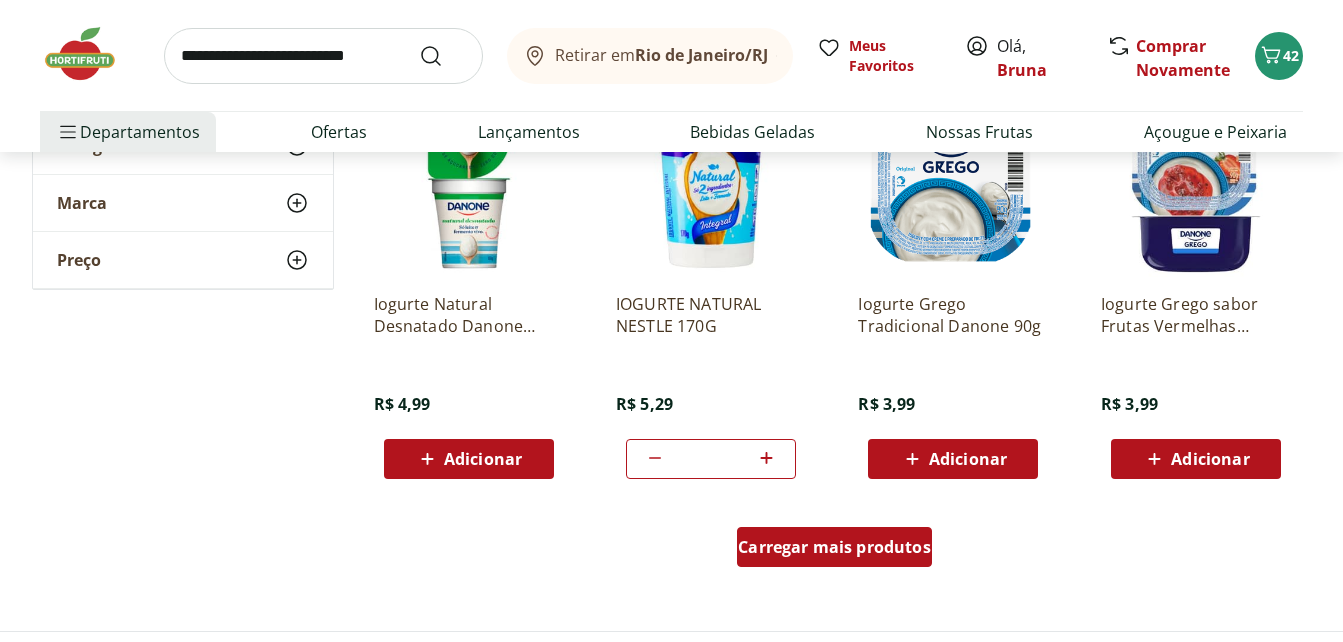 click on "Carregar mais produtos" at bounding box center (834, 547) 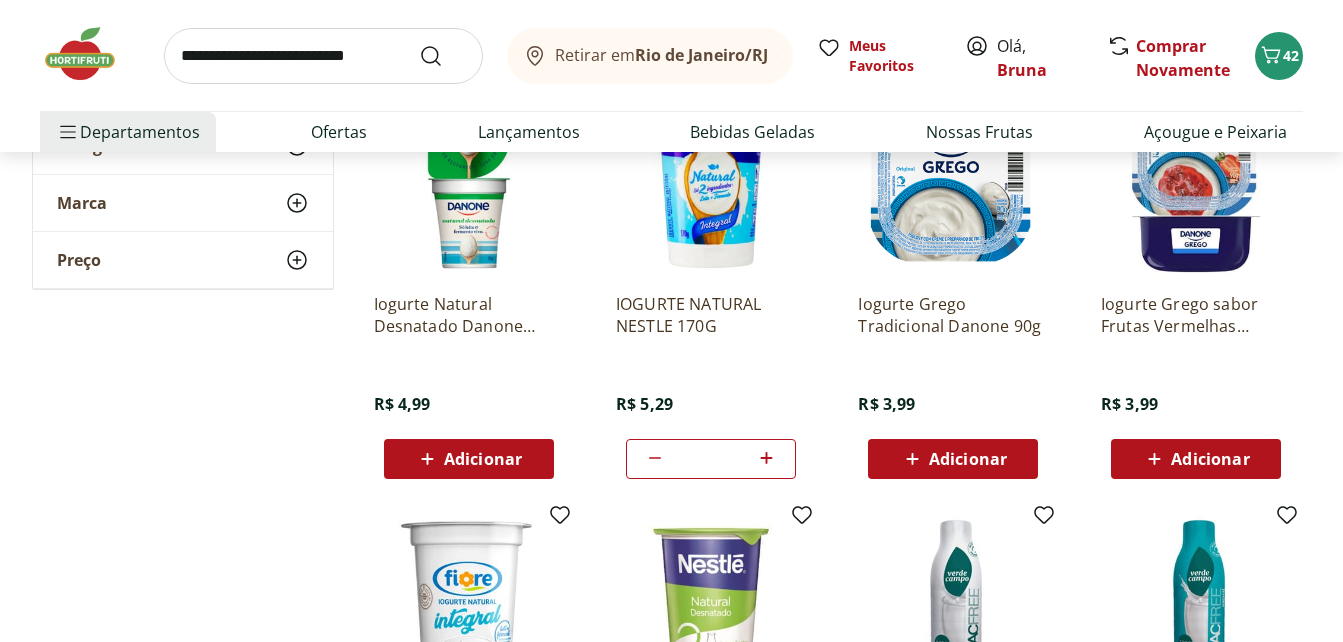 click on "**********" at bounding box center (672, -127) 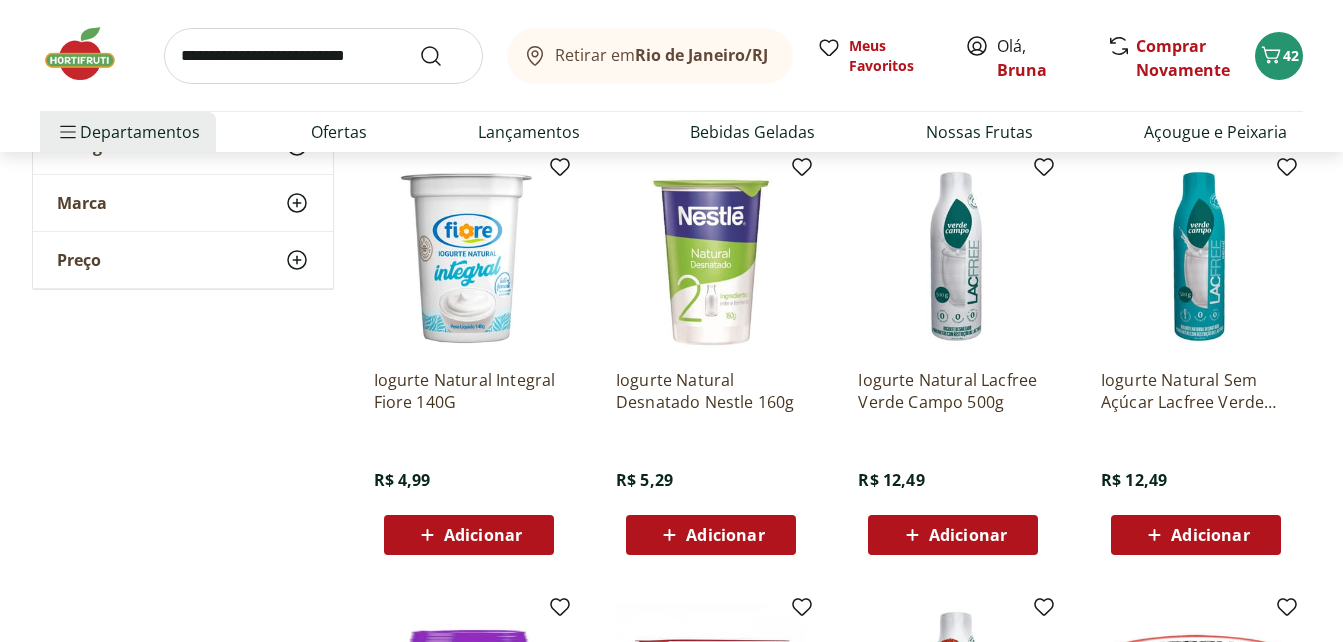 scroll, scrollTop: 2880, scrollLeft: 0, axis: vertical 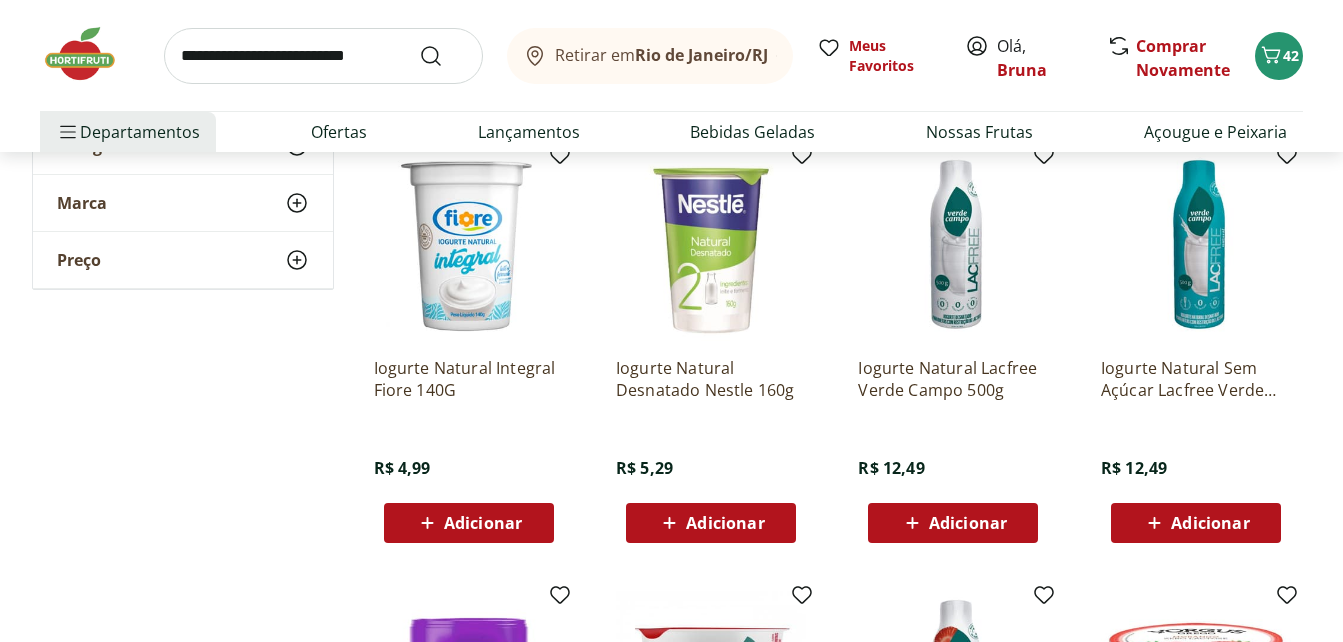 click on "**********" at bounding box center (672, -487) 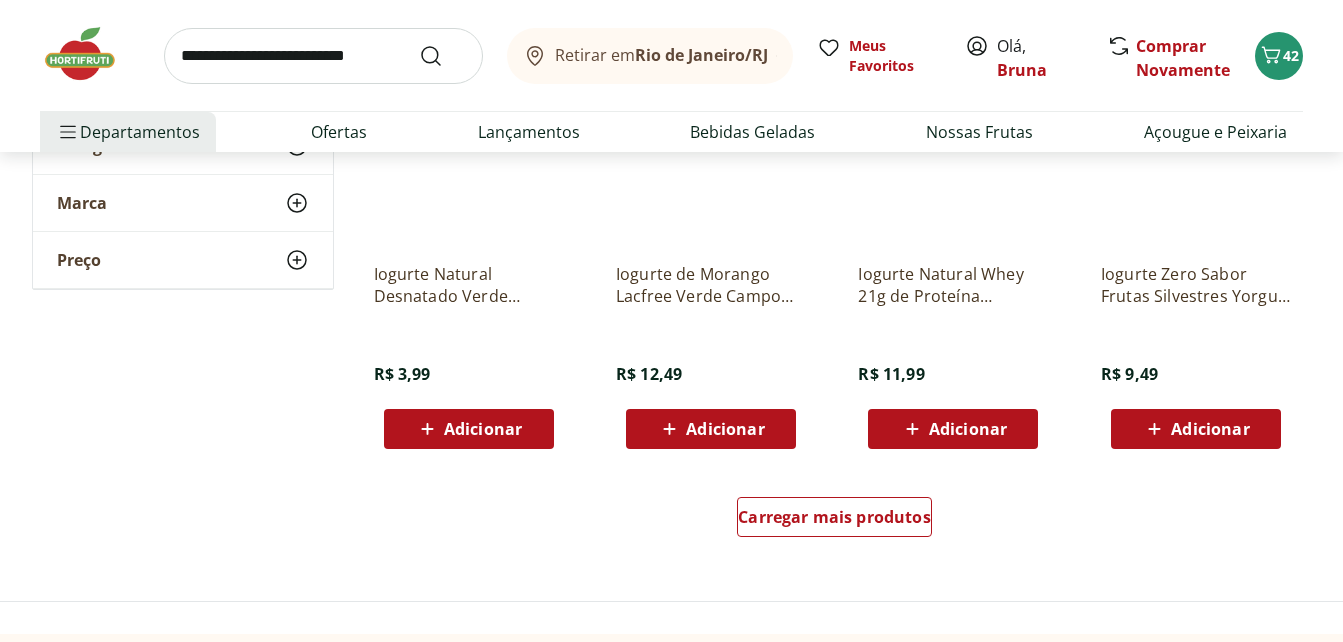 scroll, scrollTop: 3880, scrollLeft: 0, axis: vertical 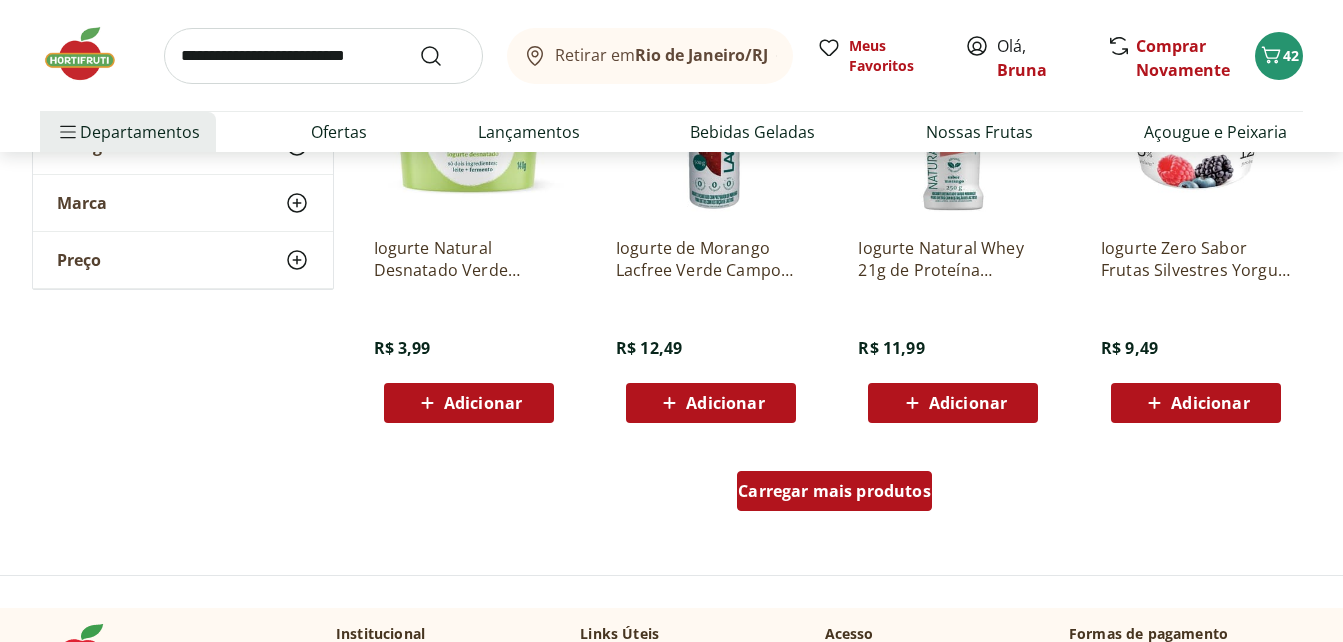 click on "Carregar mais produtos" at bounding box center [834, 491] 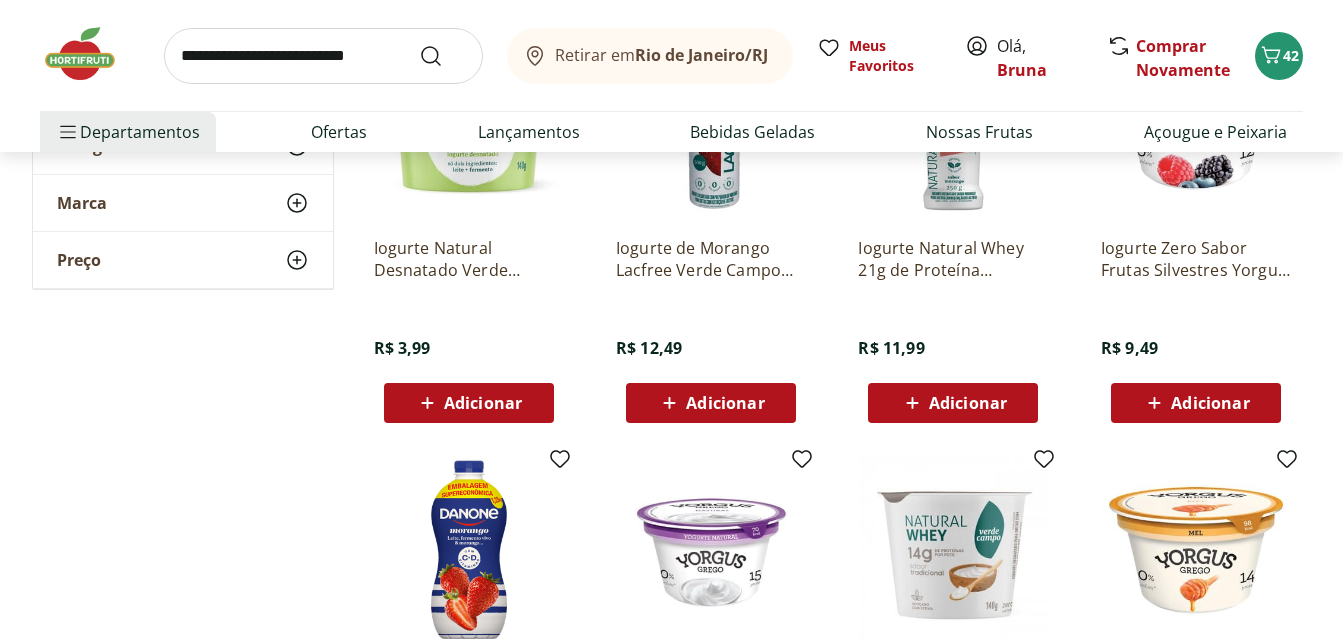 click on "**********" at bounding box center [672, -835] 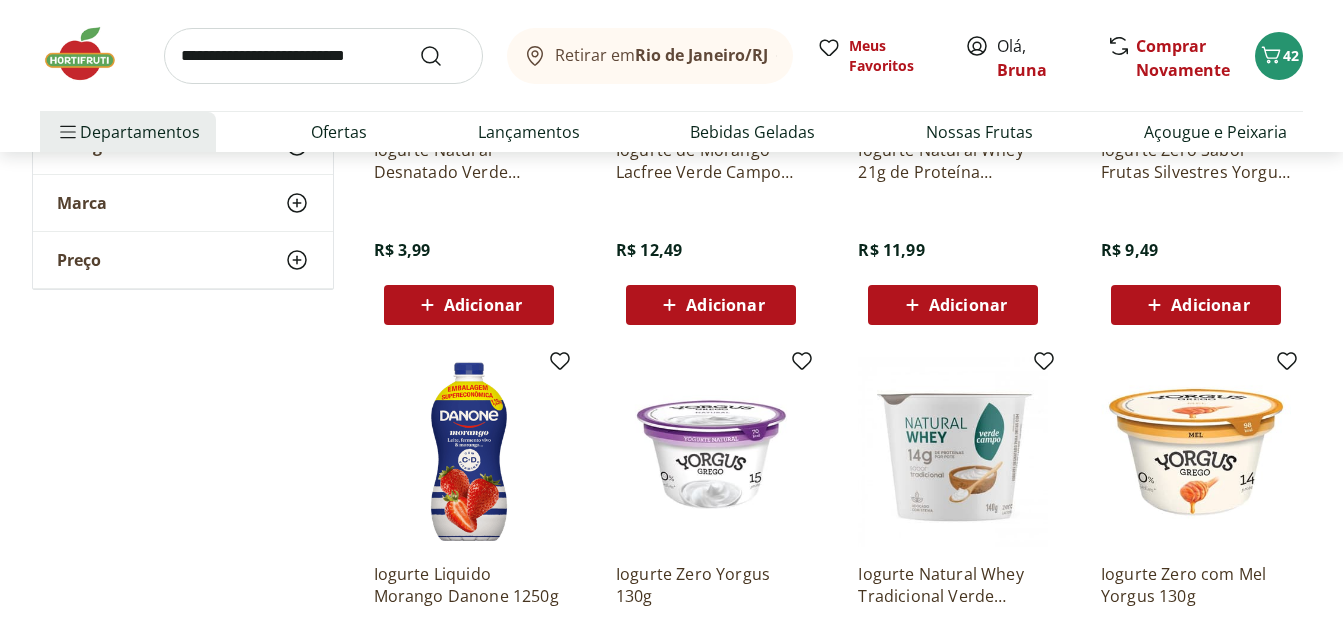 scroll, scrollTop: 4200, scrollLeft: 0, axis: vertical 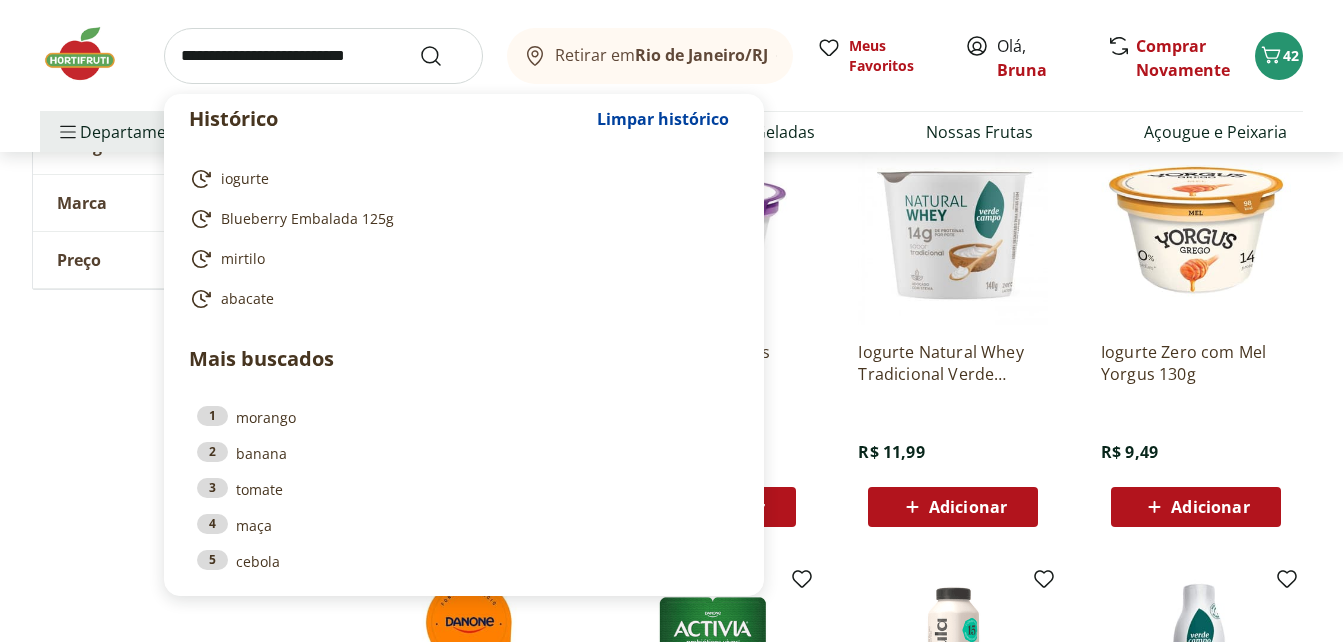 click at bounding box center [323, 56] 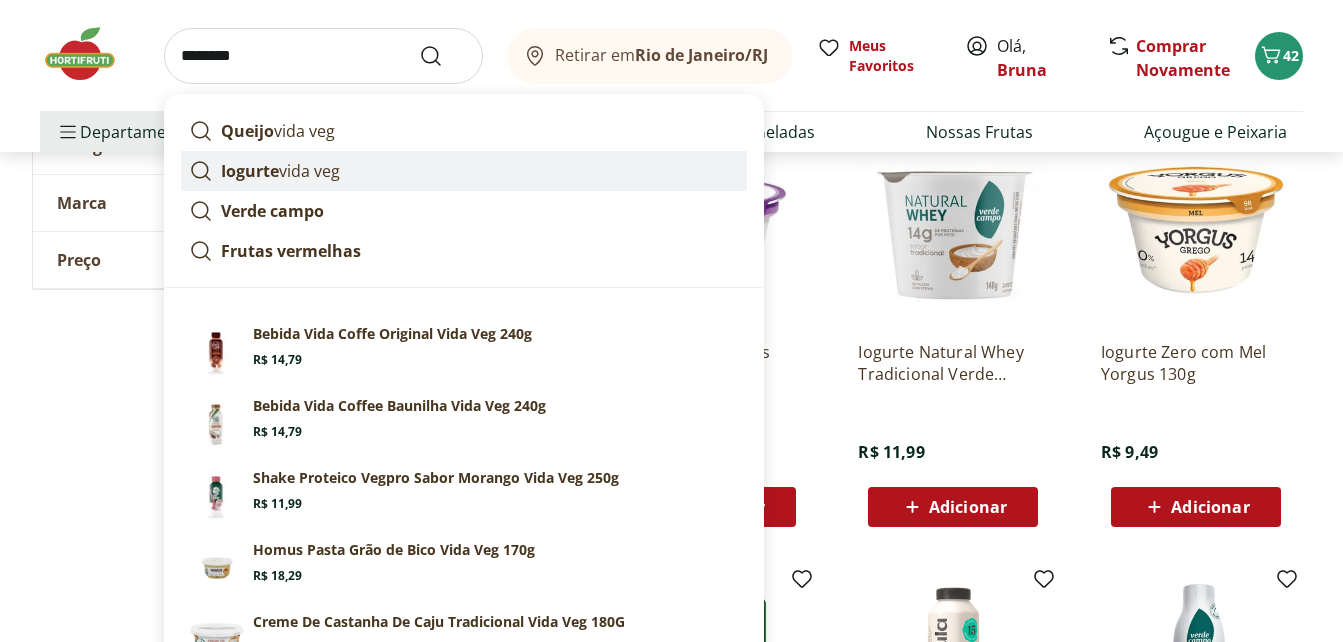 click on "Iogurte" at bounding box center [250, 171] 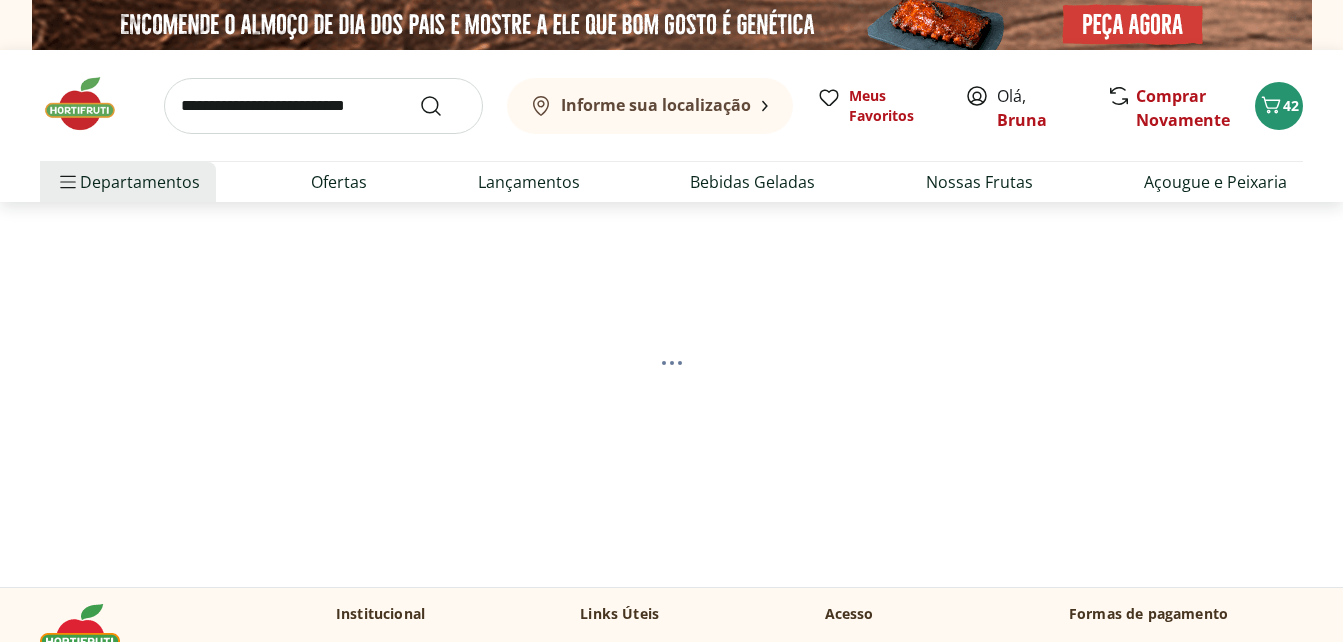 scroll, scrollTop: 0, scrollLeft: 0, axis: both 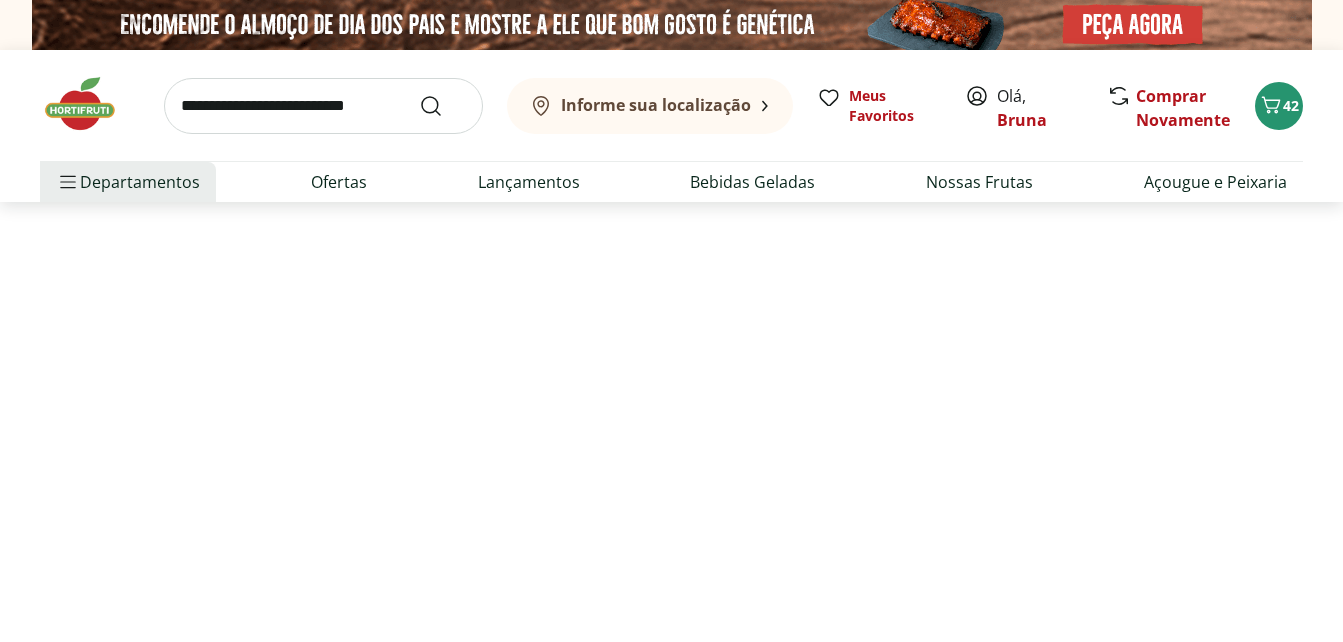 select on "**********" 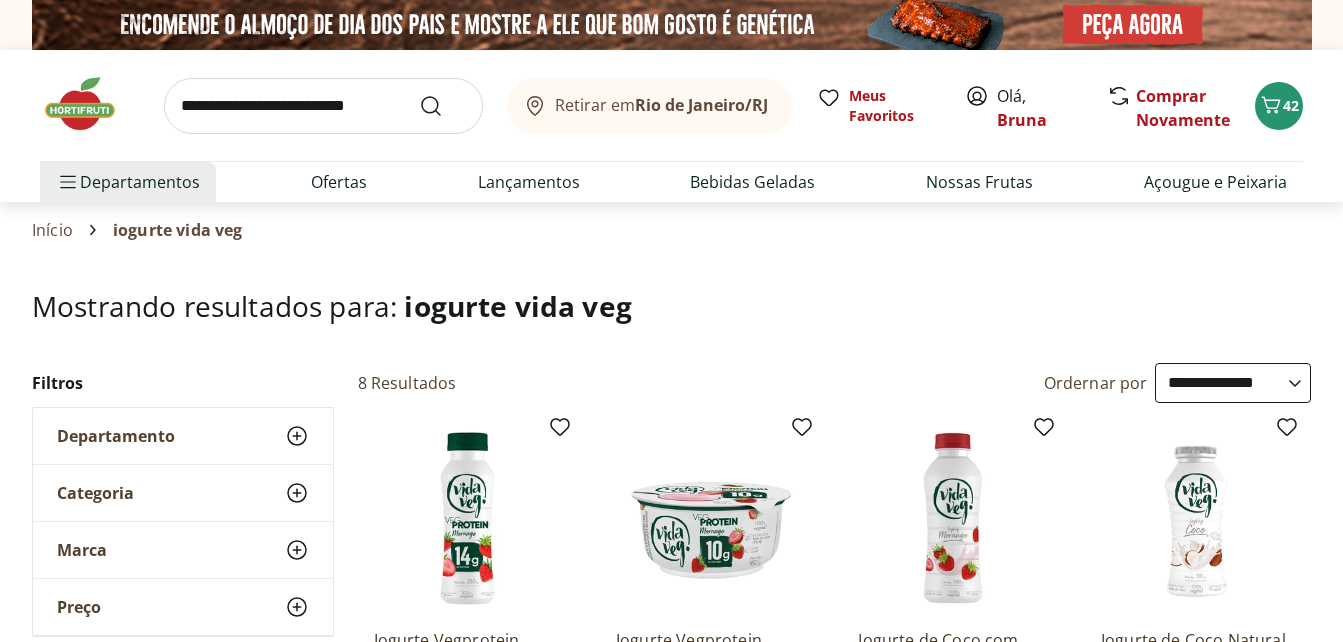 click on "Mostrando resultados para:   iogurte vida veg" at bounding box center (671, 306) 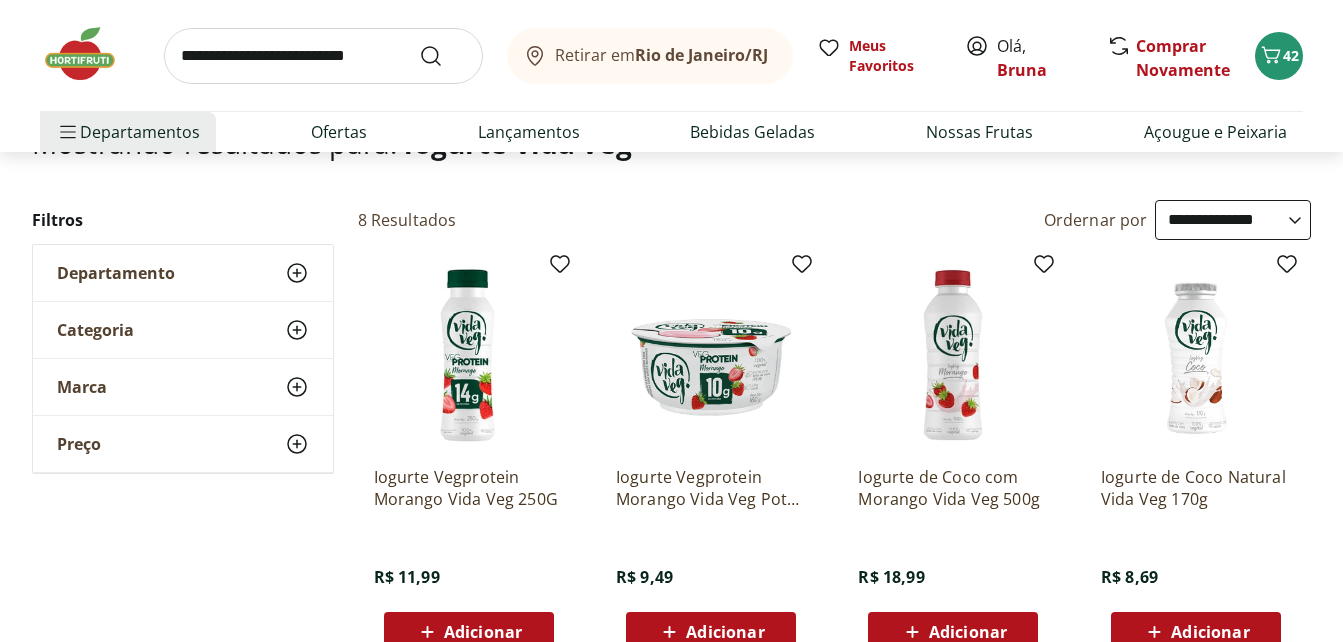 scroll, scrollTop: 160, scrollLeft: 0, axis: vertical 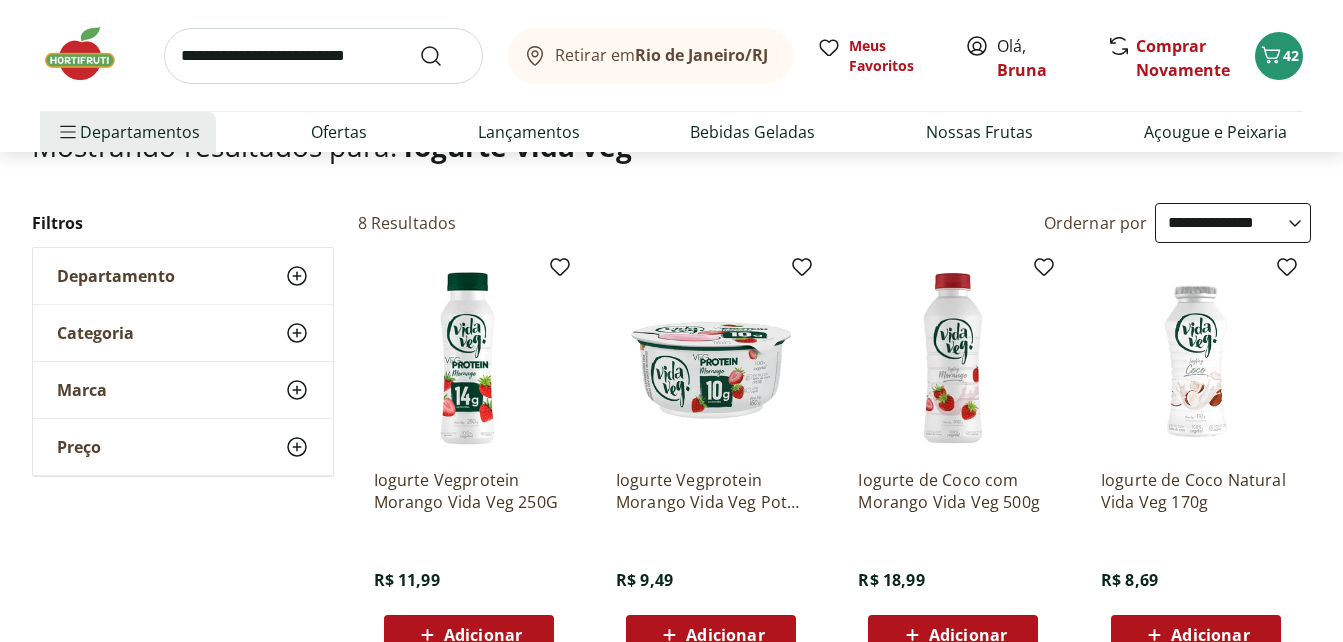 click on "Adicionar" at bounding box center [968, 635] 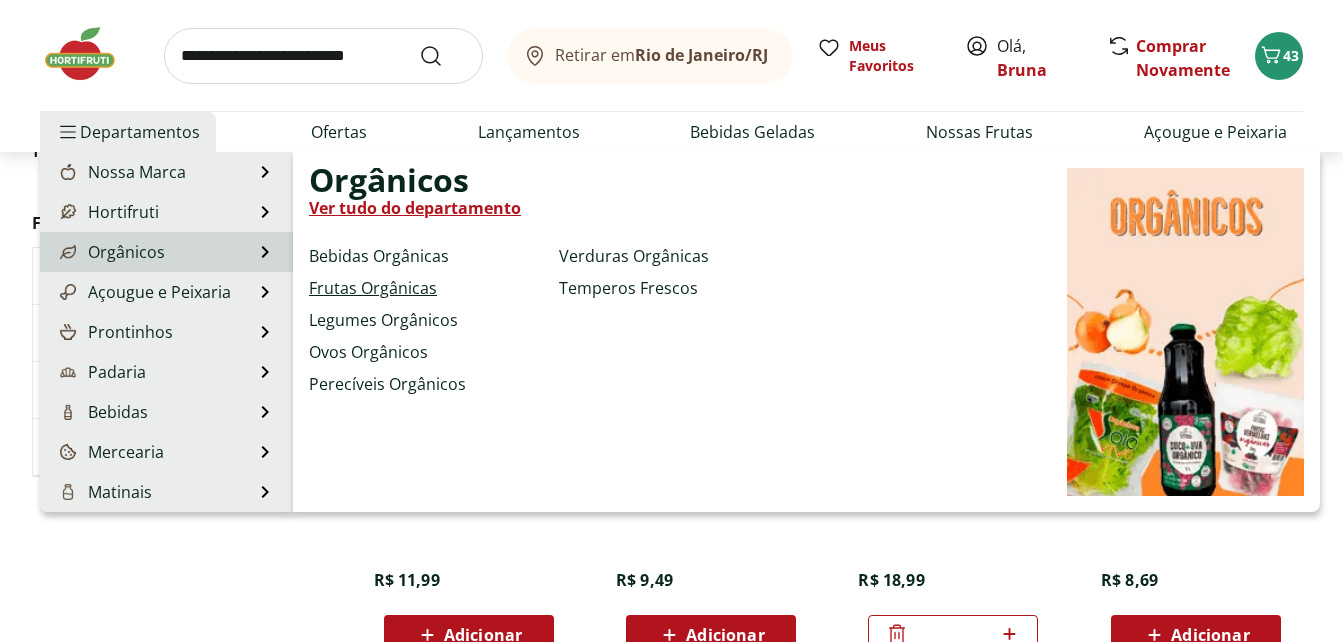 click on "Frutas Orgânicas" at bounding box center (373, 288) 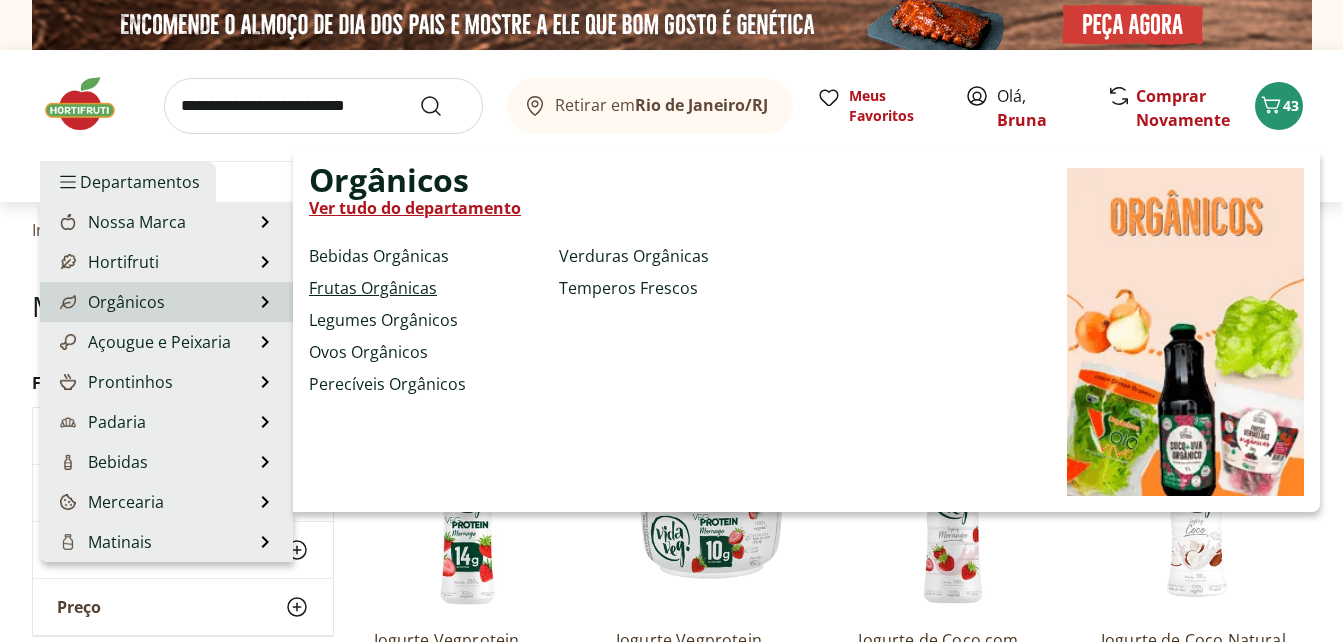 select on "**********" 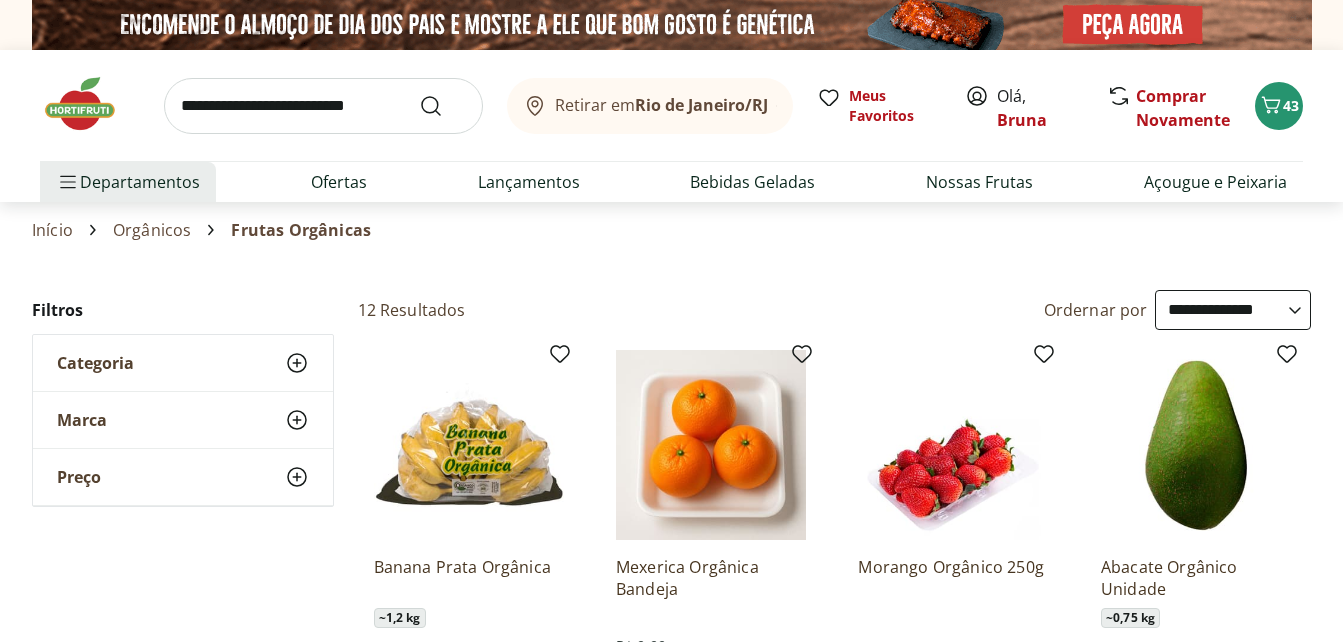 click on "Início Orgânicos Frutas Orgânicas" at bounding box center (671, 230) 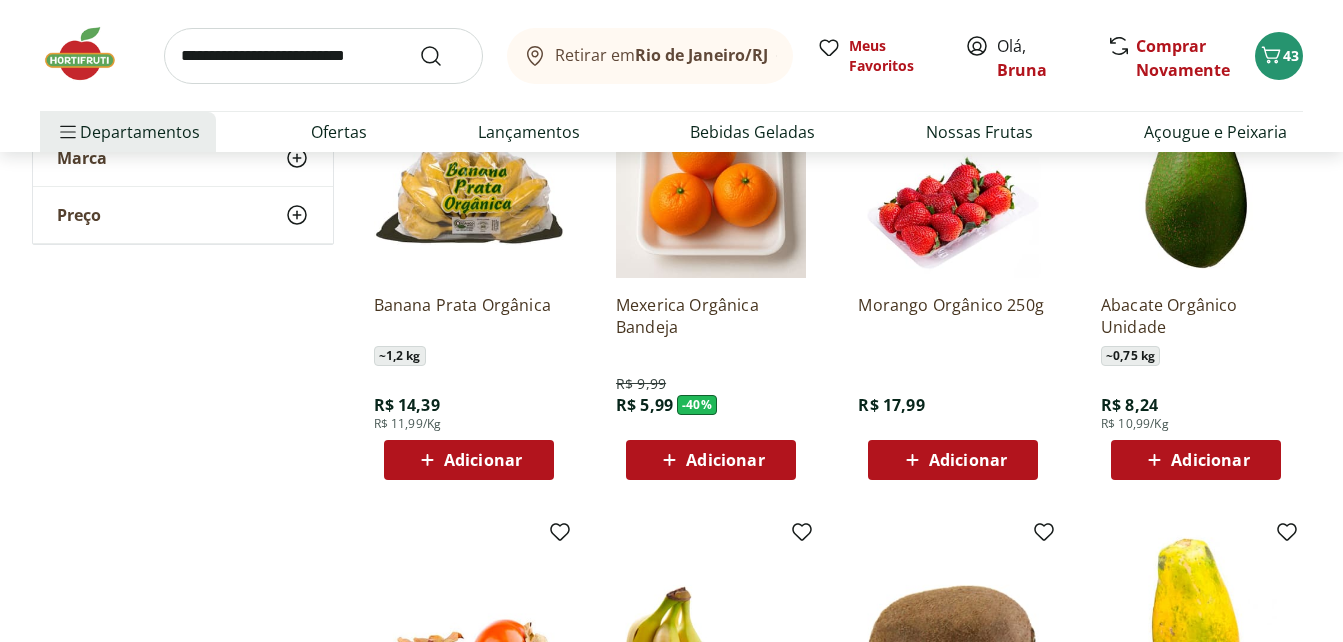 scroll, scrollTop: 200, scrollLeft: 0, axis: vertical 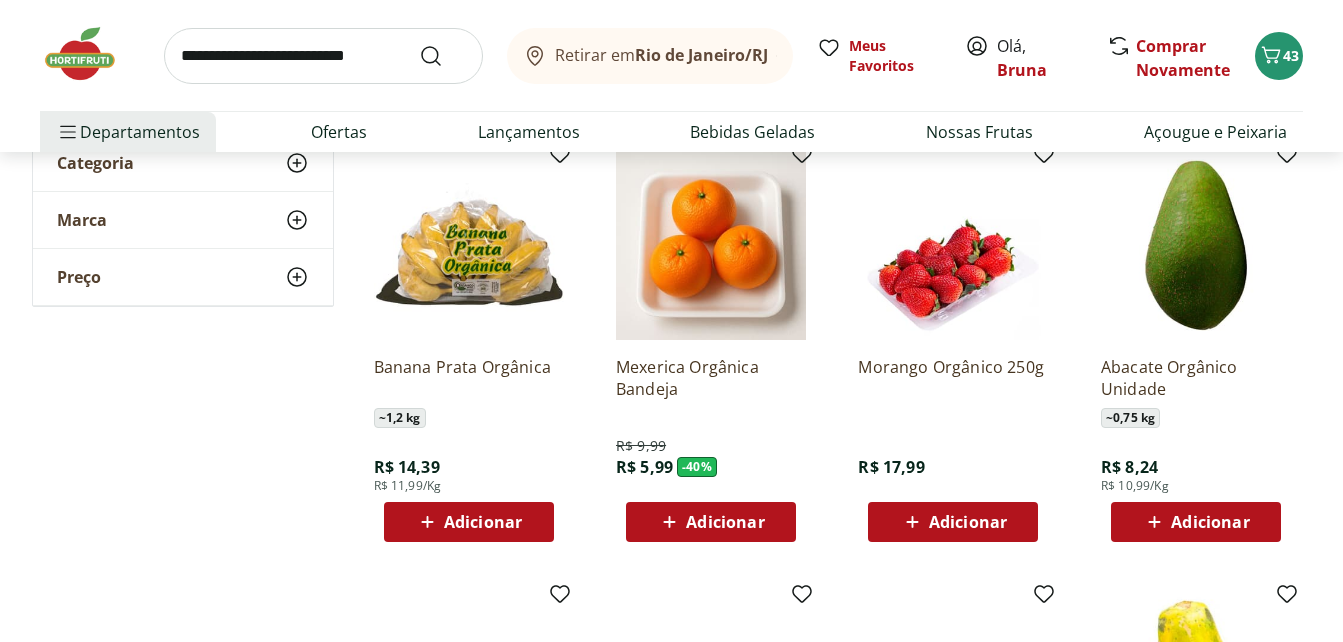 click on "Adicionar" at bounding box center (968, 522) 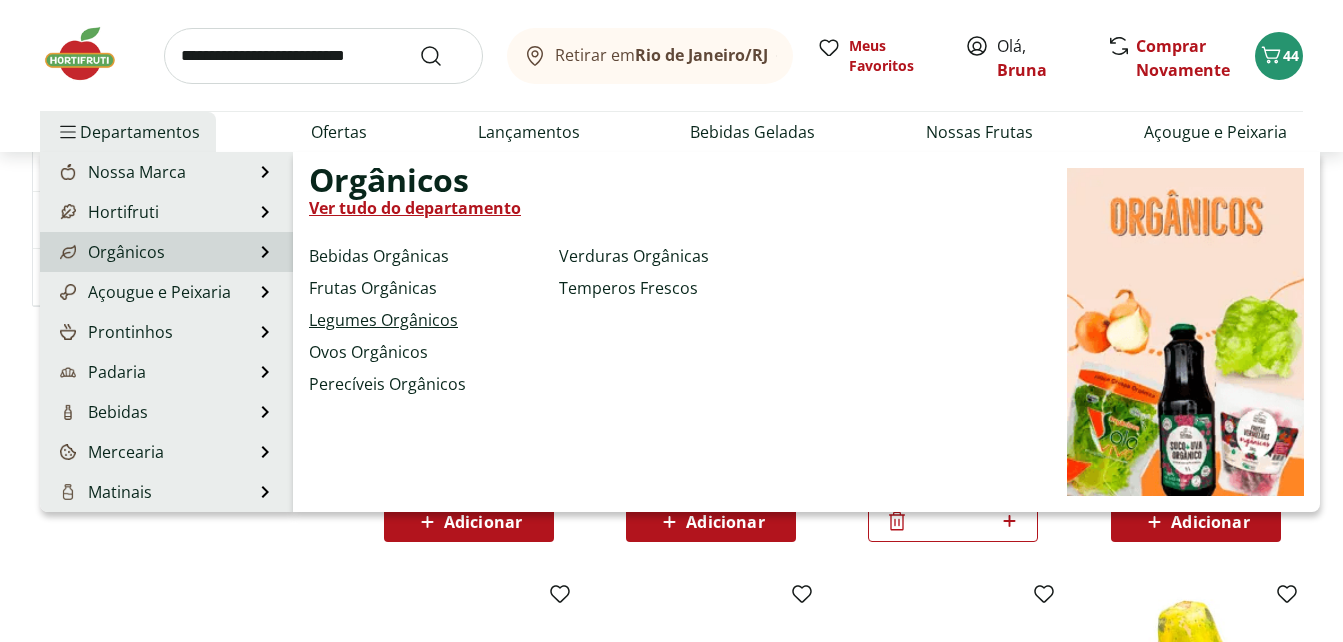 click on "Legumes Orgânicos" at bounding box center [383, 320] 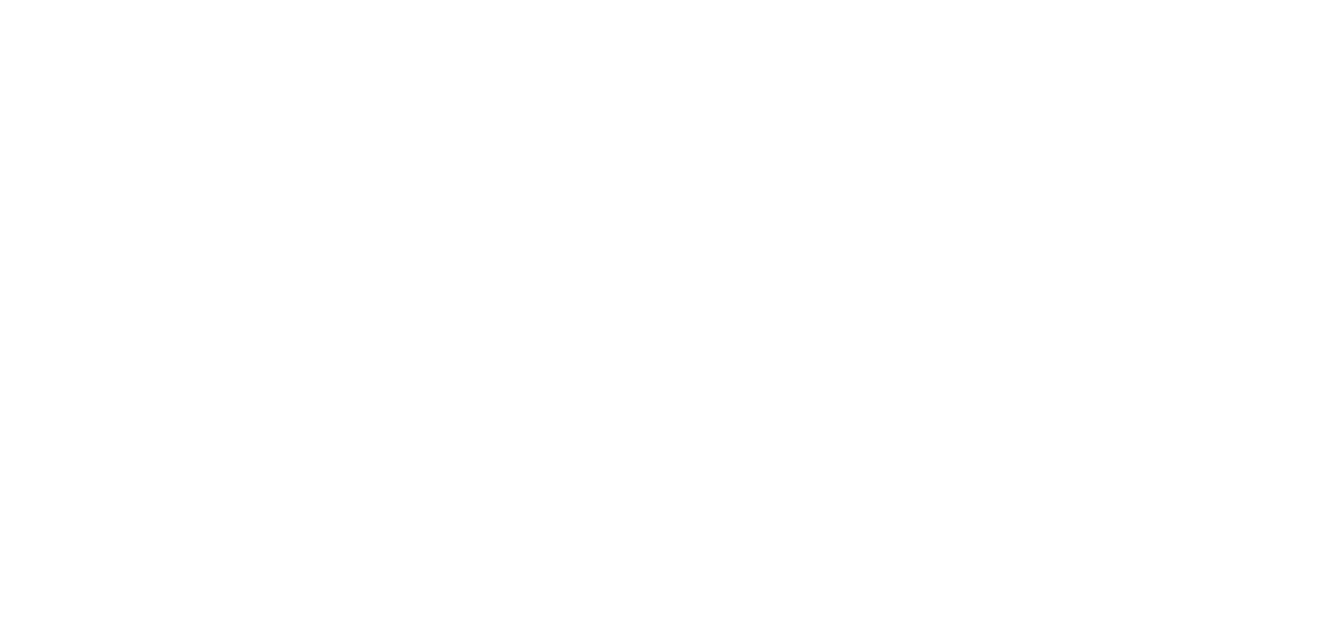 scroll, scrollTop: 0, scrollLeft: 0, axis: both 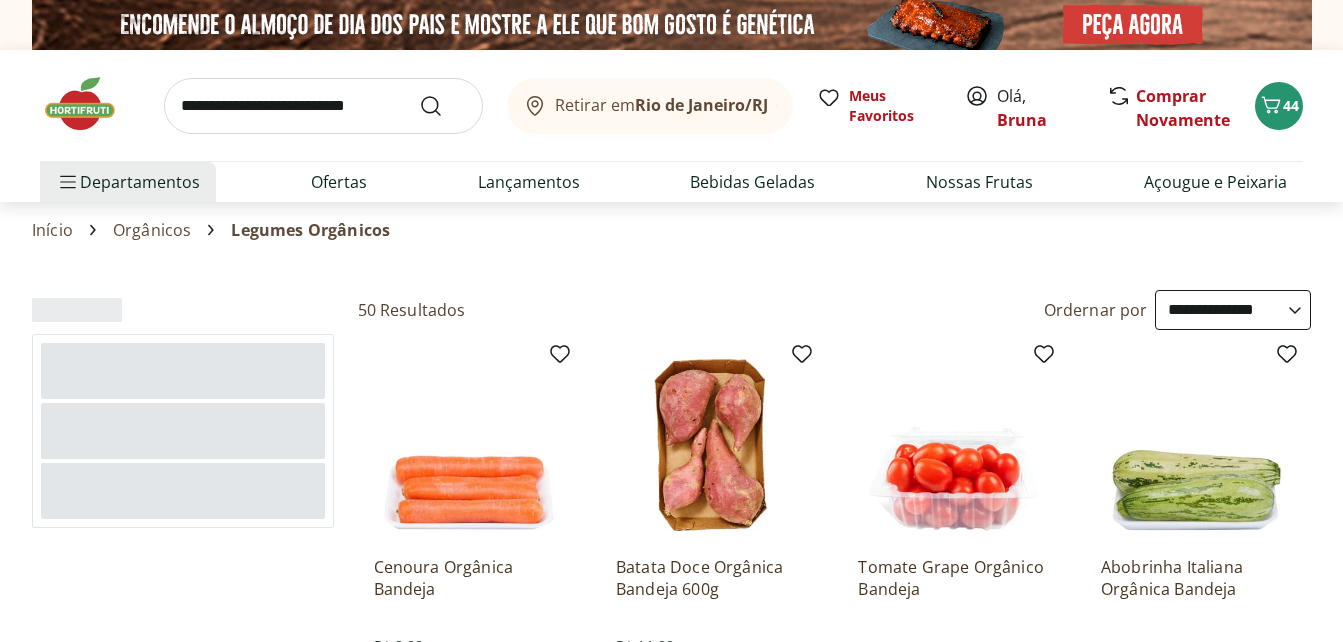 click on "Início Orgânicos Legumes Orgânicos" at bounding box center (671, 230) 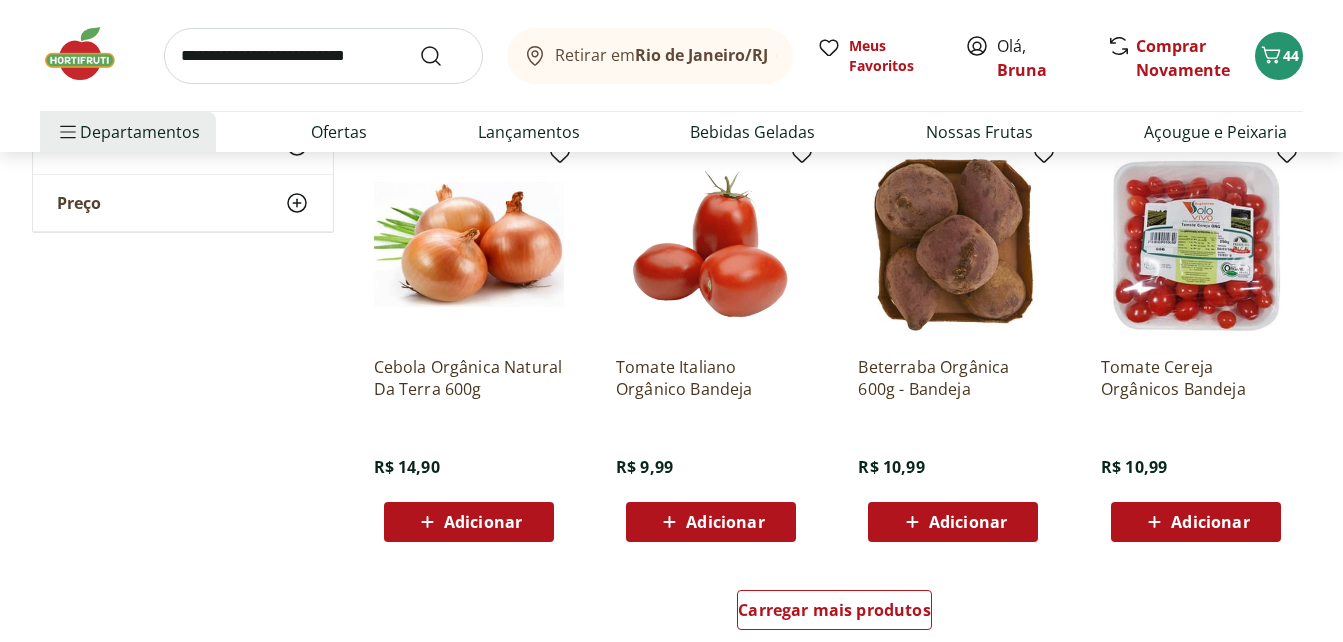 scroll, scrollTop: 1120, scrollLeft: 0, axis: vertical 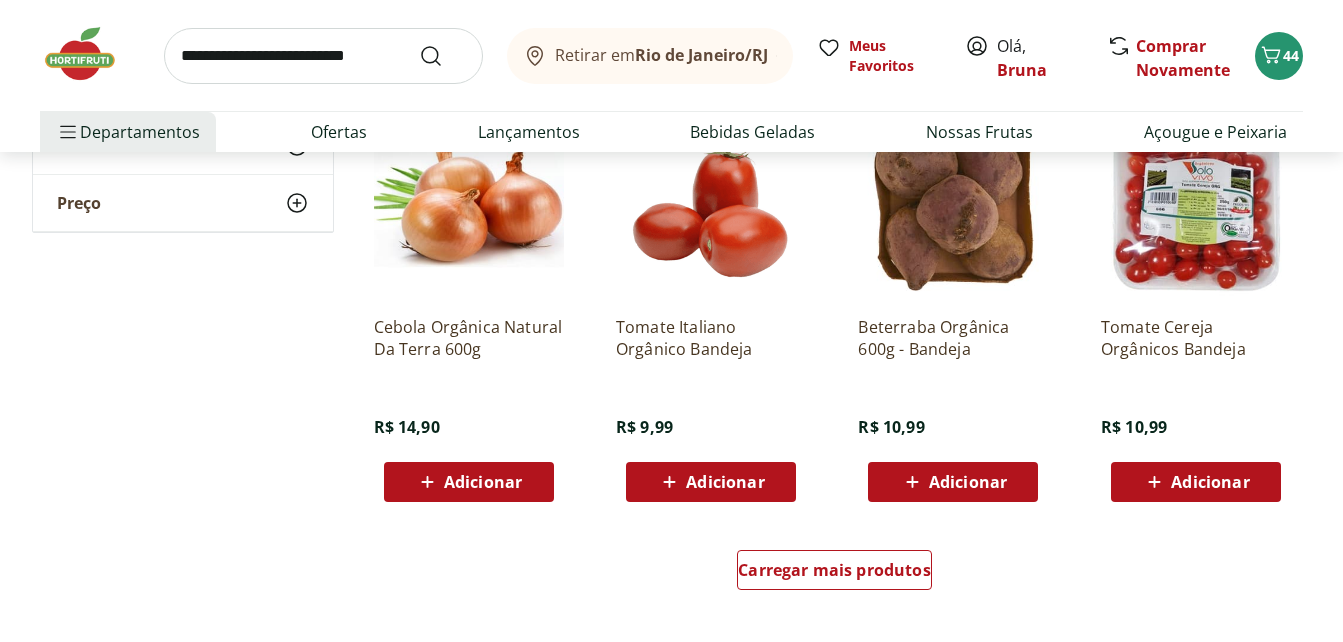 click on "Adicionar" at bounding box center [968, 482] 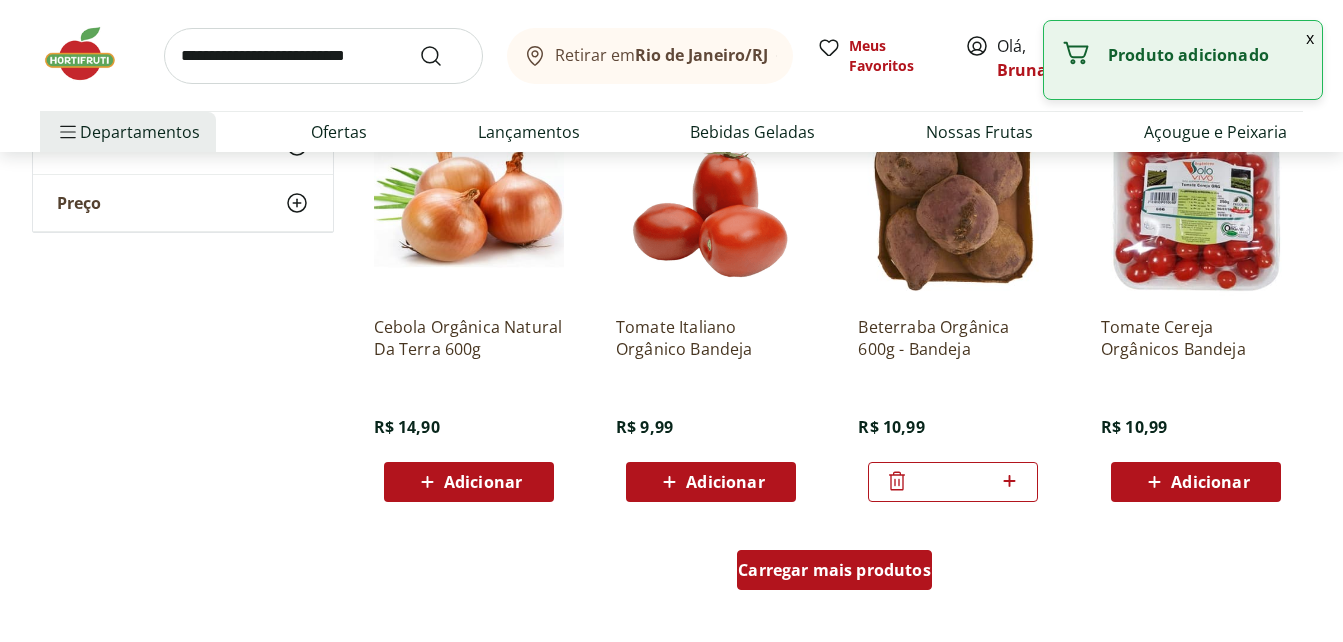 click on "Carregar mais produtos" at bounding box center (834, 570) 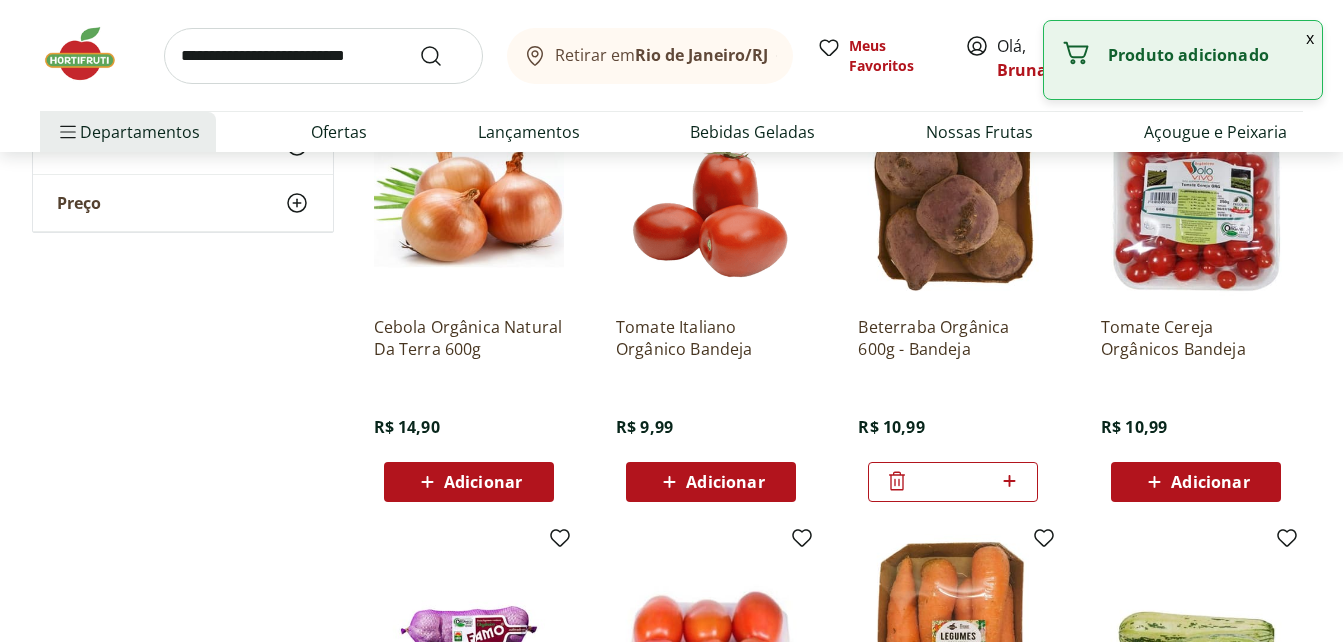 click on "**********" at bounding box center (672, 548) 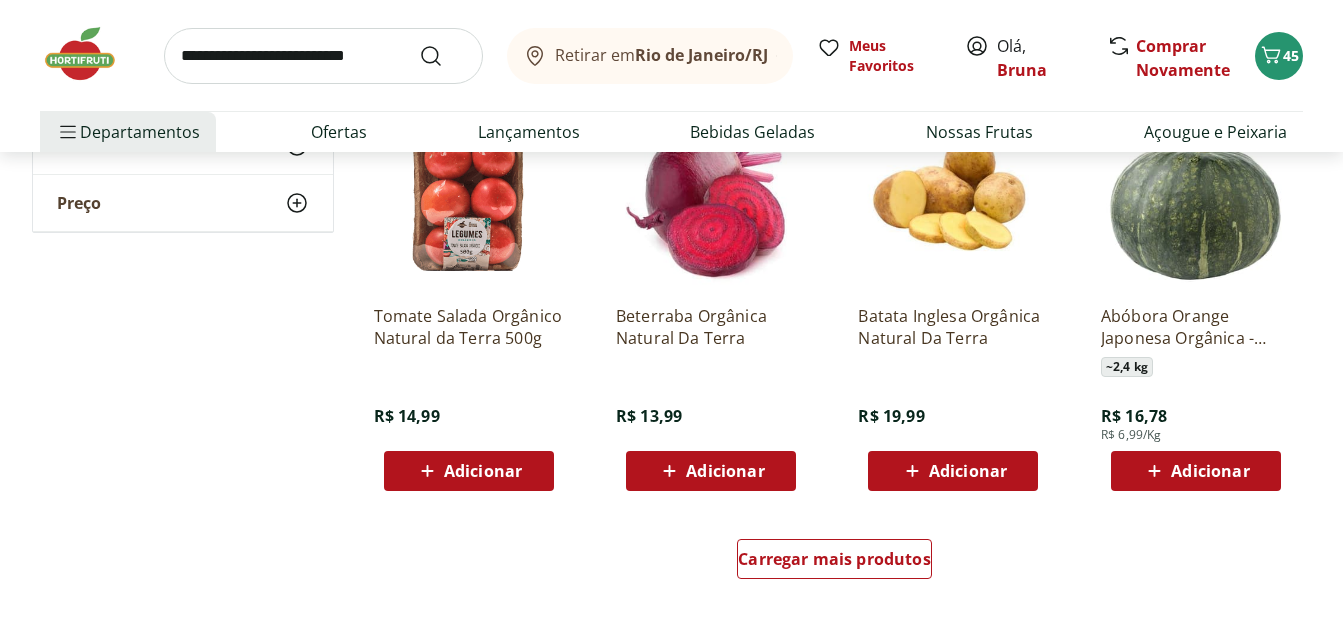 scroll, scrollTop: 2440, scrollLeft: 0, axis: vertical 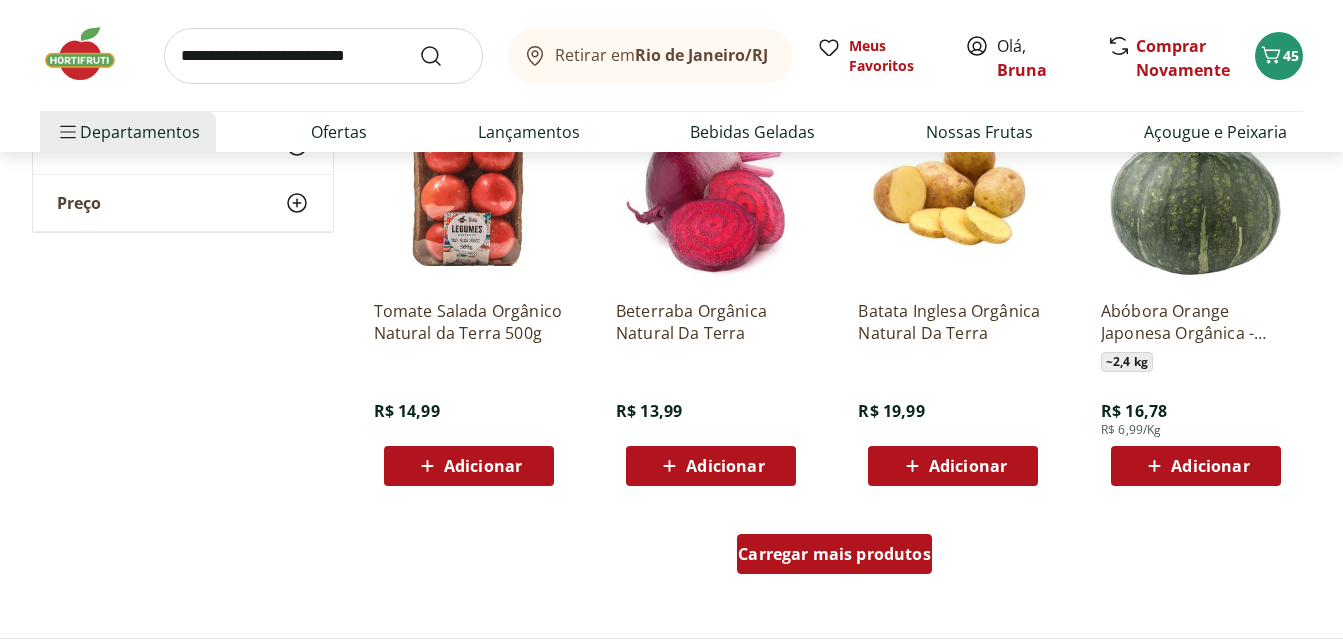 click on "Carregar mais produtos" at bounding box center [834, 554] 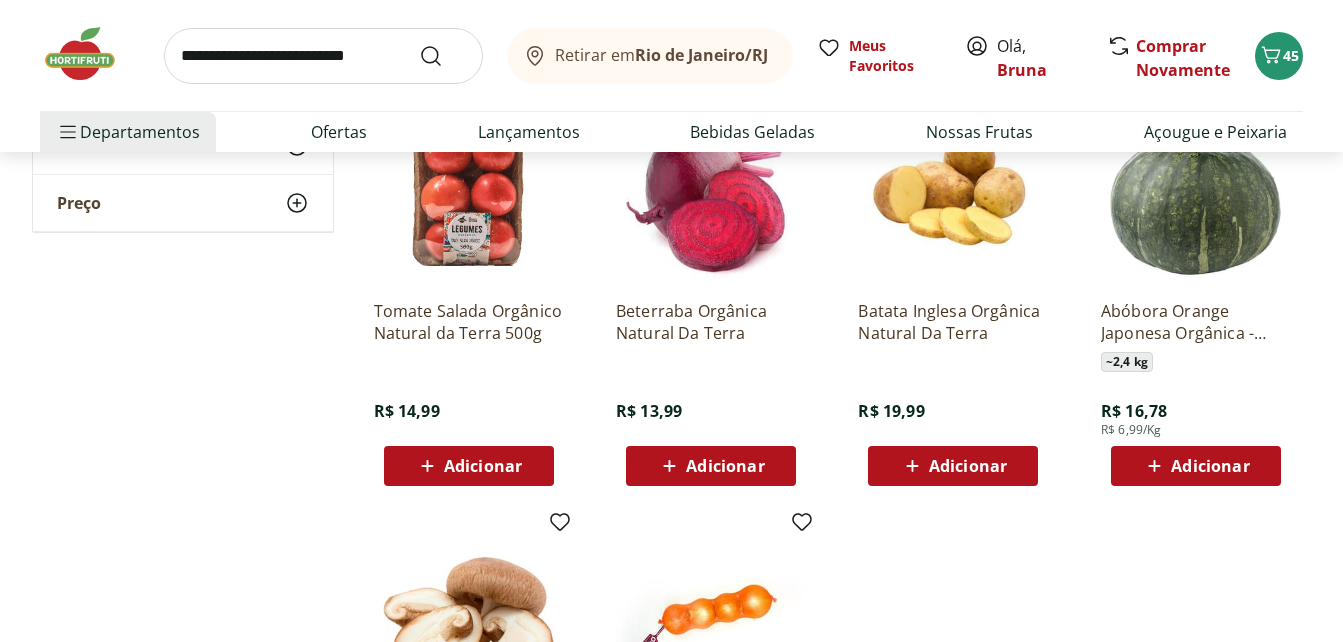 click on "**********" at bounding box center [672, -612] 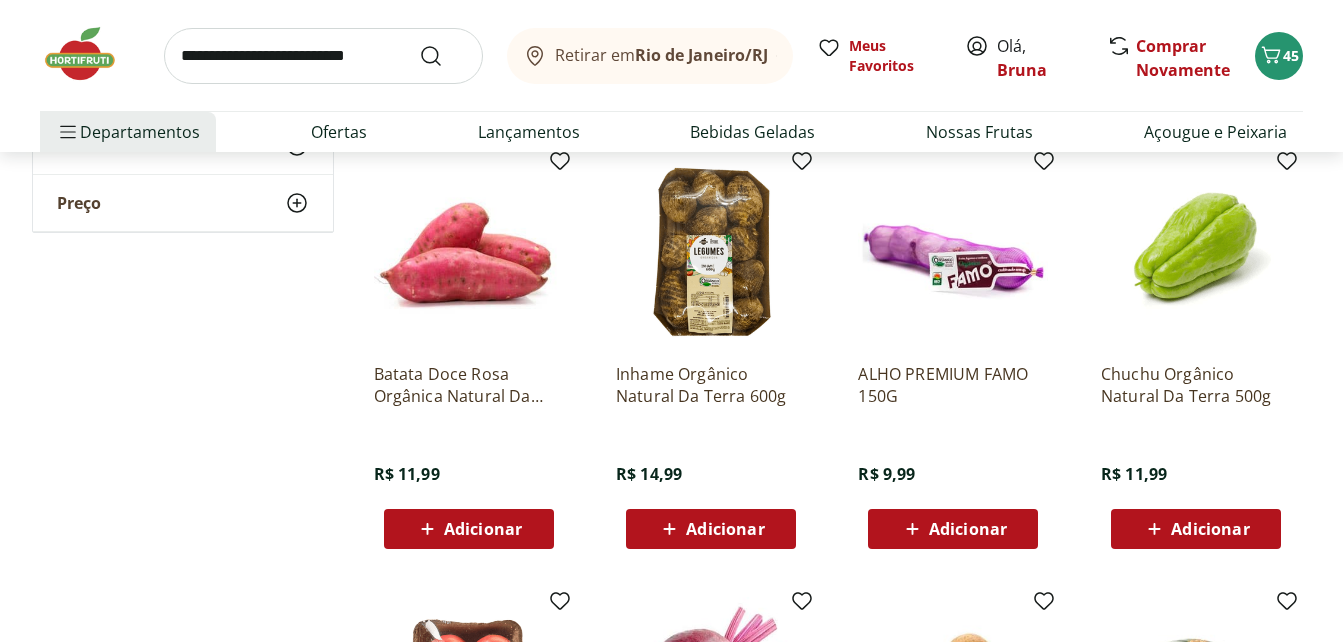 scroll, scrollTop: 1920, scrollLeft: 0, axis: vertical 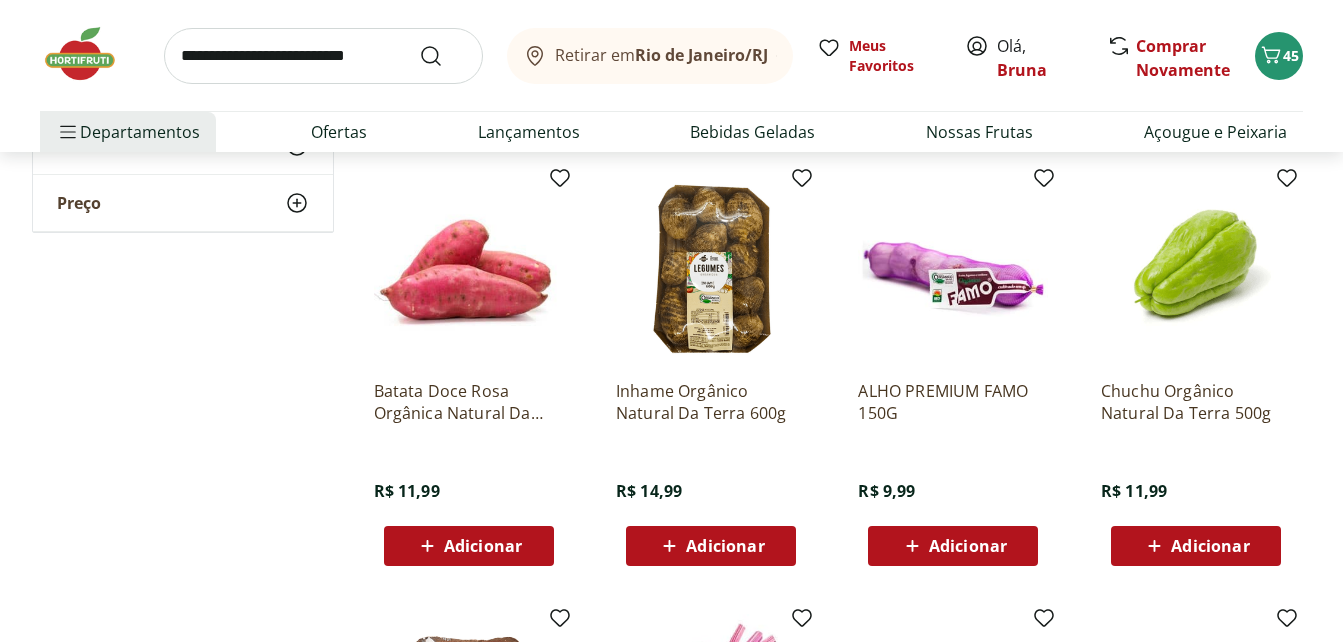 click on "Adicionar" at bounding box center (711, 546) 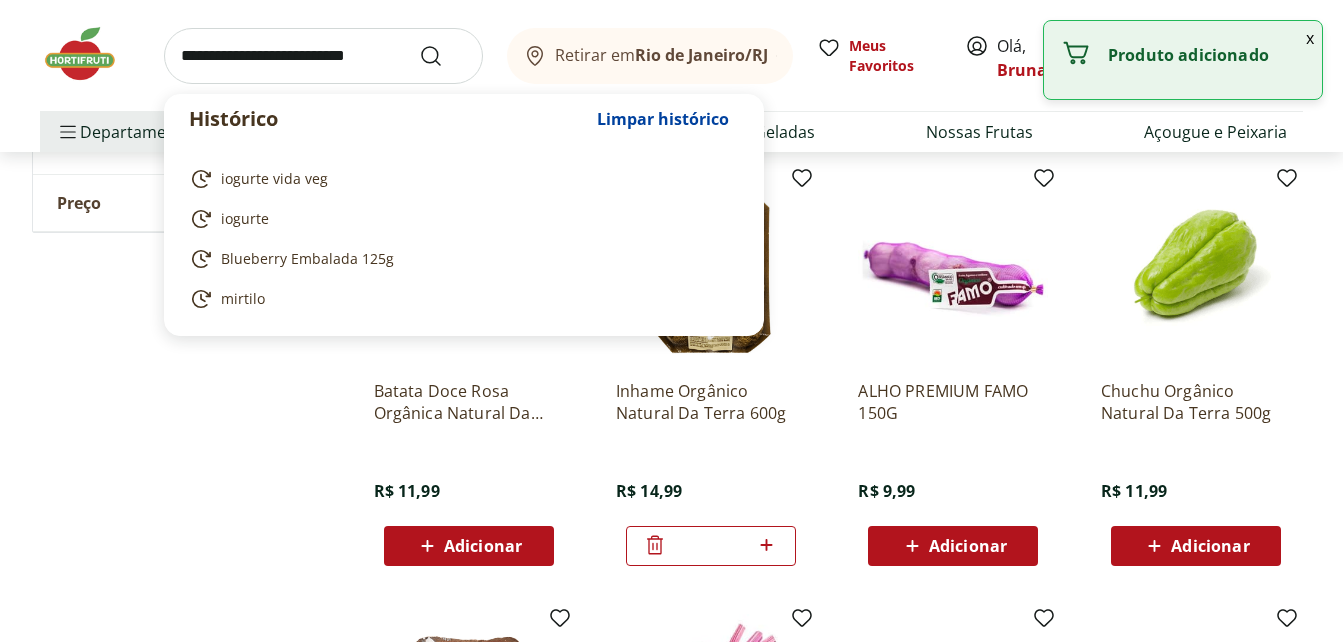 click at bounding box center [323, 56] 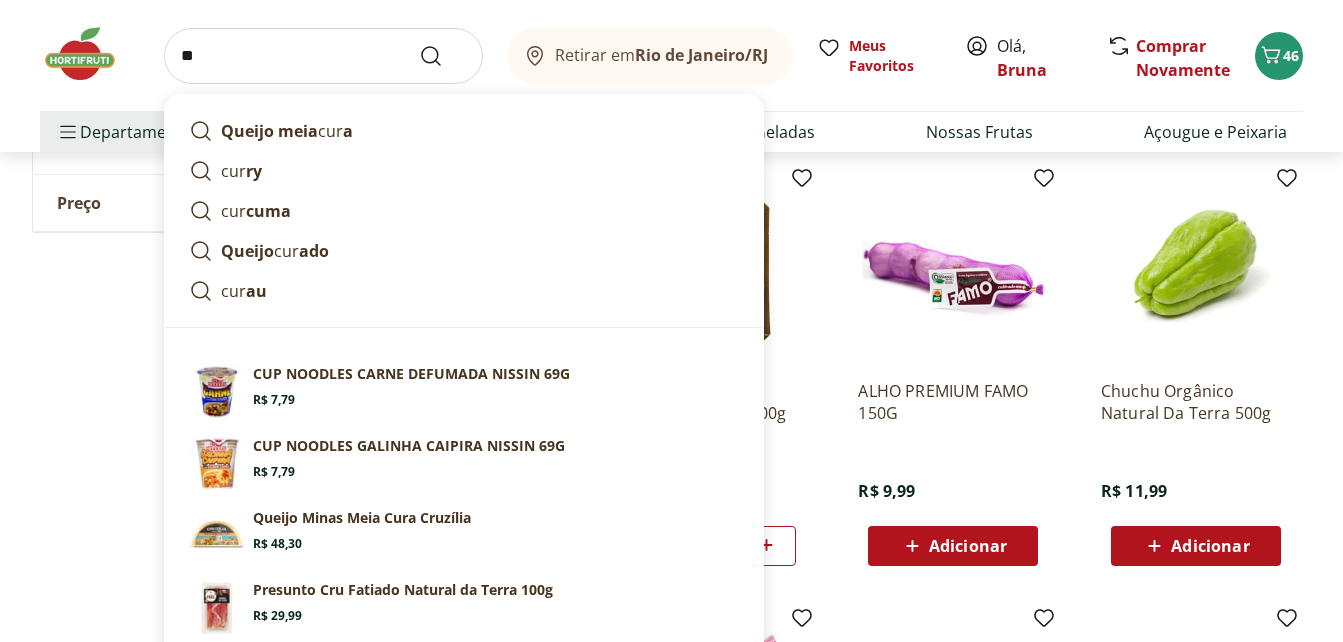 type on "*" 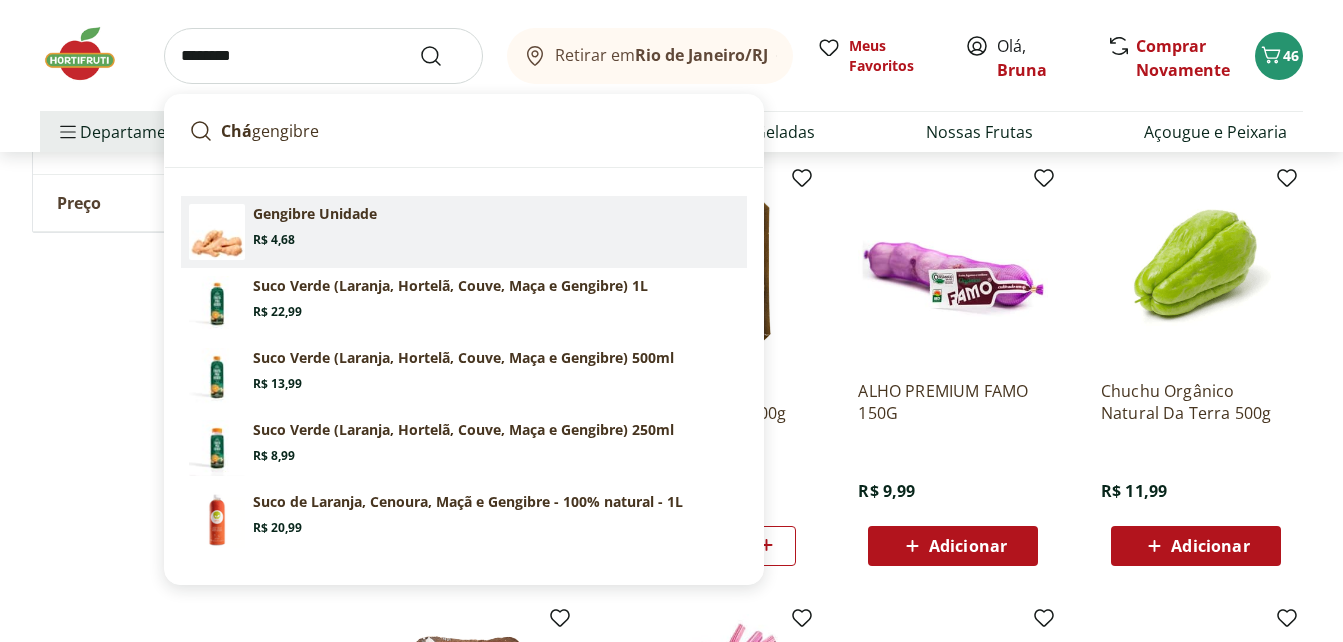 click on "Gengibre Unidade" at bounding box center [315, 214] 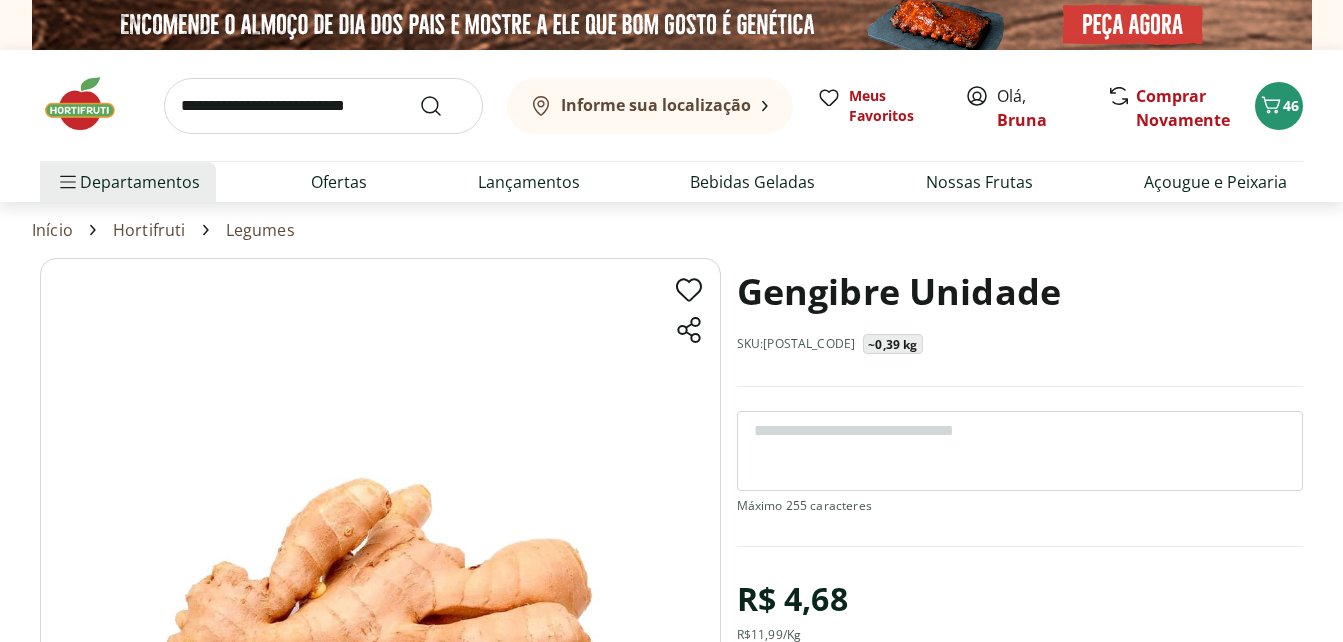 scroll, scrollTop: 0, scrollLeft: 0, axis: both 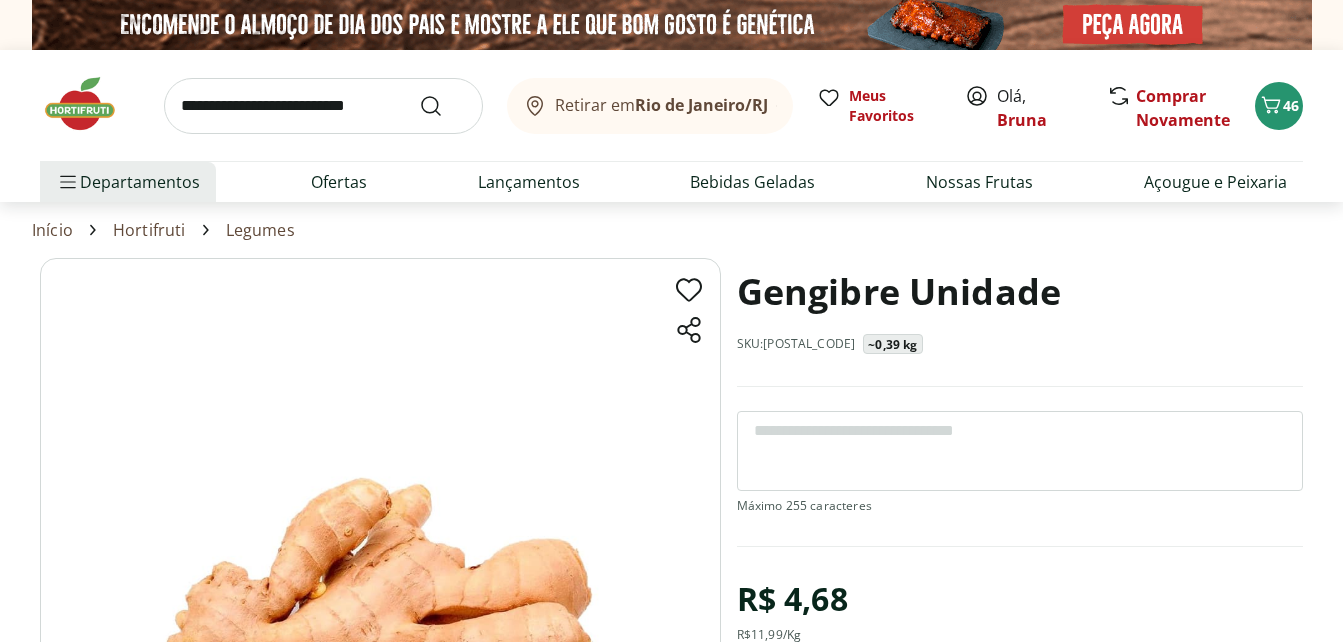 click on "Gengibre Unidade SKU:  100138 ~0,39 kg" at bounding box center [1020, 322] 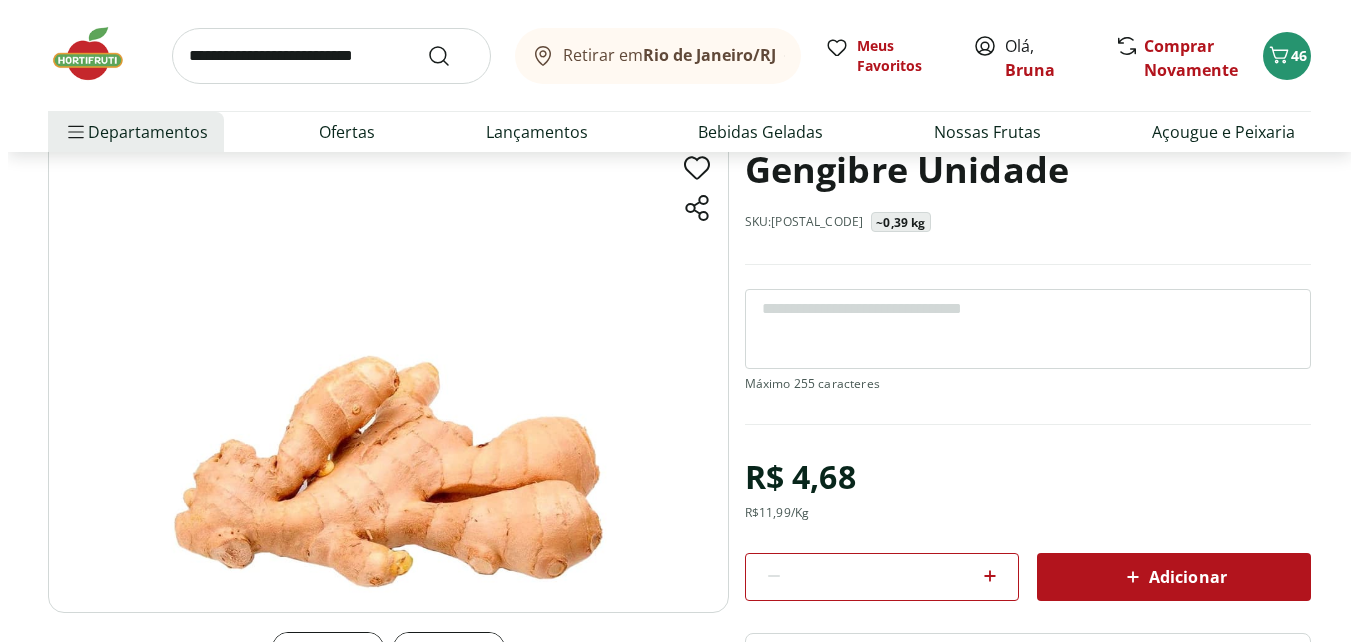scroll, scrollTop: 120, scrollLeft: 0, axis: vertical 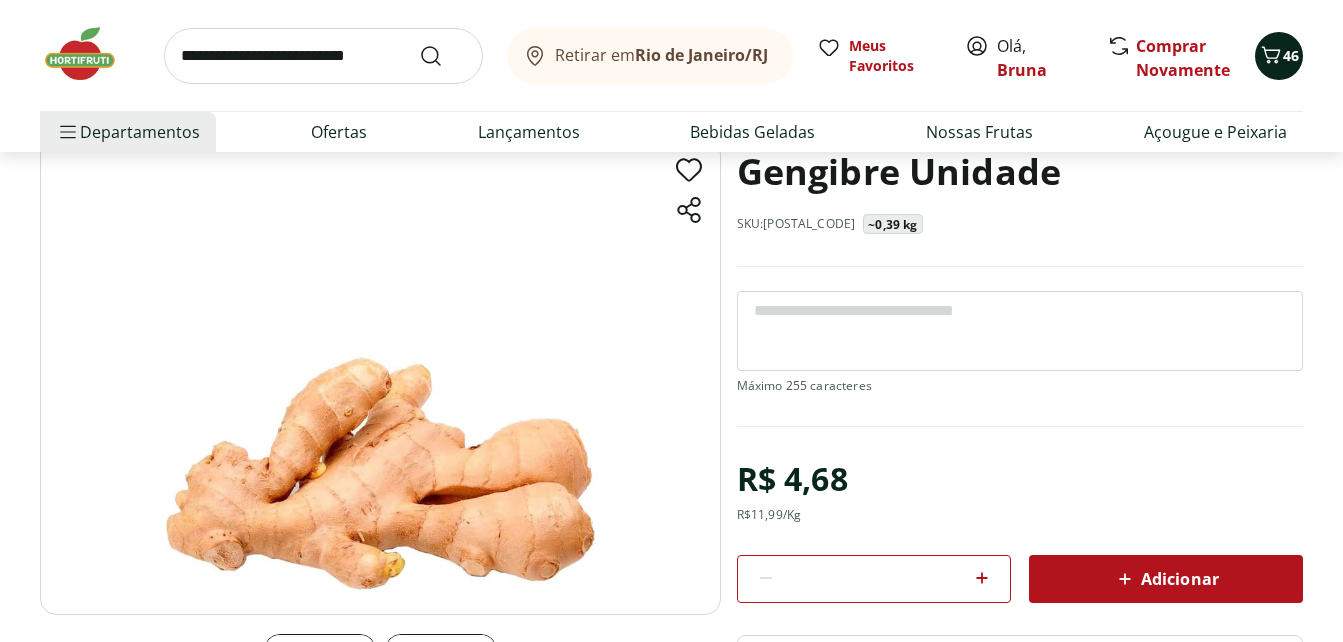 click 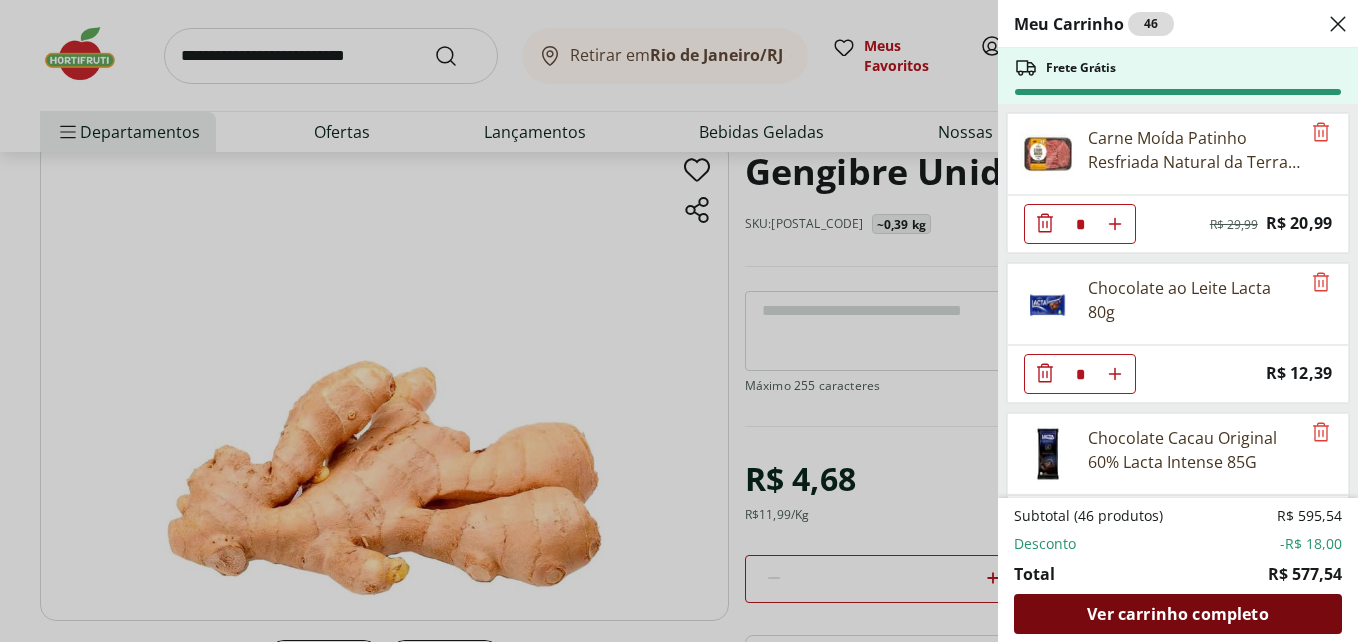 click on "Ver carrinho completo" at bounding box center [1177, 614] 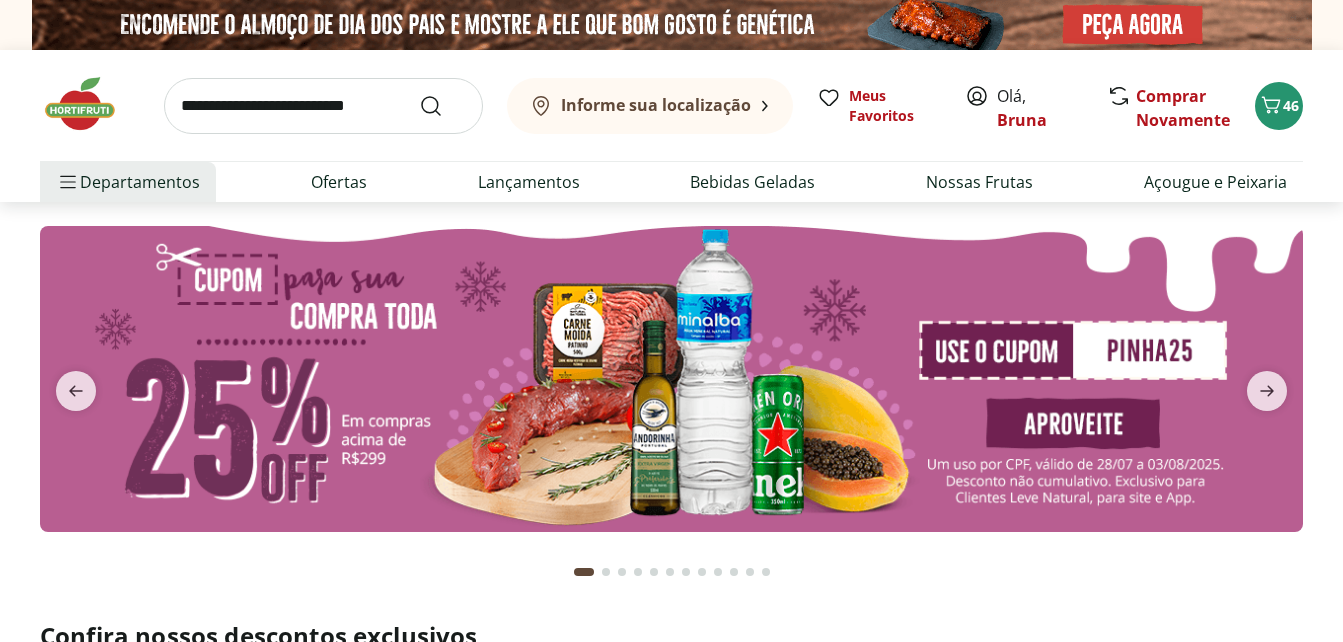 scroll, scrollTop: 0, scrollLeft: 0, axis: both 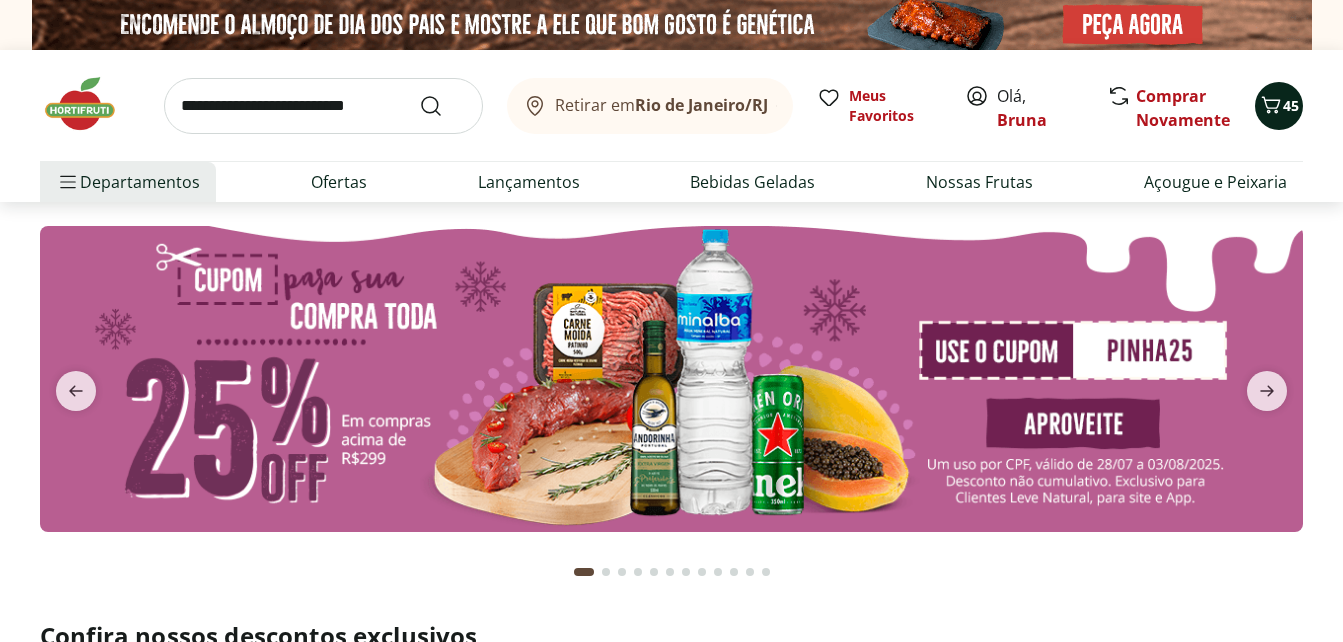 click 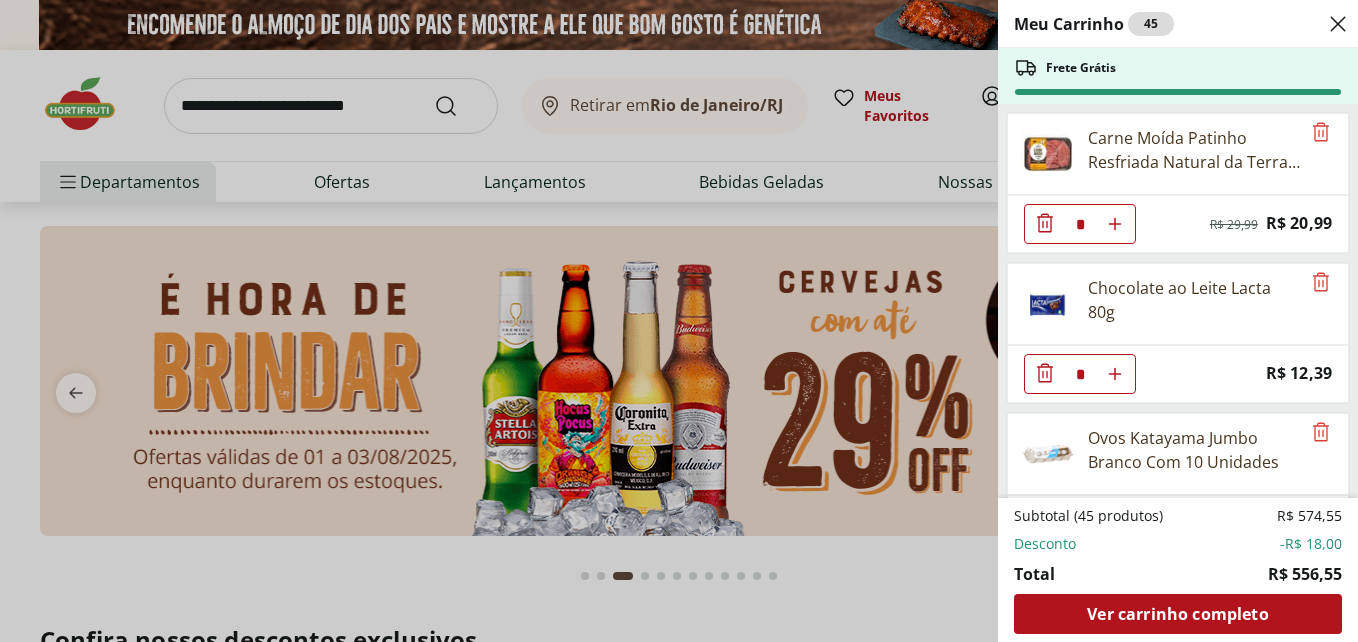 click on "Ver carrinho completo" at bounding box center [1177, 614] 